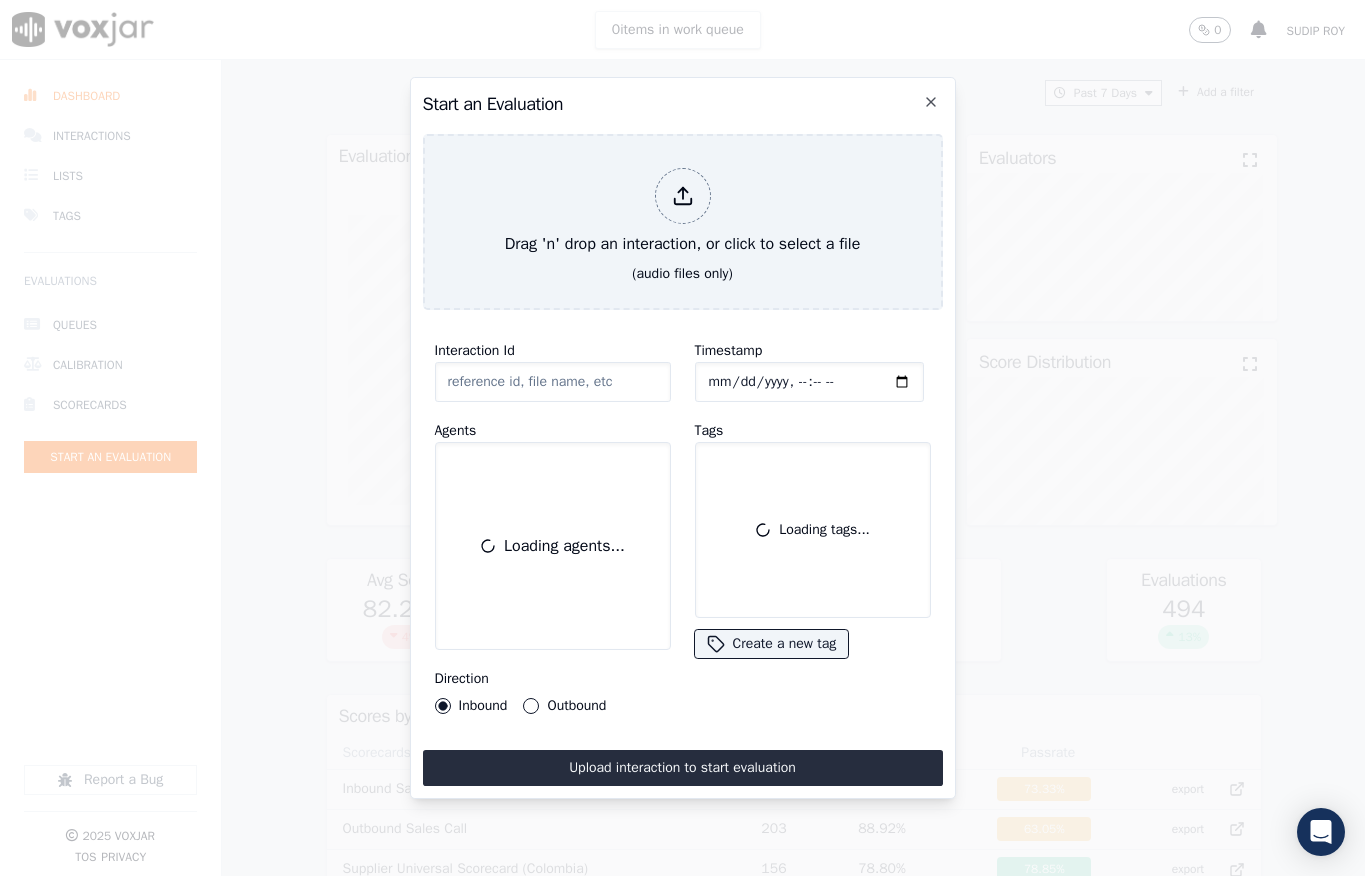 scroll, scrollTop: 0, scrollLeft: 0, axis: both 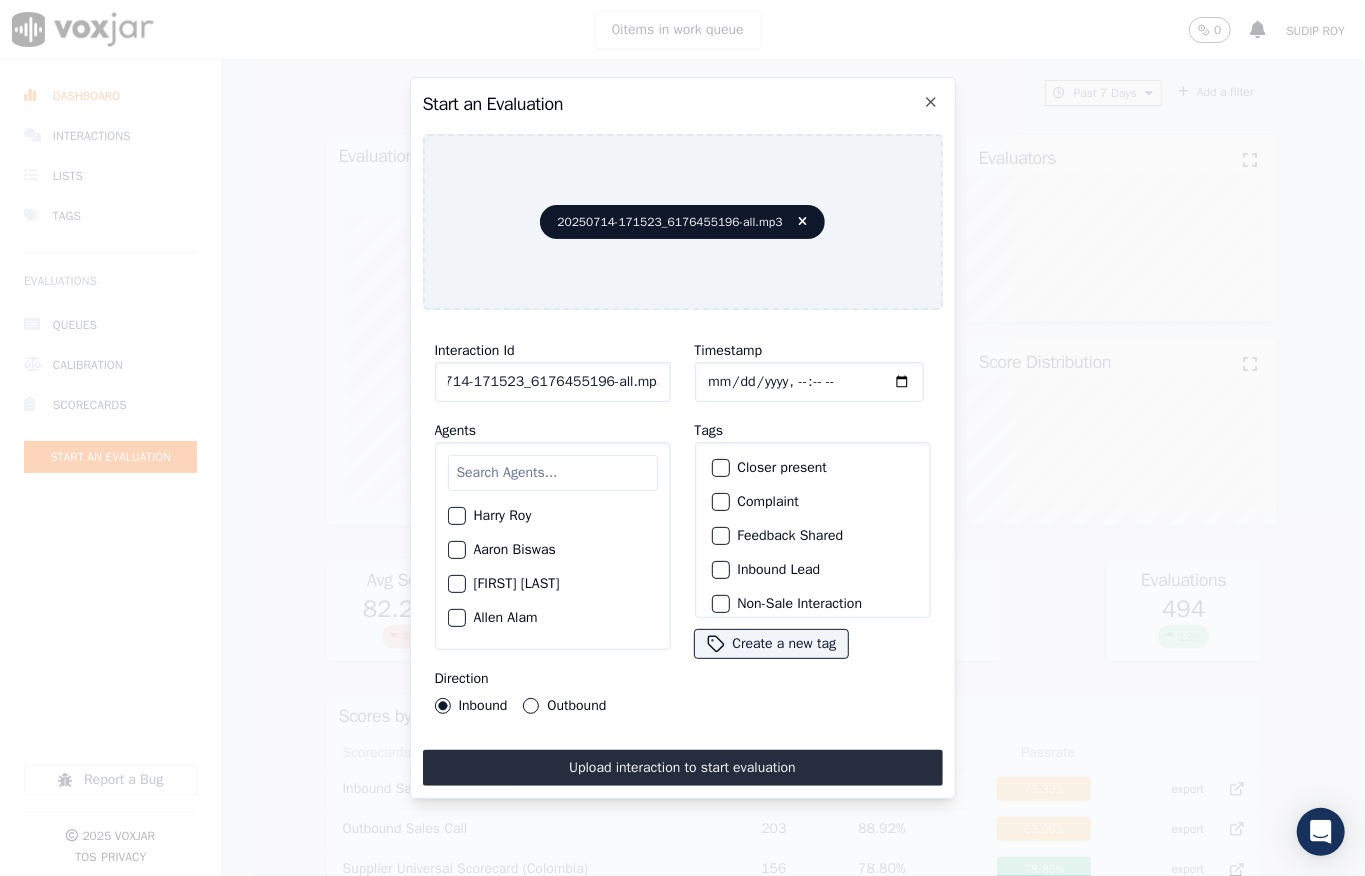 drag, startPoint x: 646, startPoint y: 373, endPoint x: 676, endPoint y: 373, distance: 30 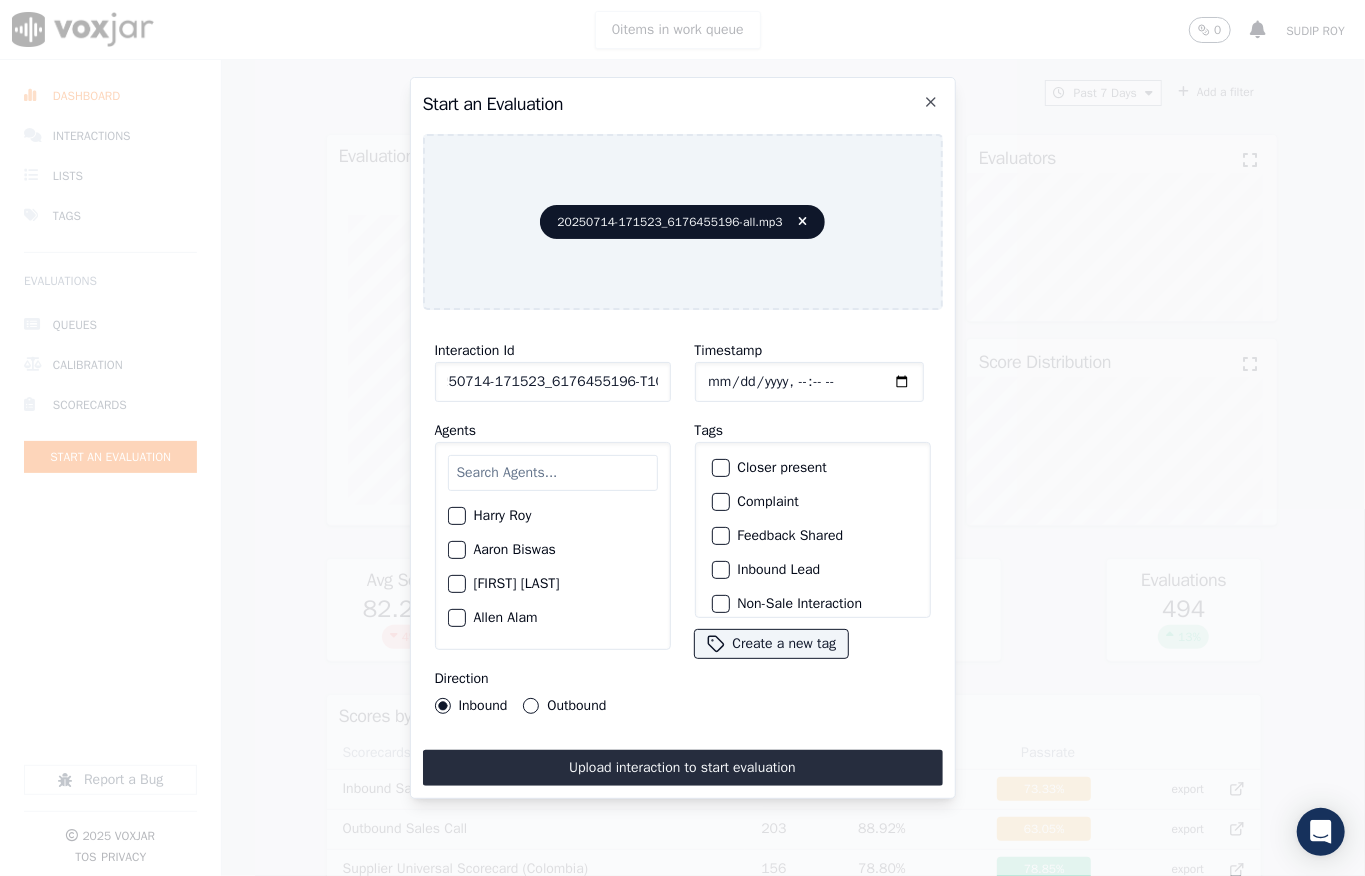 scroll, scrollTop: 0, scrollLeft: 32, axis: horizontal 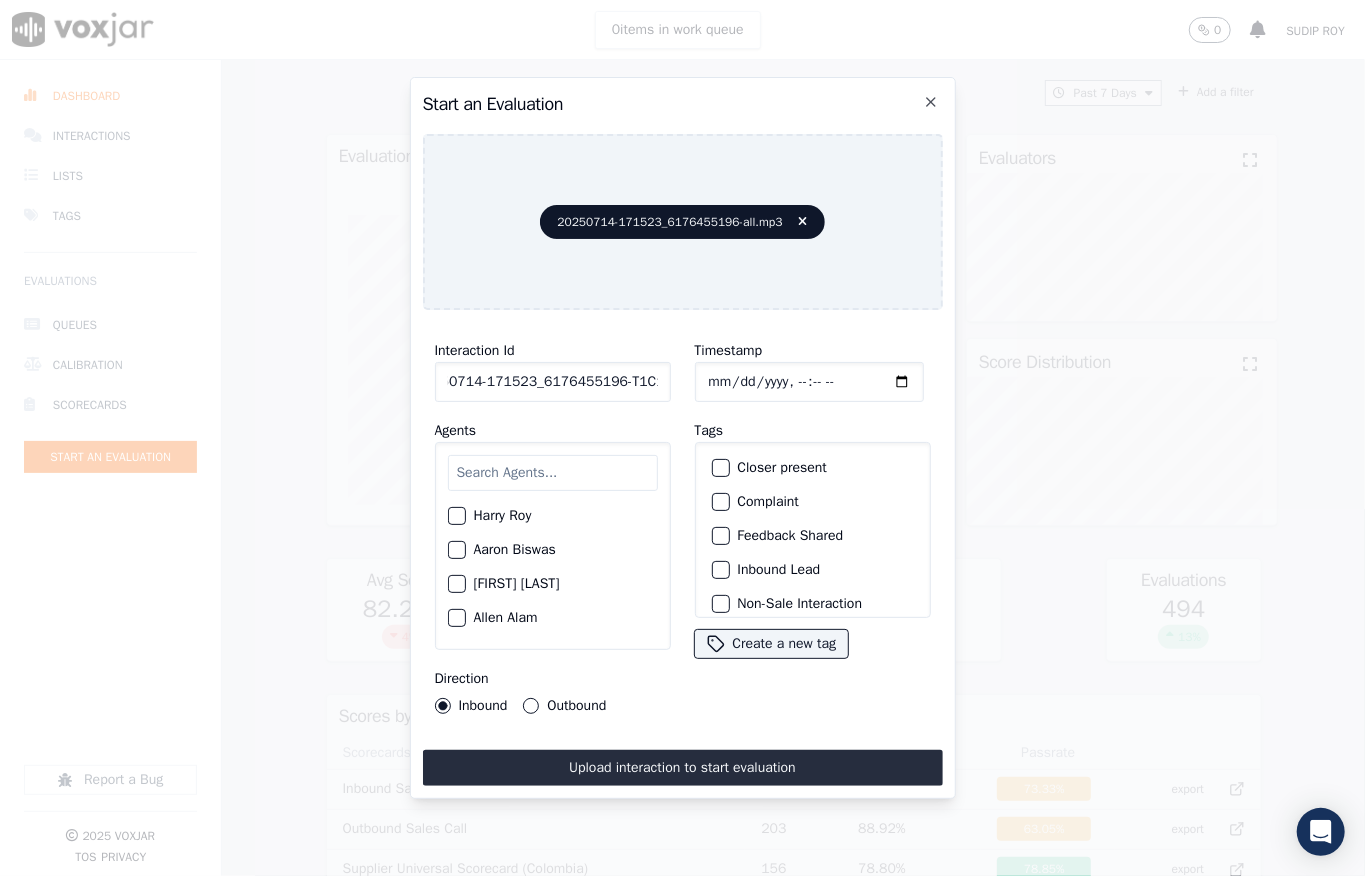 type on "20250714-171523_6176455196-T1C1" 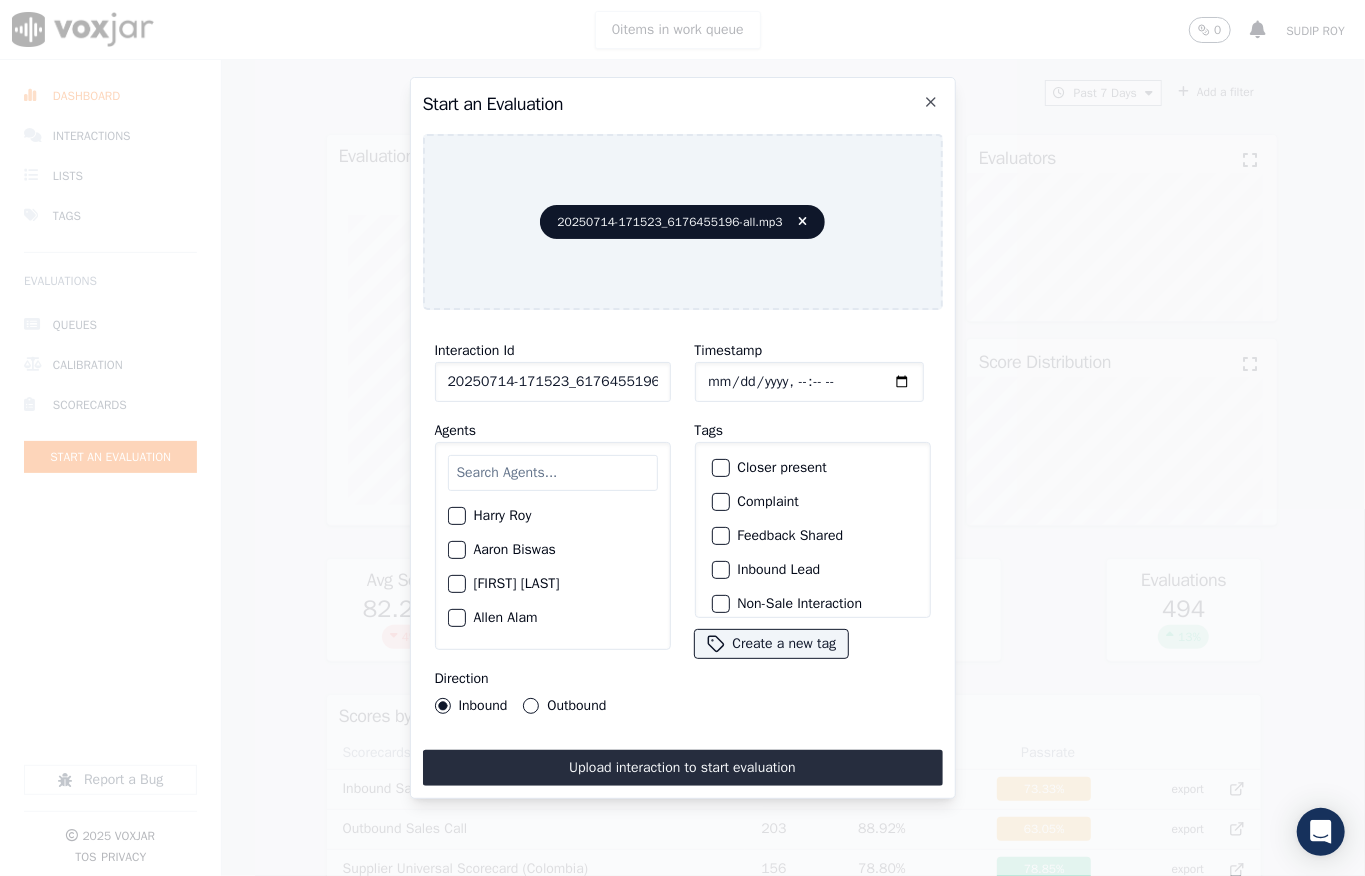 click on "Timestamp" 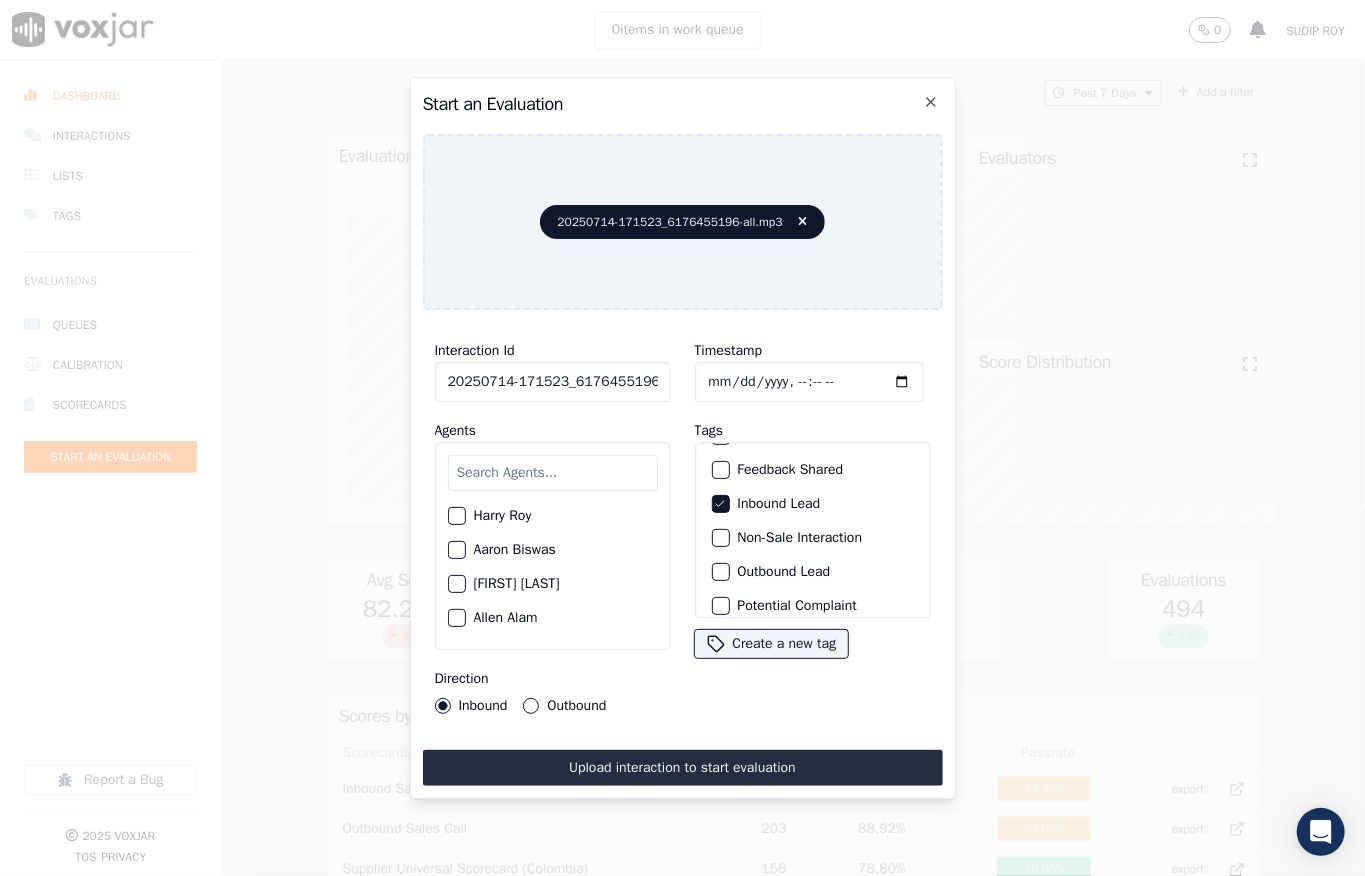 scroll, scrollTop: 133, scrollLeft: 0, axis: vertical 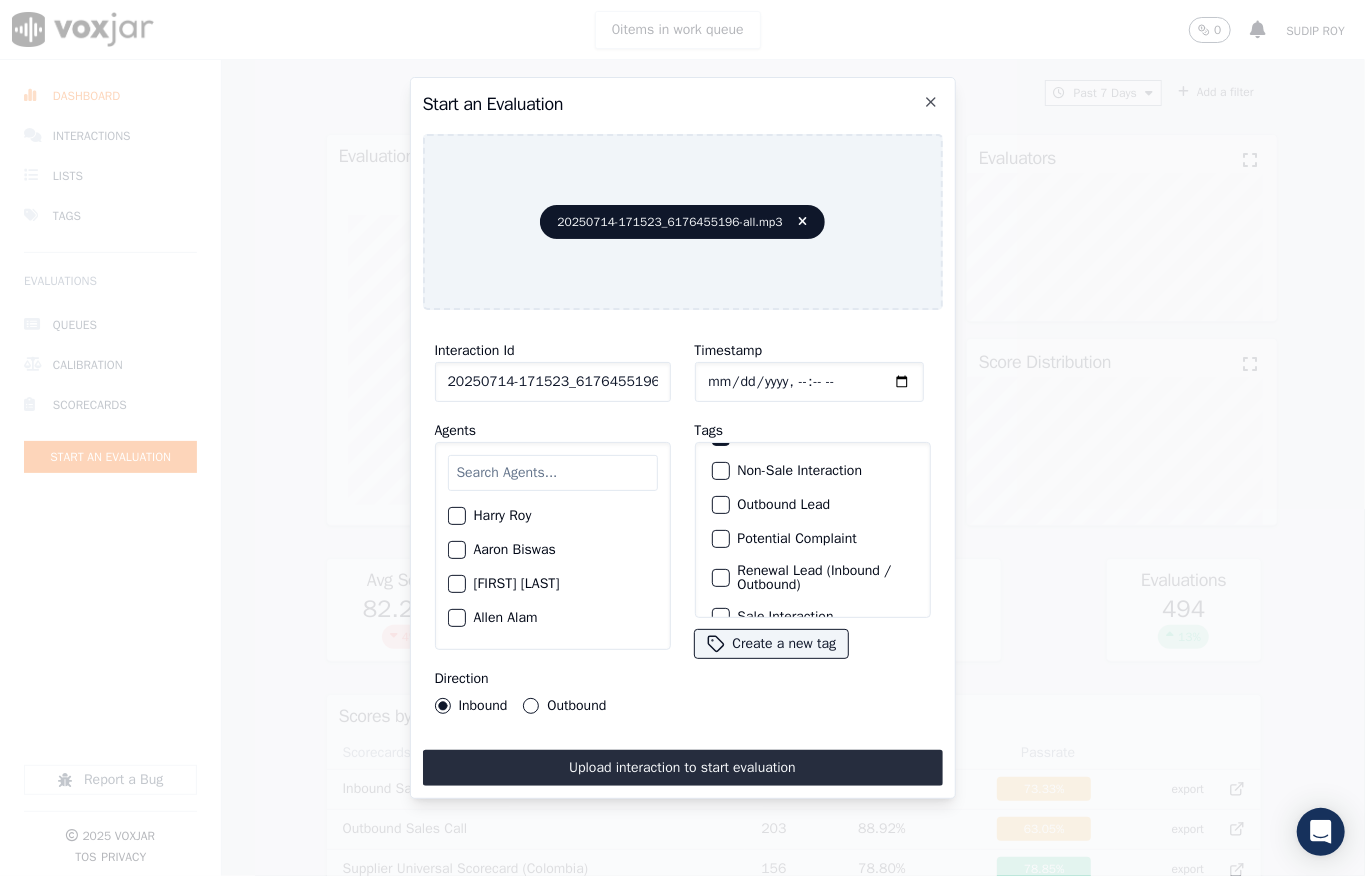 click at bounding box center [720, 471] 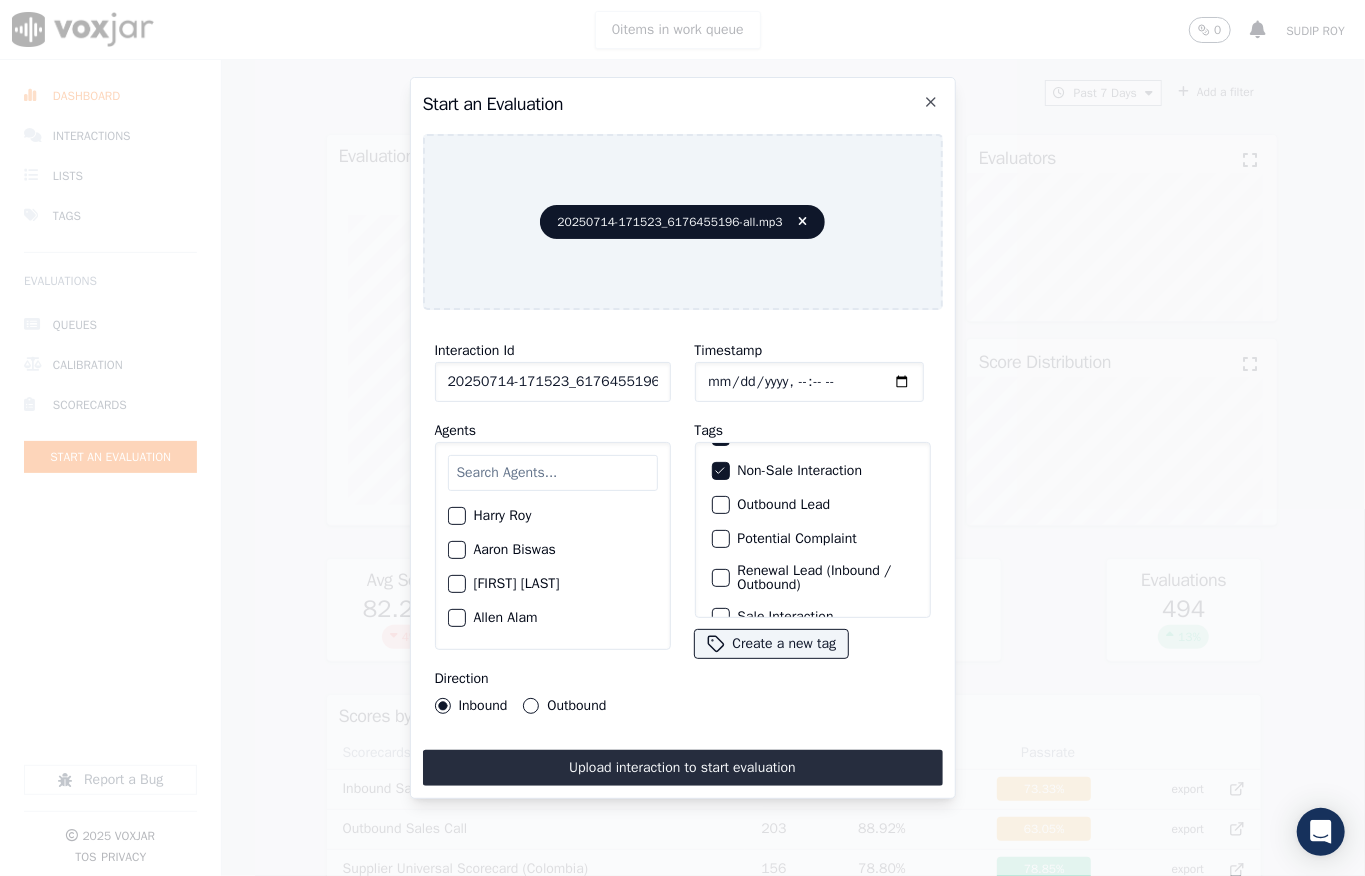 click at bounding box center [553, 473] 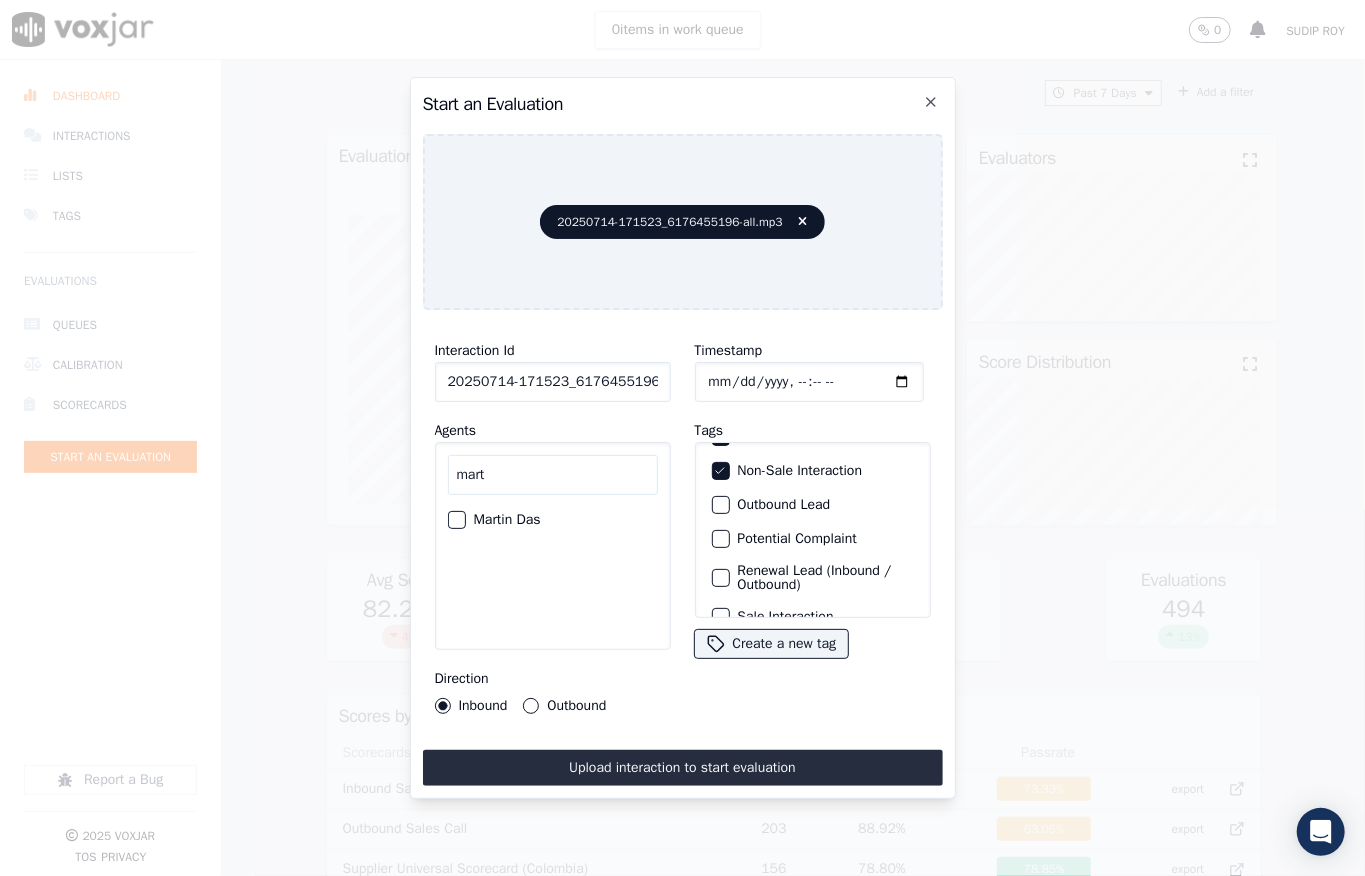 type on "mart" 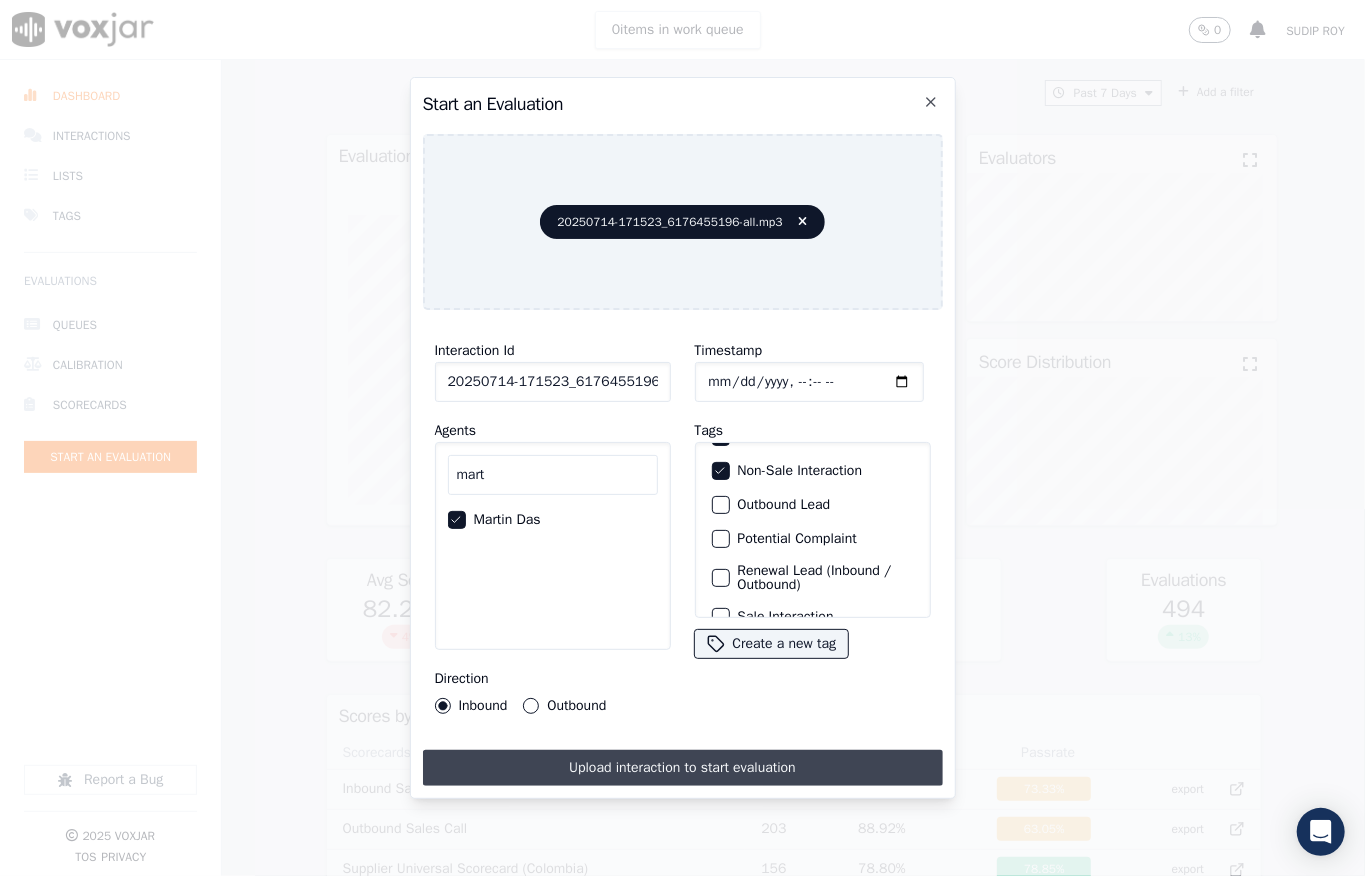 click on "Upload interaction to start evaluation" at bounding box center (683, 768) 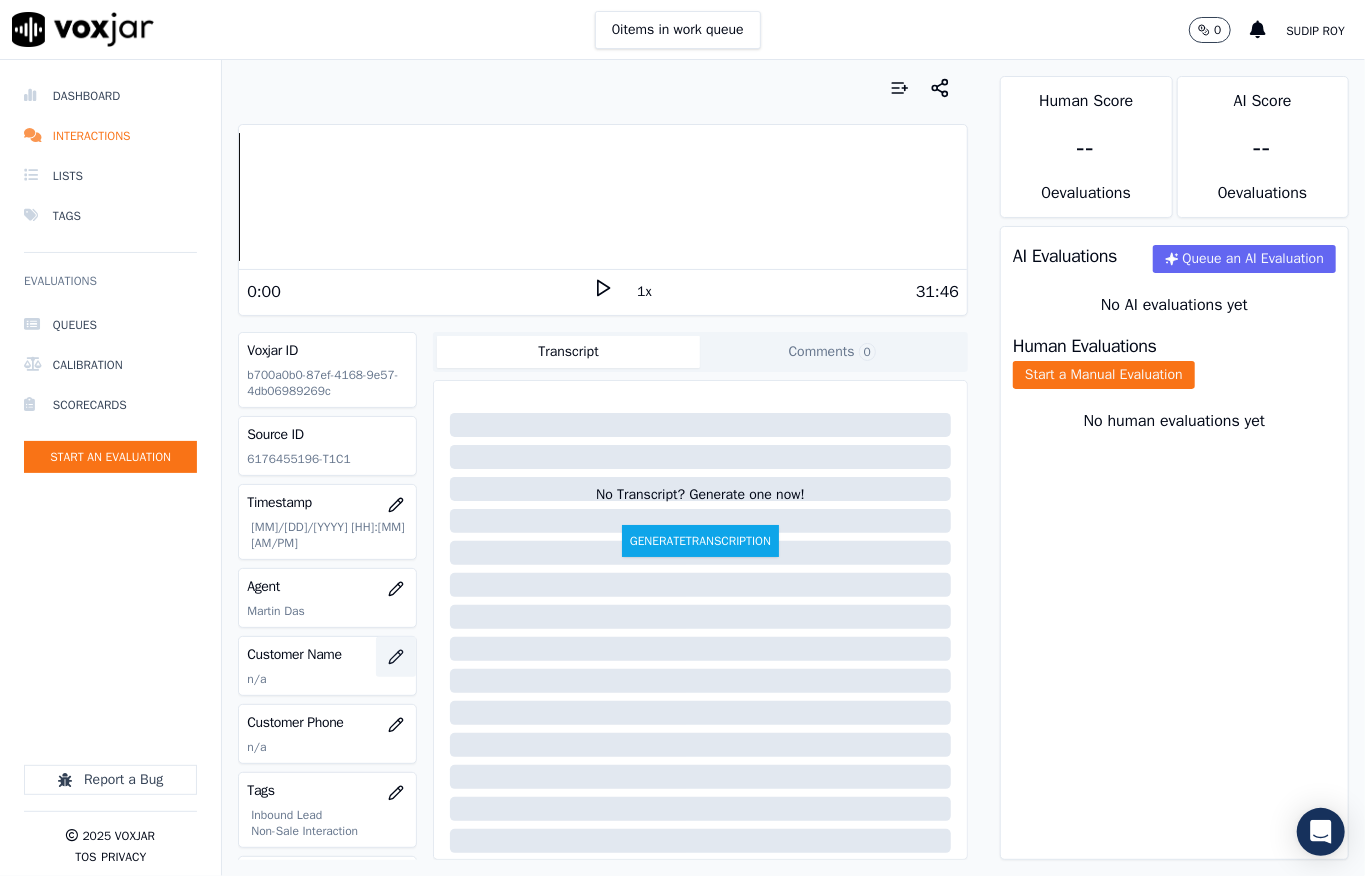 click 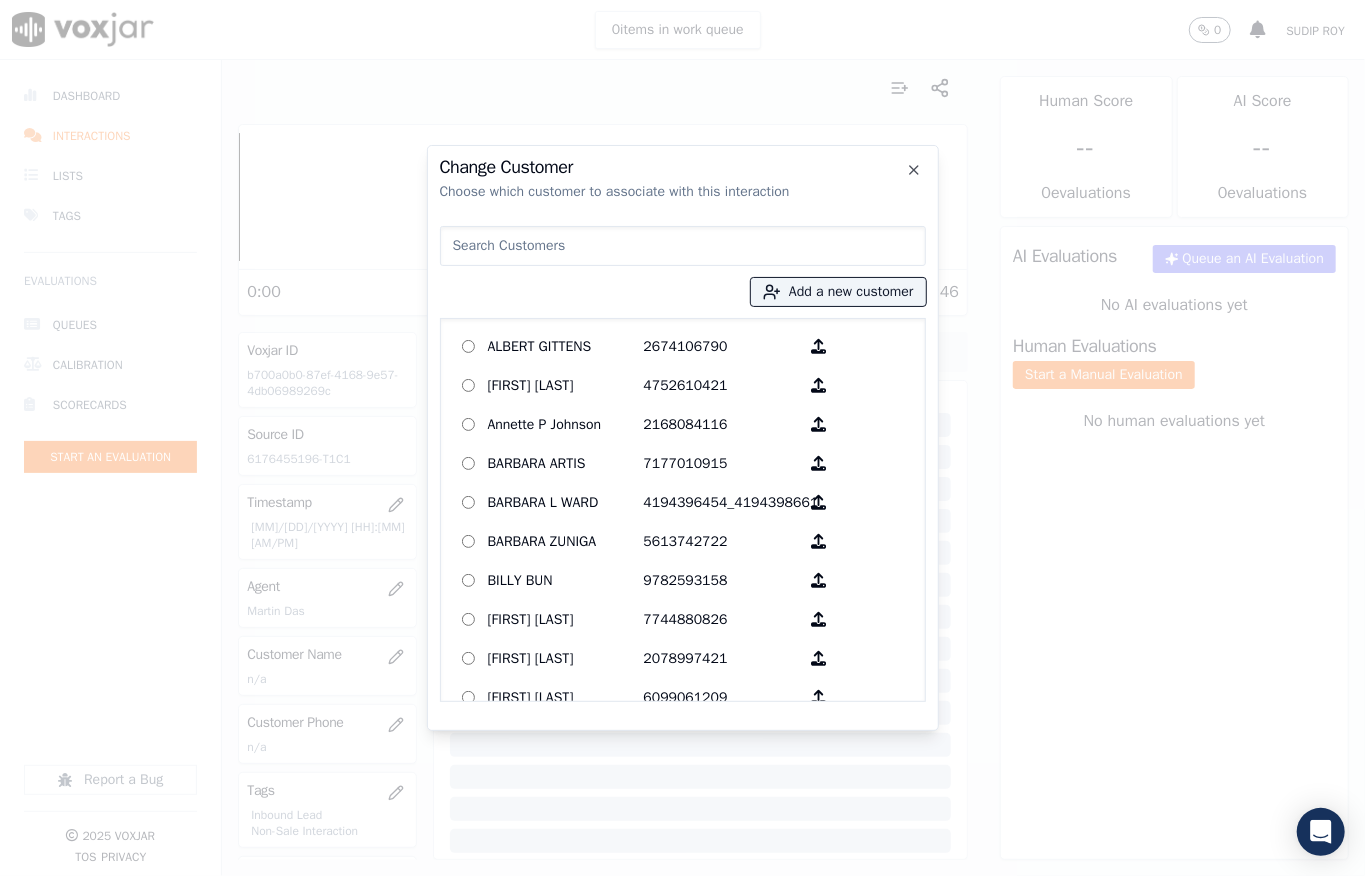type on "[FIRST] [LAST]" 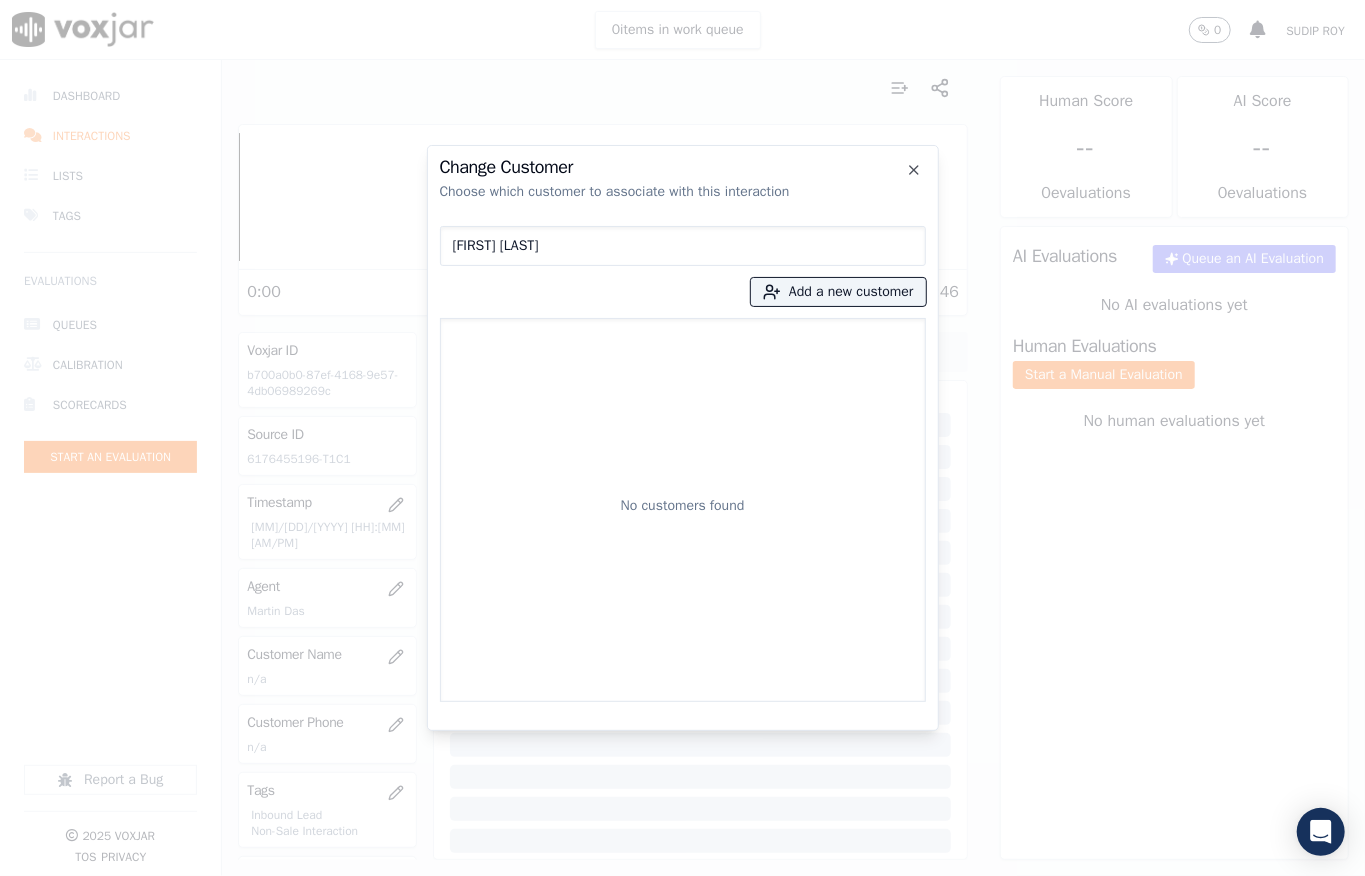drag, startPoint x: 574, startPoint y: 240, endPoint x: 201, endPoint y: 234, distance: 373.04825 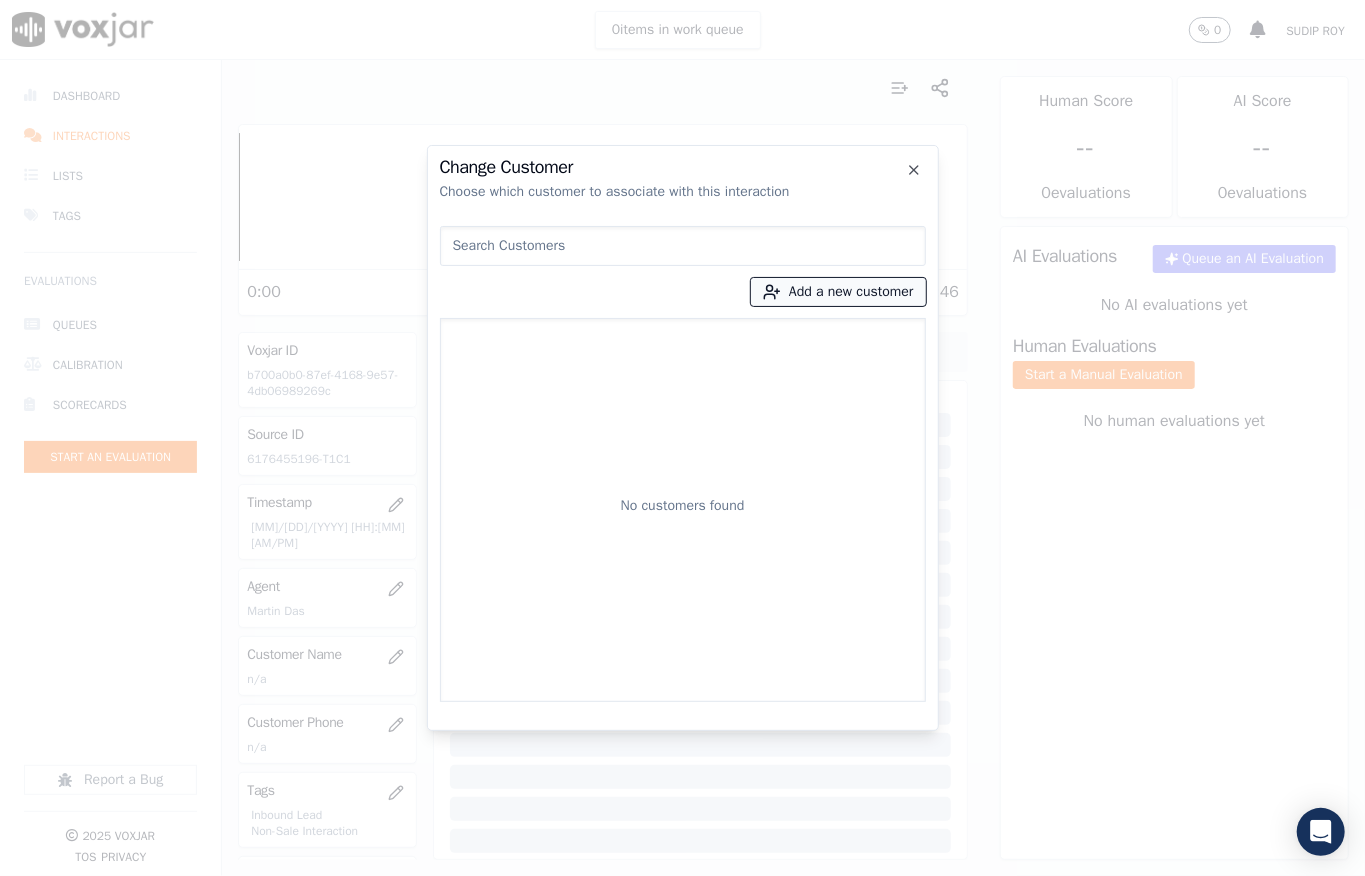 click on "Add a new customer" at bounding box center (838, 292) 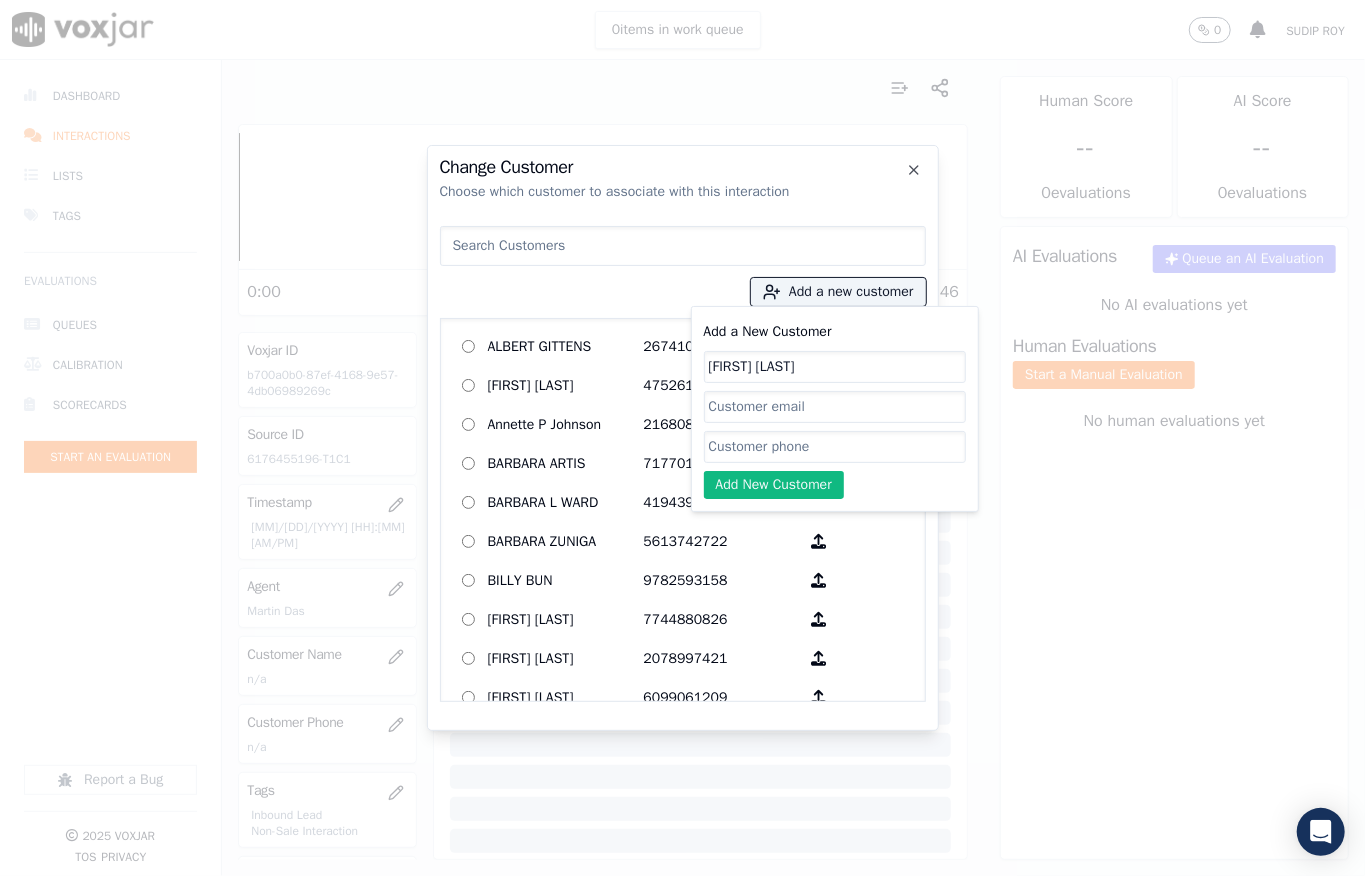 type on "[FIRST] [LAST]" 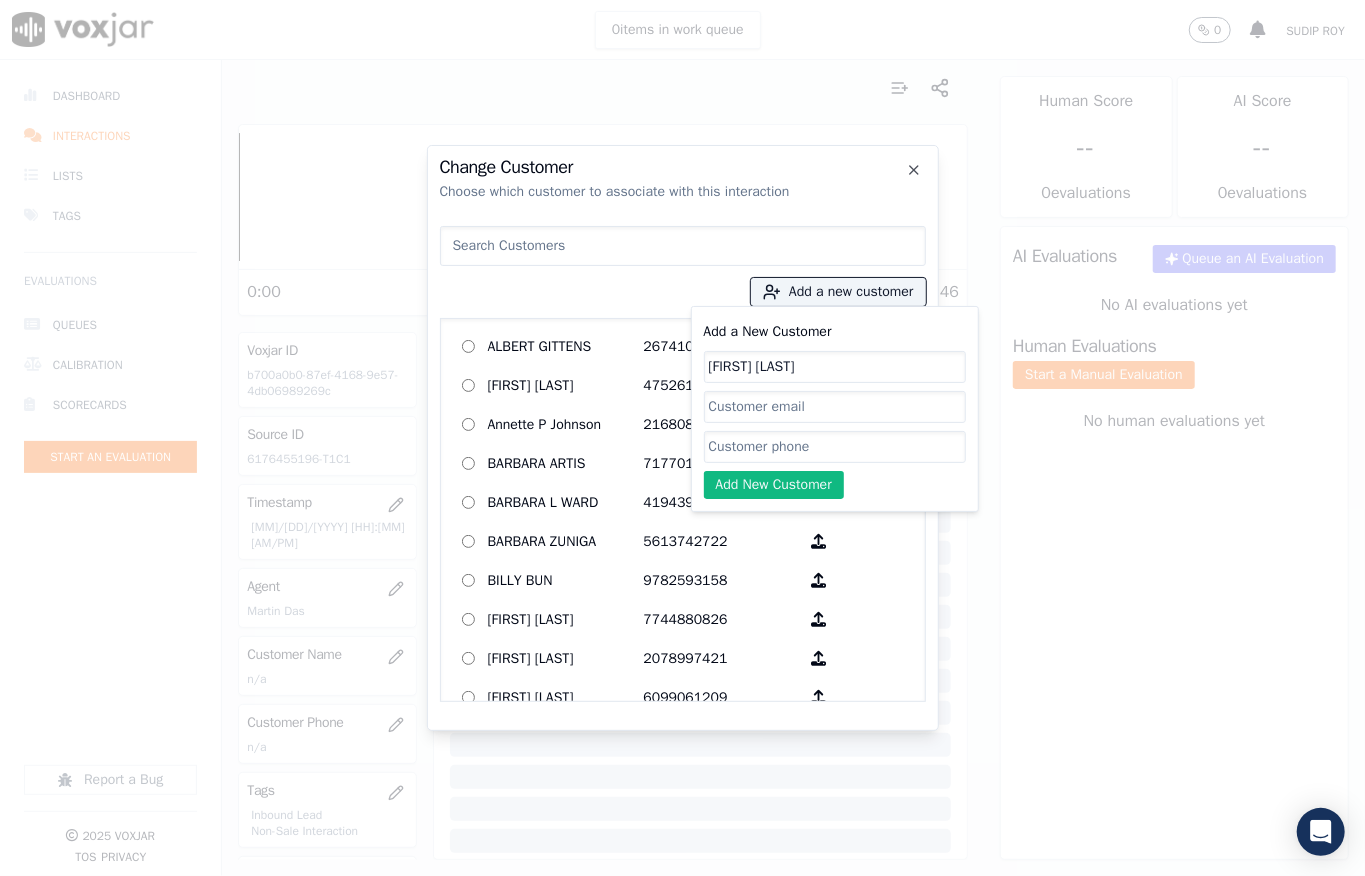 click on "Add a New Customer" 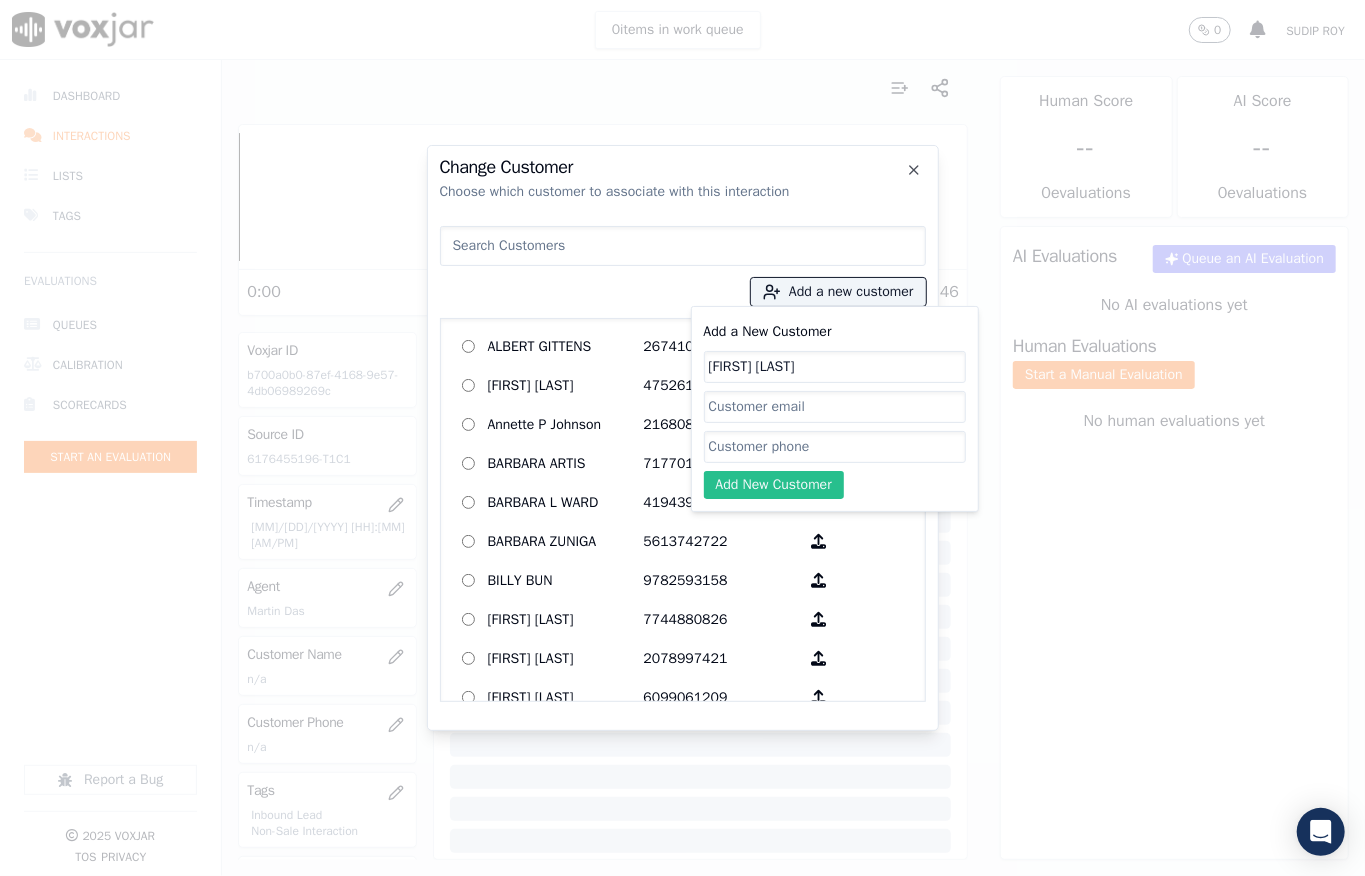 paste on "6176455196" 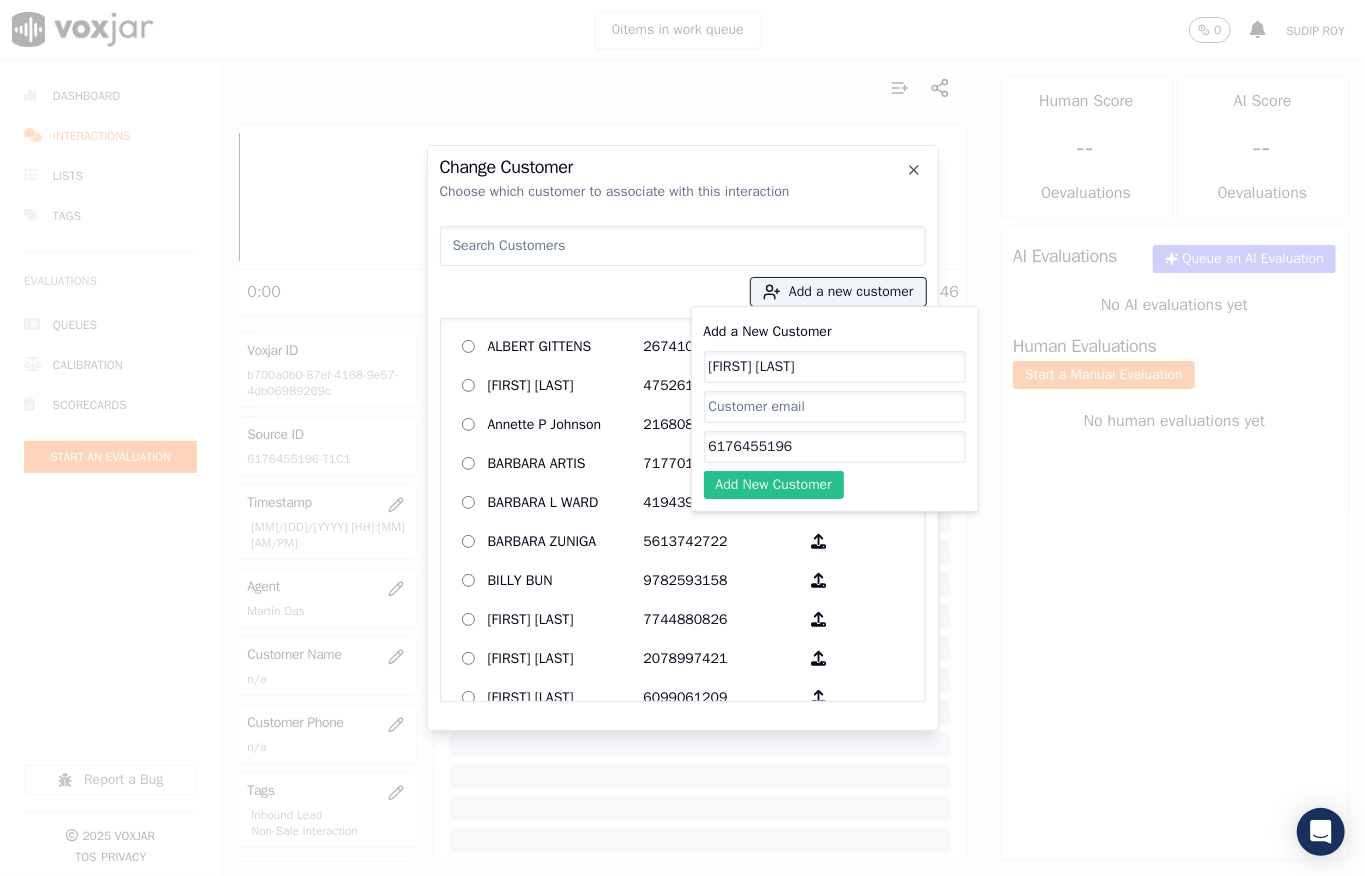 type on "6176455196" 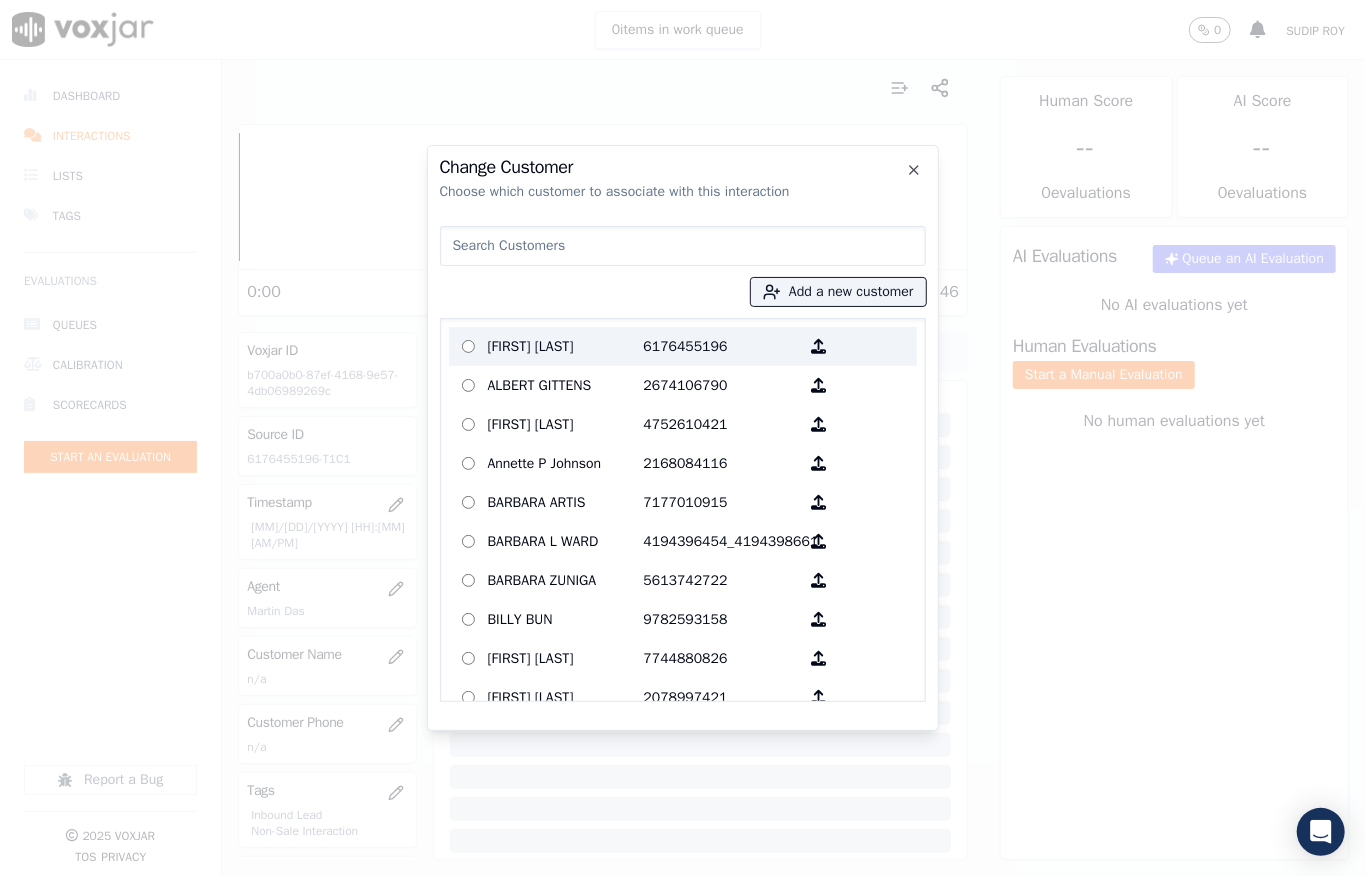 click on "[FIRST] [LAST]" at bounding box center (566, 346) 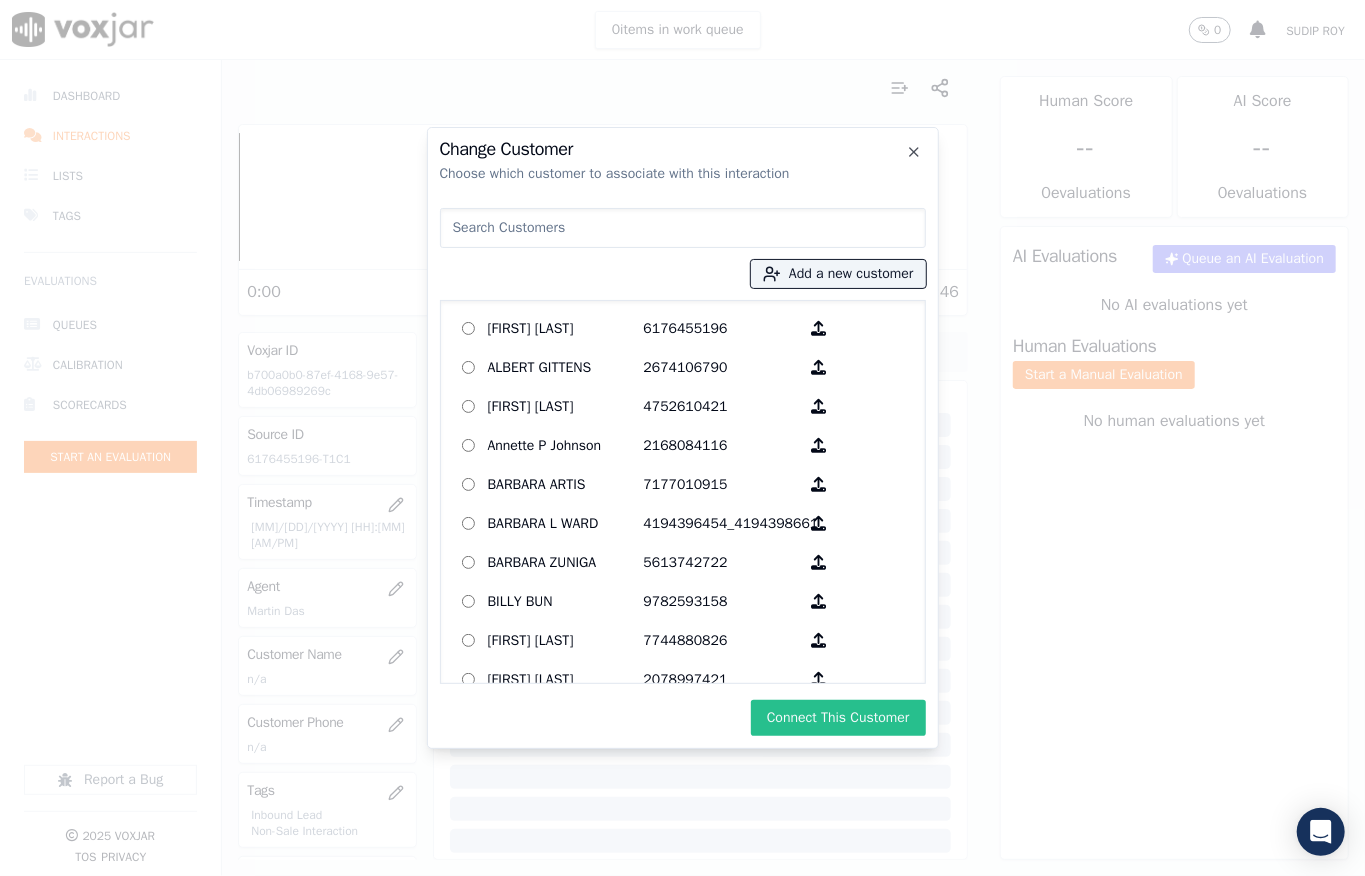 click on "Connect This Customer" at bounding box center [838, 718] 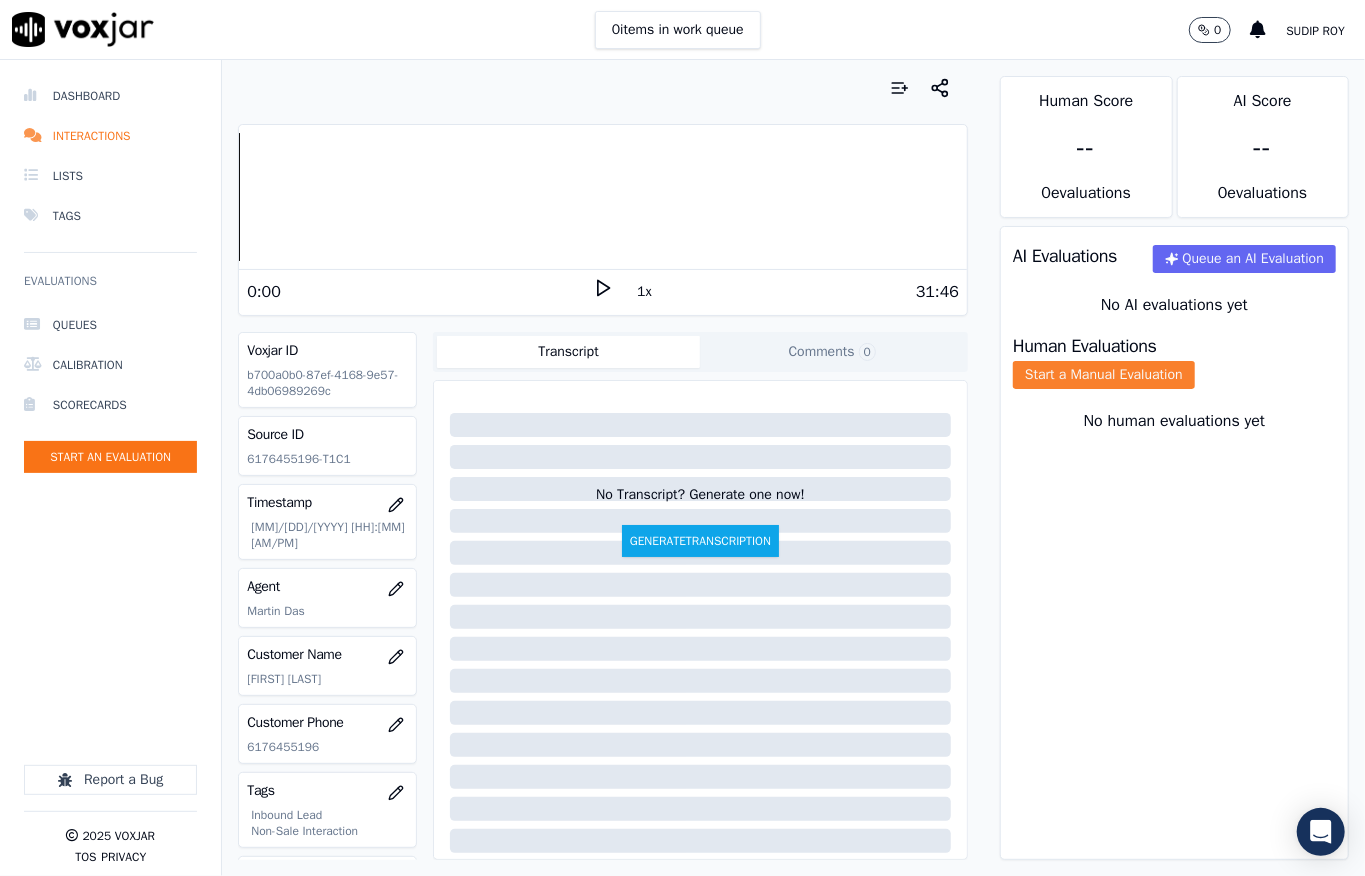 click on "Start a Manual Evaluation" 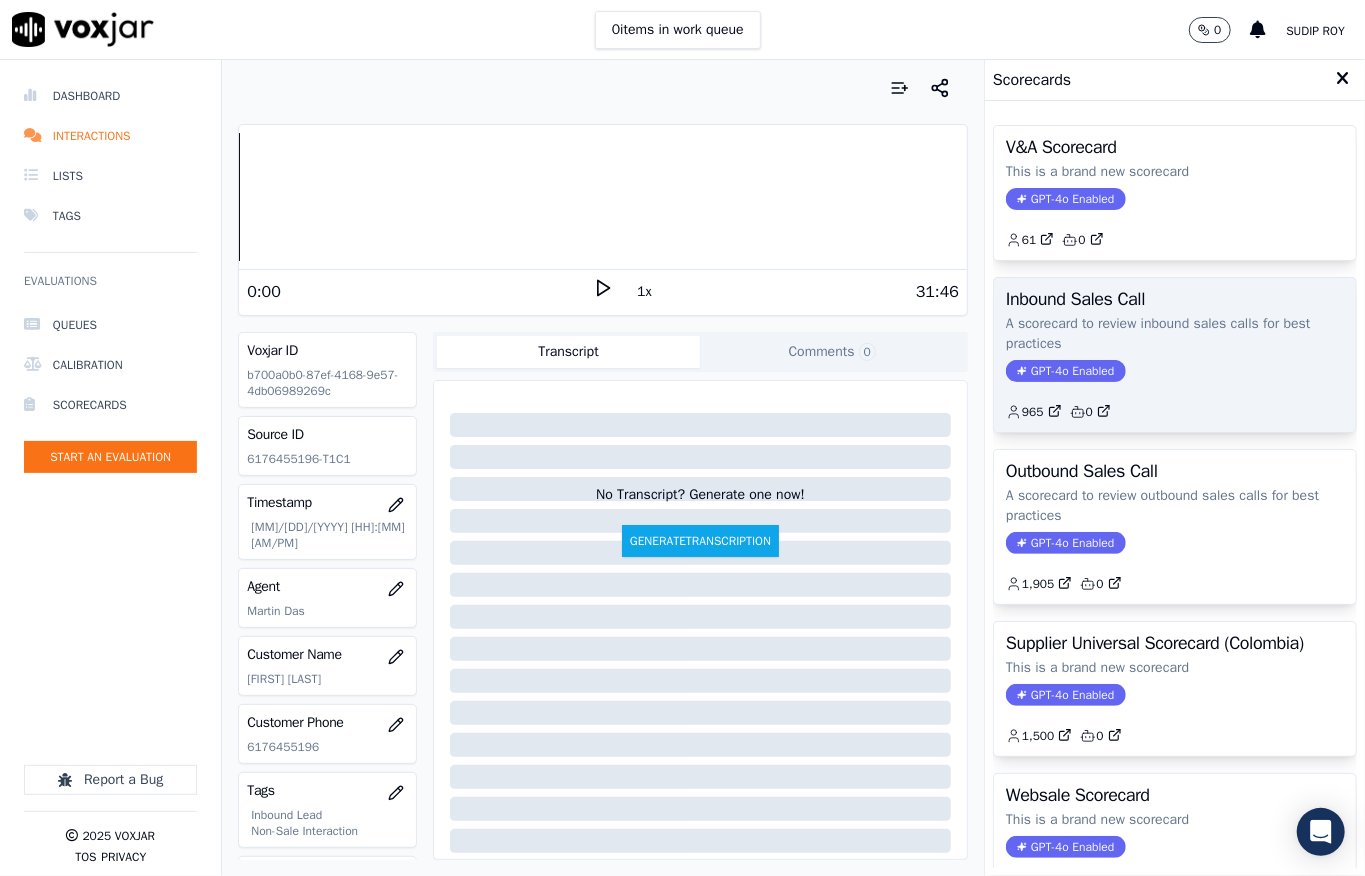 click on "GPT-4o Enabled" at bounding box center (1065, 371) 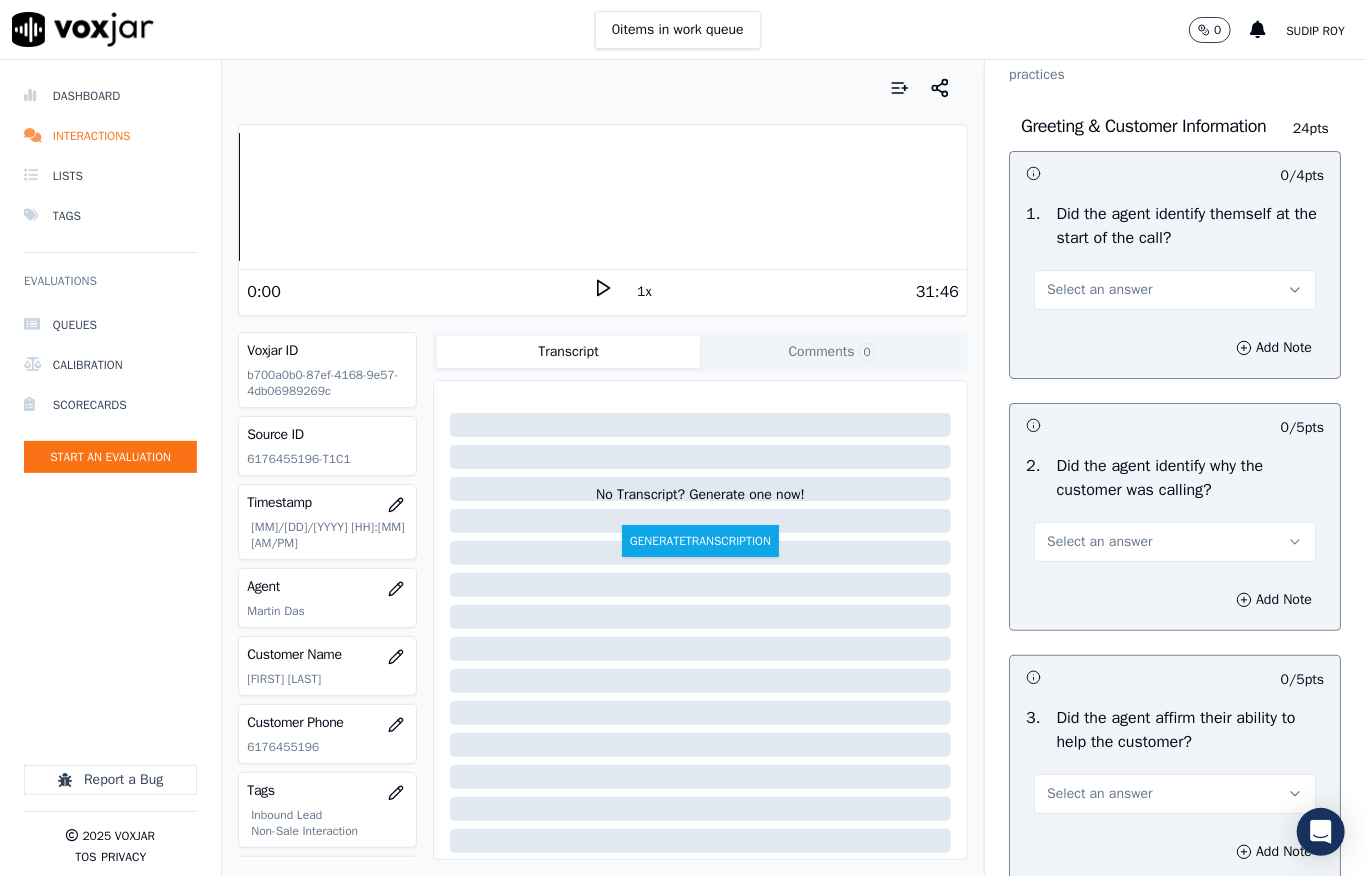 scroll, scrollTop: 133, scrollLeft: 0, axis: vertical 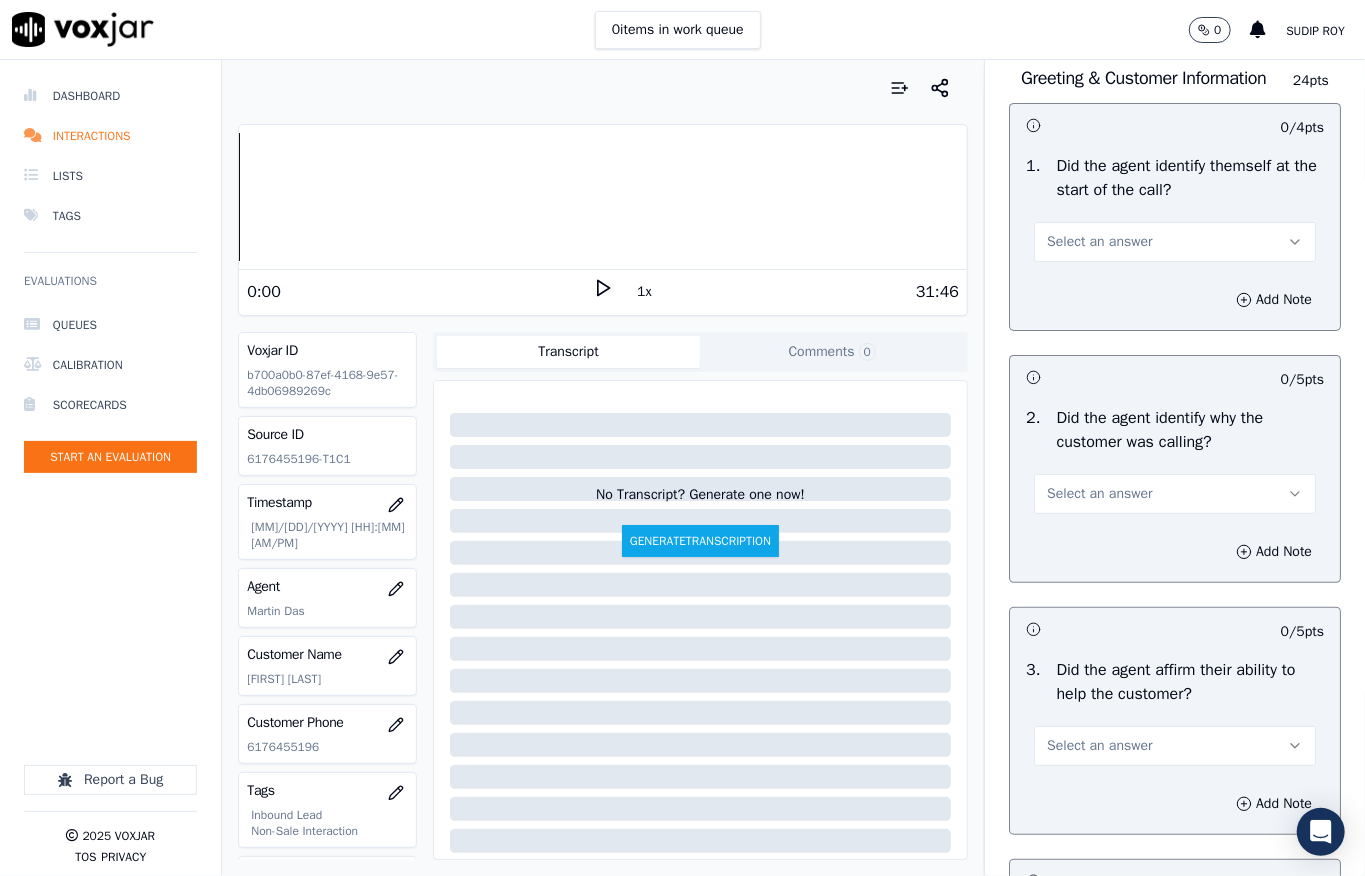 drag, startPoint x: 1072, startPoint y: 232, endPoint x: 1061, endPoint y: 250, distance: 21.095022 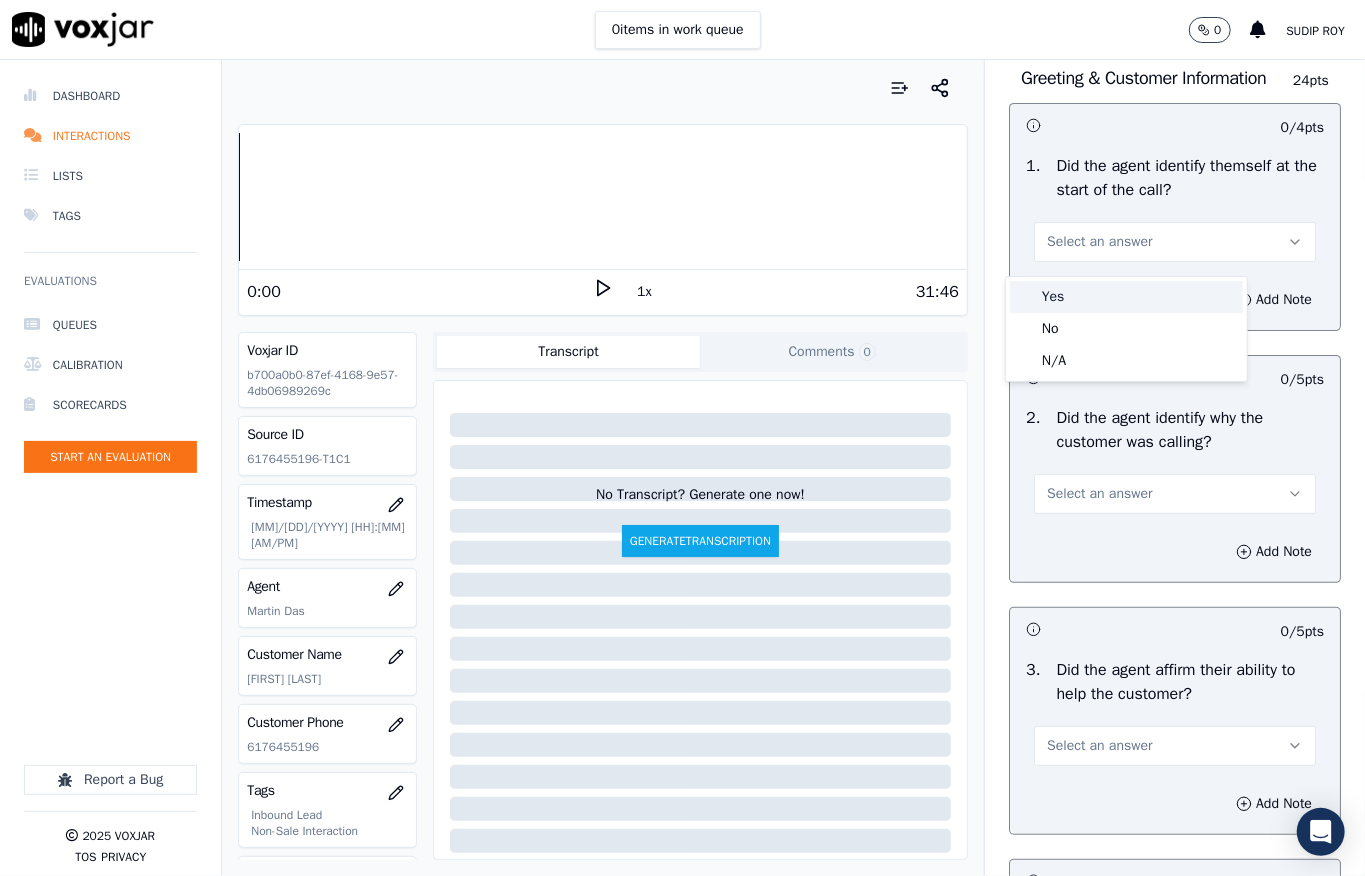 click on "Yes" at bounding box center (1126, 297) 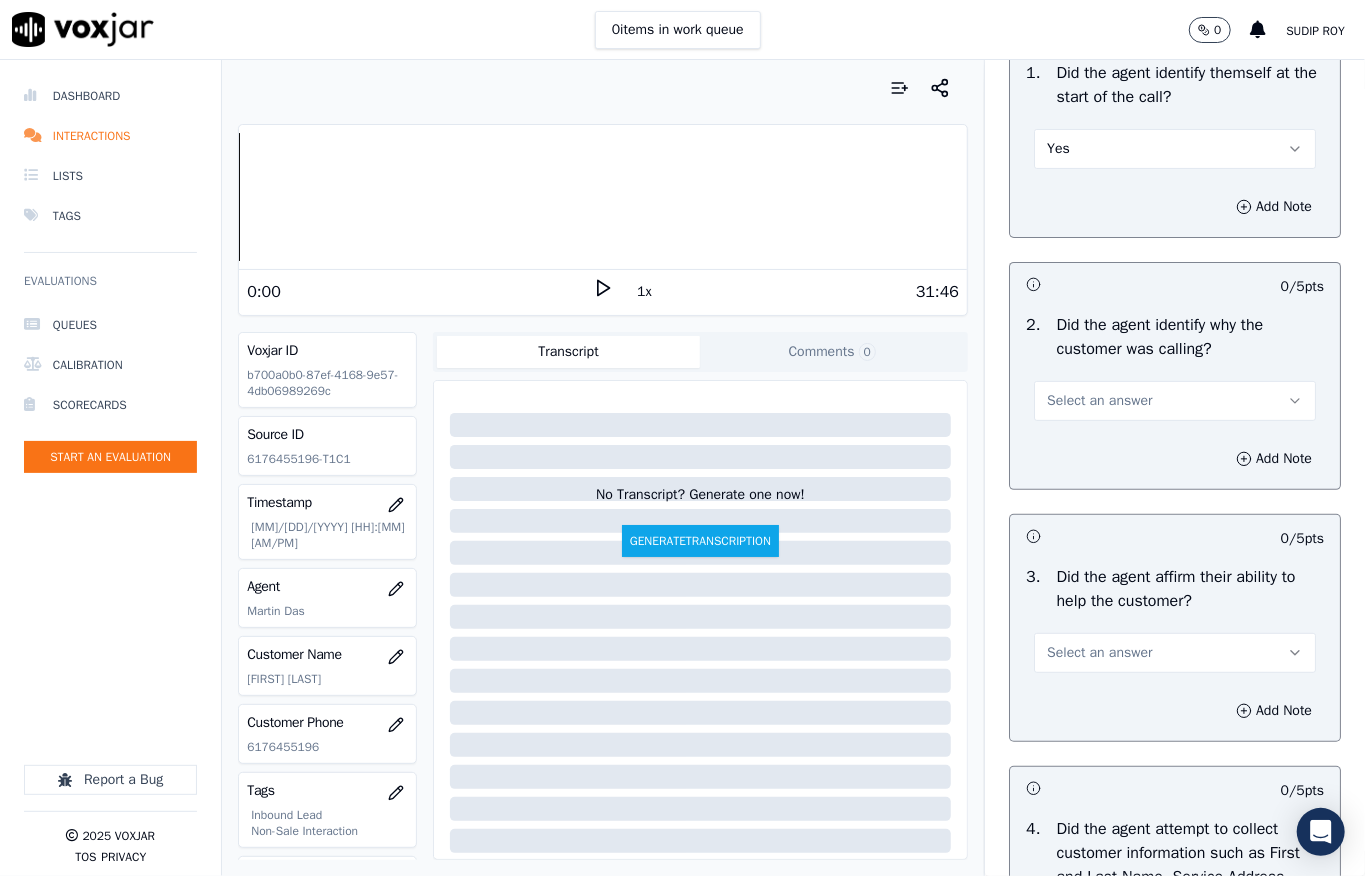 scroll, scrollTop: 400, scrollLeft: 0, axis: vertical 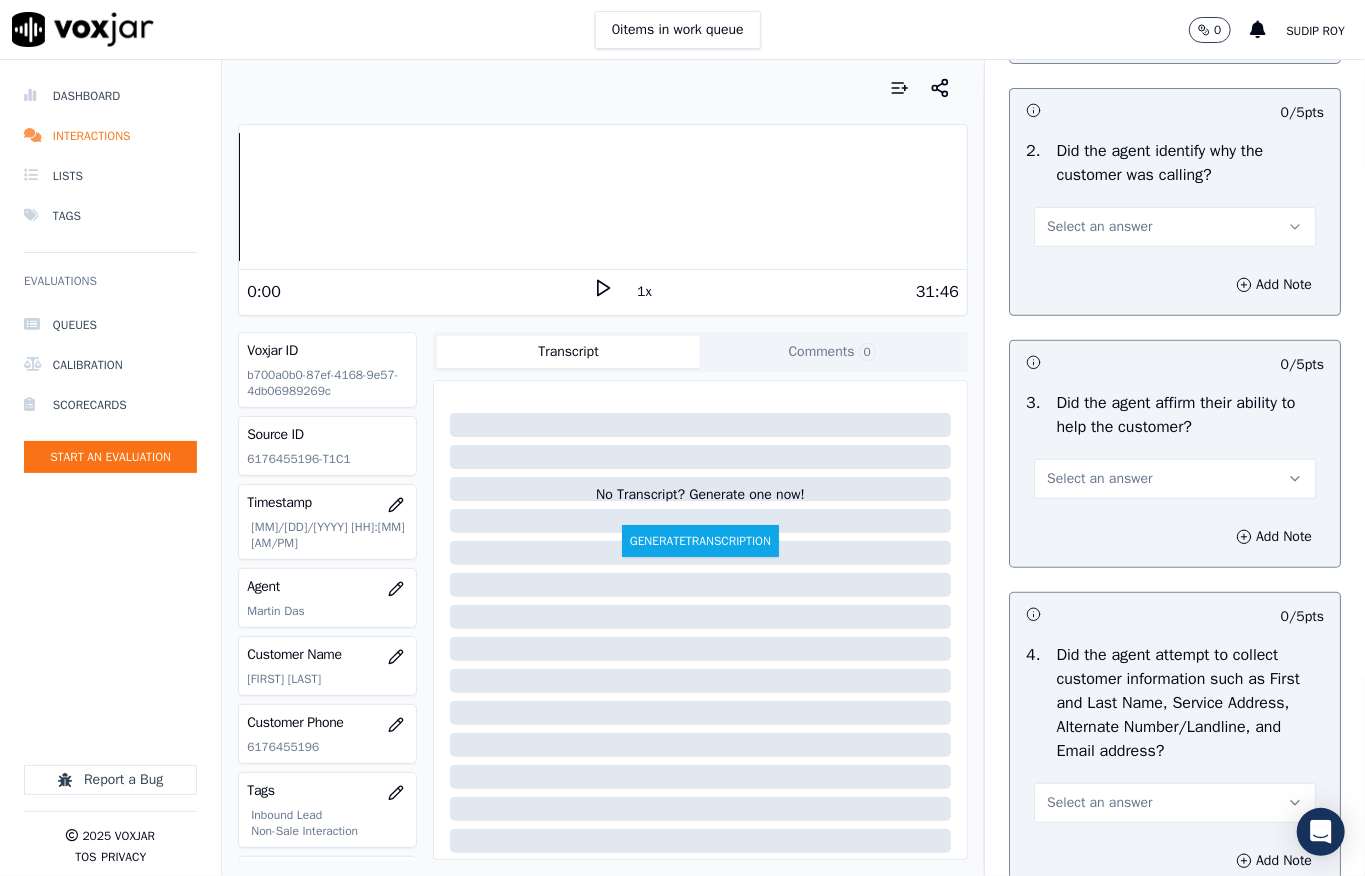 click on "Select an answer" at bounding box center [1099, 227] 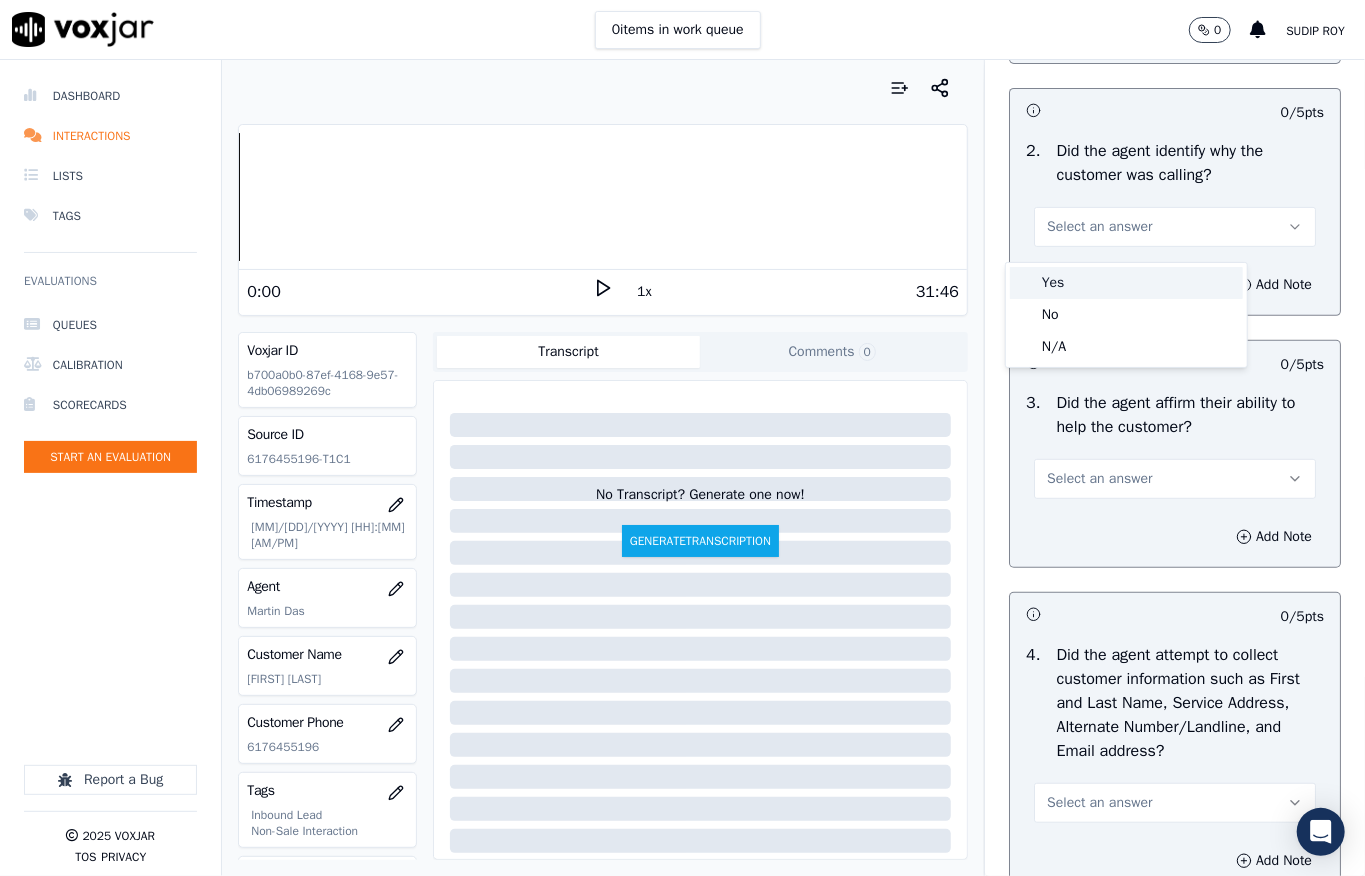 click on "Yes" at bounding box center (1126, 283) 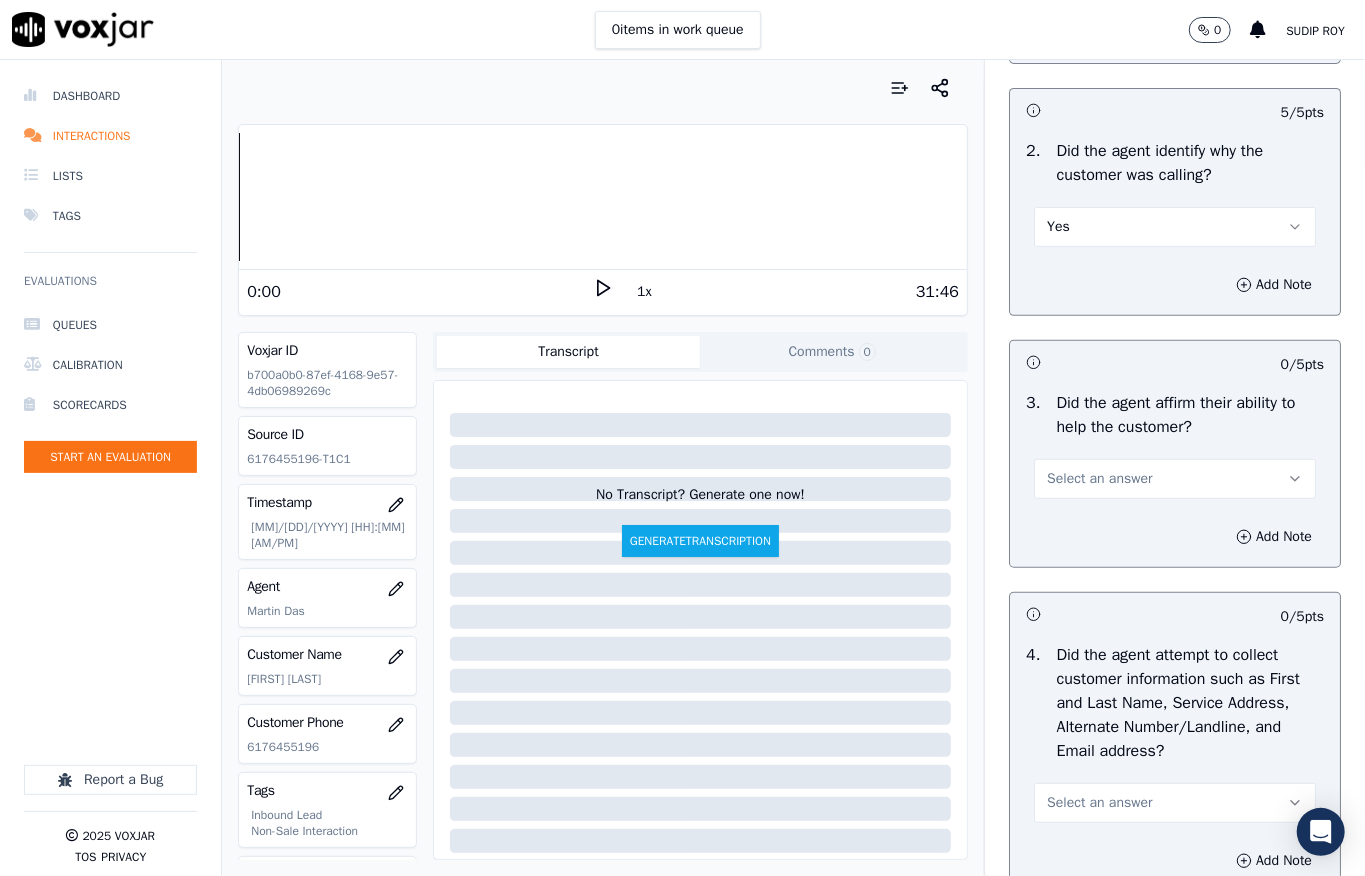click on "Select an answer" at bounding box center [1099, 479] 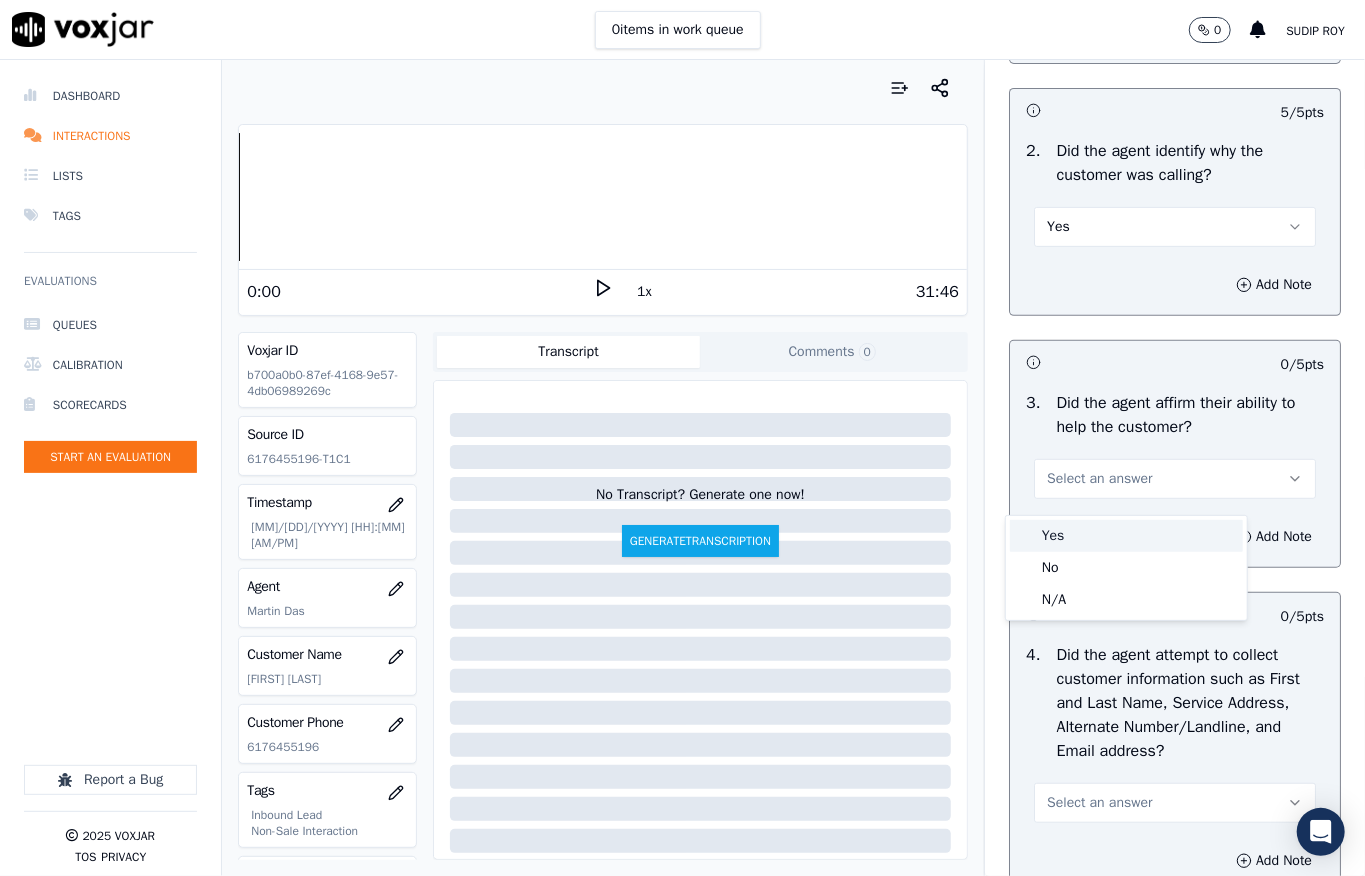 click on "Yes" at bounding box center (1126, 536) 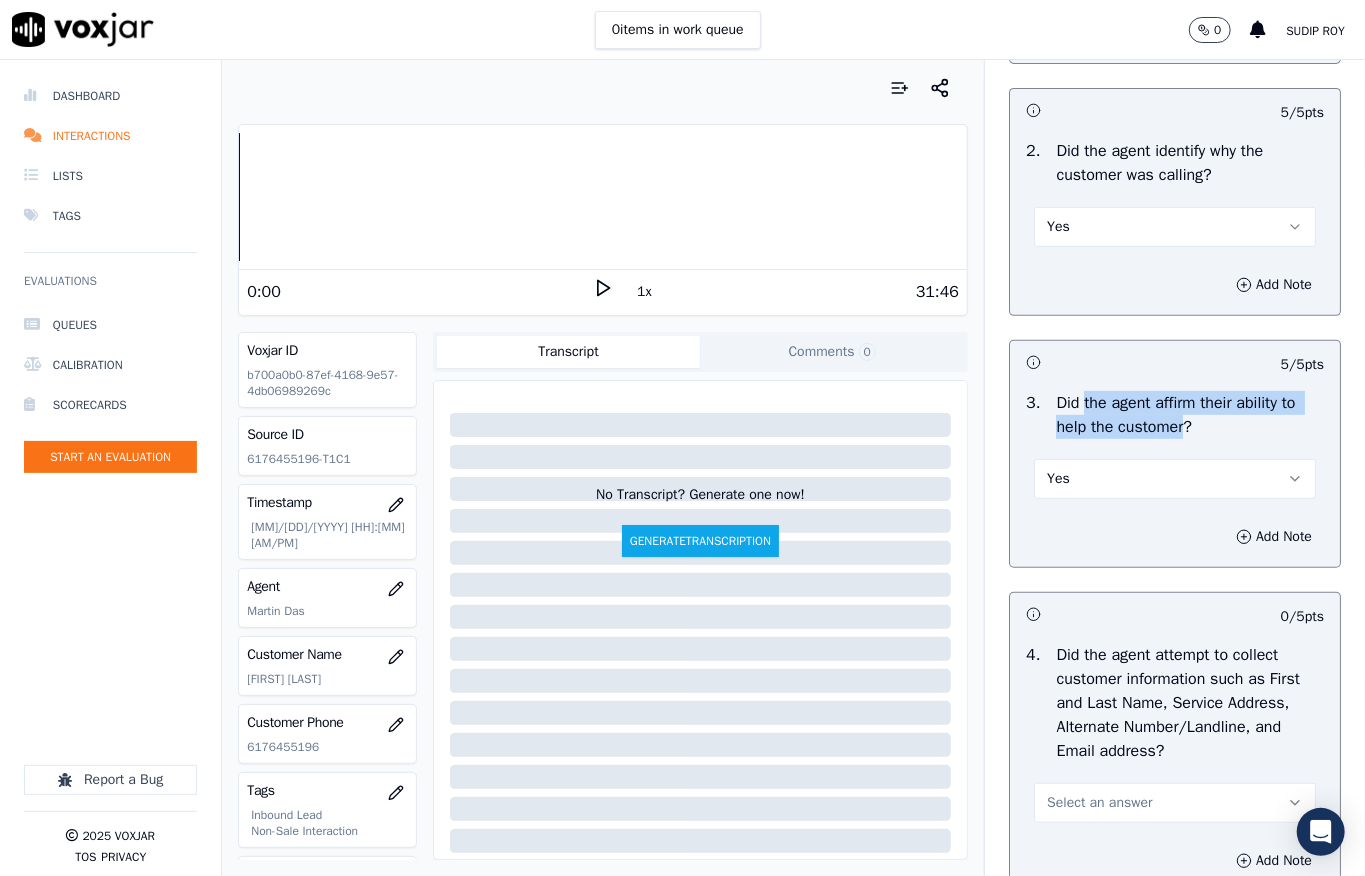 drag, startPoint x: 1056, startPoint y: 404, endPoint x: 1170, endPoint y: 438, distance: 118.96218 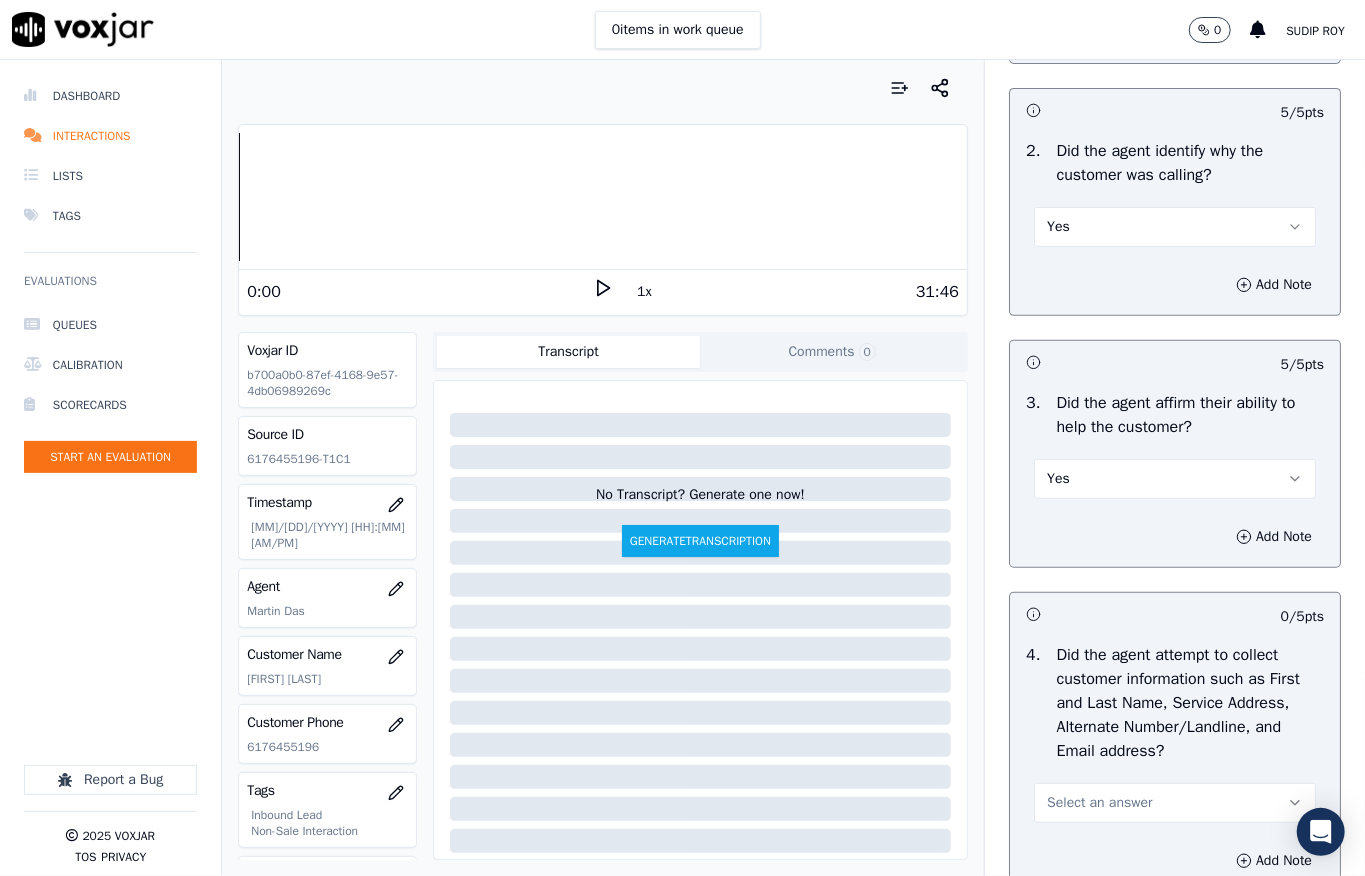 click on "Greeting & Customer Information     24  pts                 4 / 4  pts     1 .   Did the agent identify themself at the start of the call?   Yes          Add Note                           5 / 5  pts     2 .   Did the agent identify why the customer was calling?   Yes          Add Note                           5 / 5  pts     3 .   Did the agent affirm their ability to help the customer?   Yes          Add Note                           0 / 5  pts     4 .   Did the agent attempt to collect customer information such as First and Last Name, Service Address, Alternate Number/Landline, and Email address?   Select an answer          Add Note                           0 / 5  pts     5 .   Did the agent collect any financial details from the customer?    Select an answer          Add Note" at bounding box center [1175, 477] 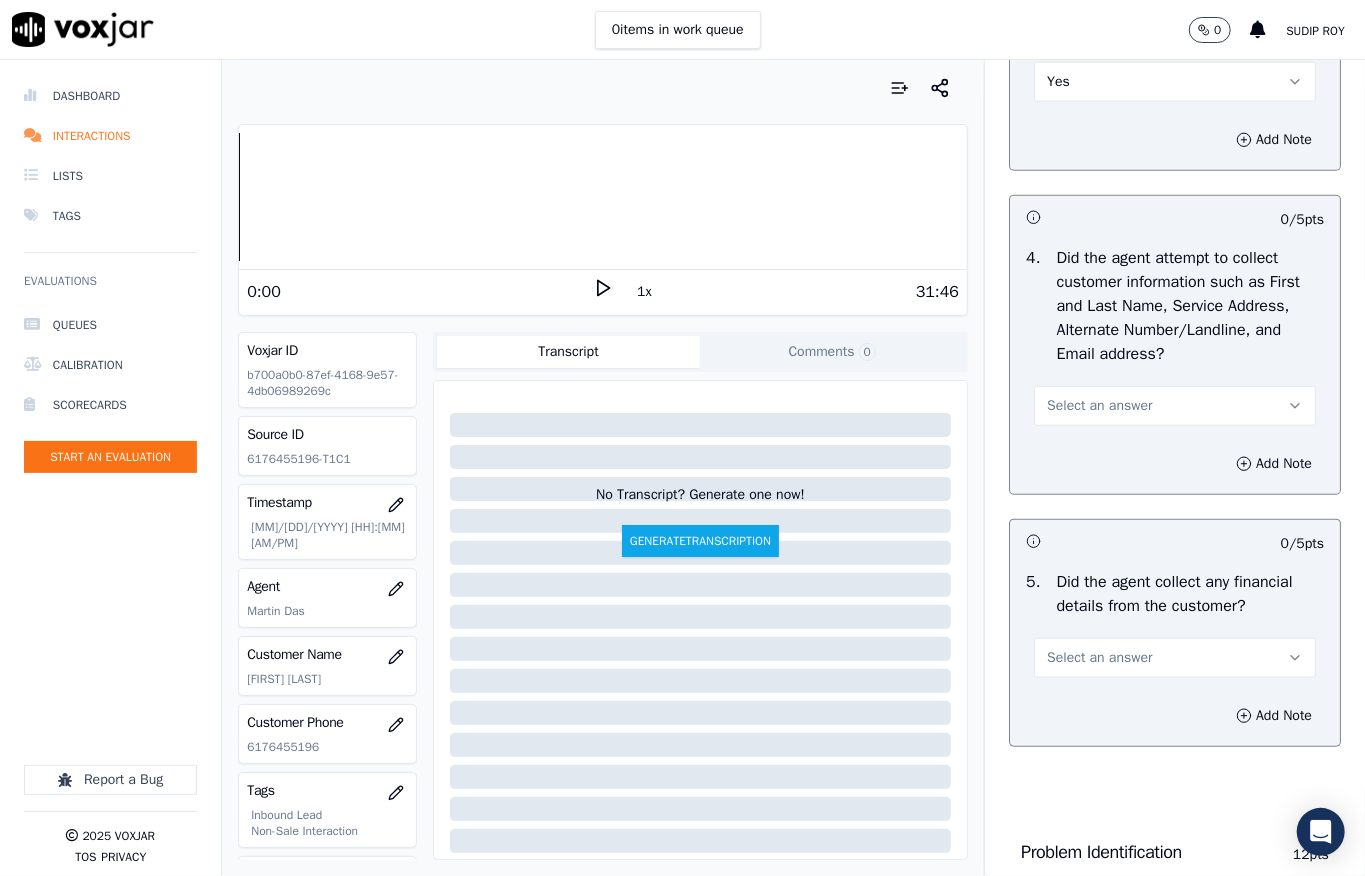 scroll, scrollTop: 933, scrollLeft: 0, axis: vertical 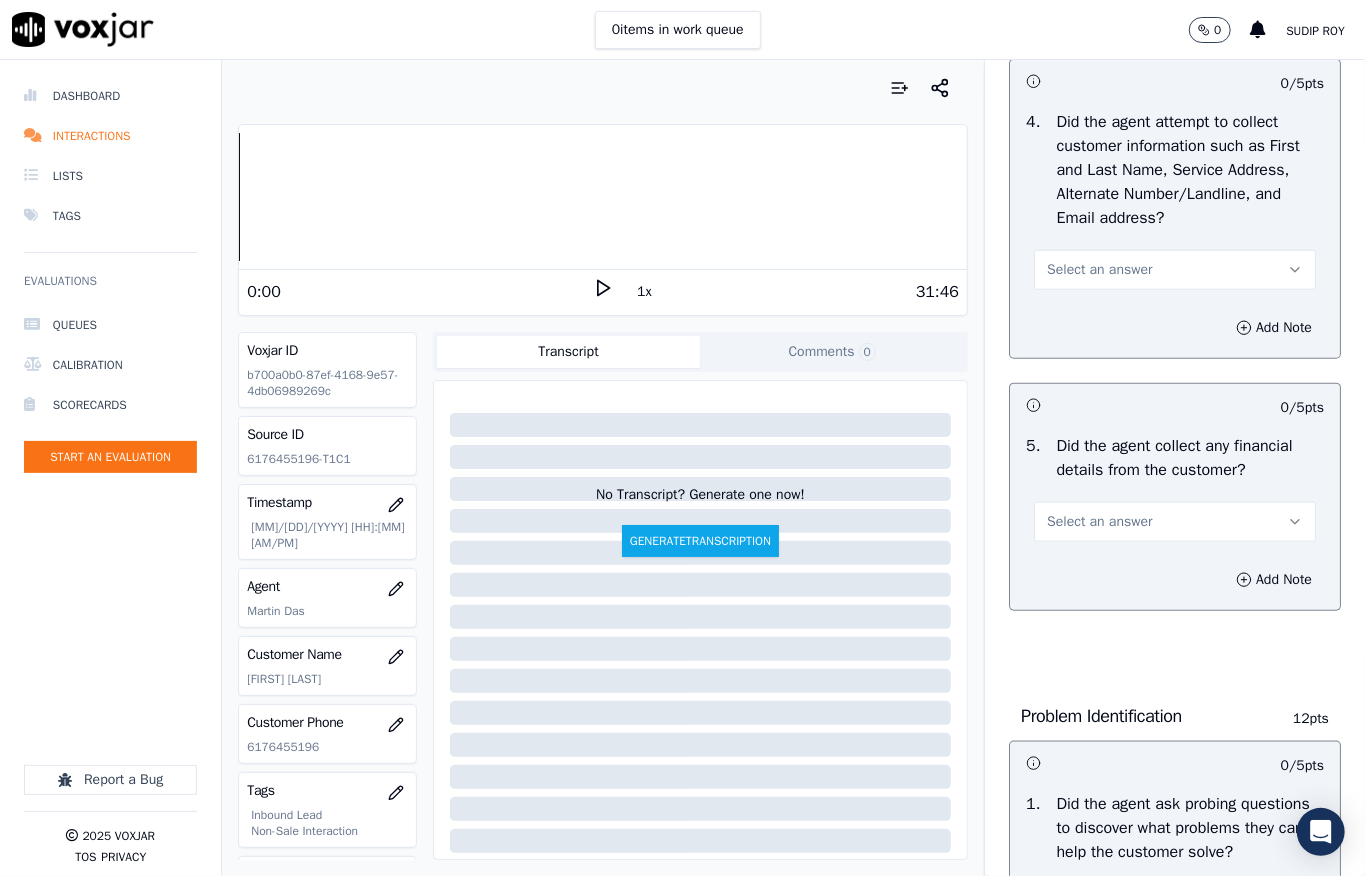 click on "Select an answer" at bounding box center [1099, 270] 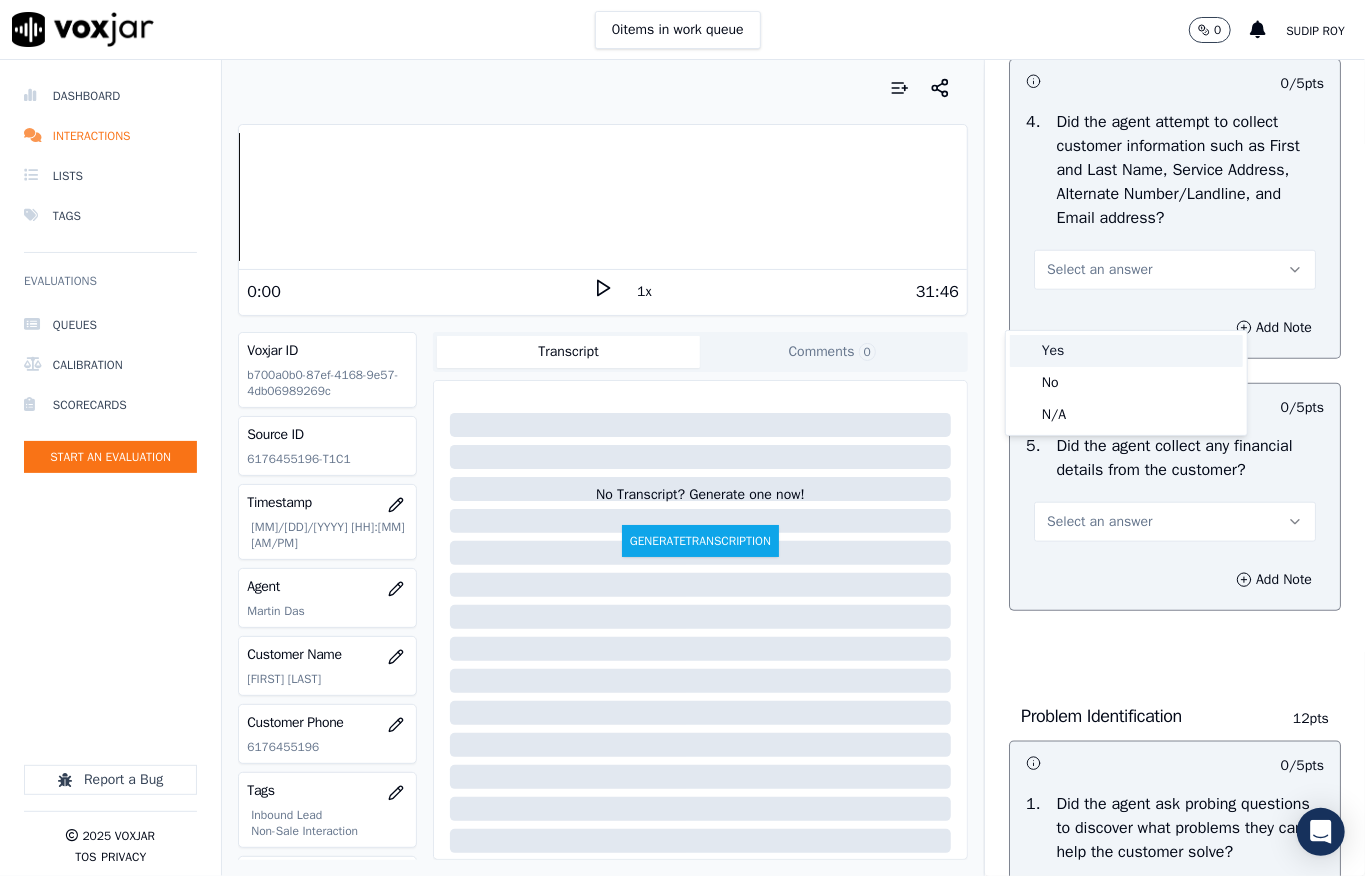 click on "Yes" at bounding box center (1126, 351) 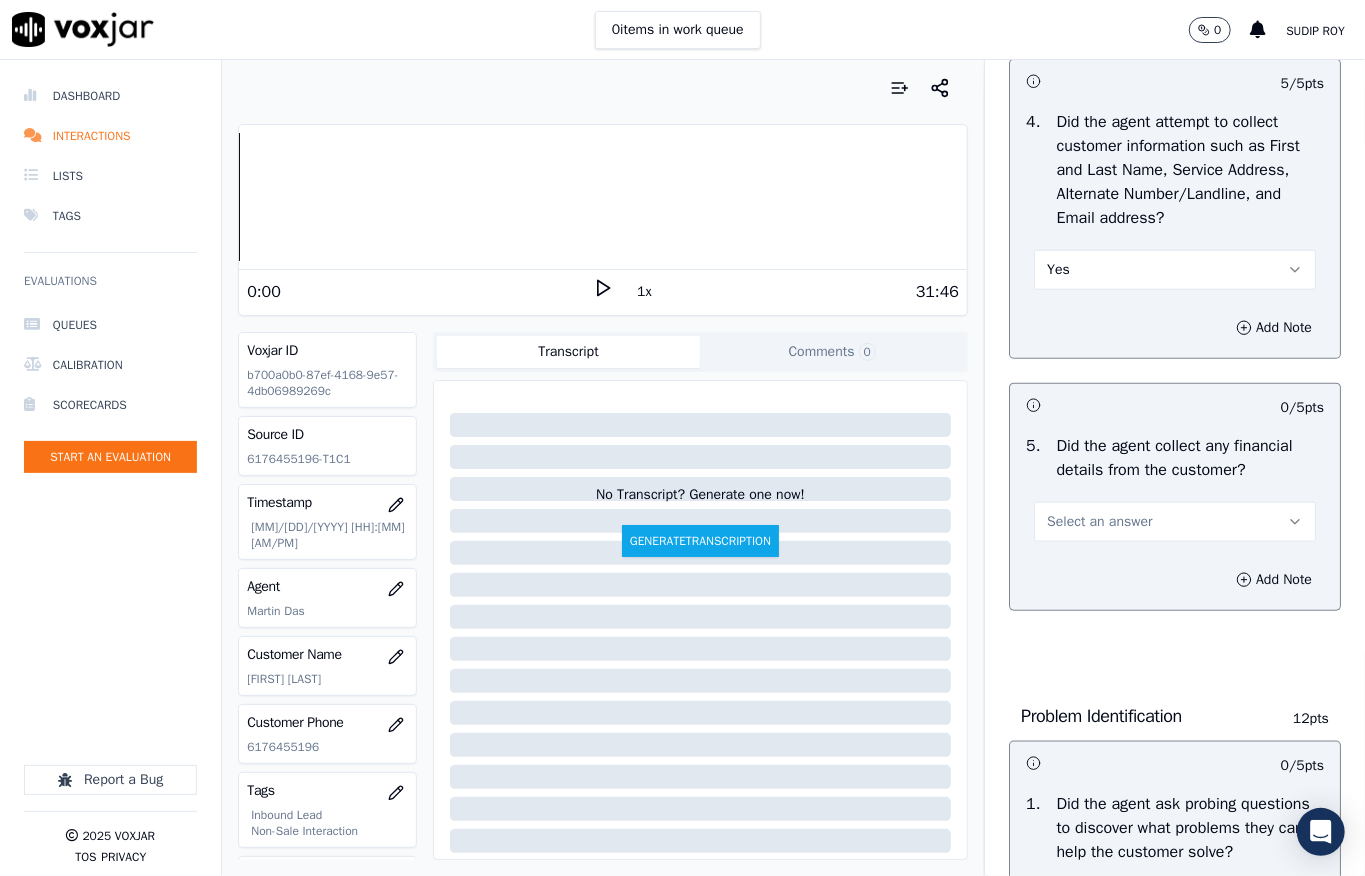 scroll, scrollTop: 1200, scrollLeft: 0, axis: vertical 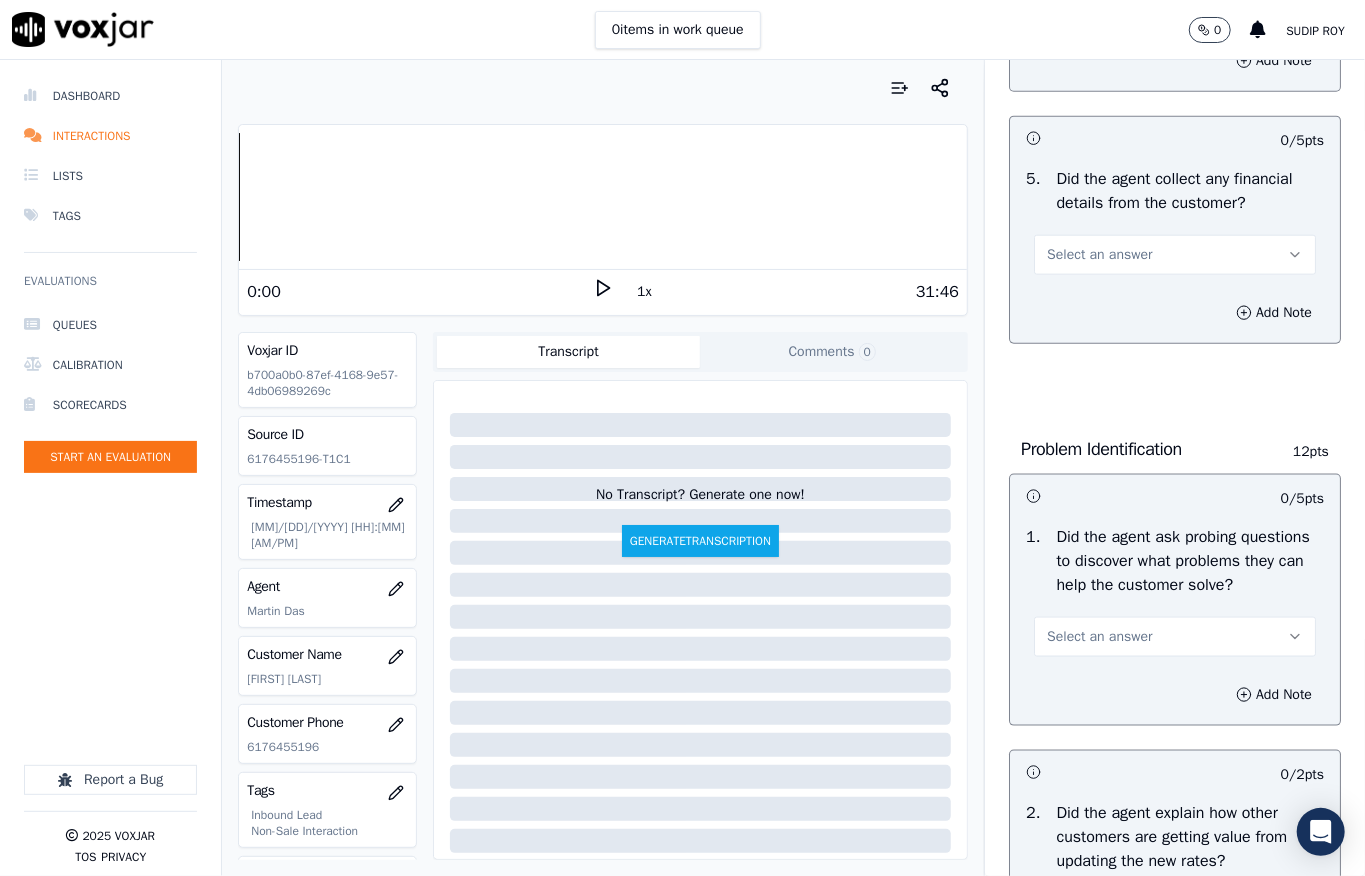 drag, startPoint x: 1070, startPoint y: 298, endPoint x: 1060, endPoint y: 326, distance: 29.732138 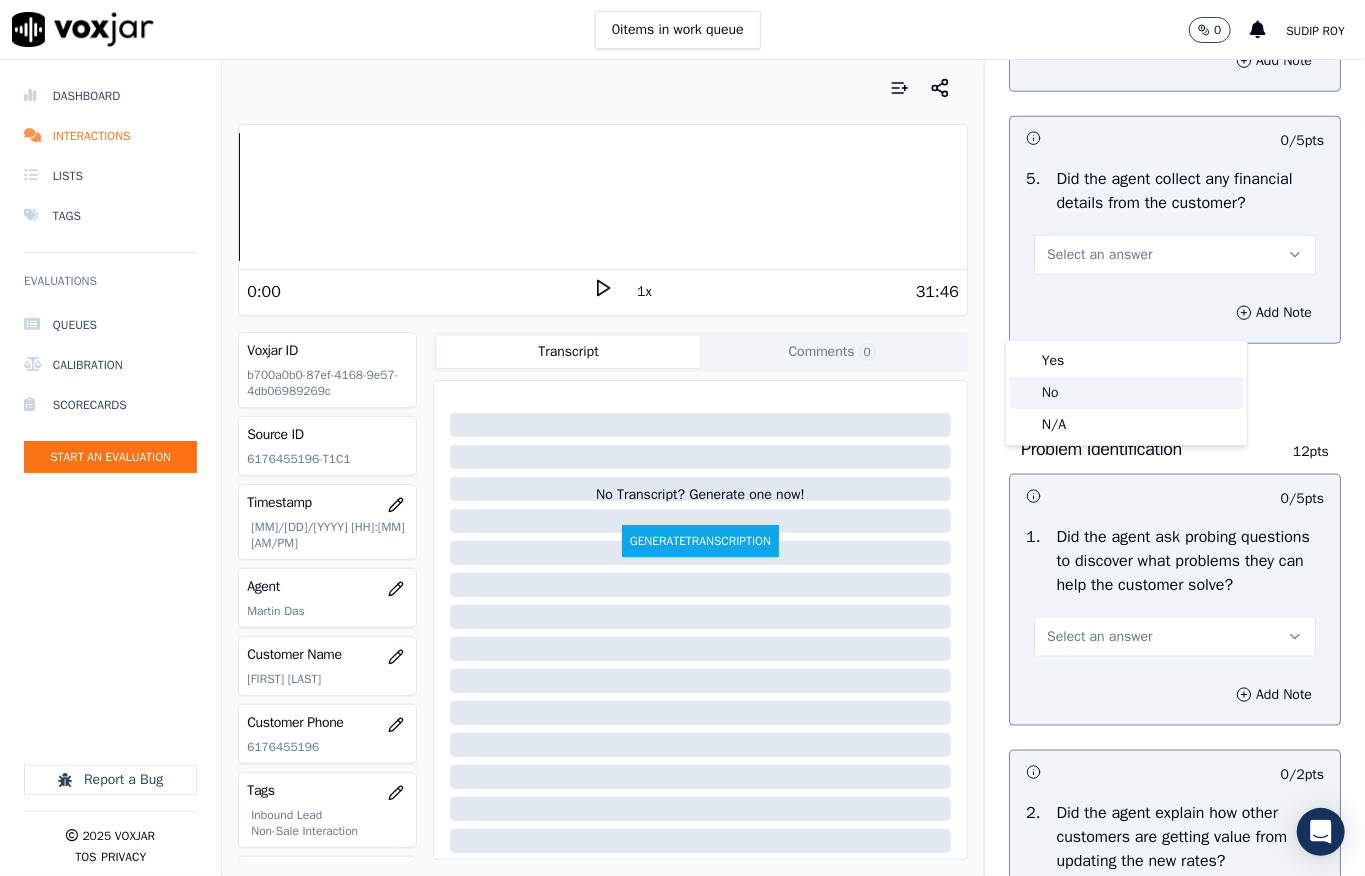 drag, startPoint x: 1056, startPoint y: 385, endPoint x: 1056, endPoint y: 365, distance: 20 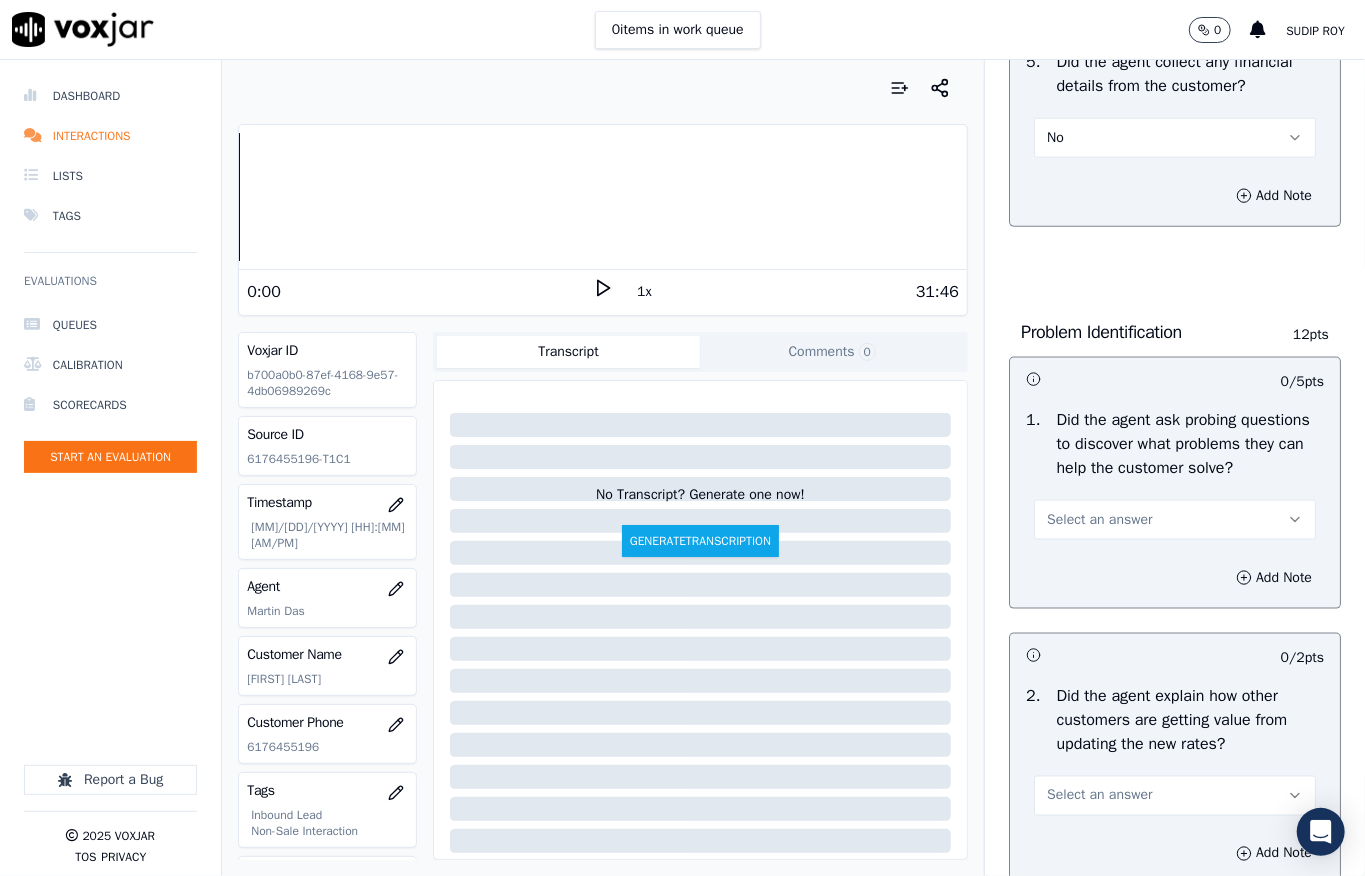 scroll, scrollTop: 1466, scrollLeft: 0, axis: vertical 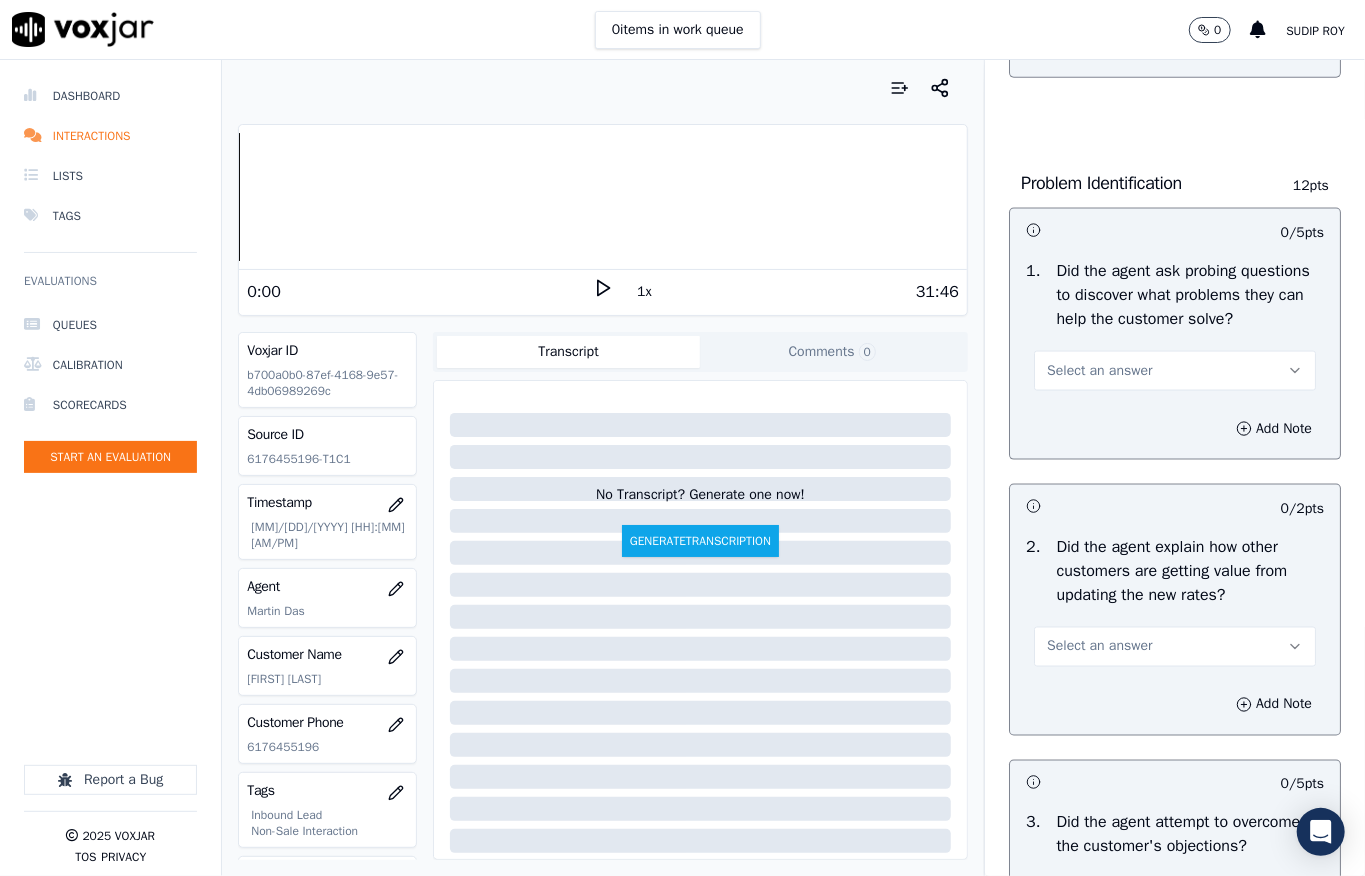click on "Select an answer" at bounding box center [1099, 371] 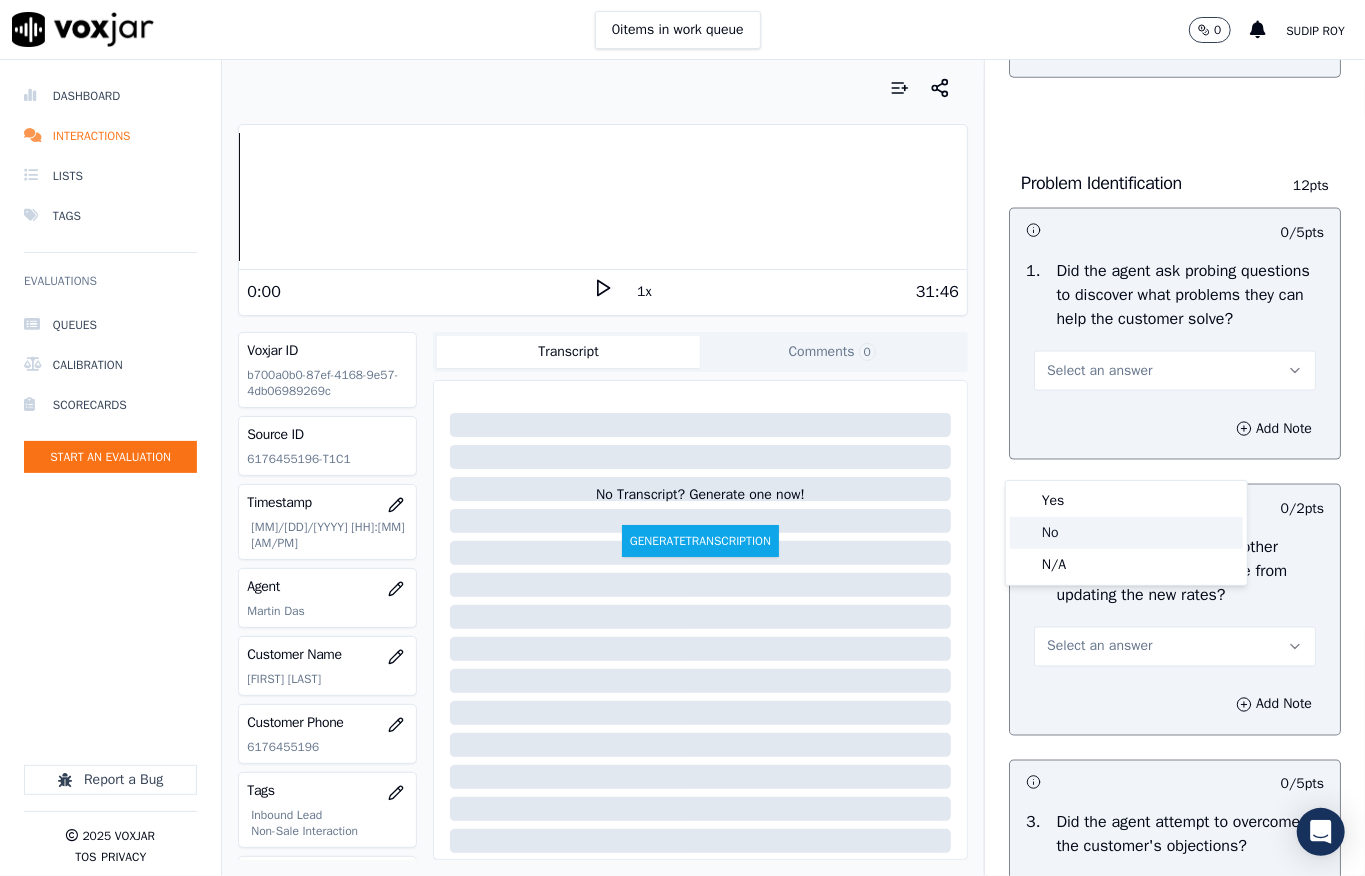 click on "No" 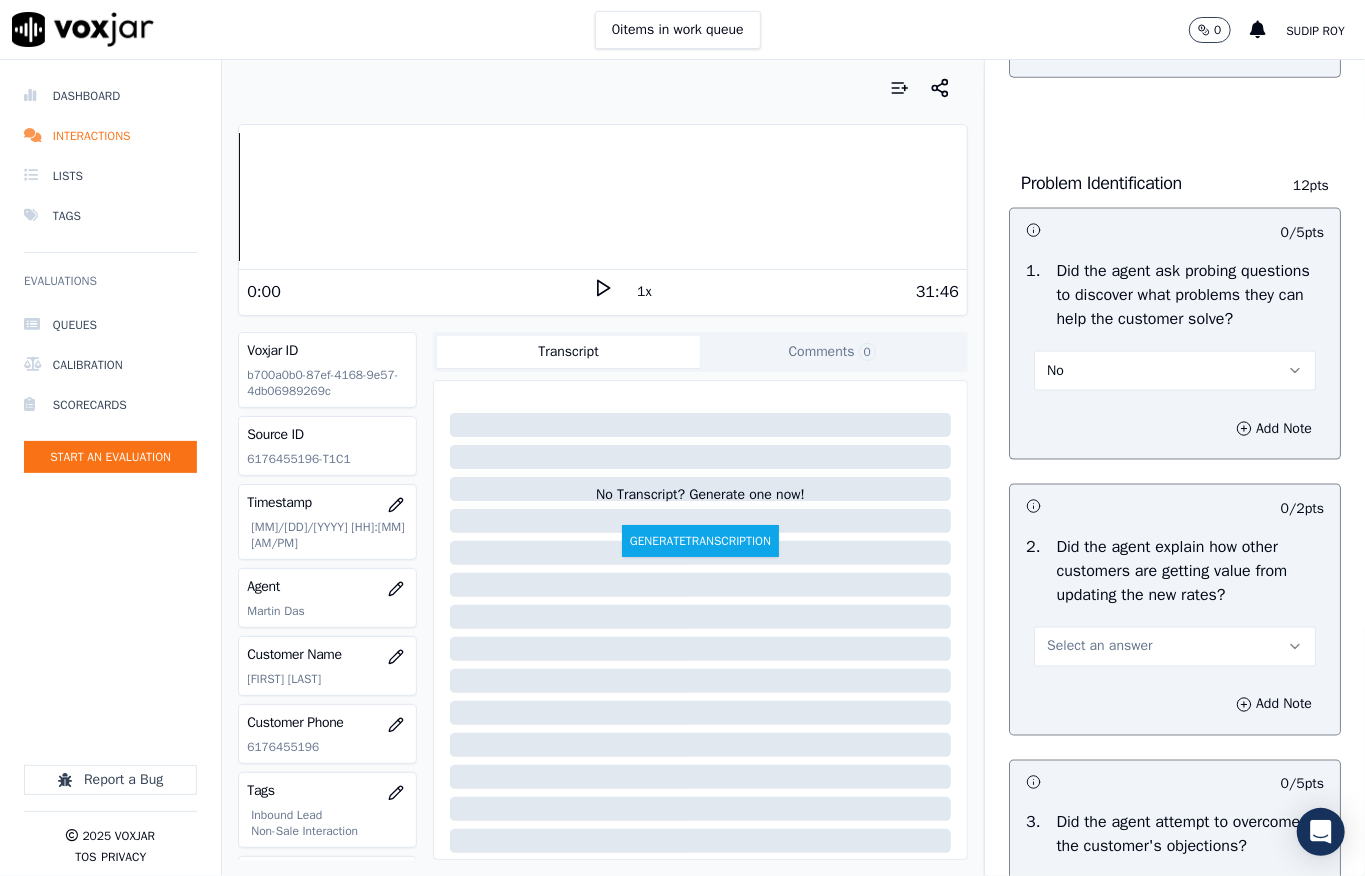 click on "No" at bounding box center (1175, 371) 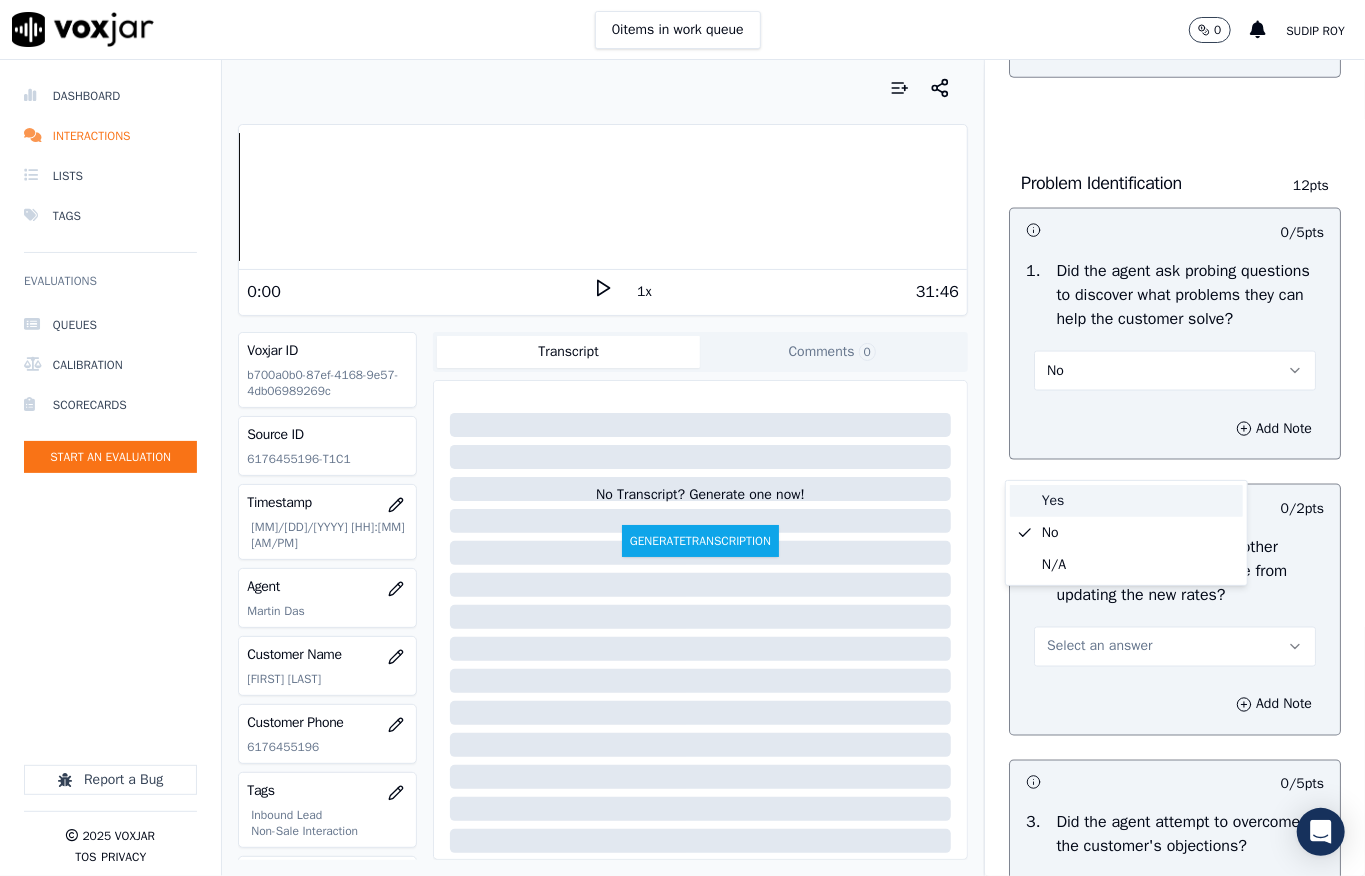 click on "Yes" at bounding box center [1126, 501] 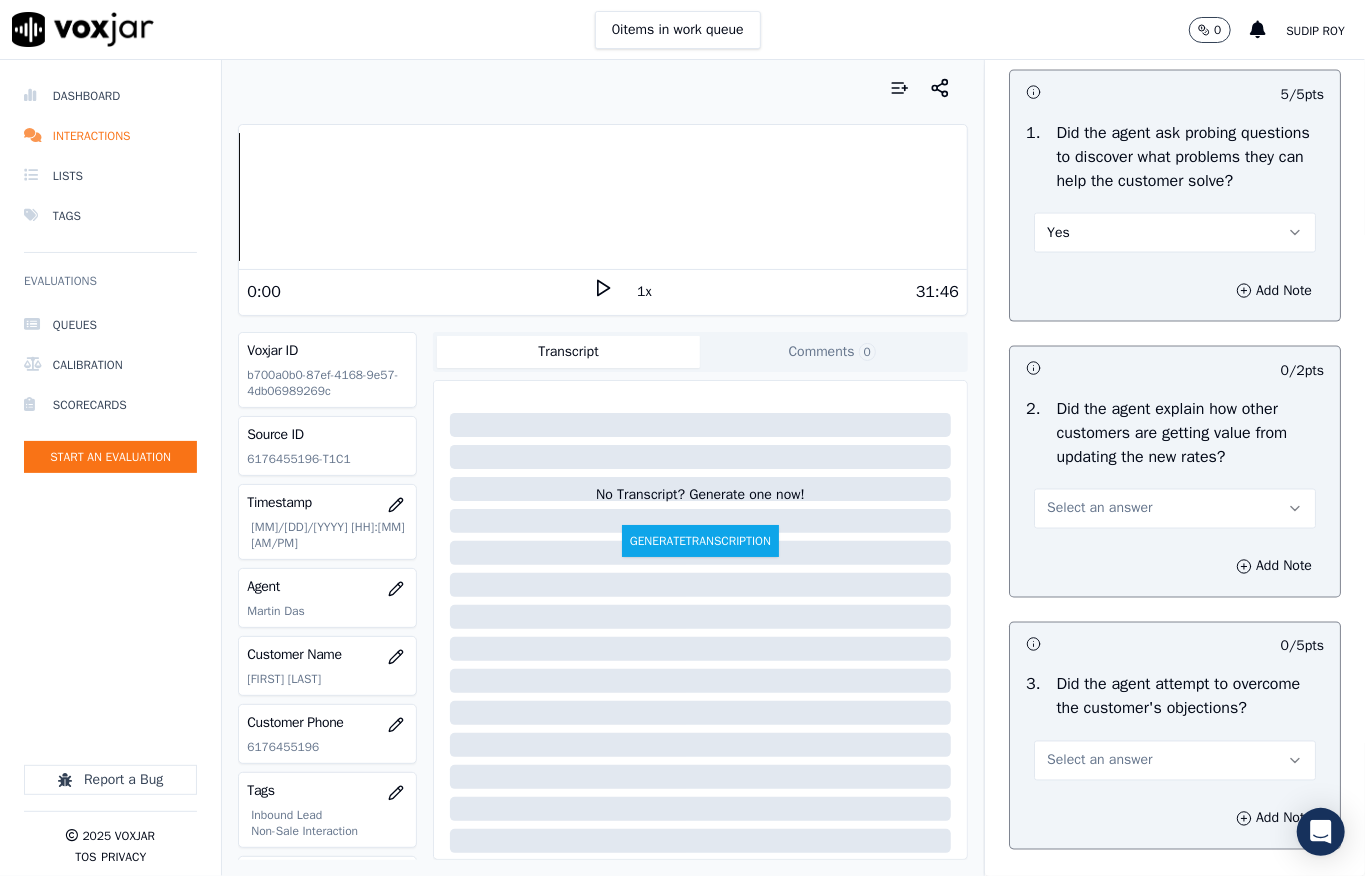 scroll, scrollTop: 1866, scrollLeft: 0, axis: vertical 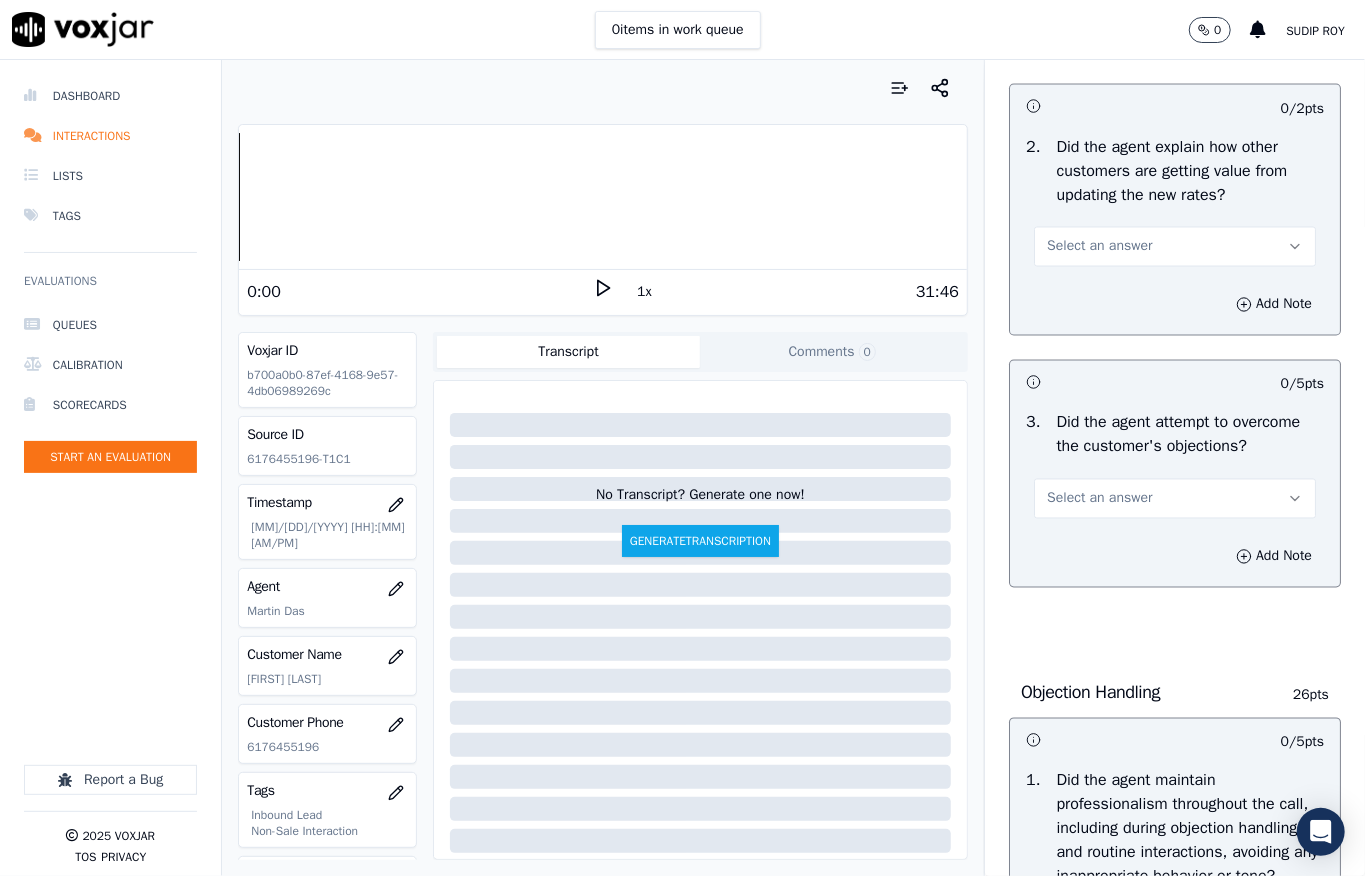 click on "Select an answer" at bounding box center (1099, 247) 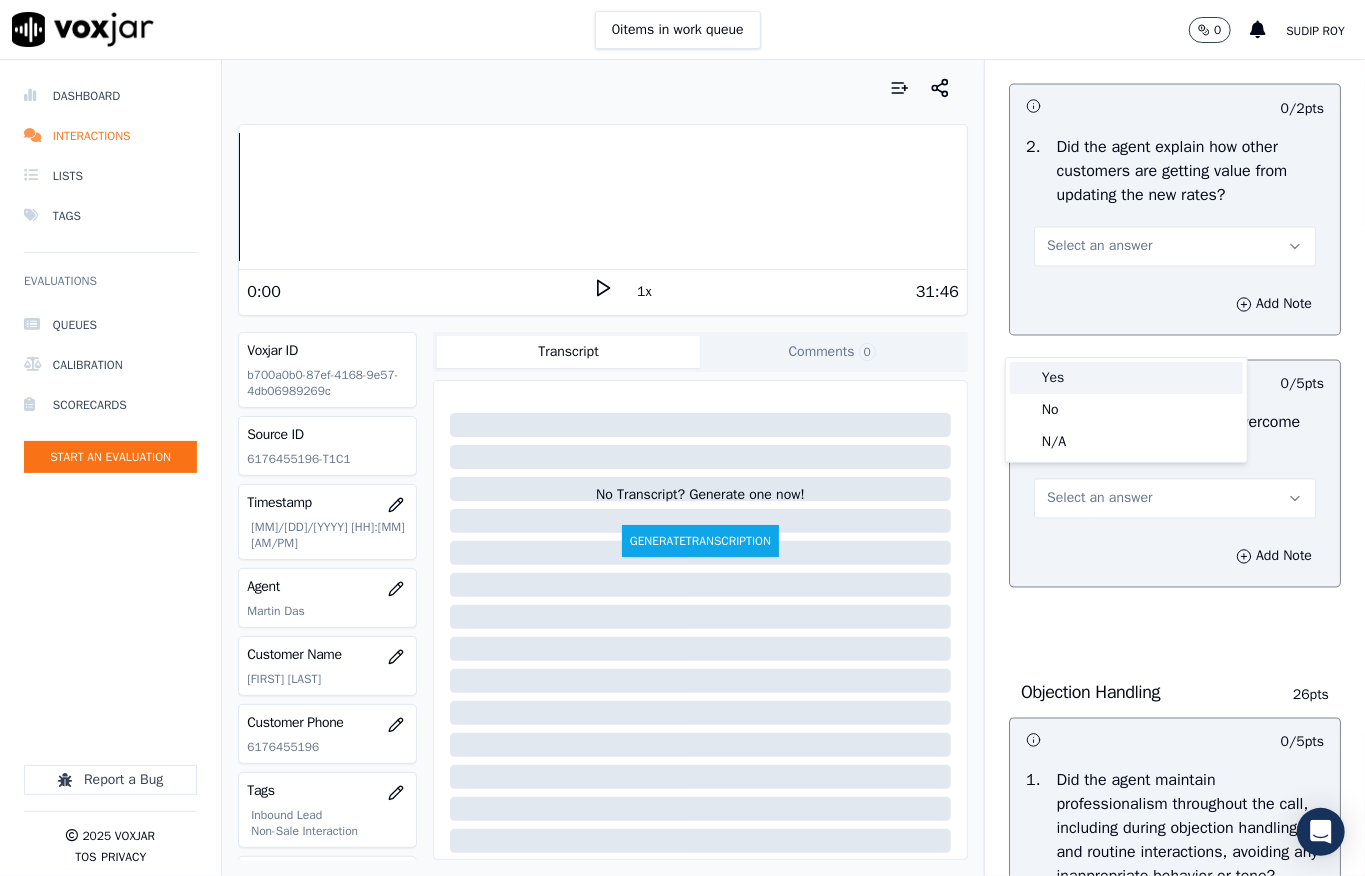 click on "Yes" at bounding box center [1126, 378] 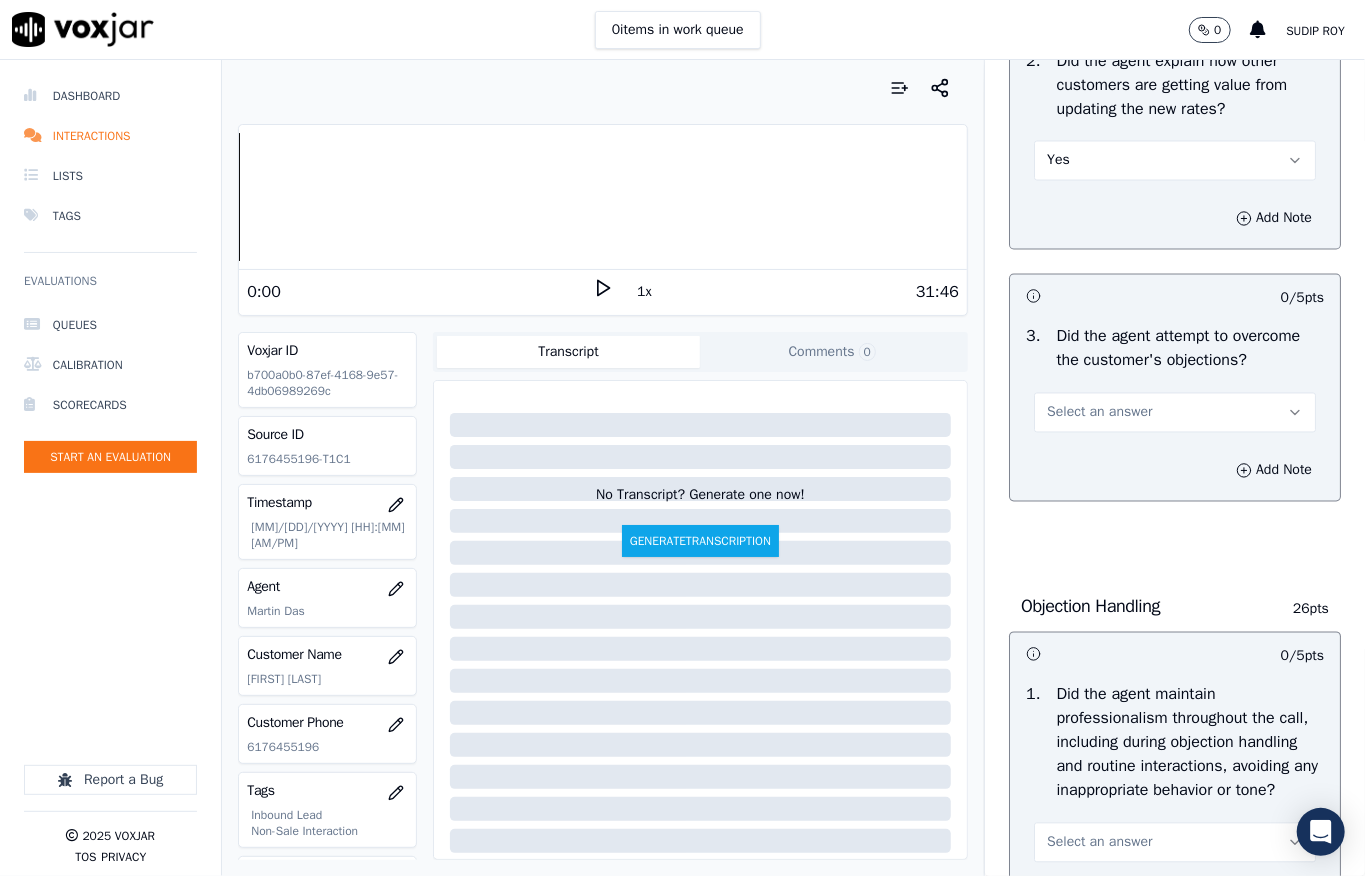 scroll, scrollTop: 2000, scrollLeft: 0, axis: vertical 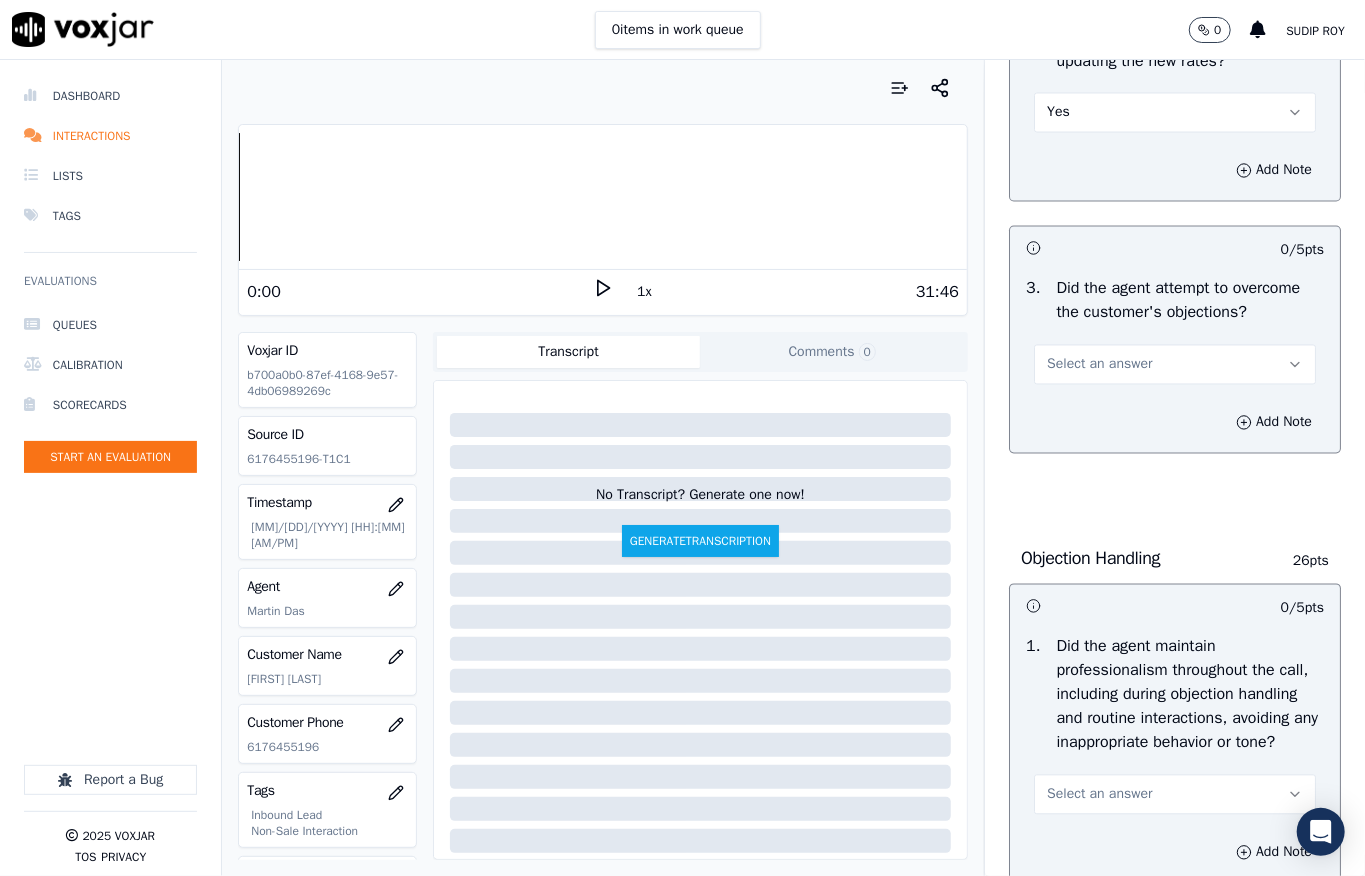 drag, startPoint x: 1066, startPoint y: 194, endPoint x: 1069, endPoint y: 213, distance: 19.235384 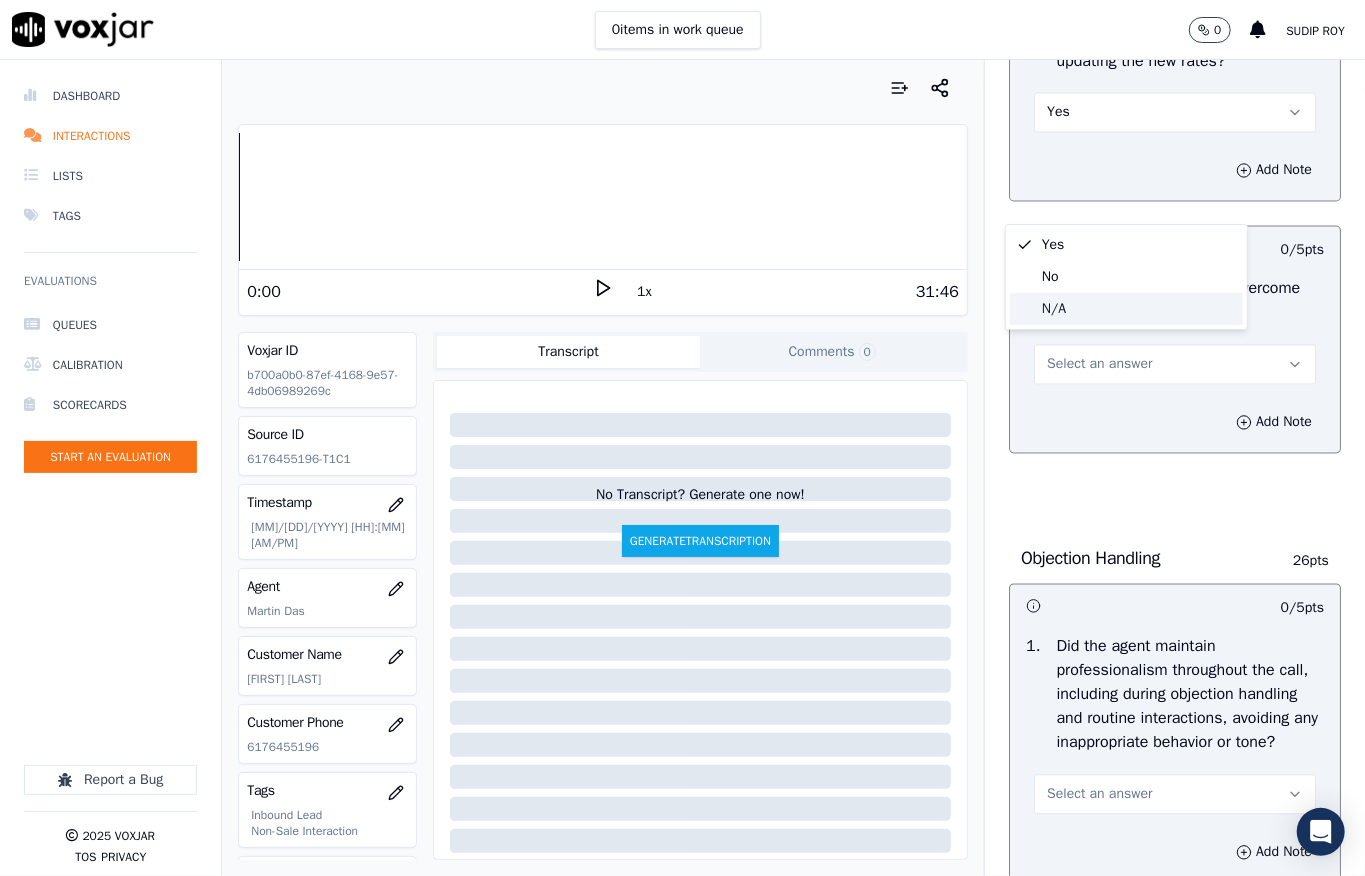 click on "N/A" 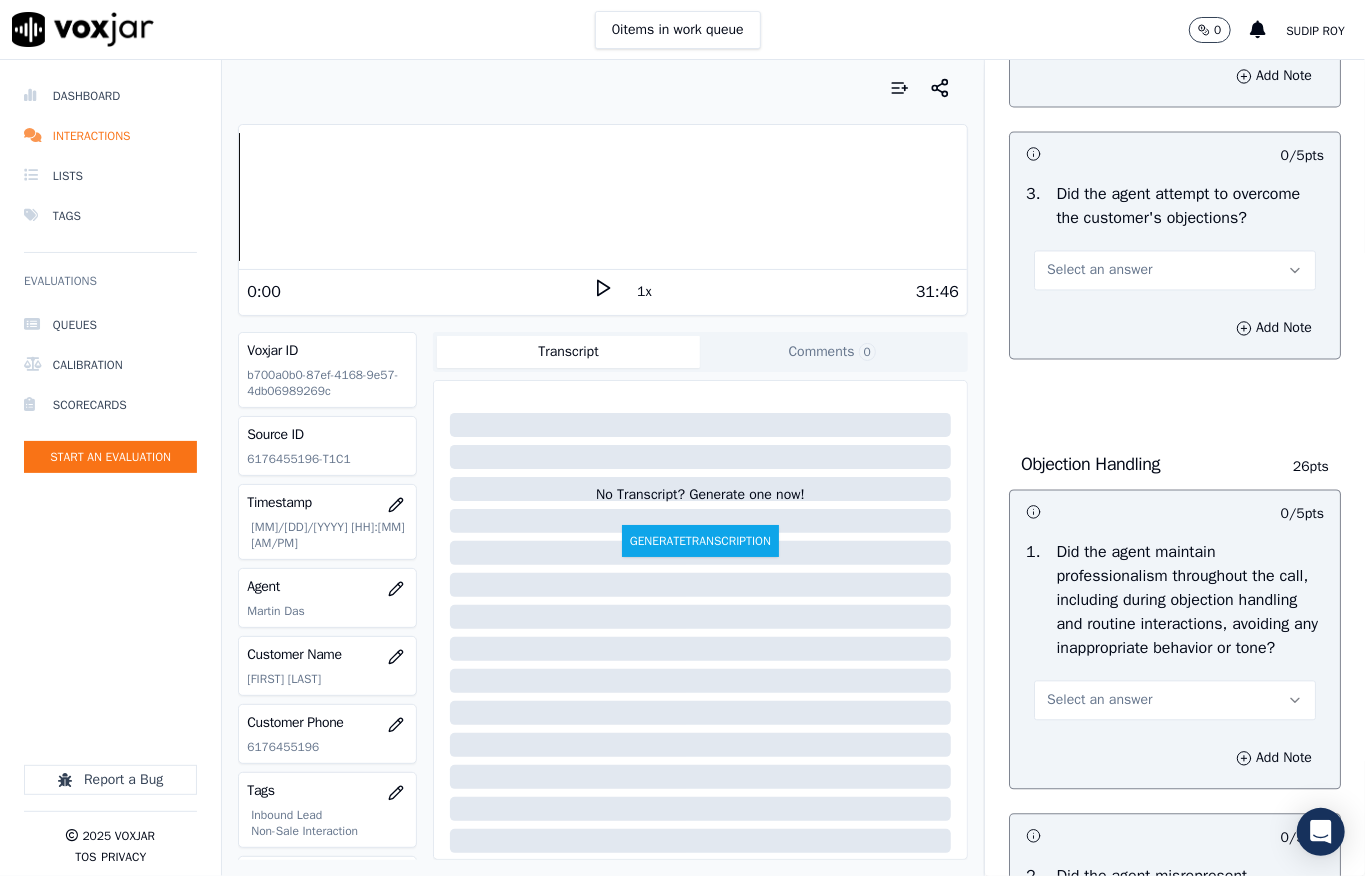 scroll, scrollTop: 2266, scrollLeft: 0, axis: vertical 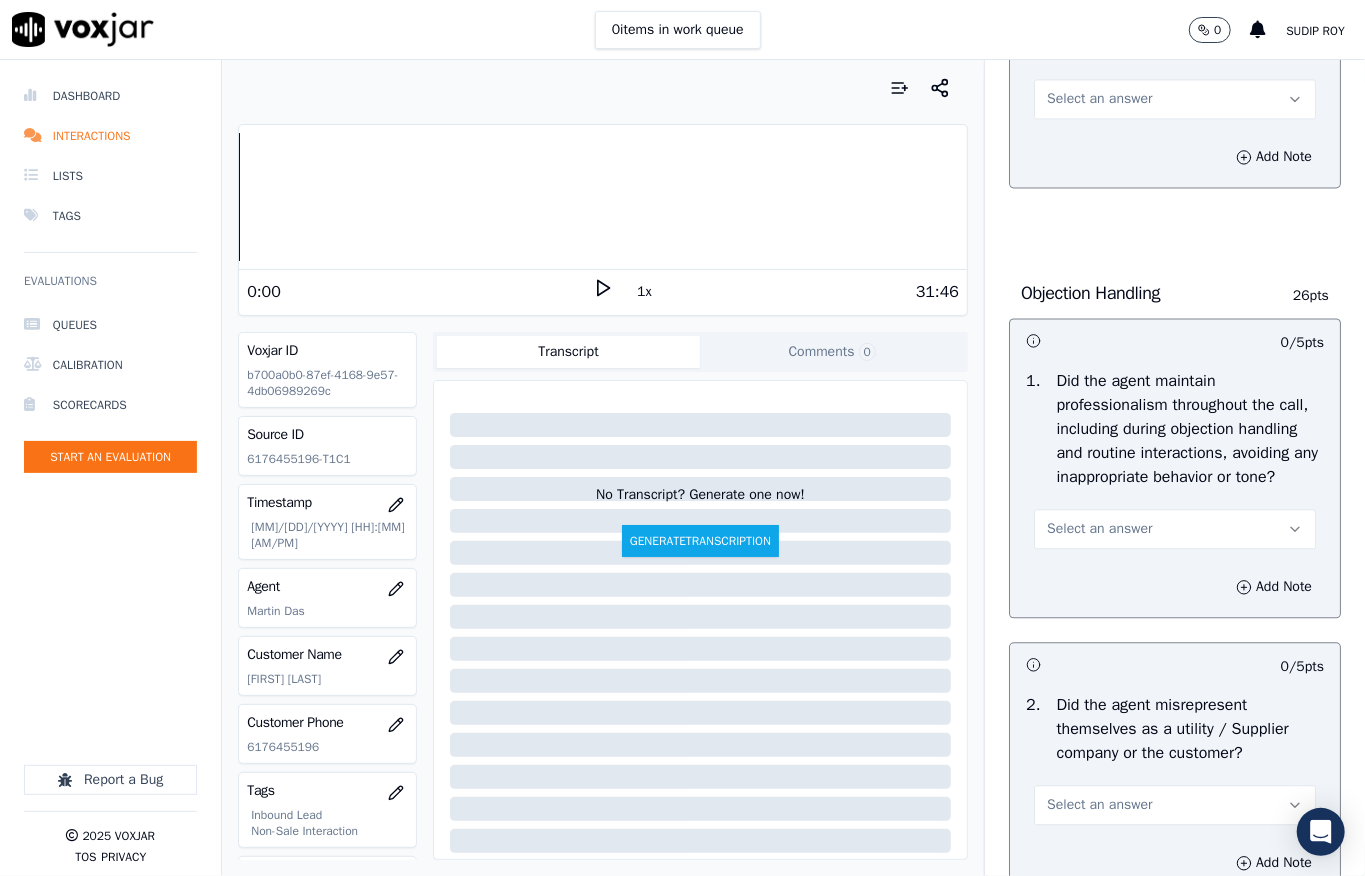click on "Select an answer" at bounding box center [1099, 99] 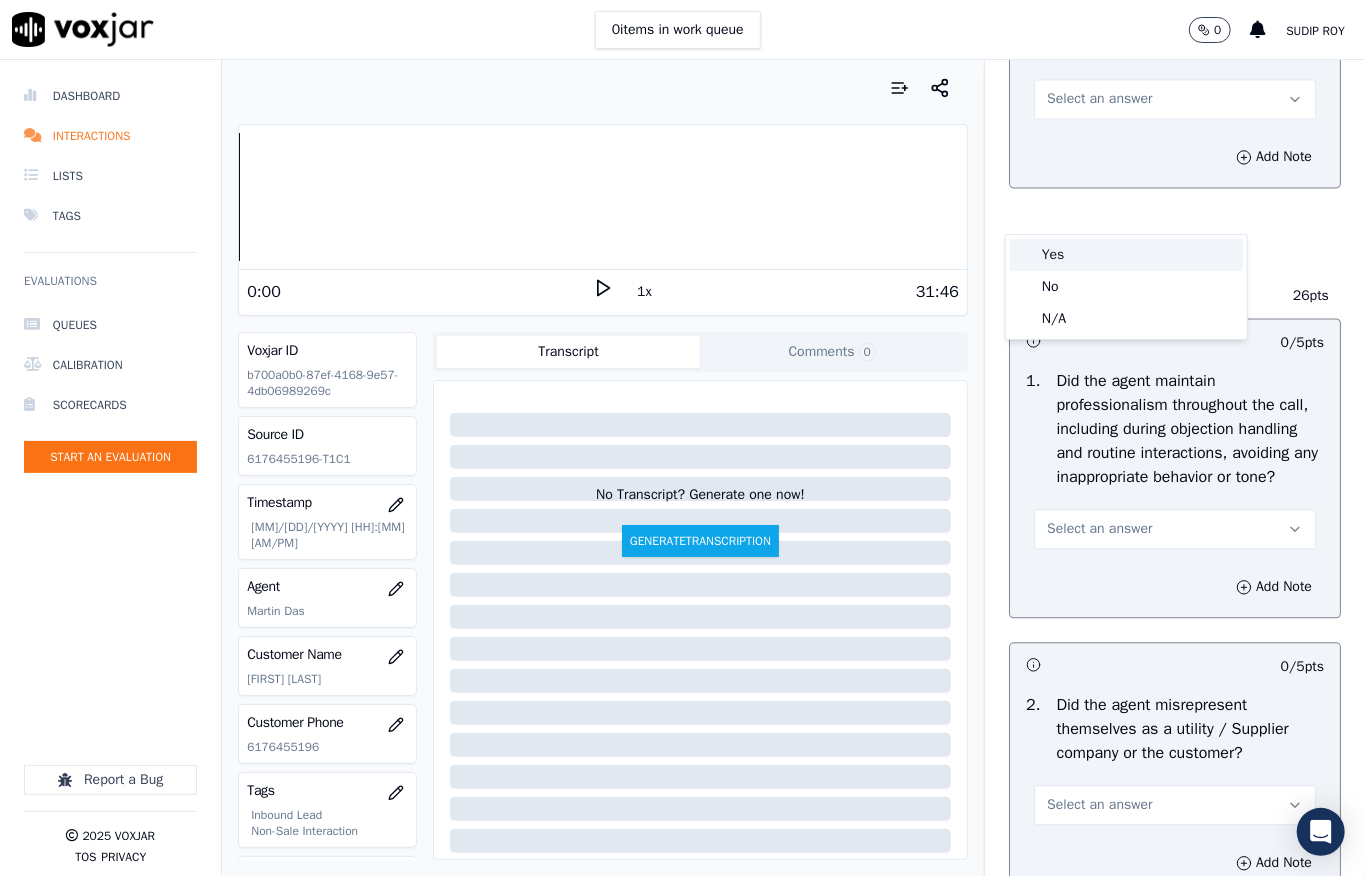click on "Yes" at bounding box center (1126, 255) 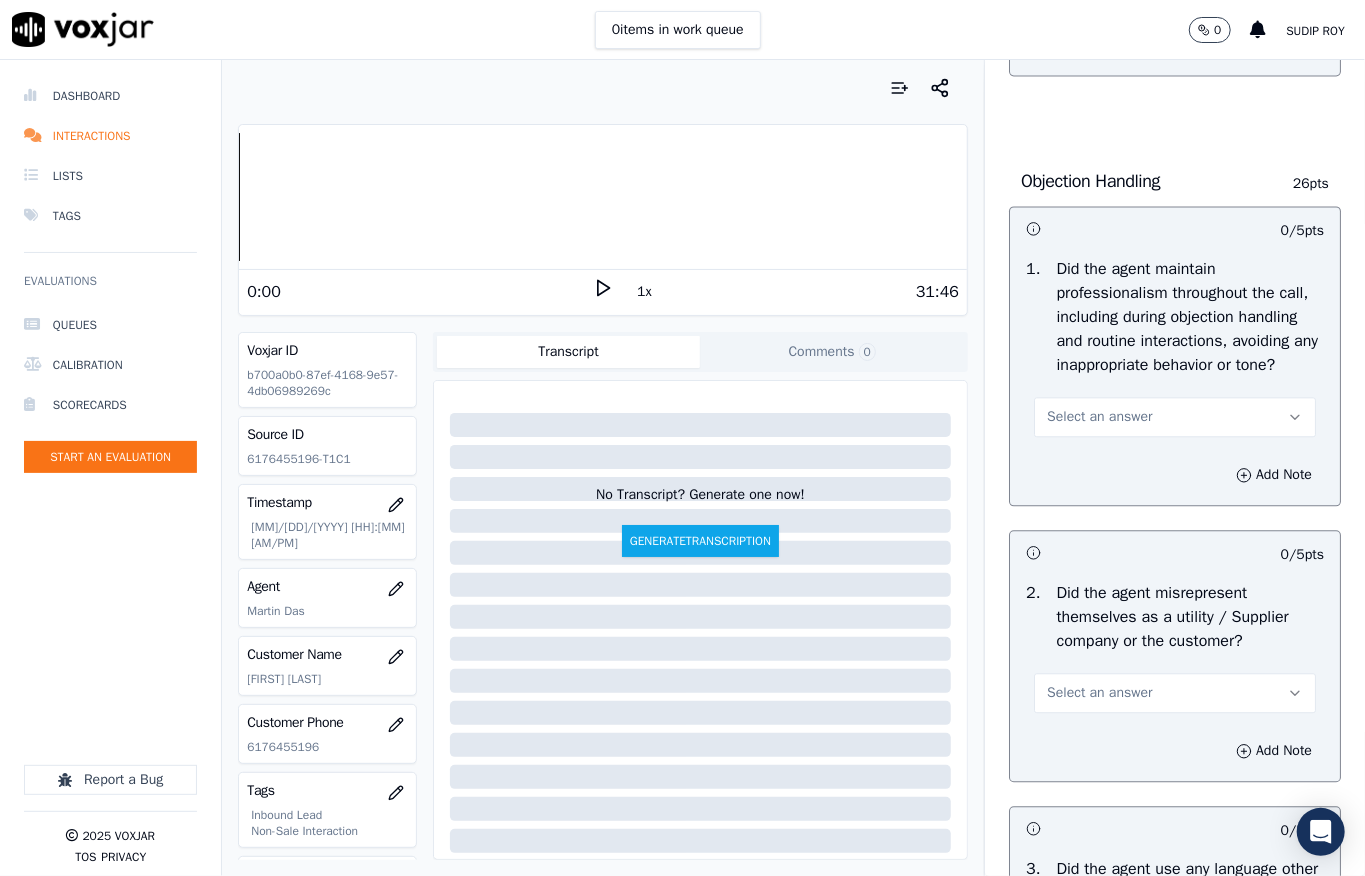 scroll, scrollTop: 2533, scrollLeft: 0, axis: vertical 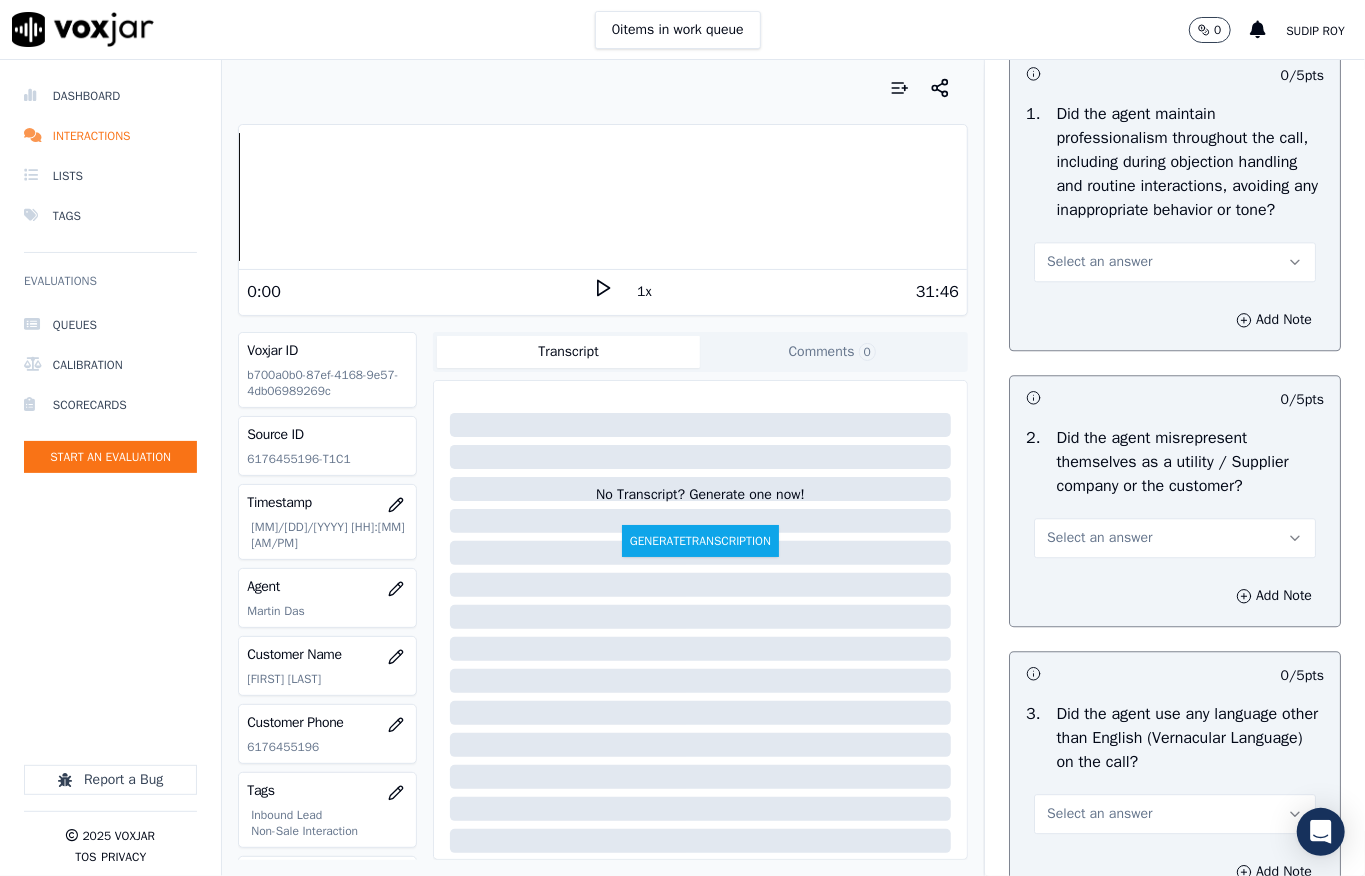 click on "Select an answer" at bounding box center [1099, 262] 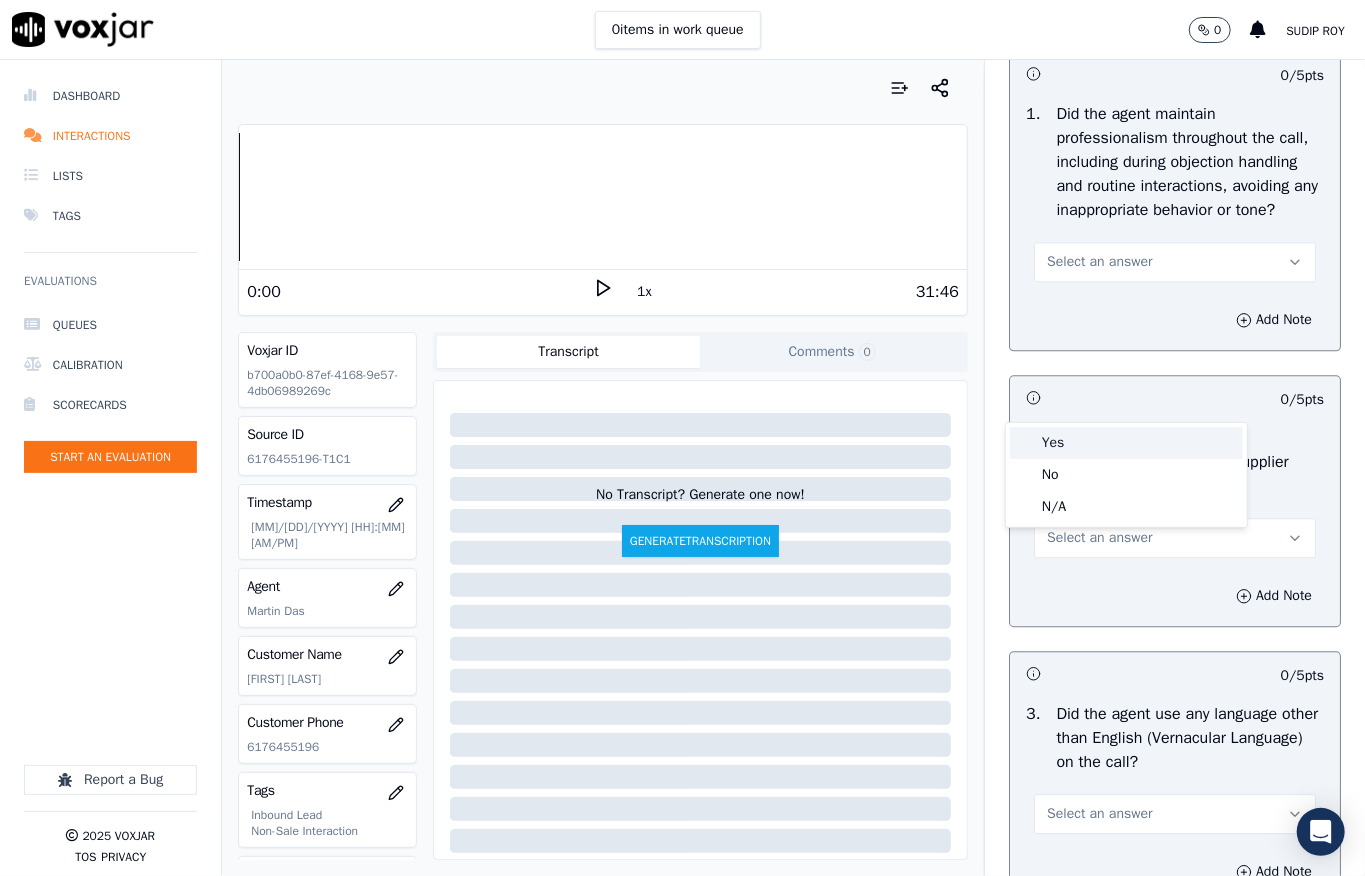 click on "Yes" at bounding box center [1126, 443] 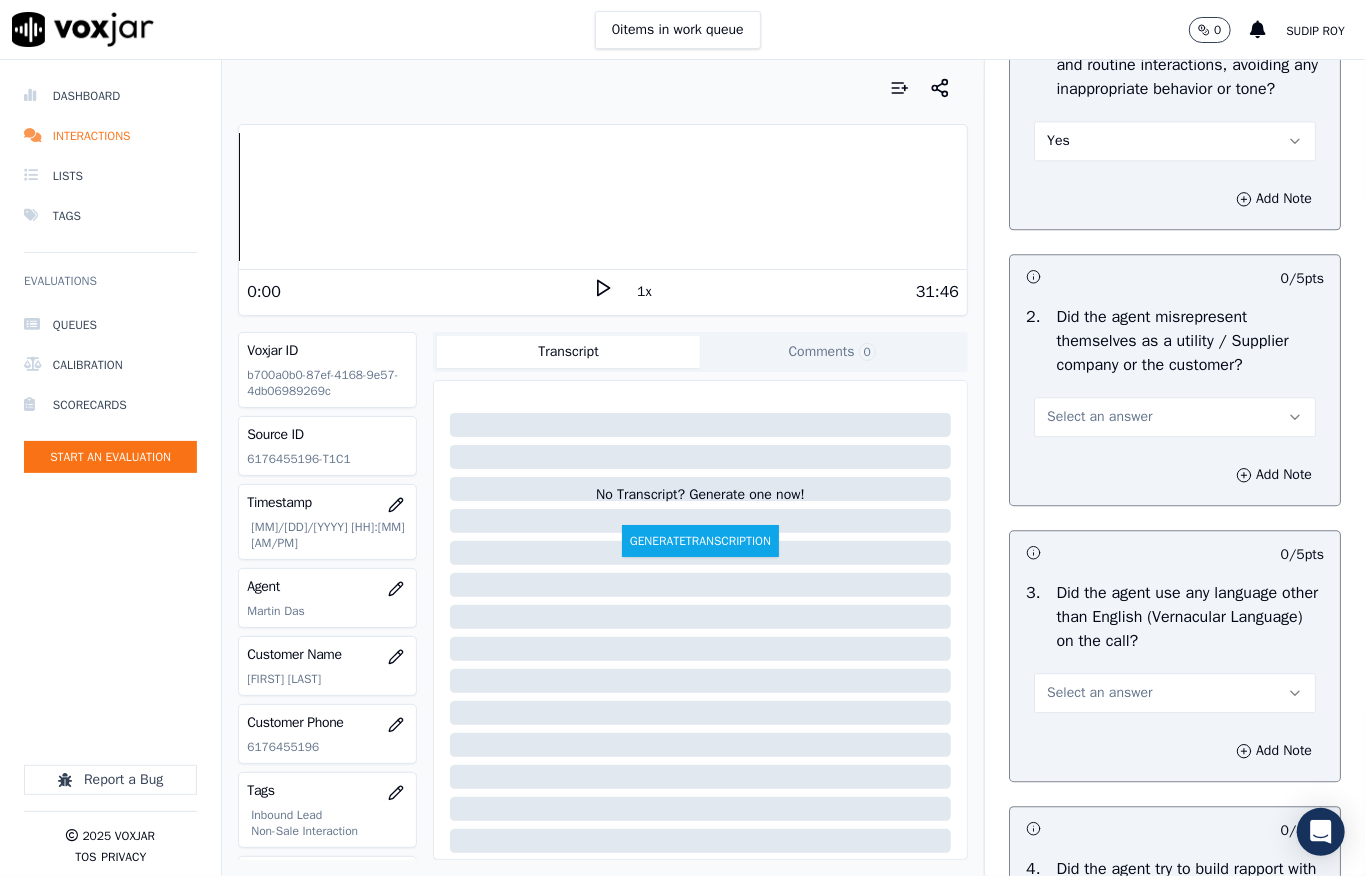 scroll, scrollTop: 2800, scrollLeft: 0, axis: vertical 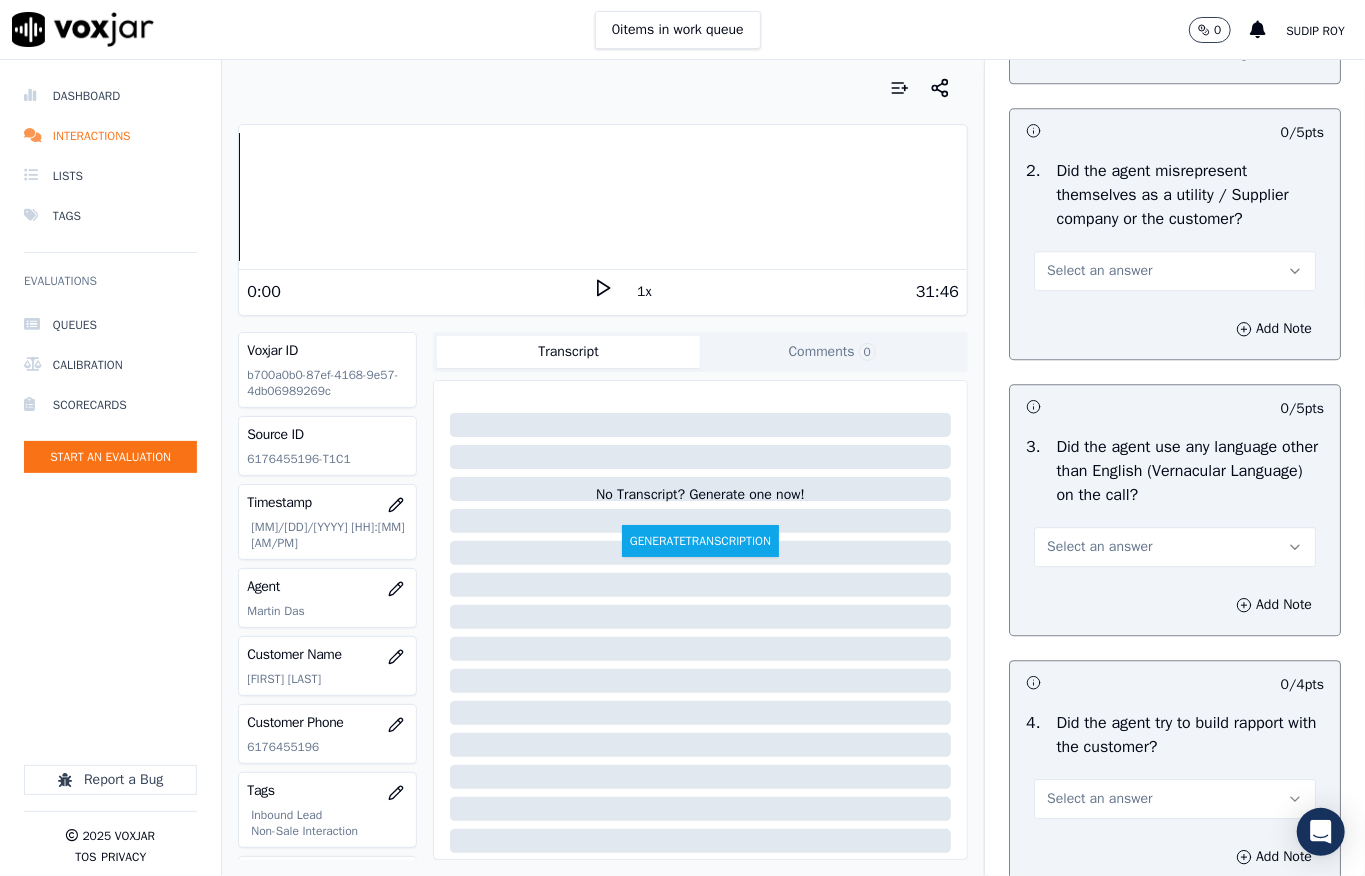 click on "Select an answer" at bounding box center (1175, 271) 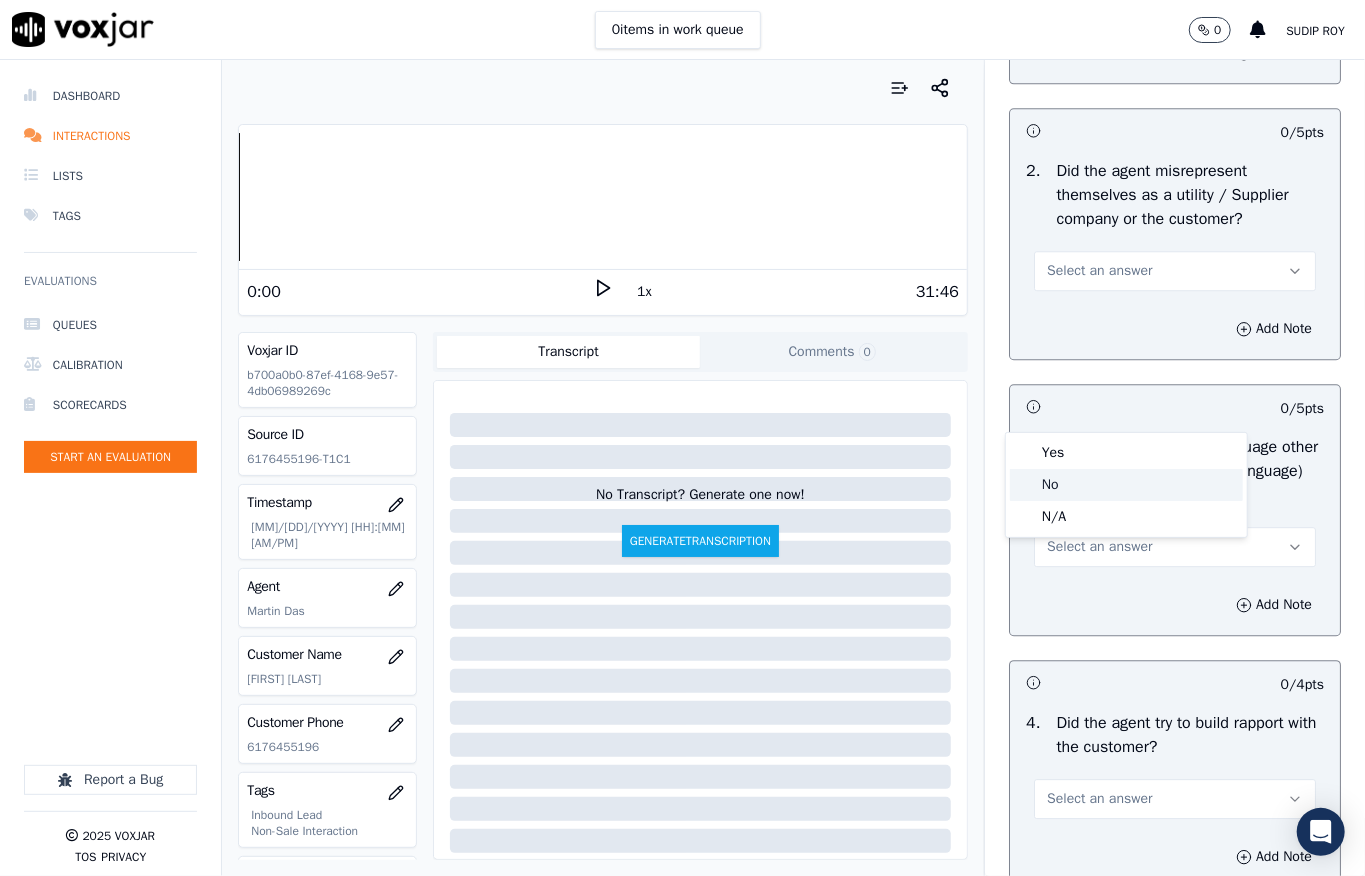 click on "No" 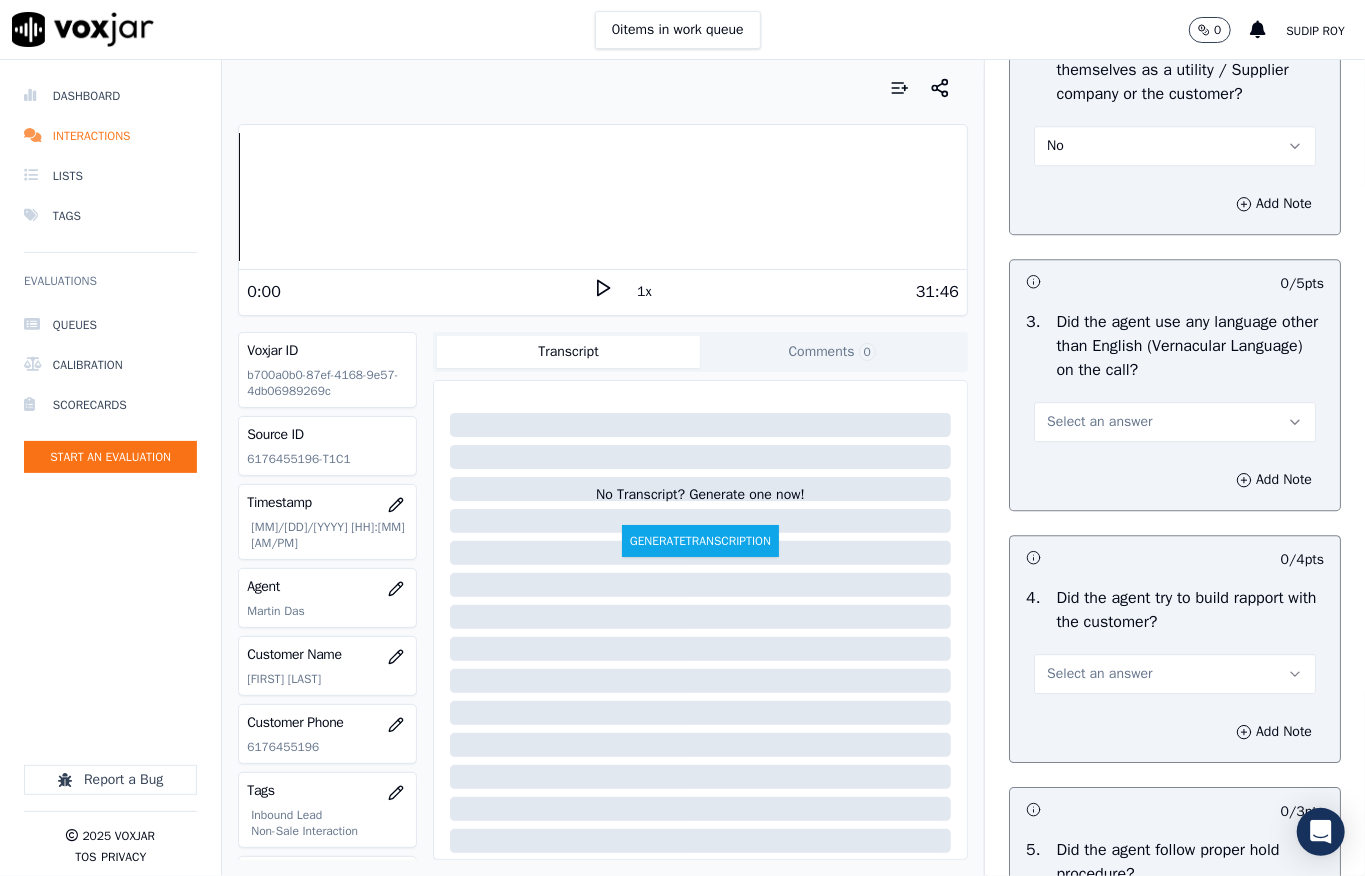 scroll, scrollTop: 3200, scrollLeft: 0, axis: vertical 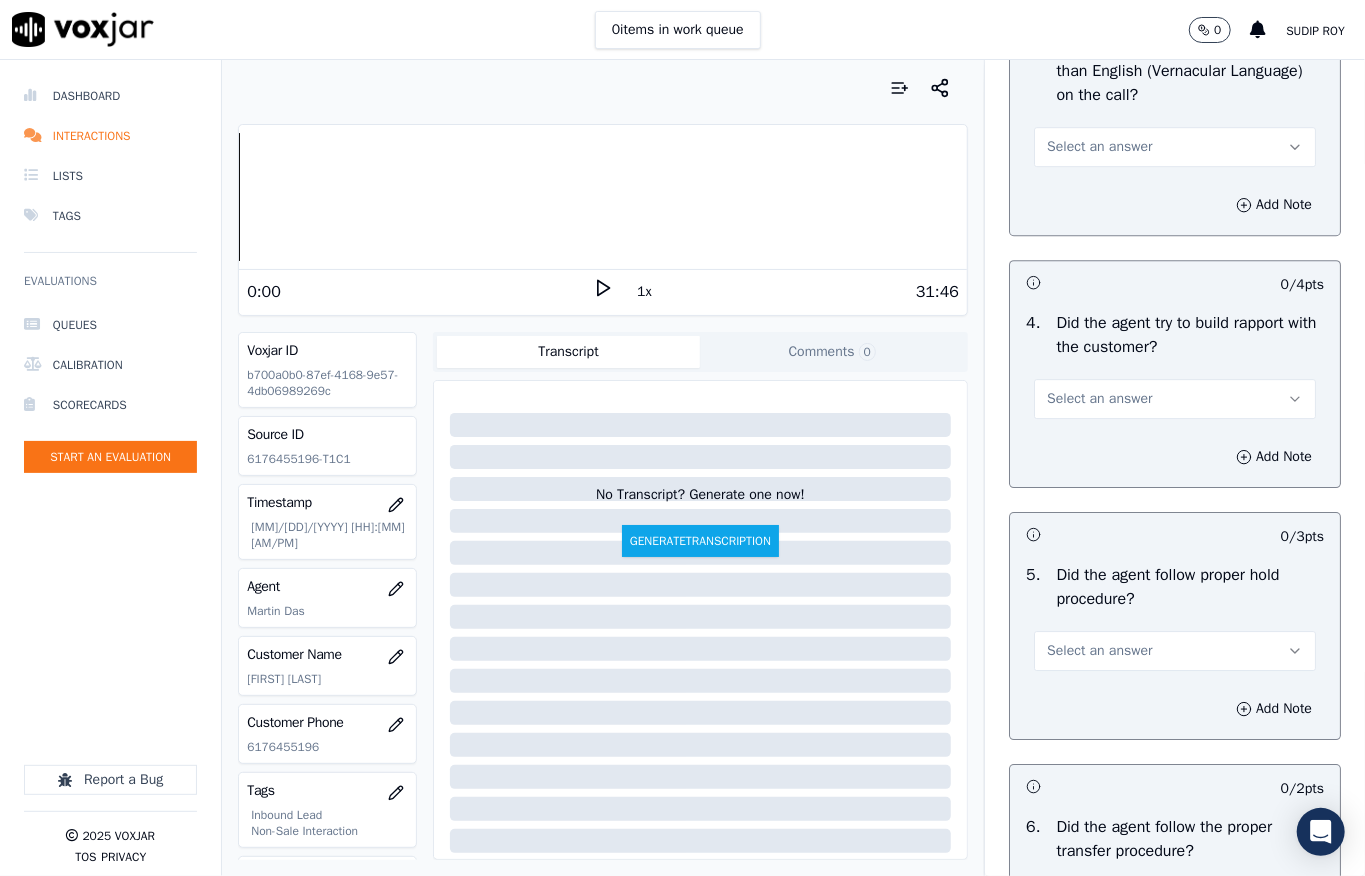 click on "Select an answer" at bounding box center [1099, 147] 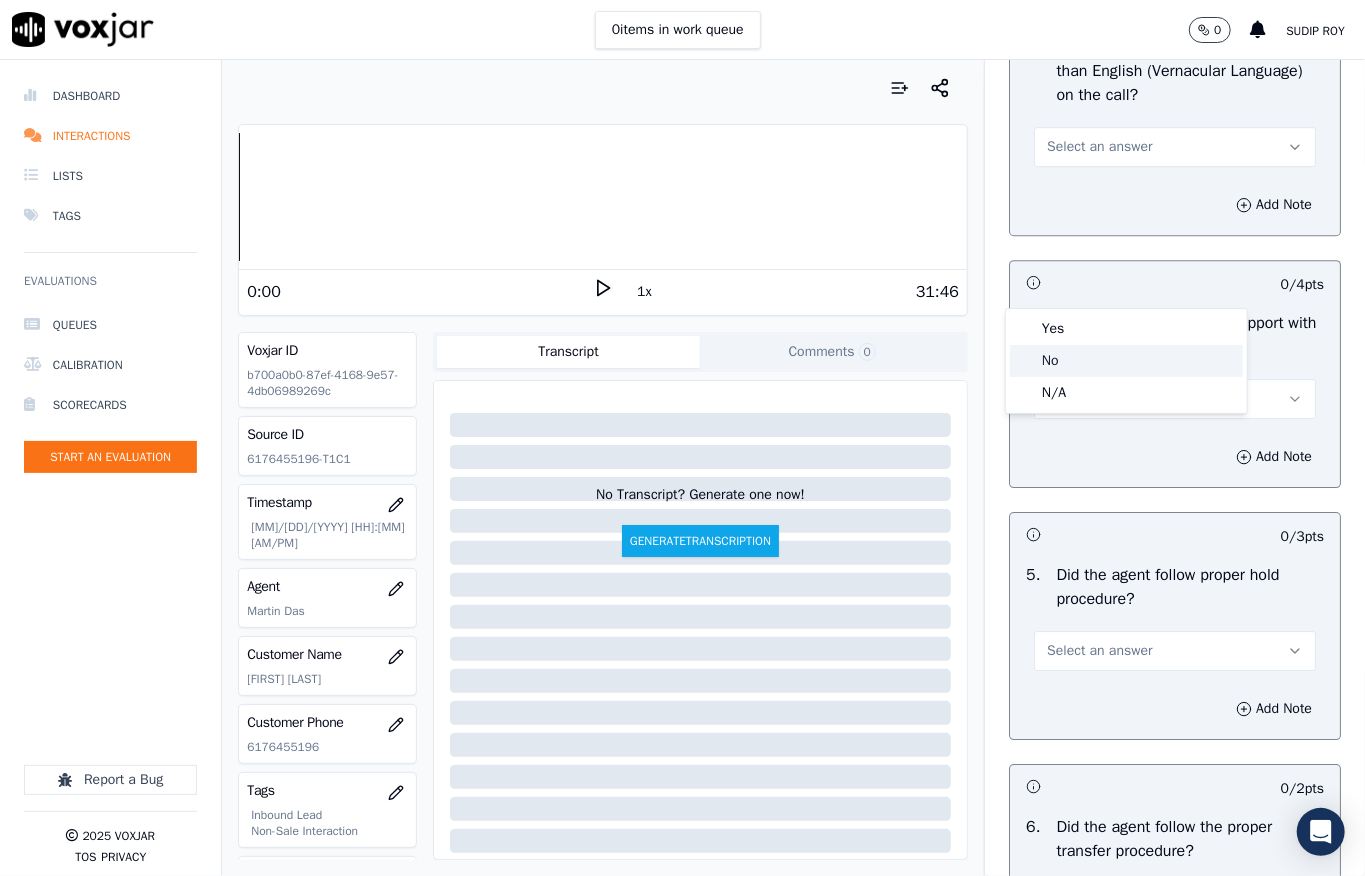 click on "No" 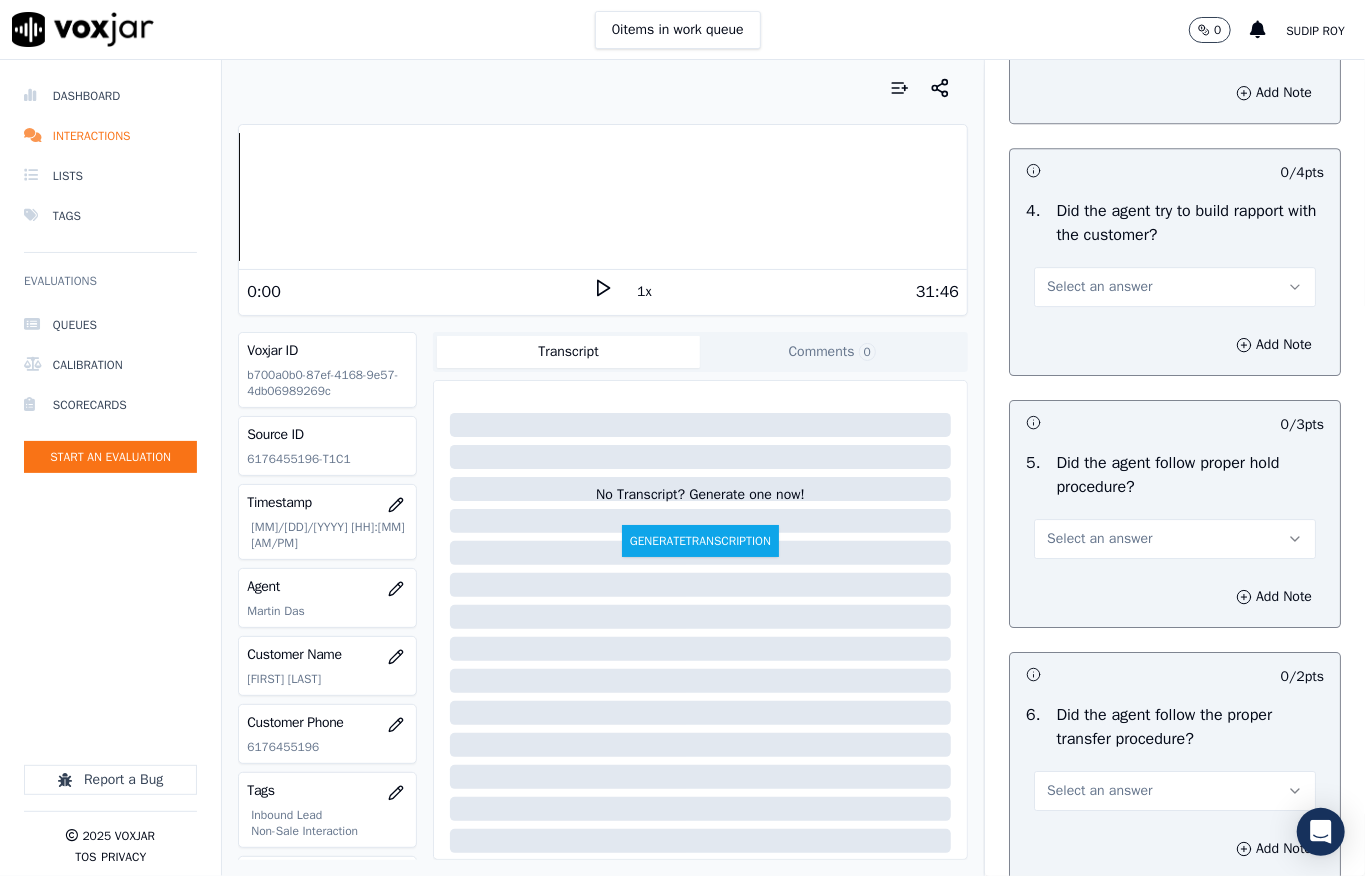 scroll, scrollTop: 3466, scrollLeft: 0, axis: vertical 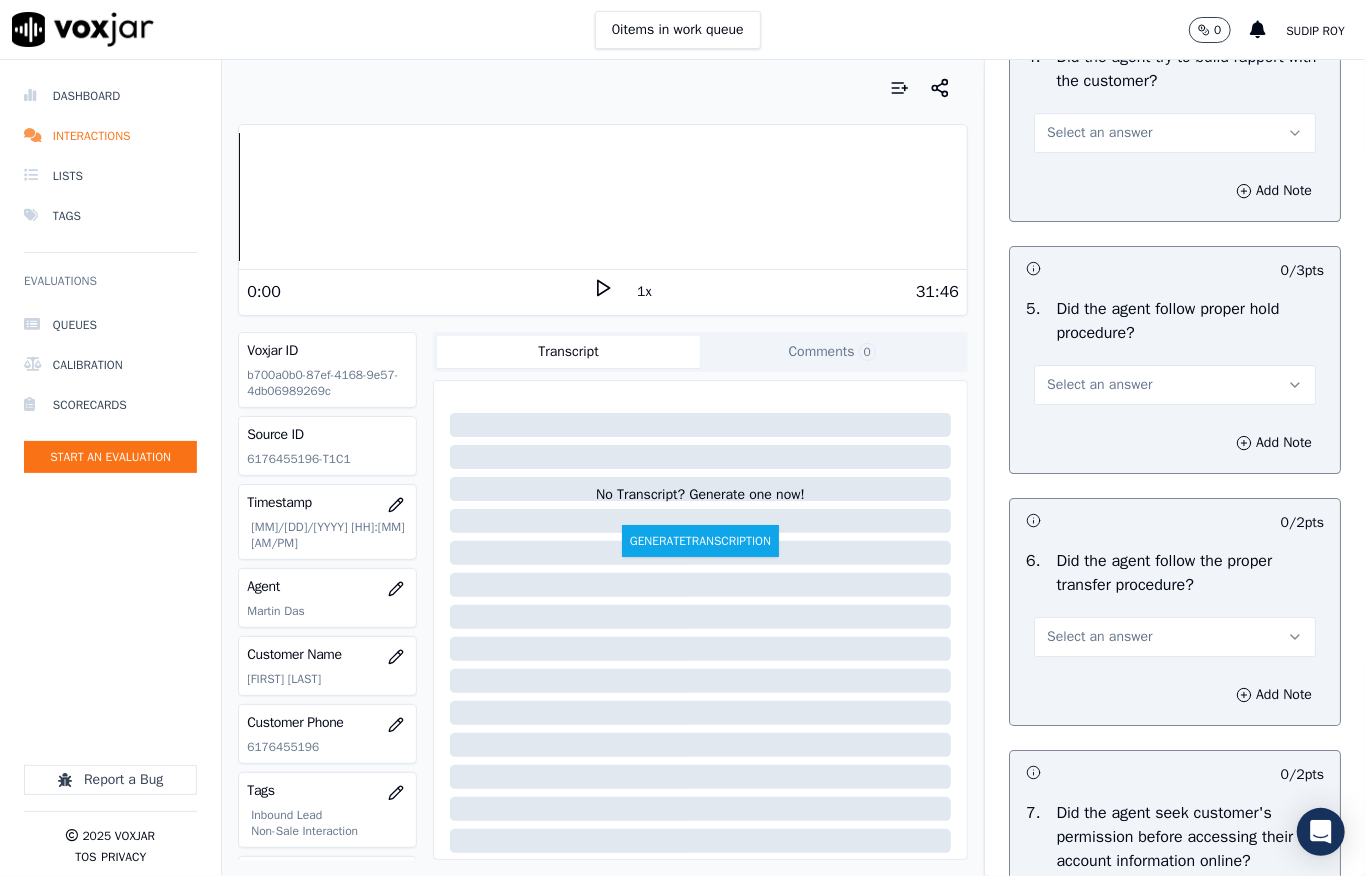 click on "Select an answer" at bounding box center (1099, 133) 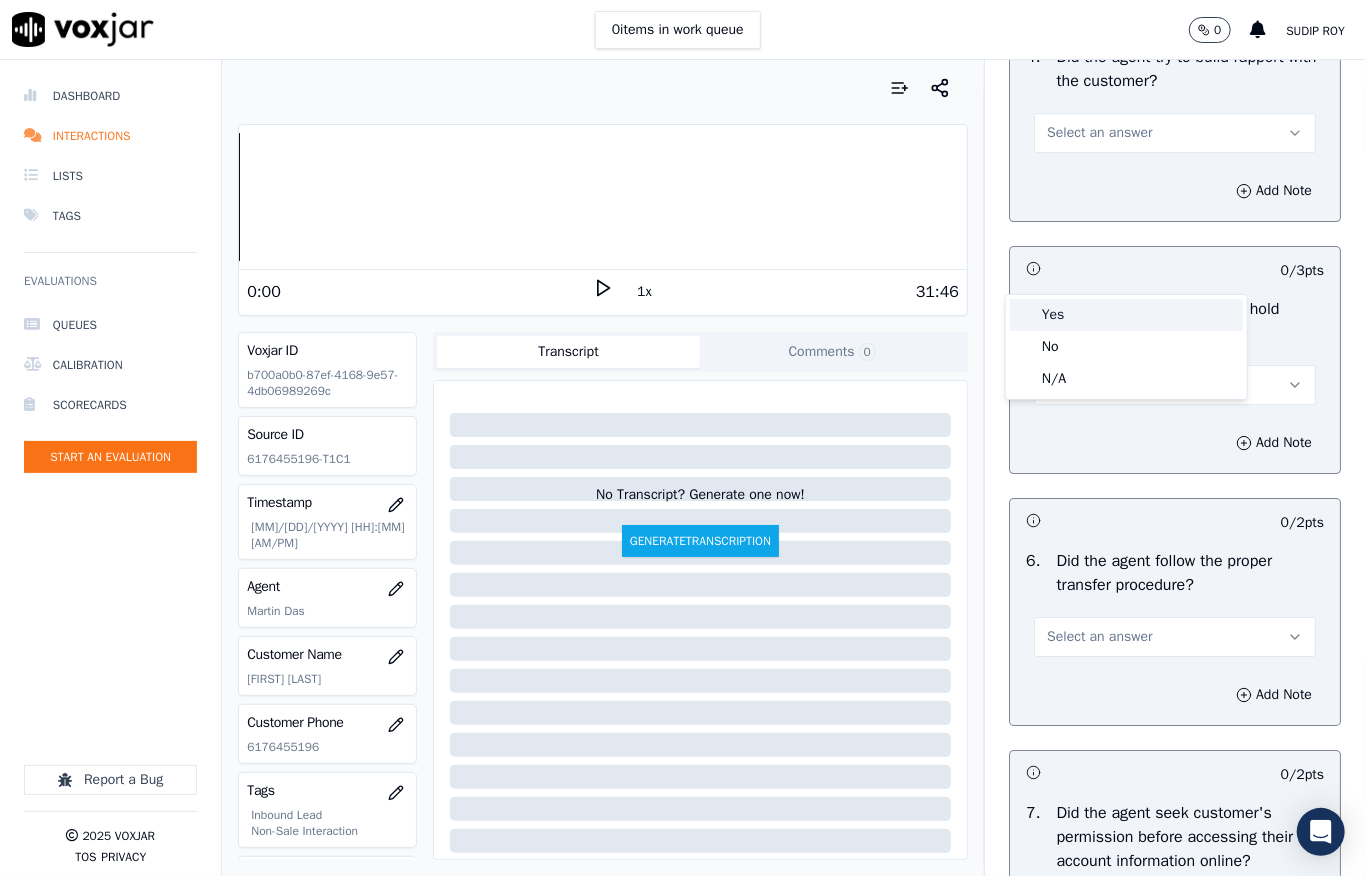 click on "Yes" at bounding box center (1126, 315) 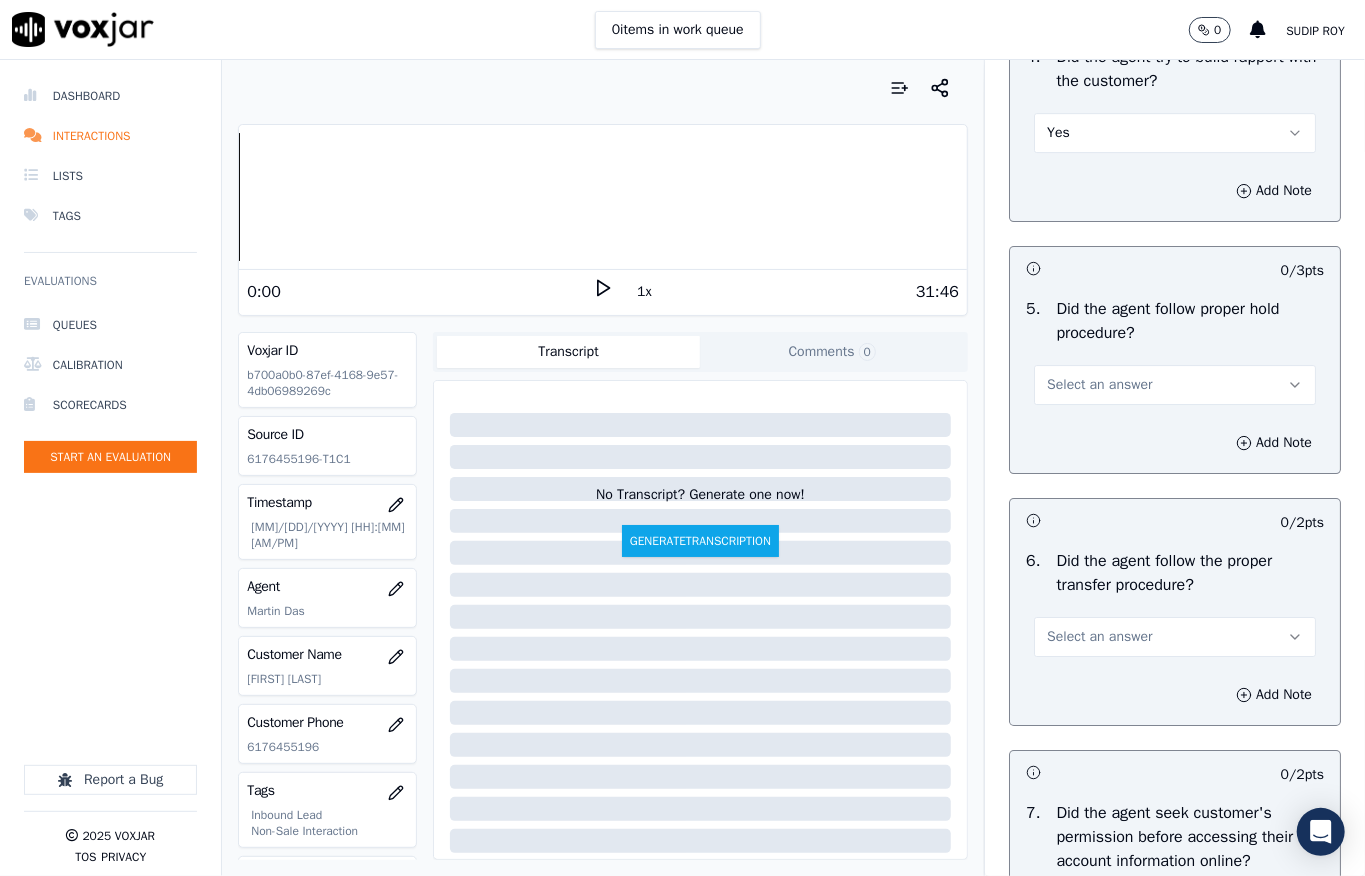 scroll, scrollTop: 3733, scrollLeft: 0, axis: vertical 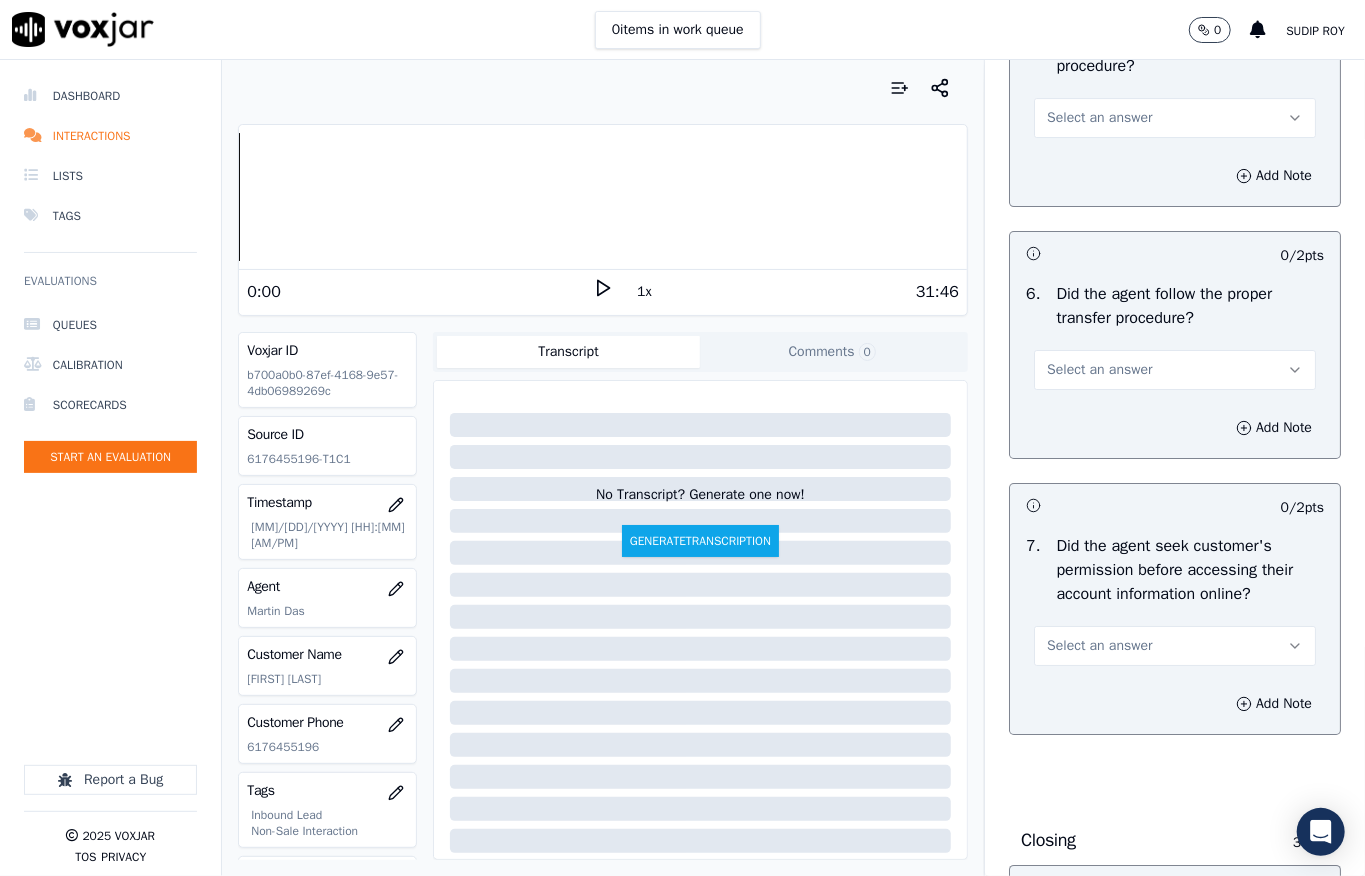 click on "Select an answer" at bounding box center [1099, 118] 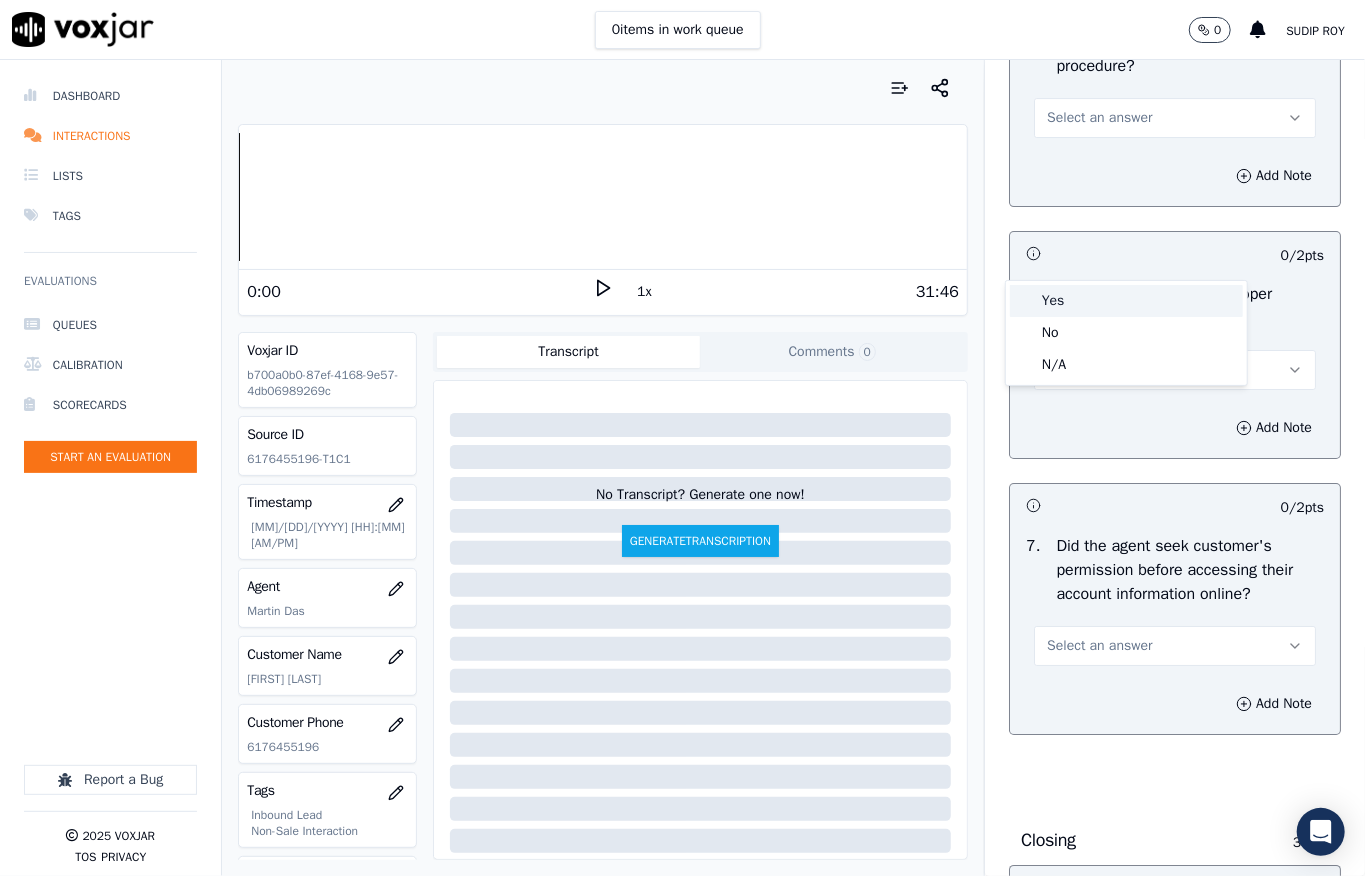 click on "Yes" at bounding box center [1126, 301] 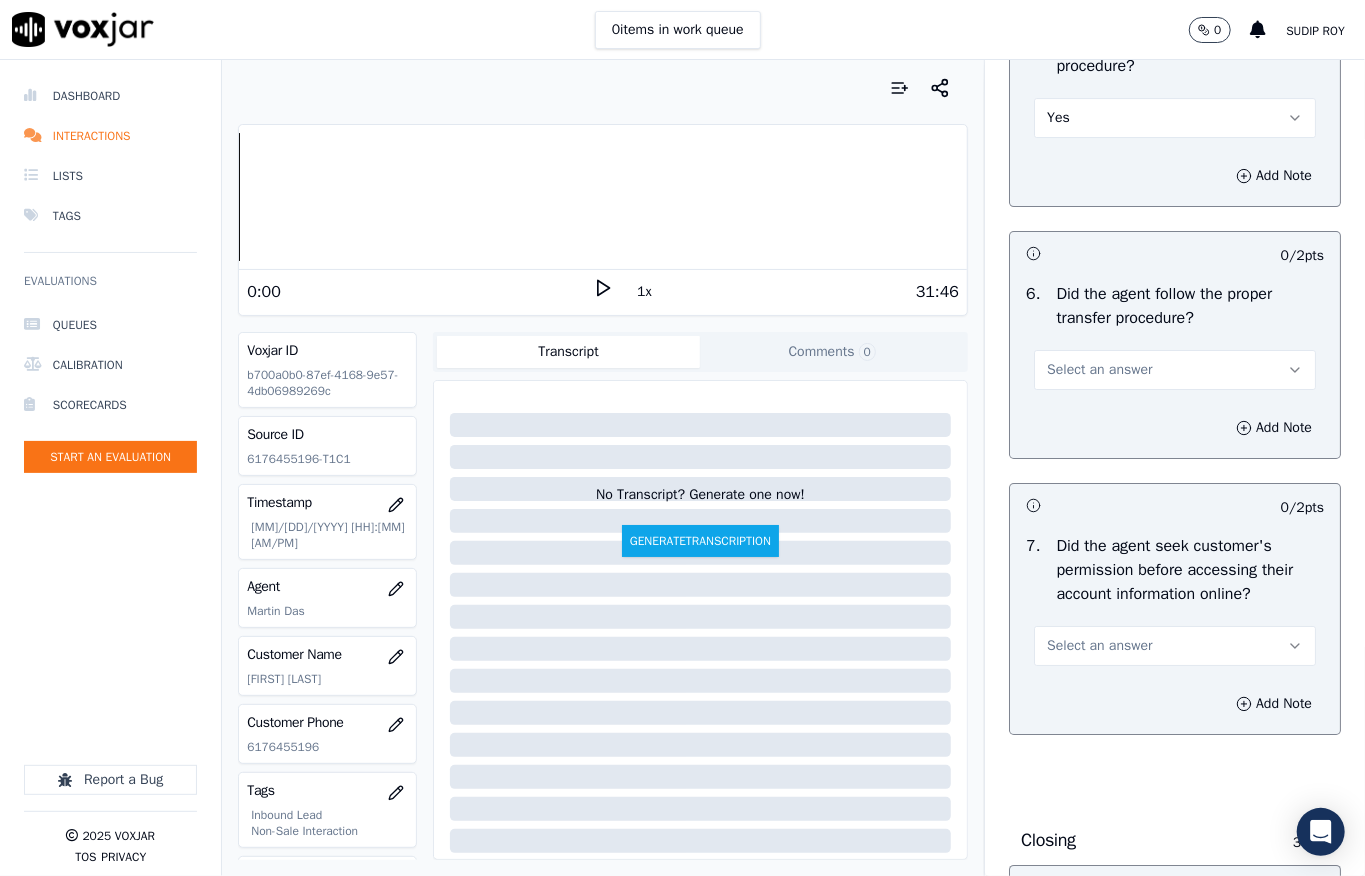 click on "Select an answer" at bounding box center [1099, 370] 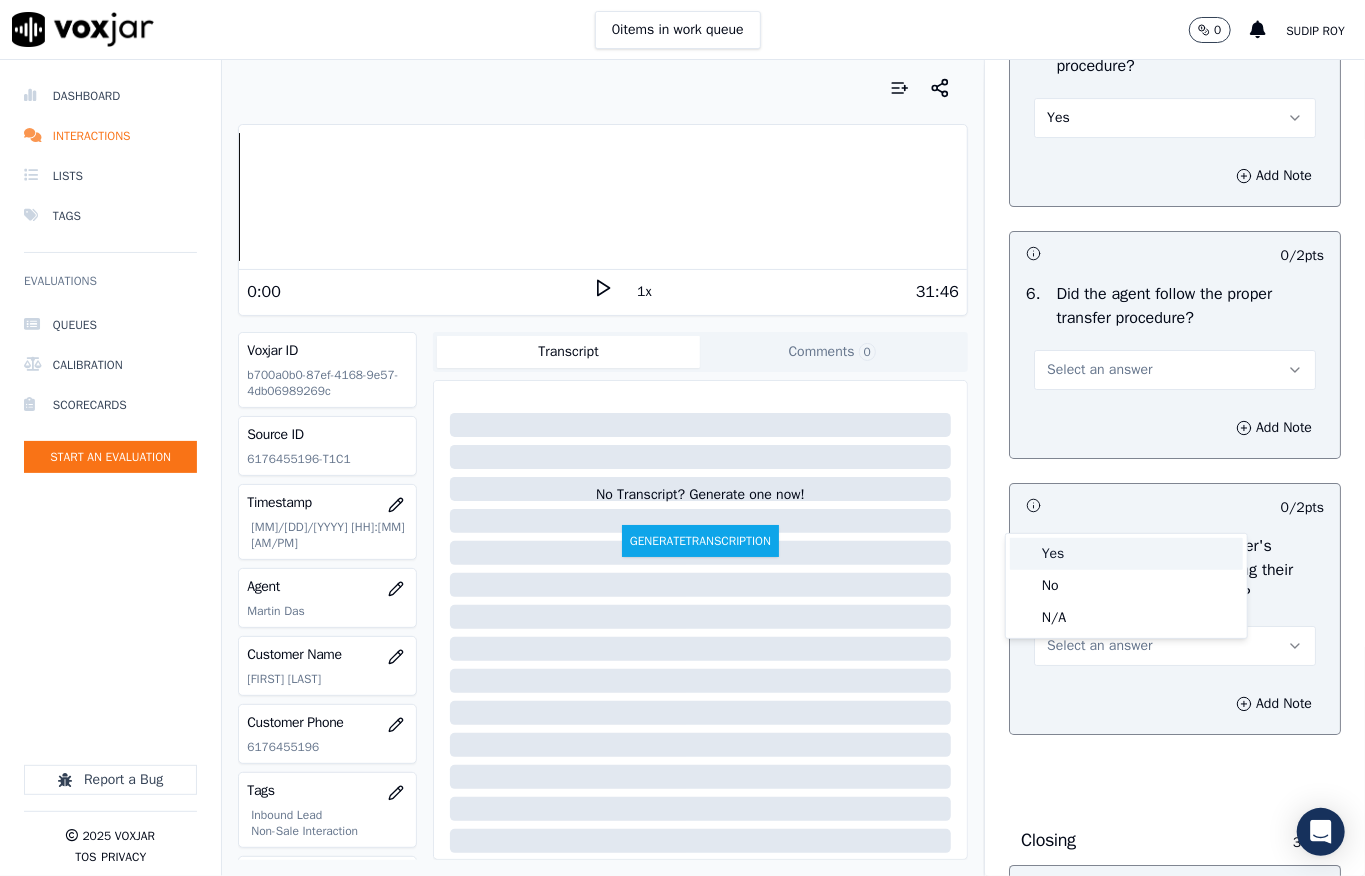click on "Yes" at bounding box center (1126, 554) 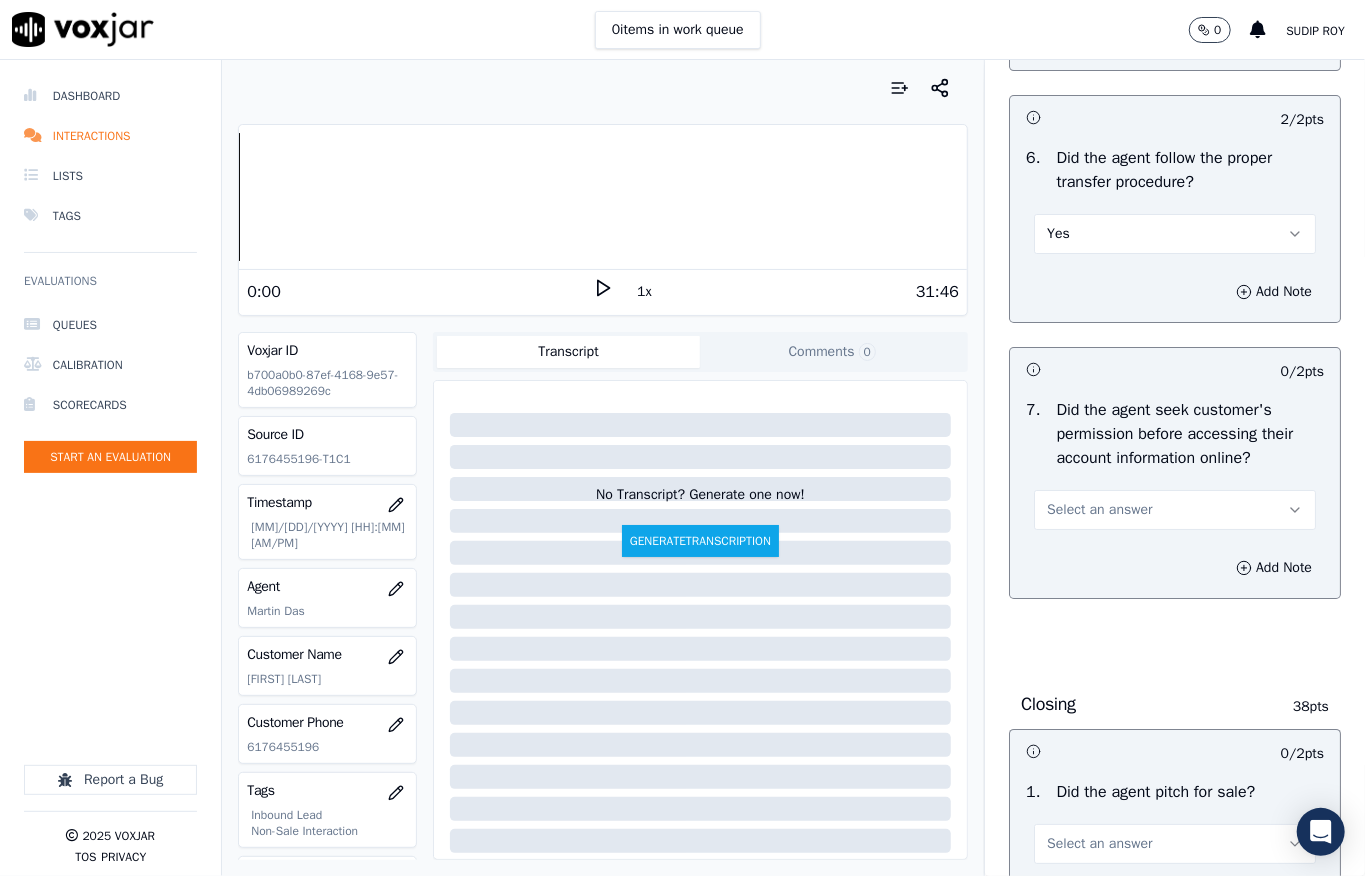 scroll, scrollTop: 4000, scrollLeft: 0, axis: vertical 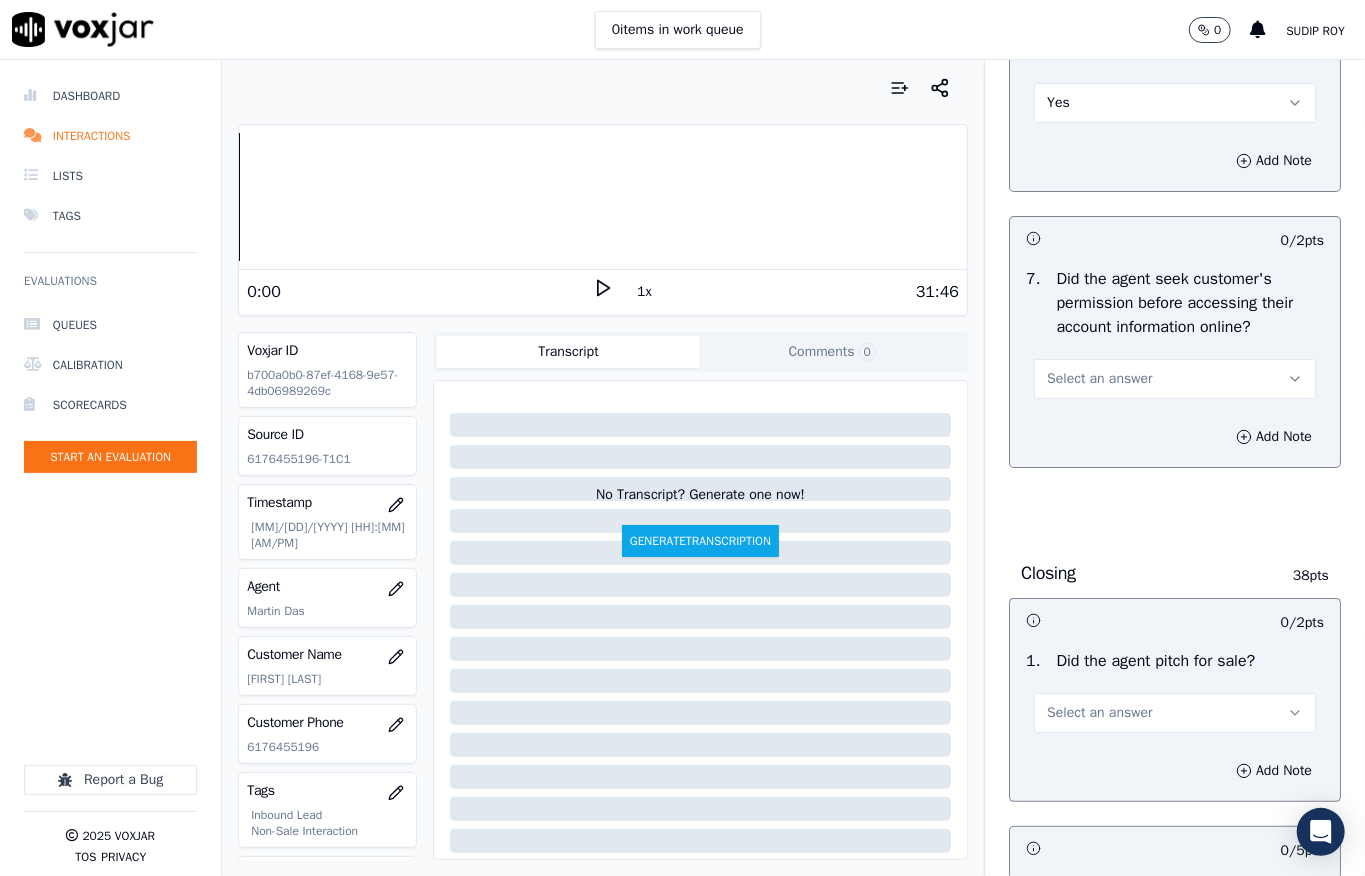 click on "Select an answer" at bounding box center [1099, 379] 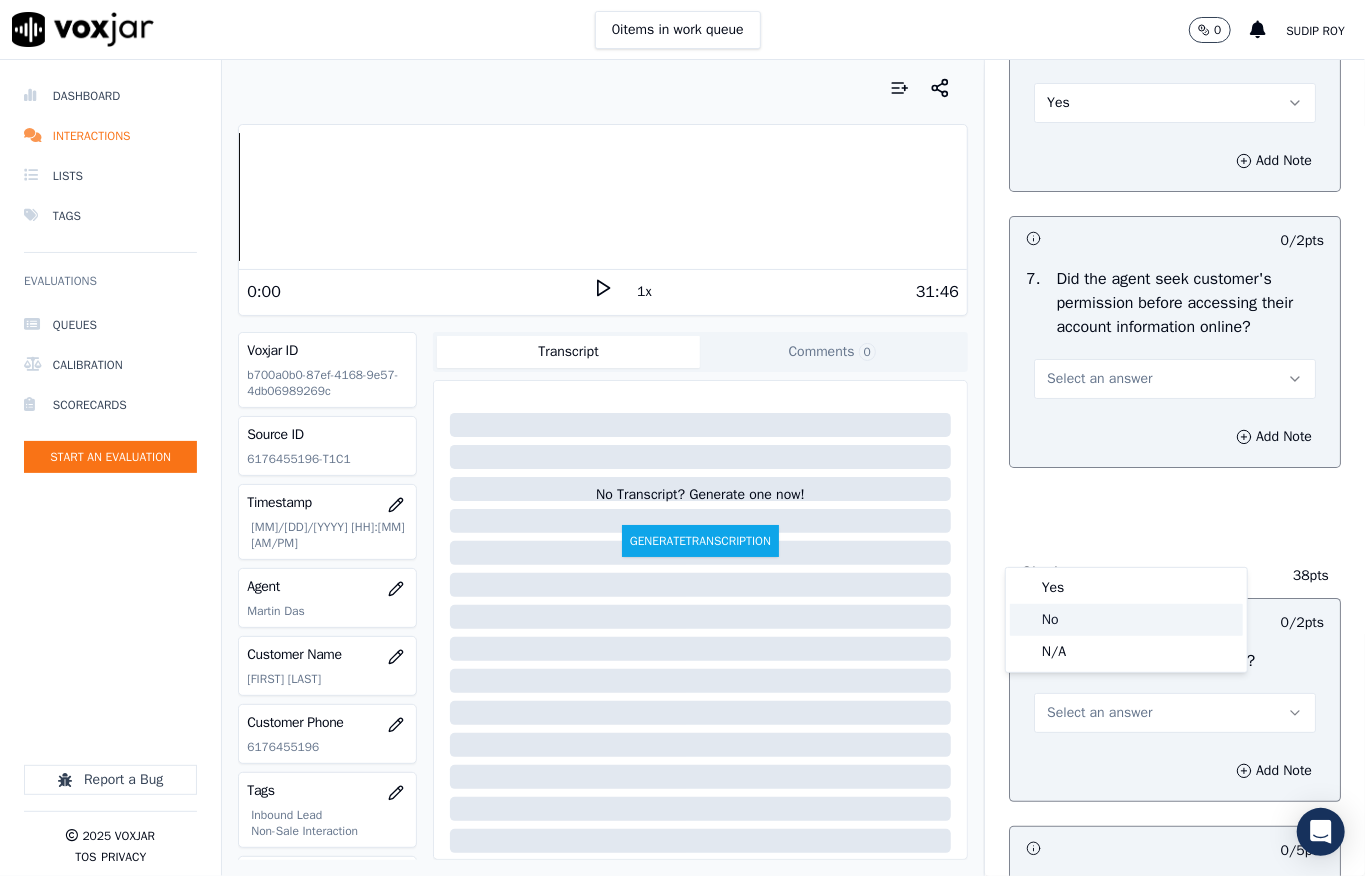 click on "No" 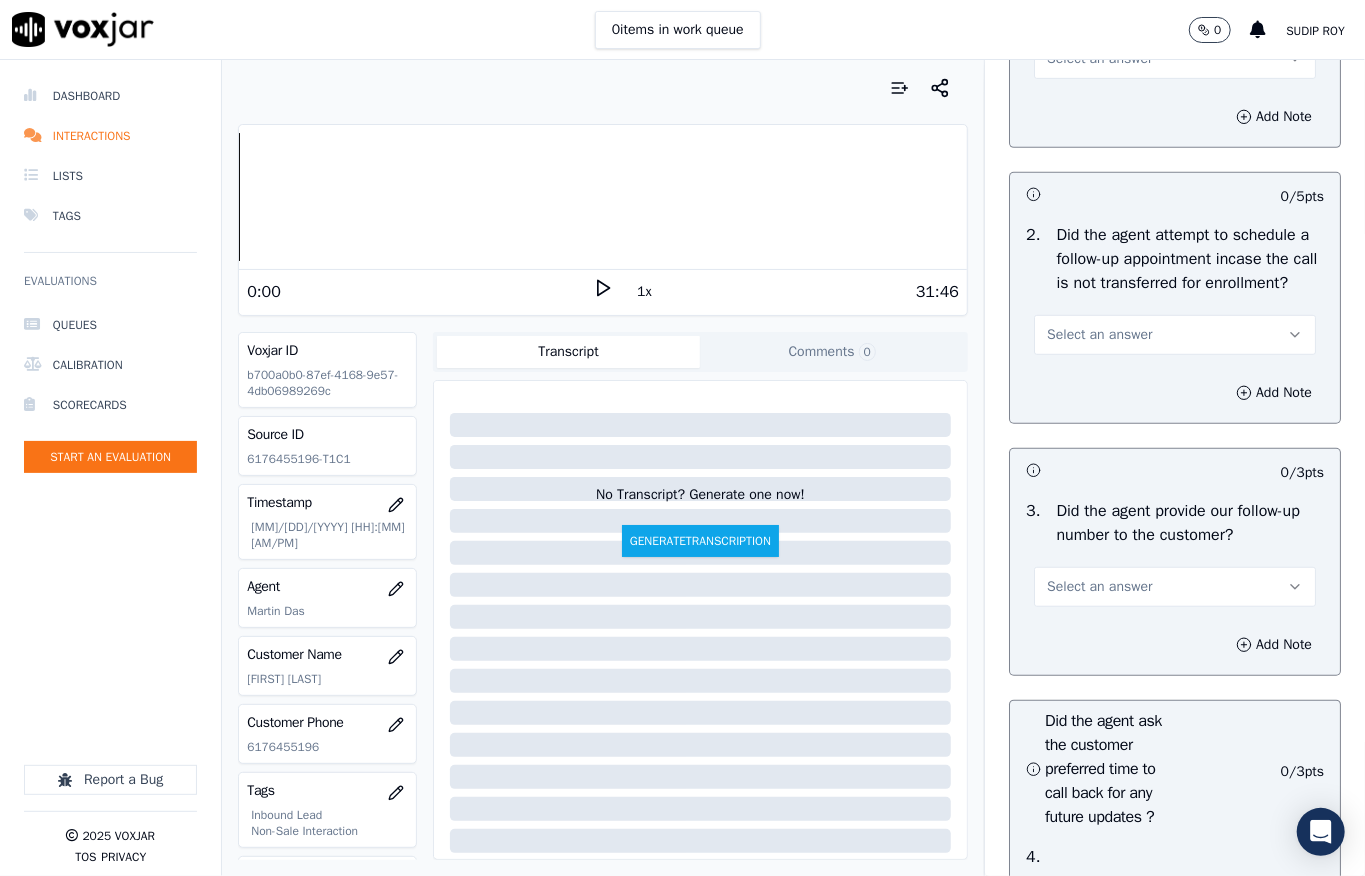 scroll, scrollTop: 4666, scrollLeft: 0, axis: vertical 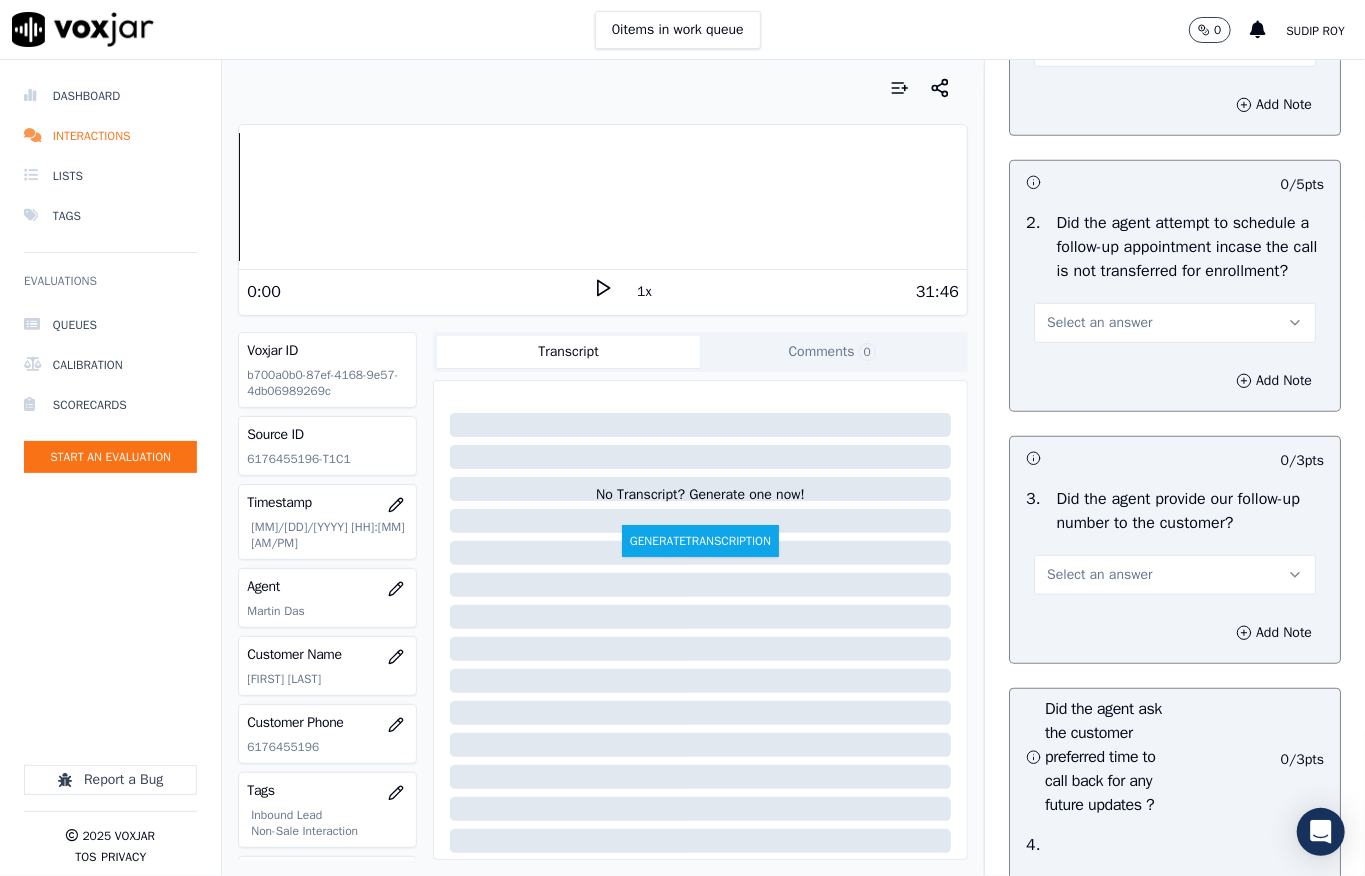 click on "Select an answer" at bounding box center (1175, 47) 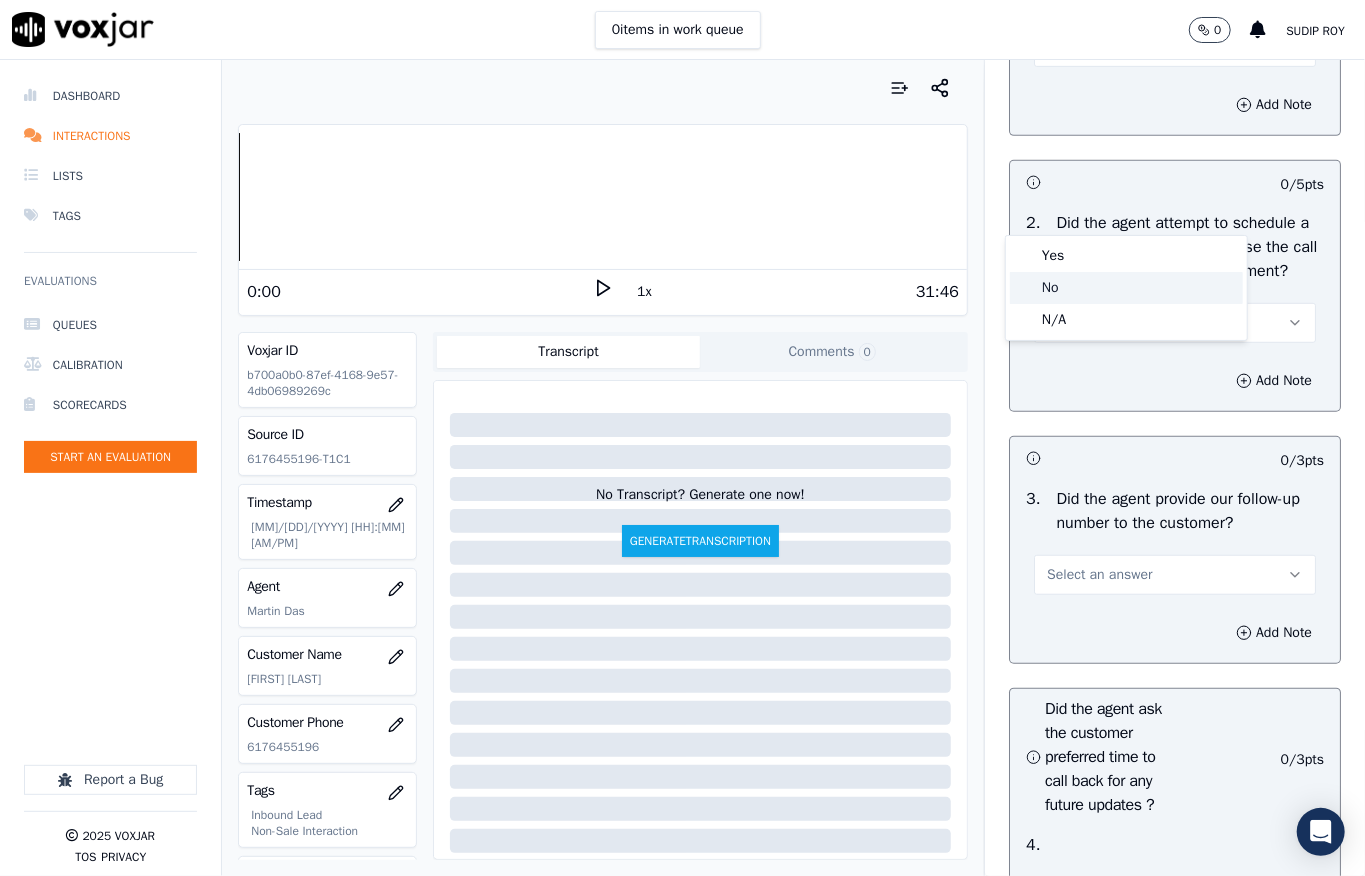 click on "No" 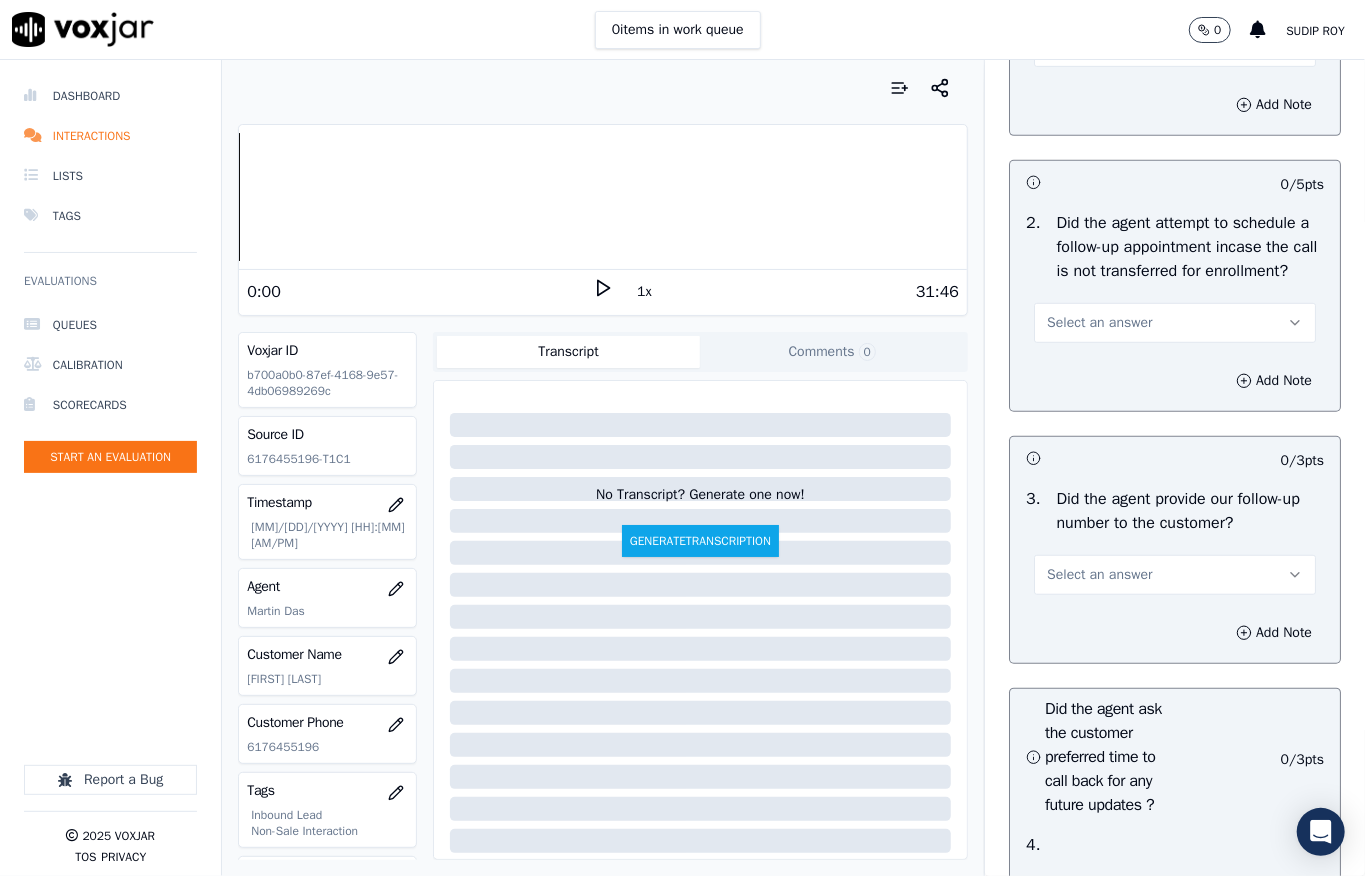 click on "No" at bounding box center [1175, 47] 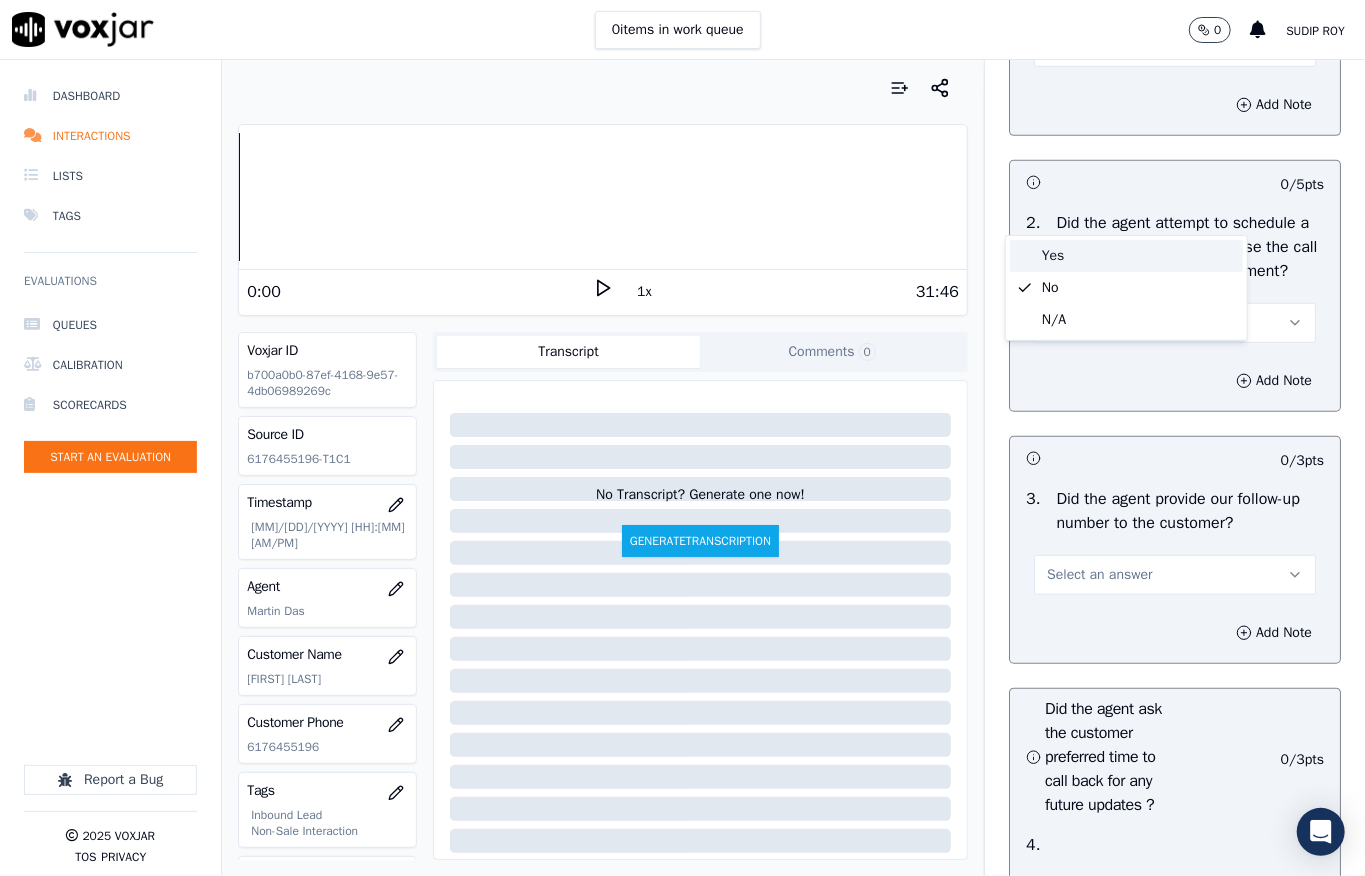 click on "Yes" at bounding box center (1126, 256) 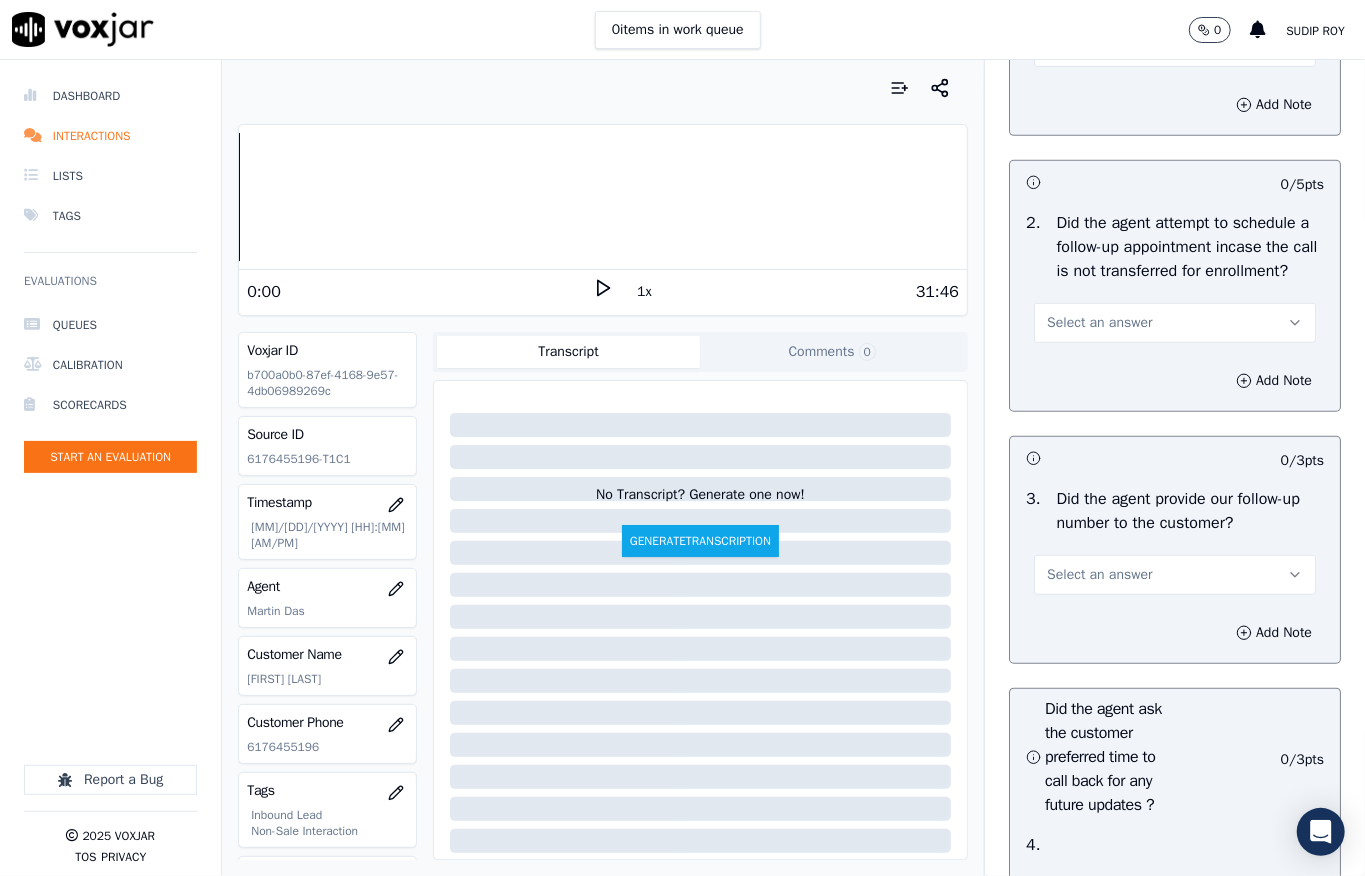 click on "2 .   Did the agent attempt to schedule a follow-up appointment incase the call is not transferred for enrollment?   Select an answer" at bounding box center [1175, 277] 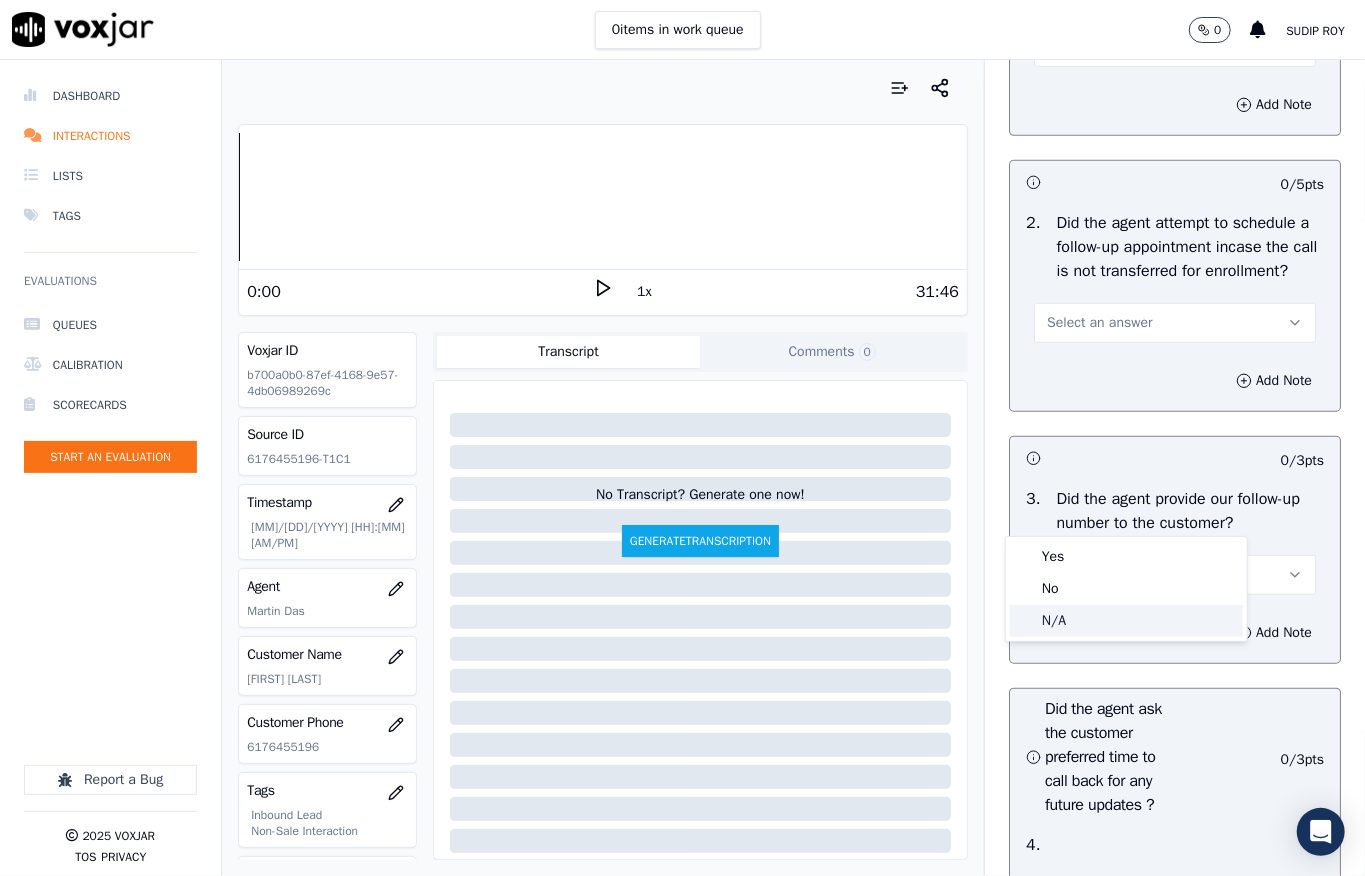 click on "N/A" 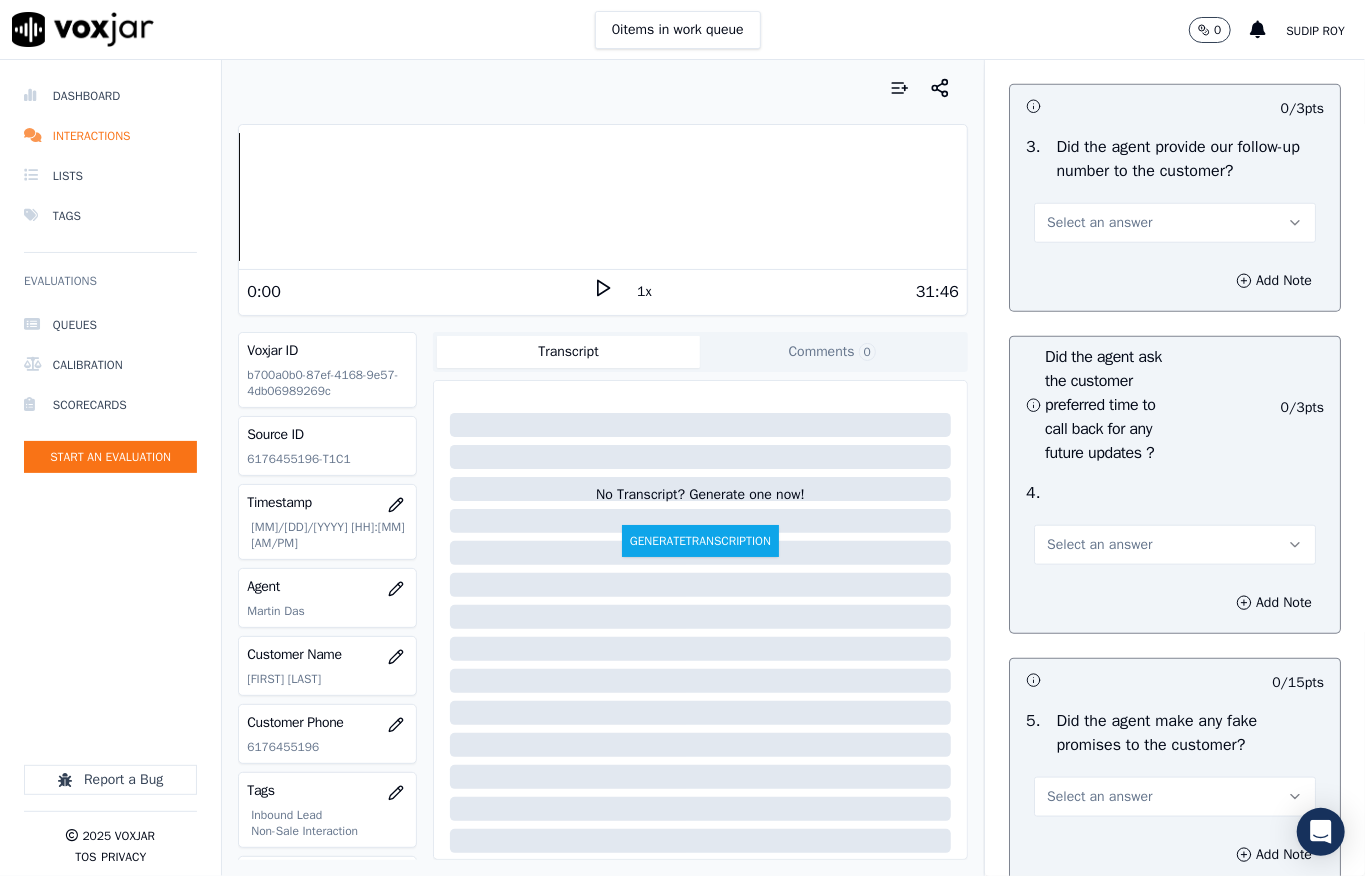 scroll, scrollTop: 5066, scrollLeft: 0, axis: vertical 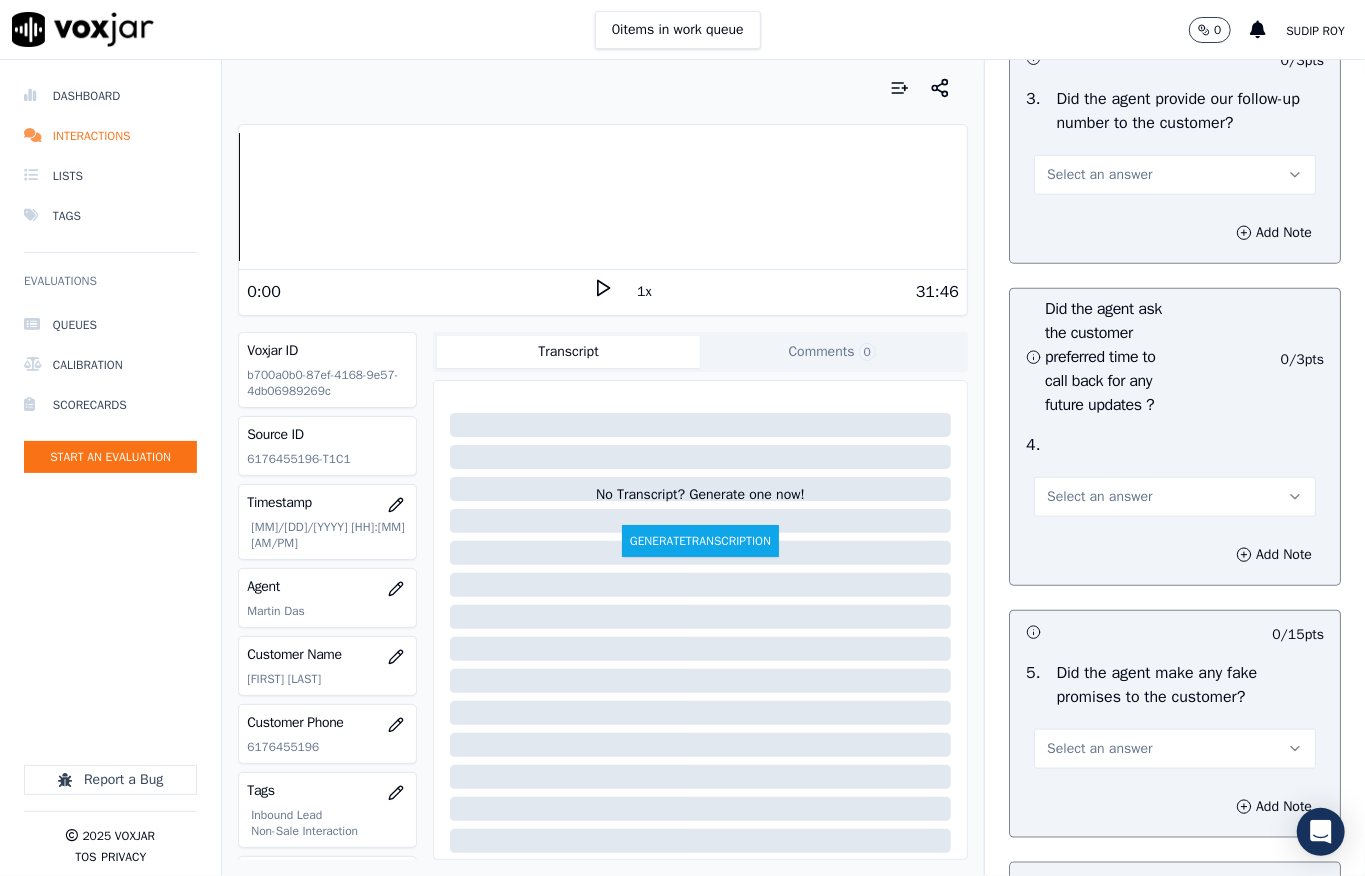 drag, startPoint x: 1065, startPoint y: 368, endPoint x: 1070, endPoint y: 386, distance: 18.681541 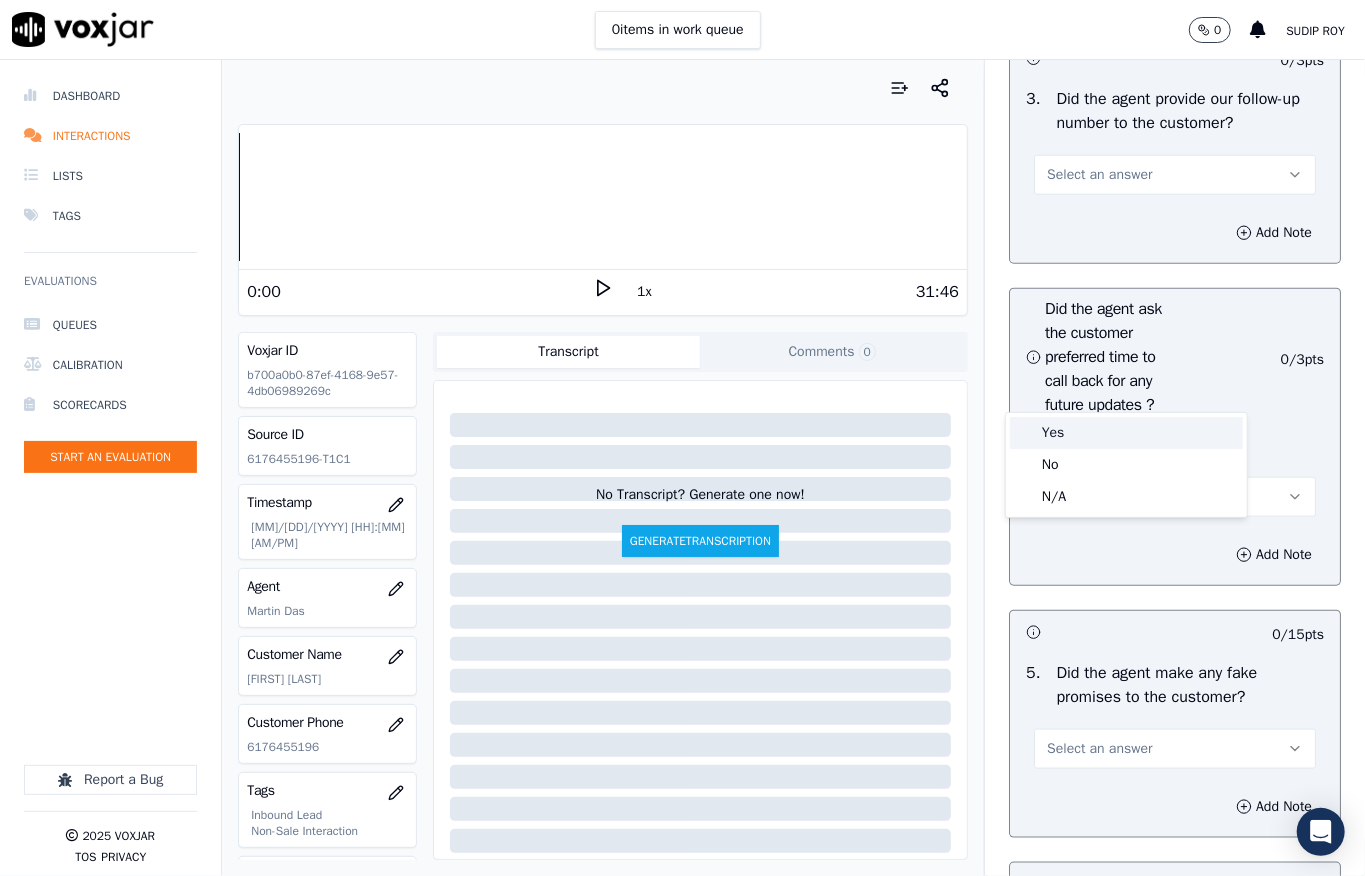 click on "Yes" at bounding box center (1126, 433) 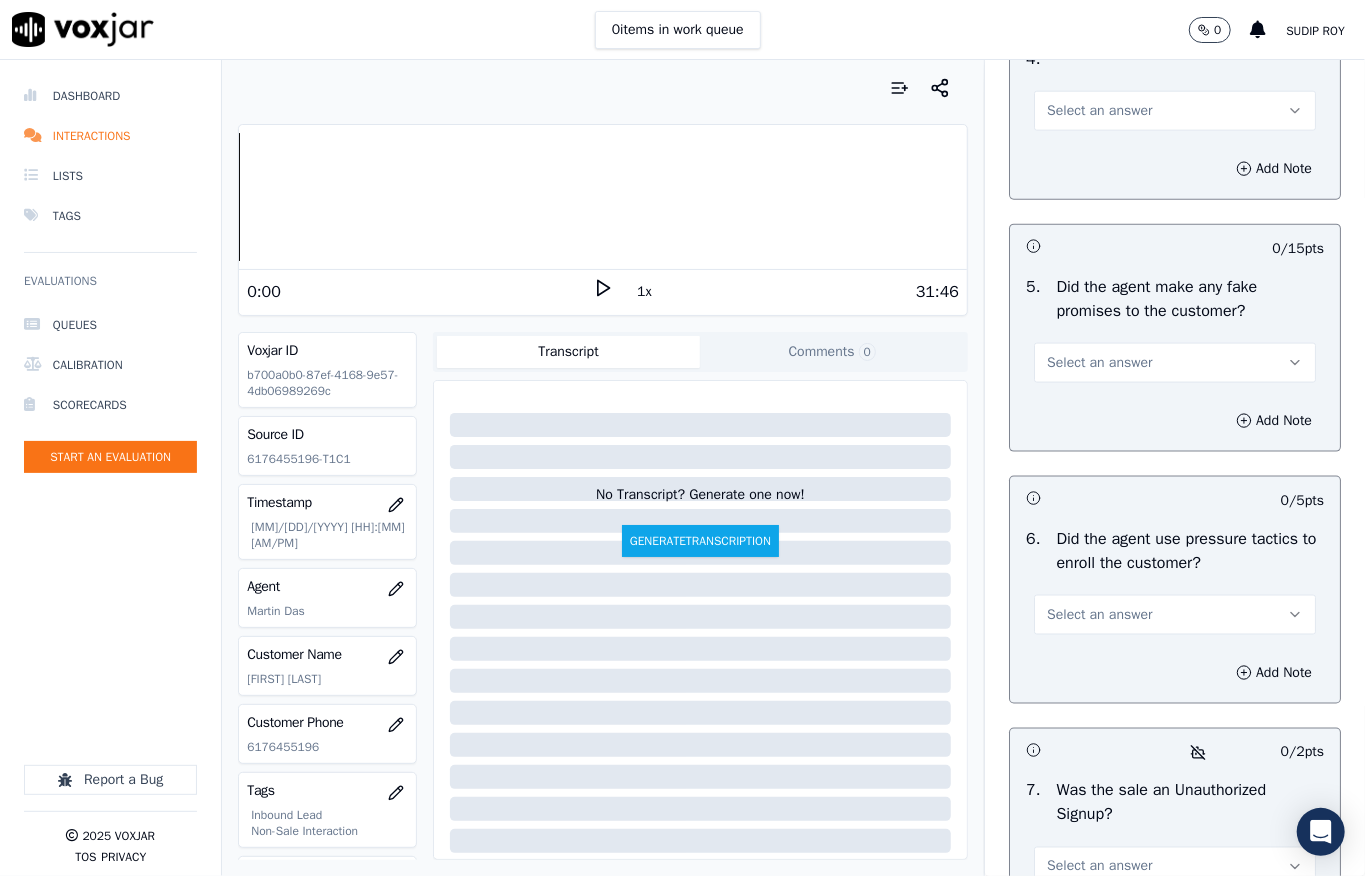 scroll, scrollTop: 5466, scrollLeft: 0, axis: vertical 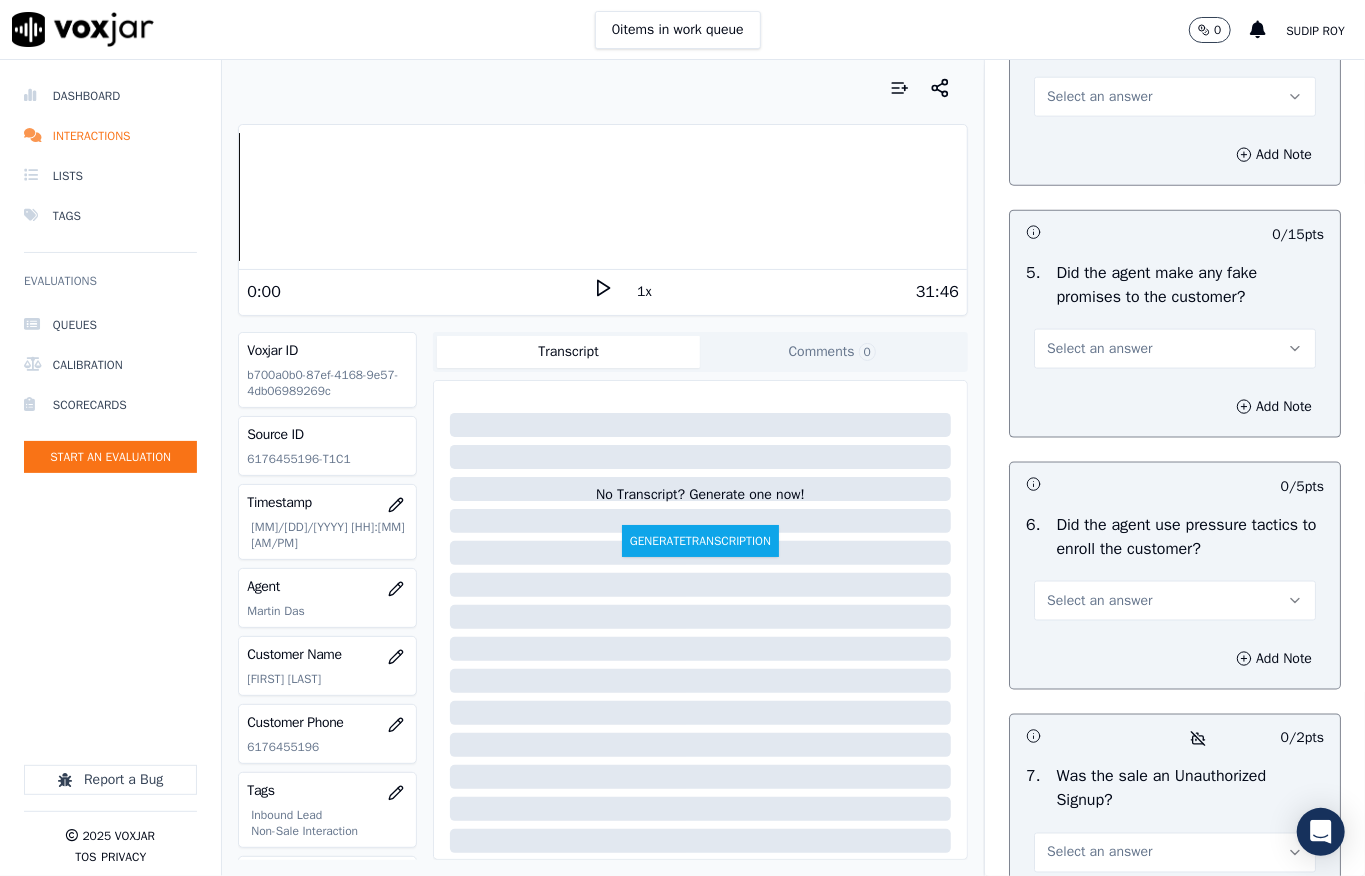 click on "Select an answer" at bounding box center [1175, 97] 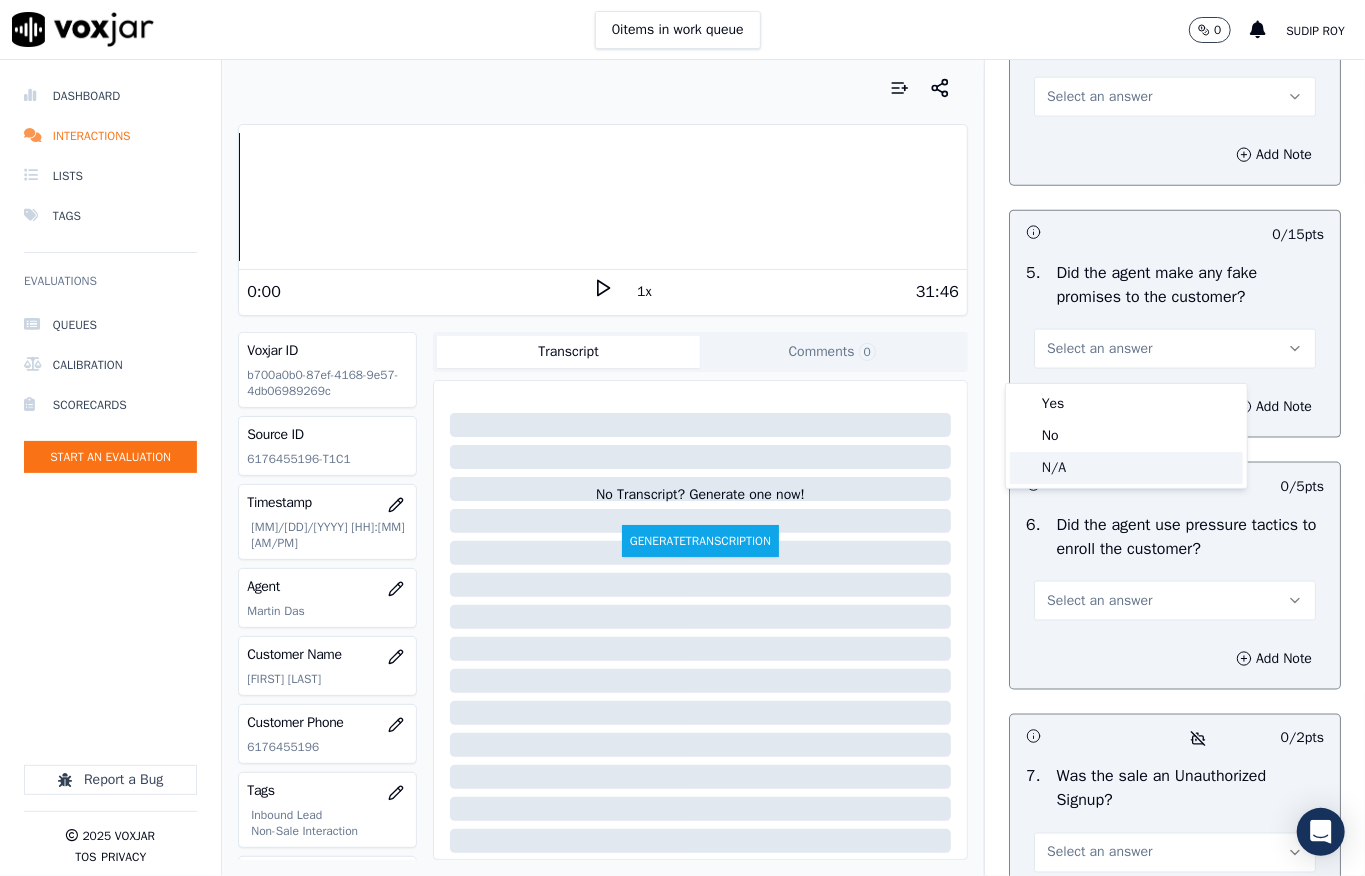 click on "N/A" 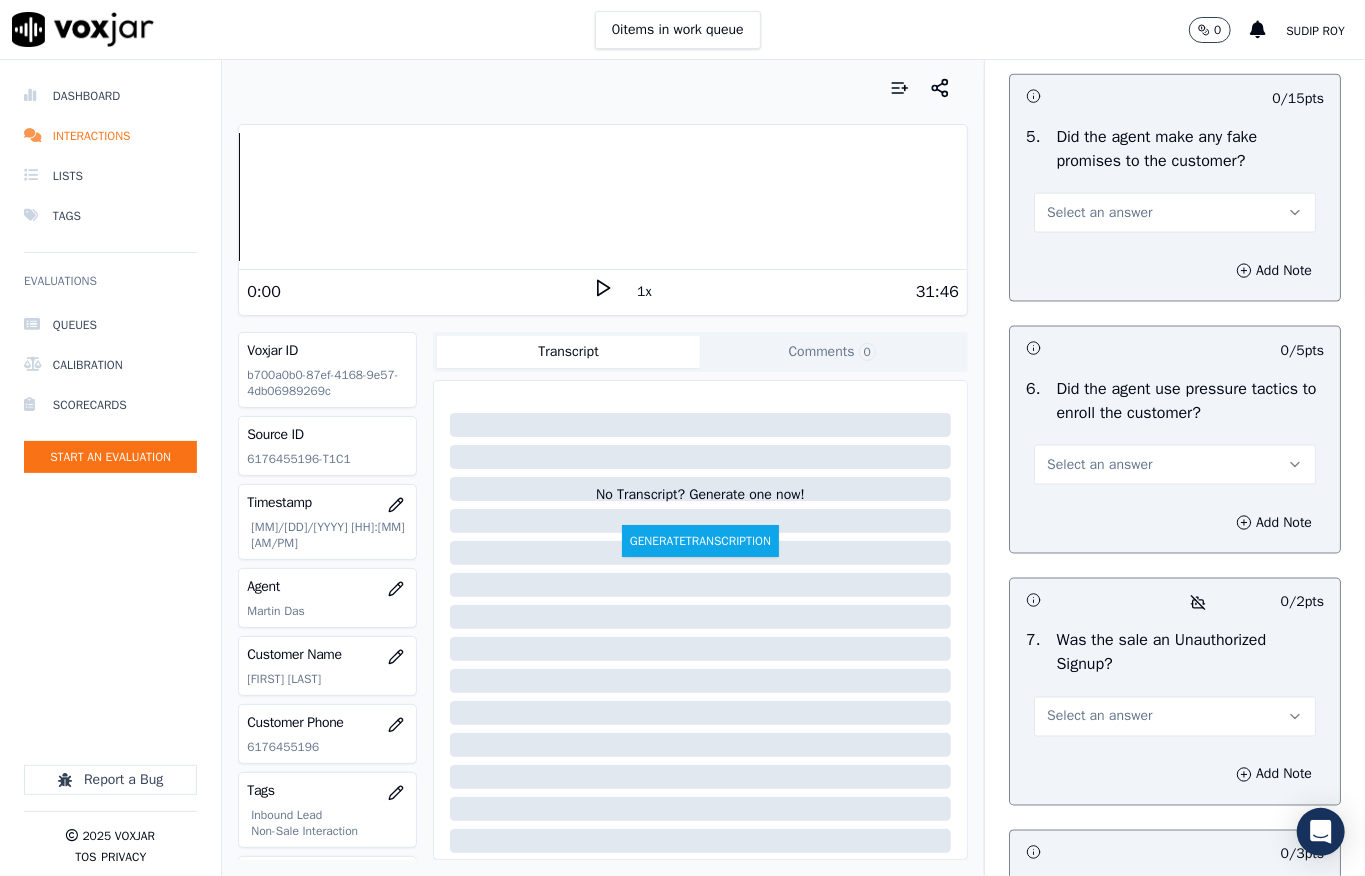 scroll, scrollTop: 5733, scrollLeft: 0, axis: vertical 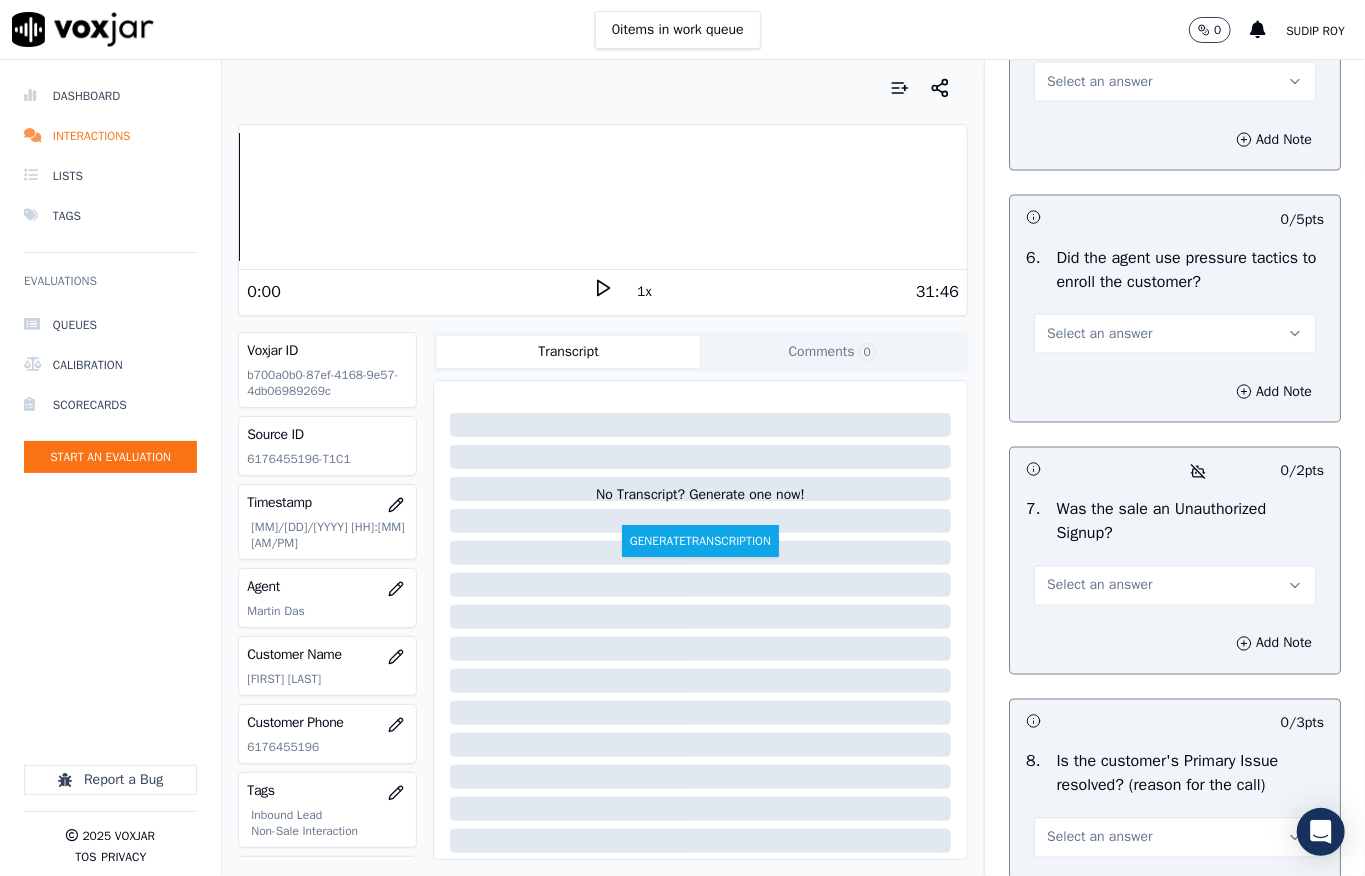 click on "Select an answer" at bounding box center [1099, 82] 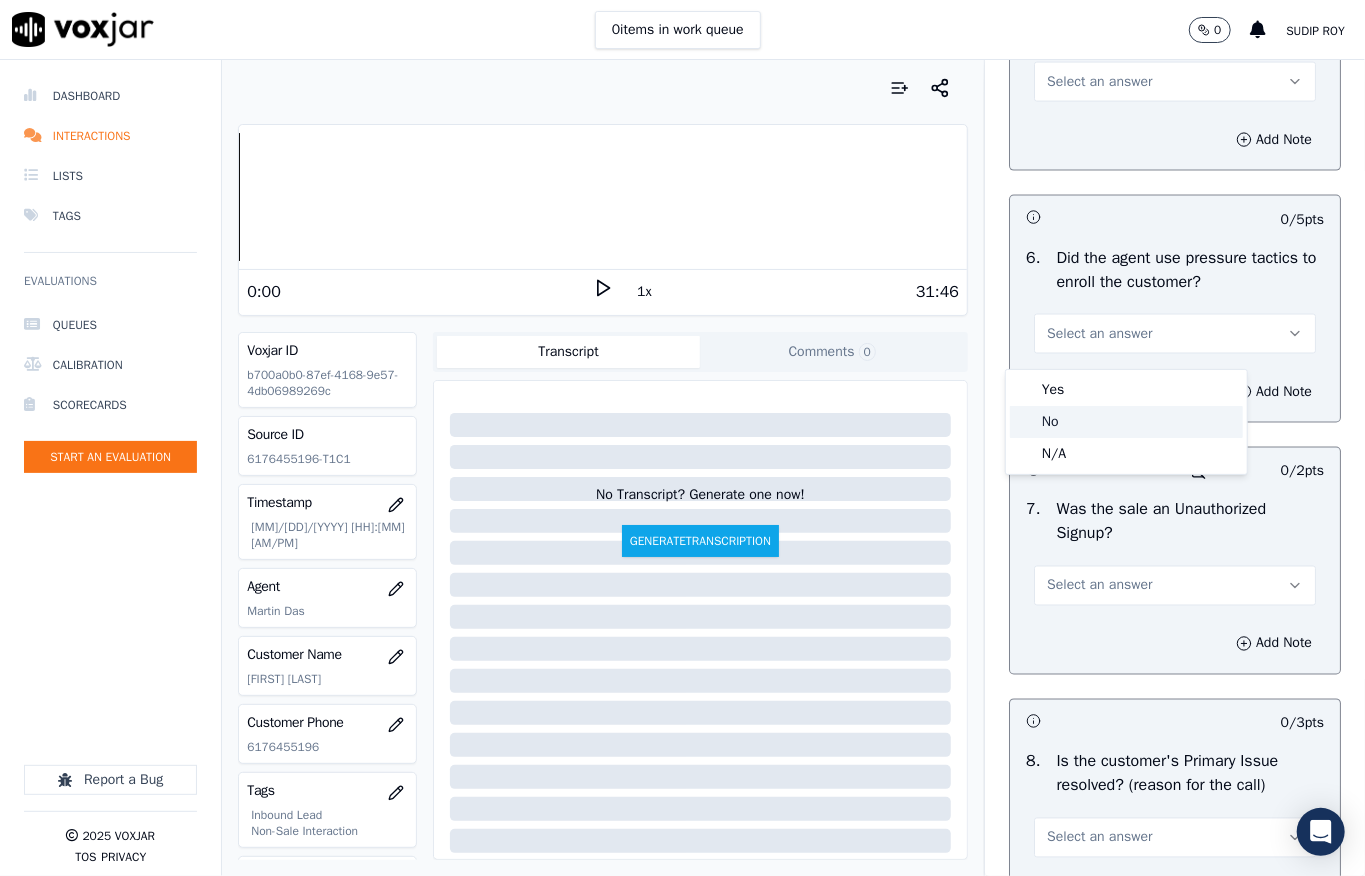 click on "No" 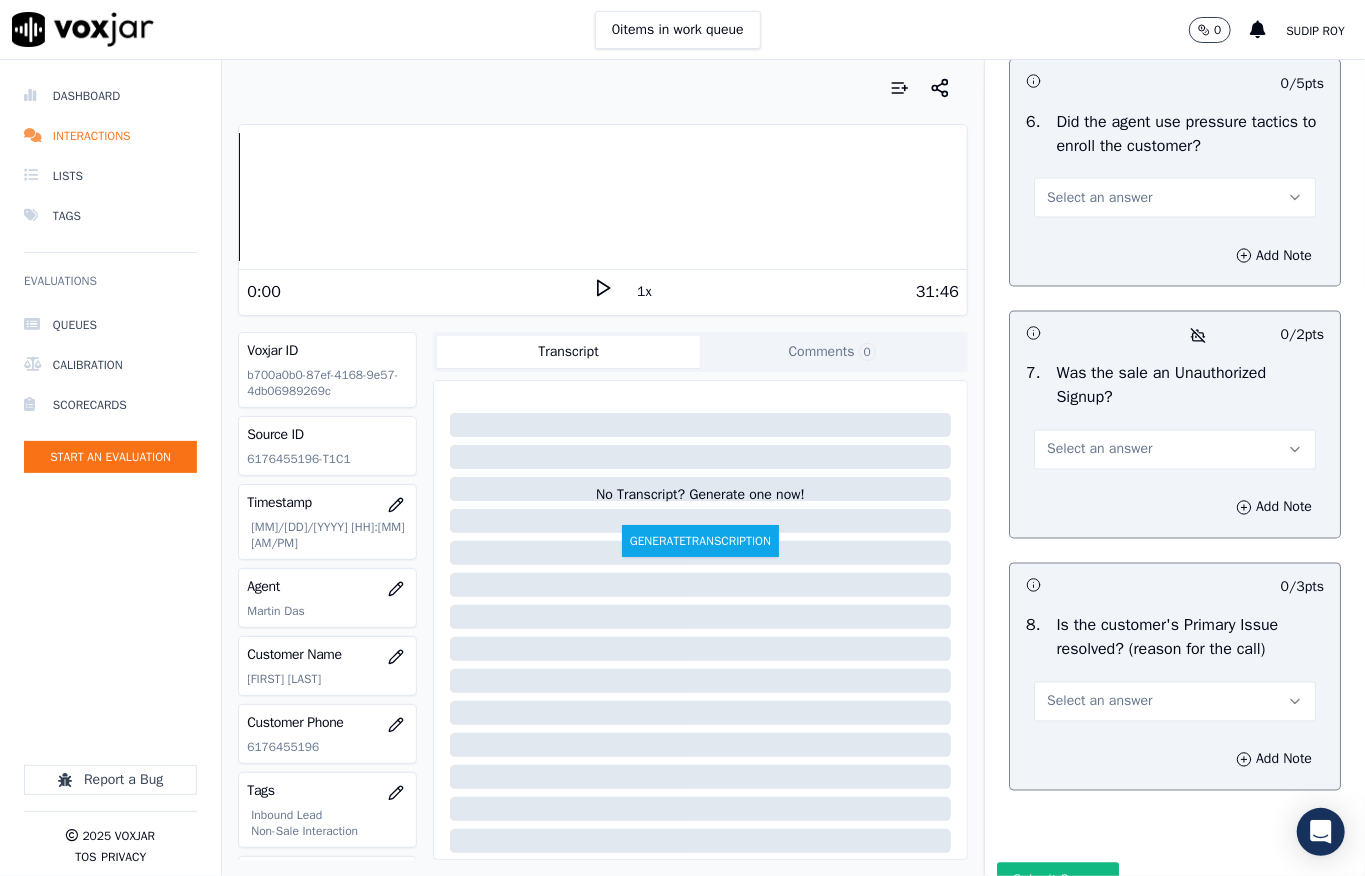 scroll, scrollTop: 6000, scrollLeft: 0, axis: vertical 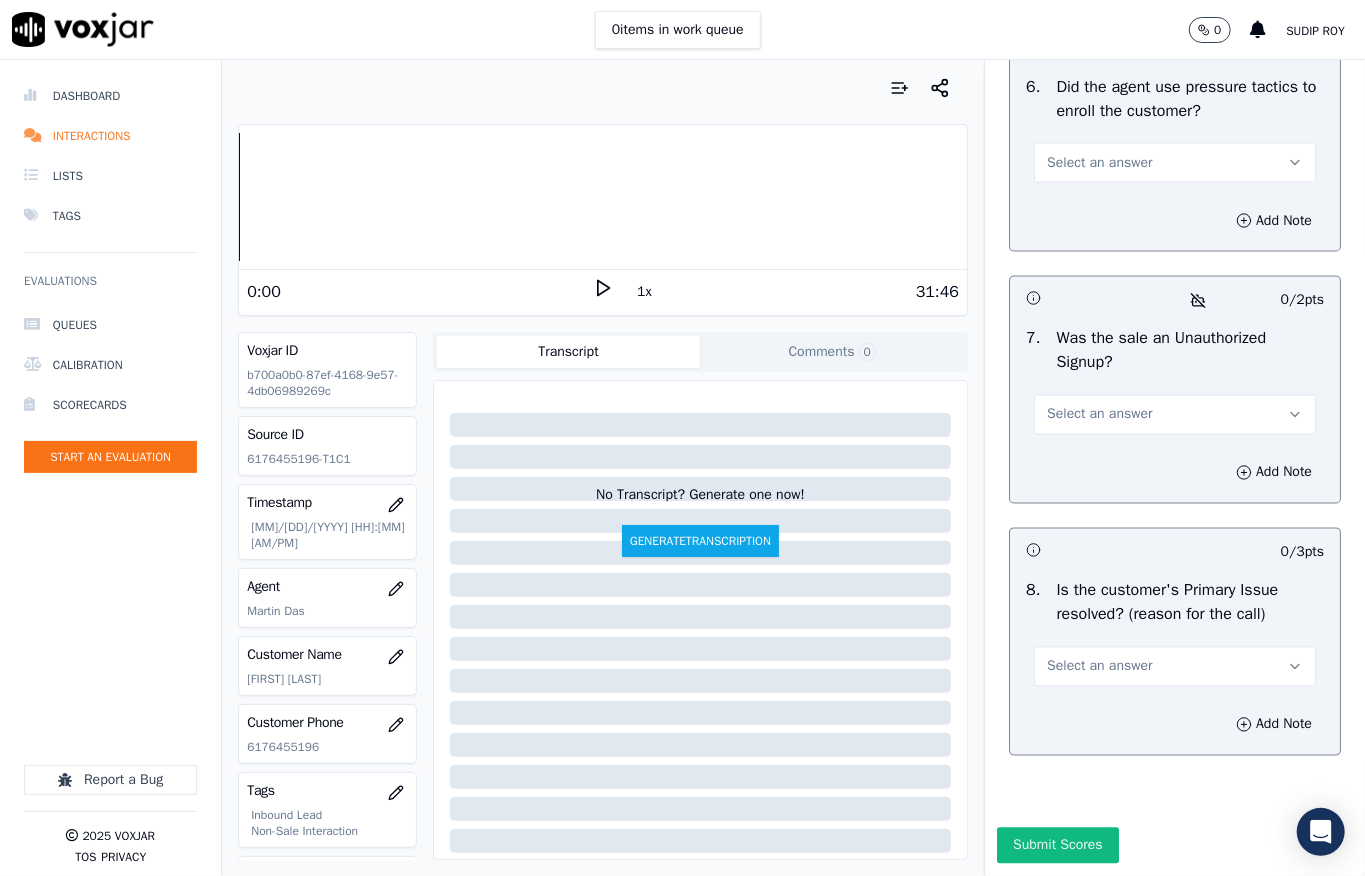 click on "Select an answer" at bounding box center [1099, 163] 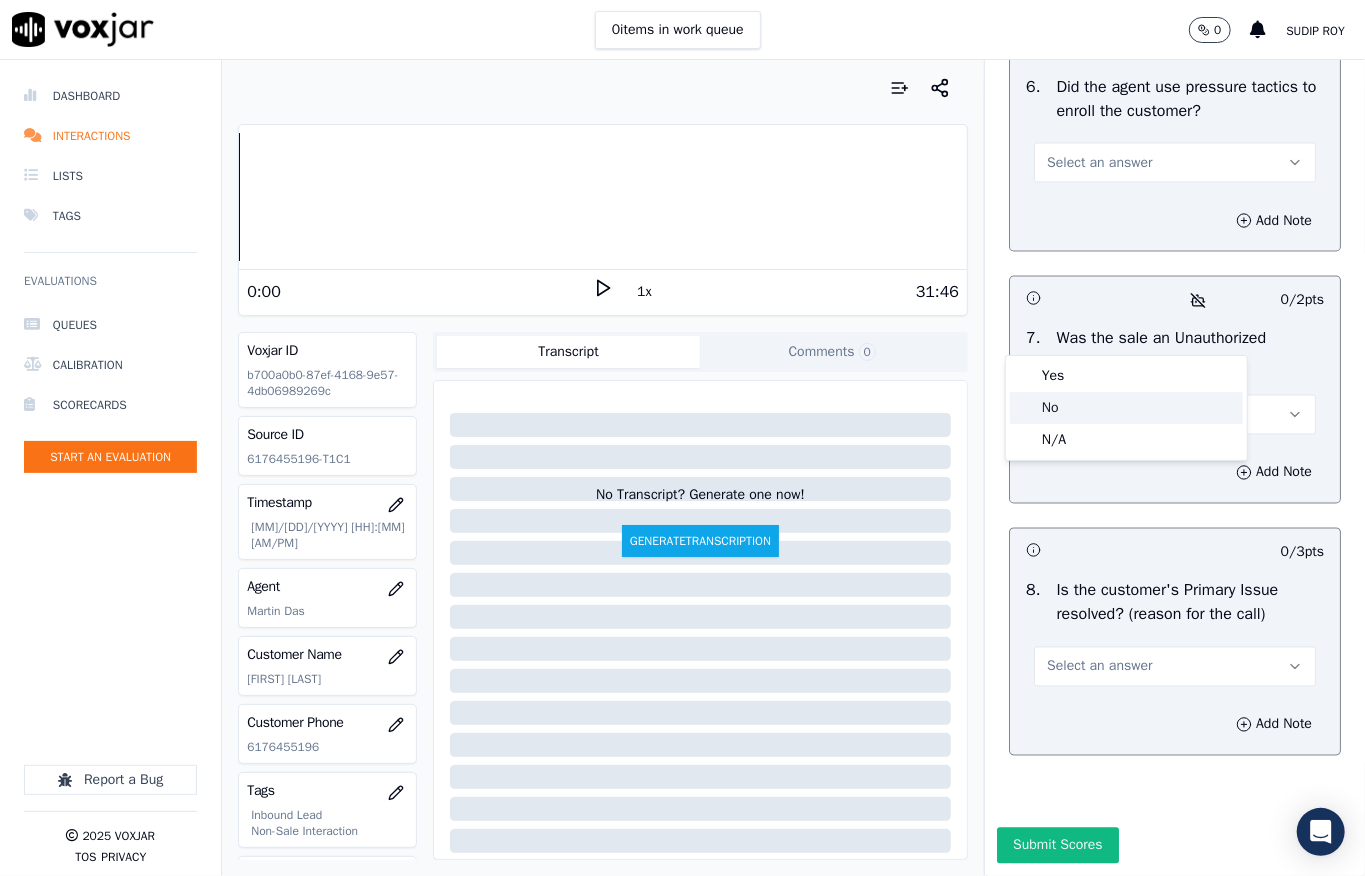click on "No" 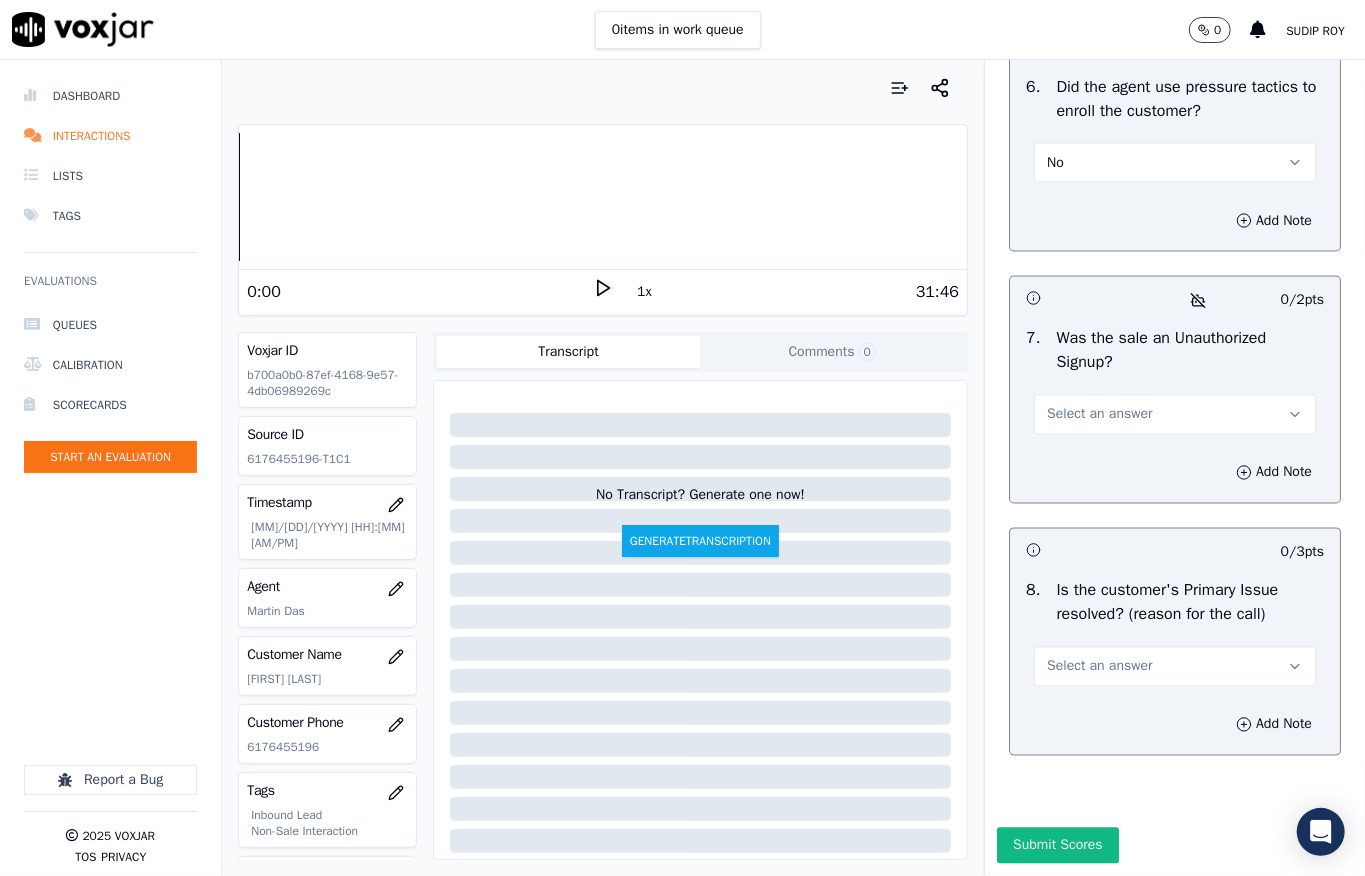 scroll, scrollTop: 6237, scrollLeft: 0, axis: vertical 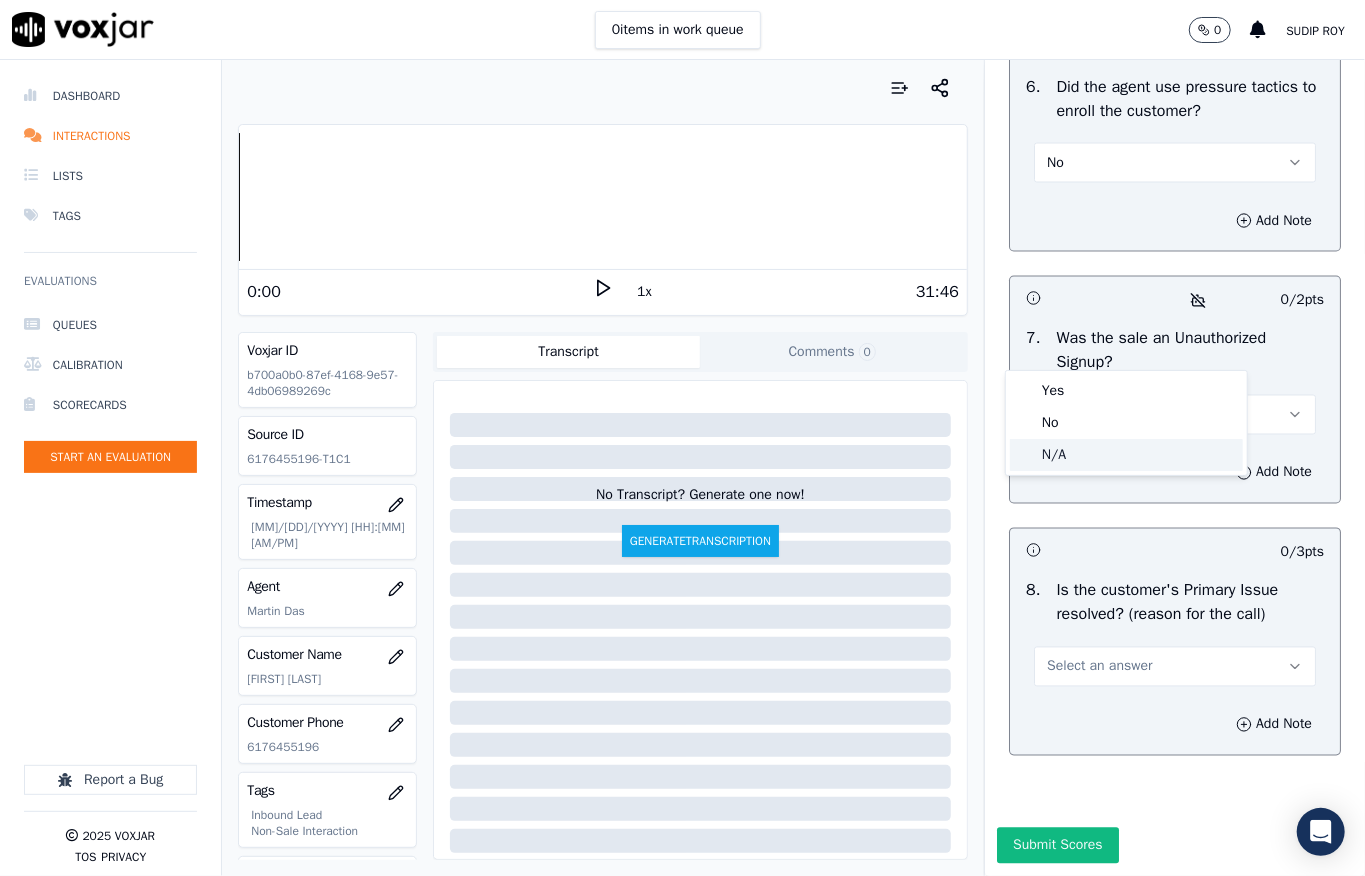click on "N/A" 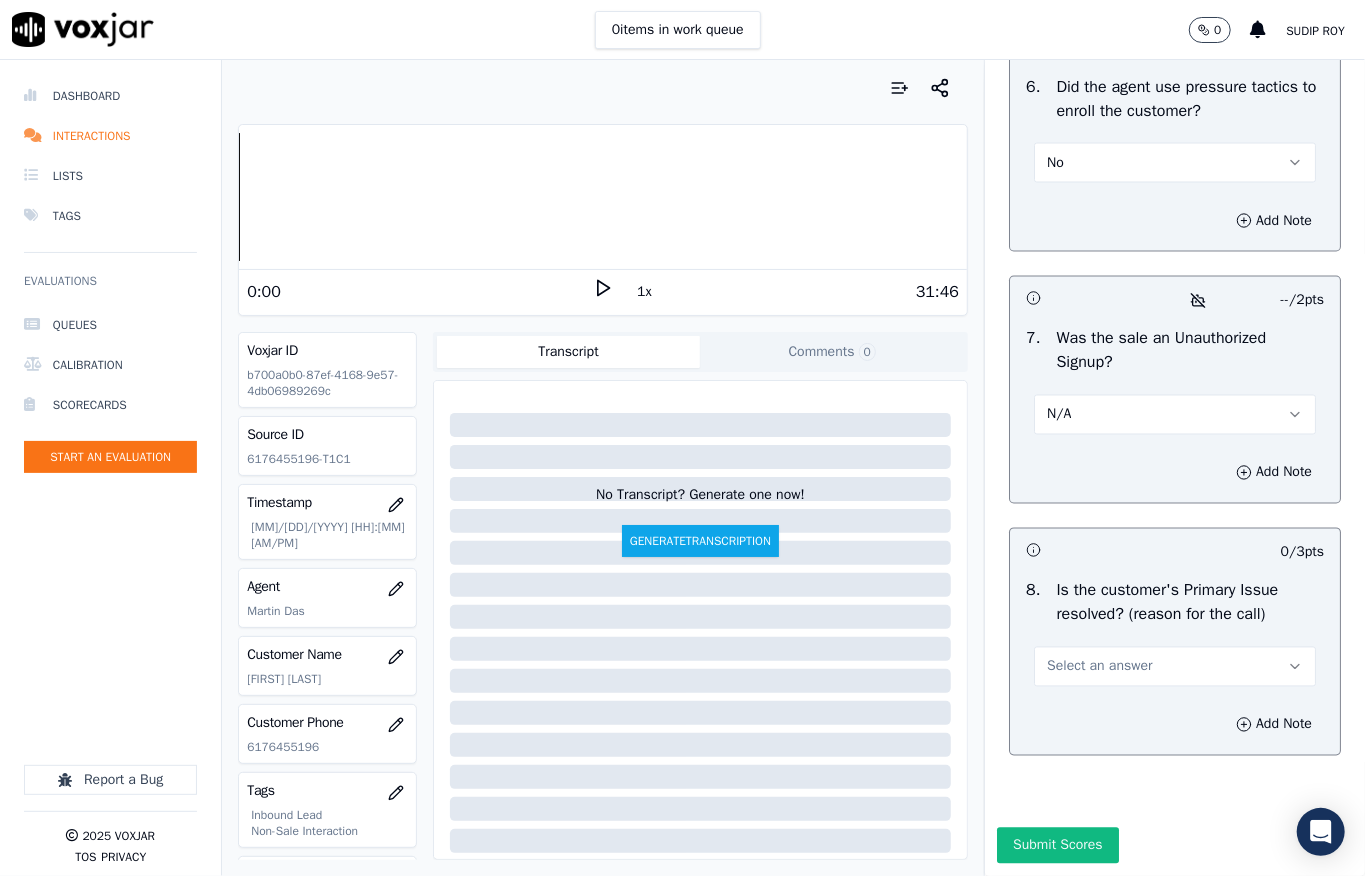 click on "Select an answer" at bounding box center [1175, 667] 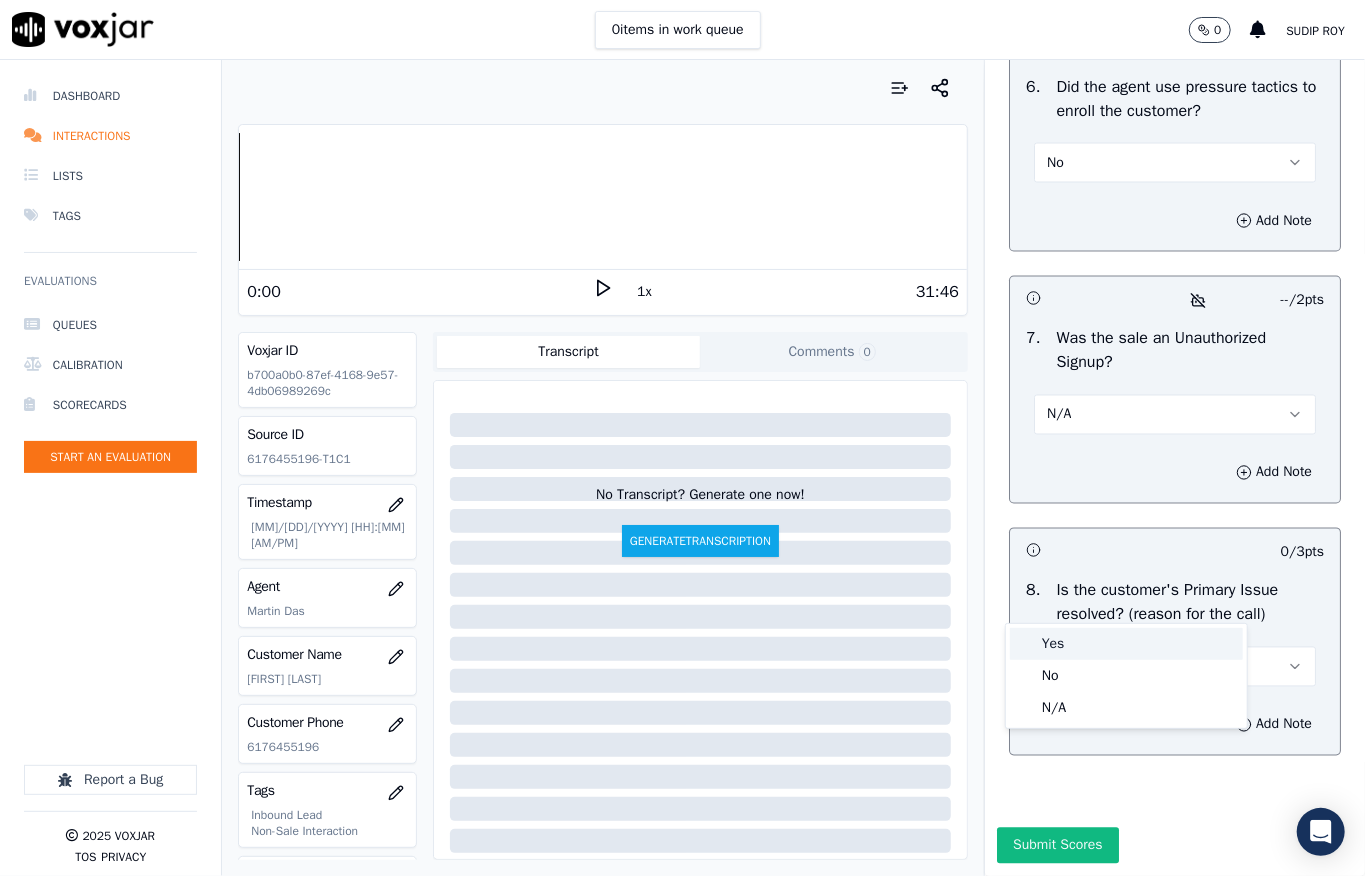 click on "Yes" at bounding box center (1126, 644) 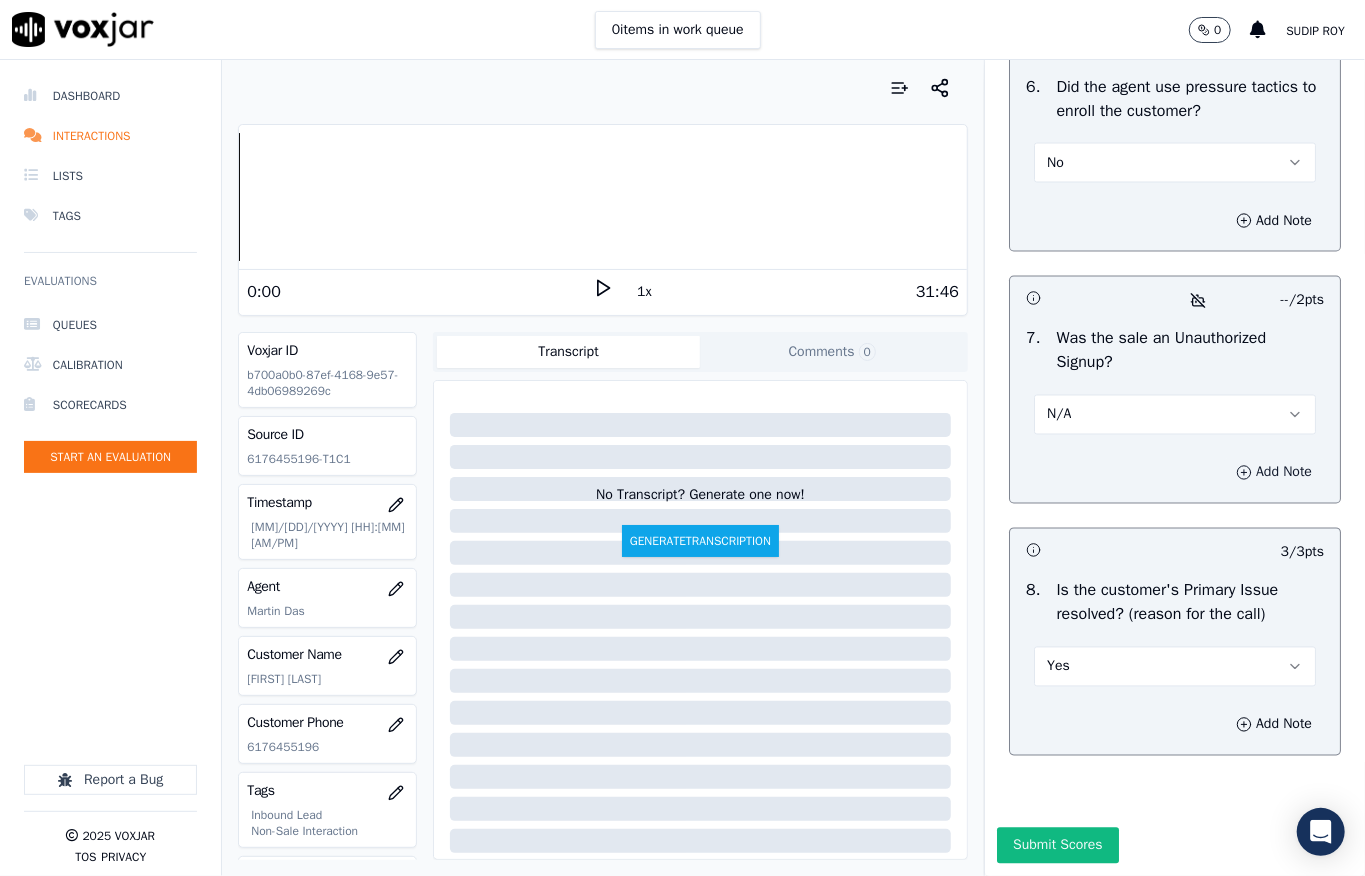 click on "Add Note" at bounding box center [1274, 473] 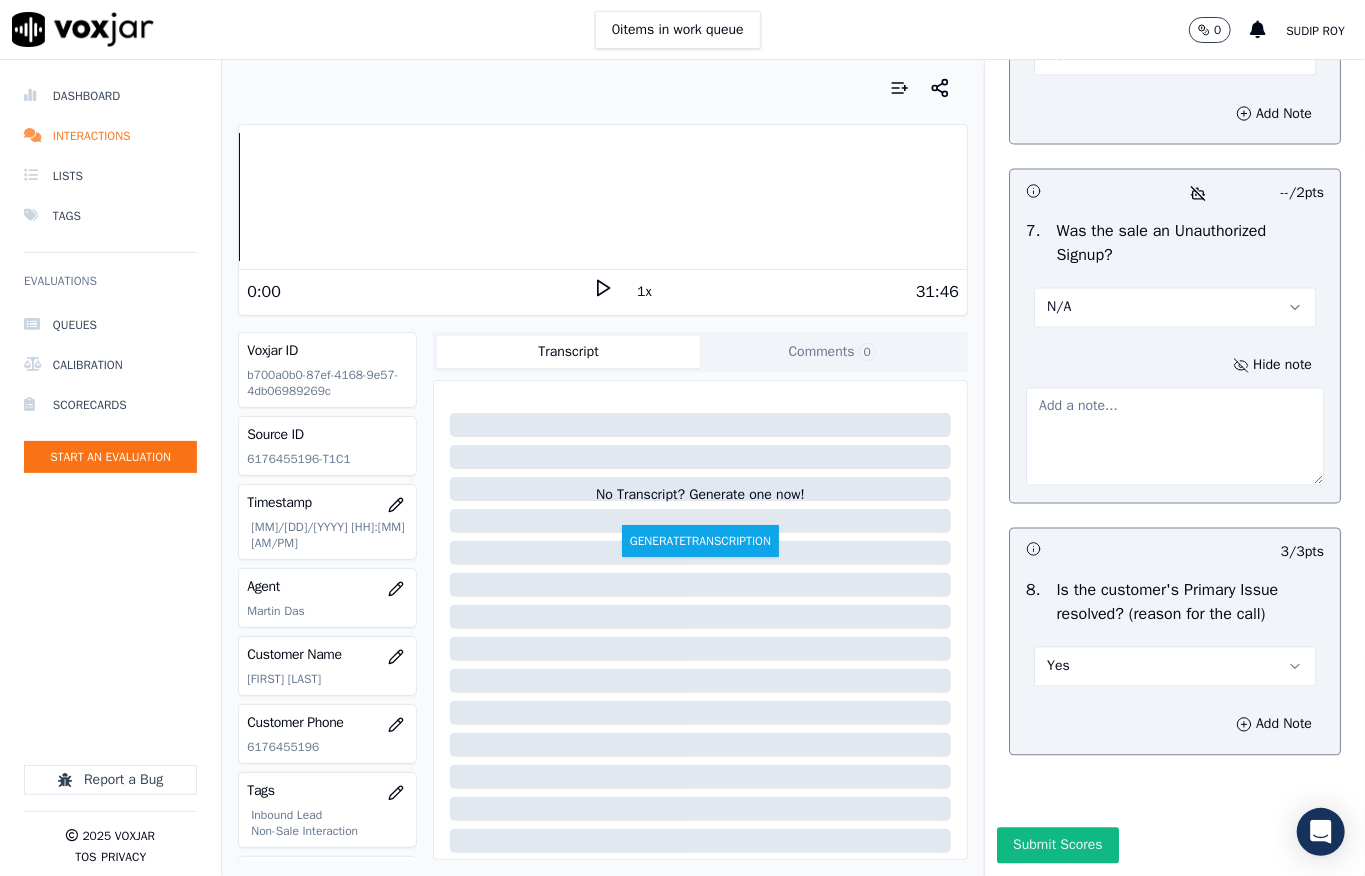 click at bounding box center [1175, 437] 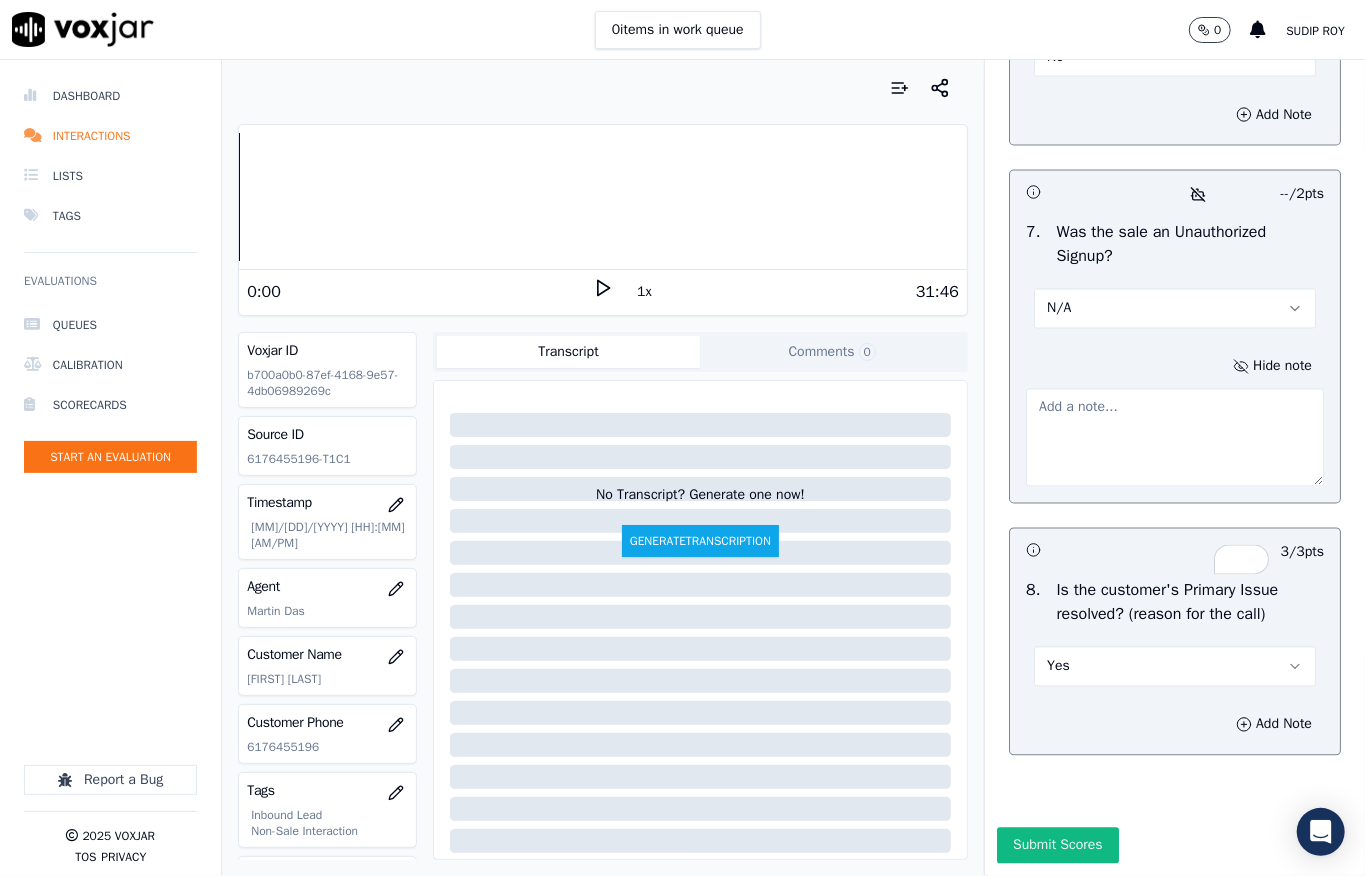 click at bounding box center (1175, 438) 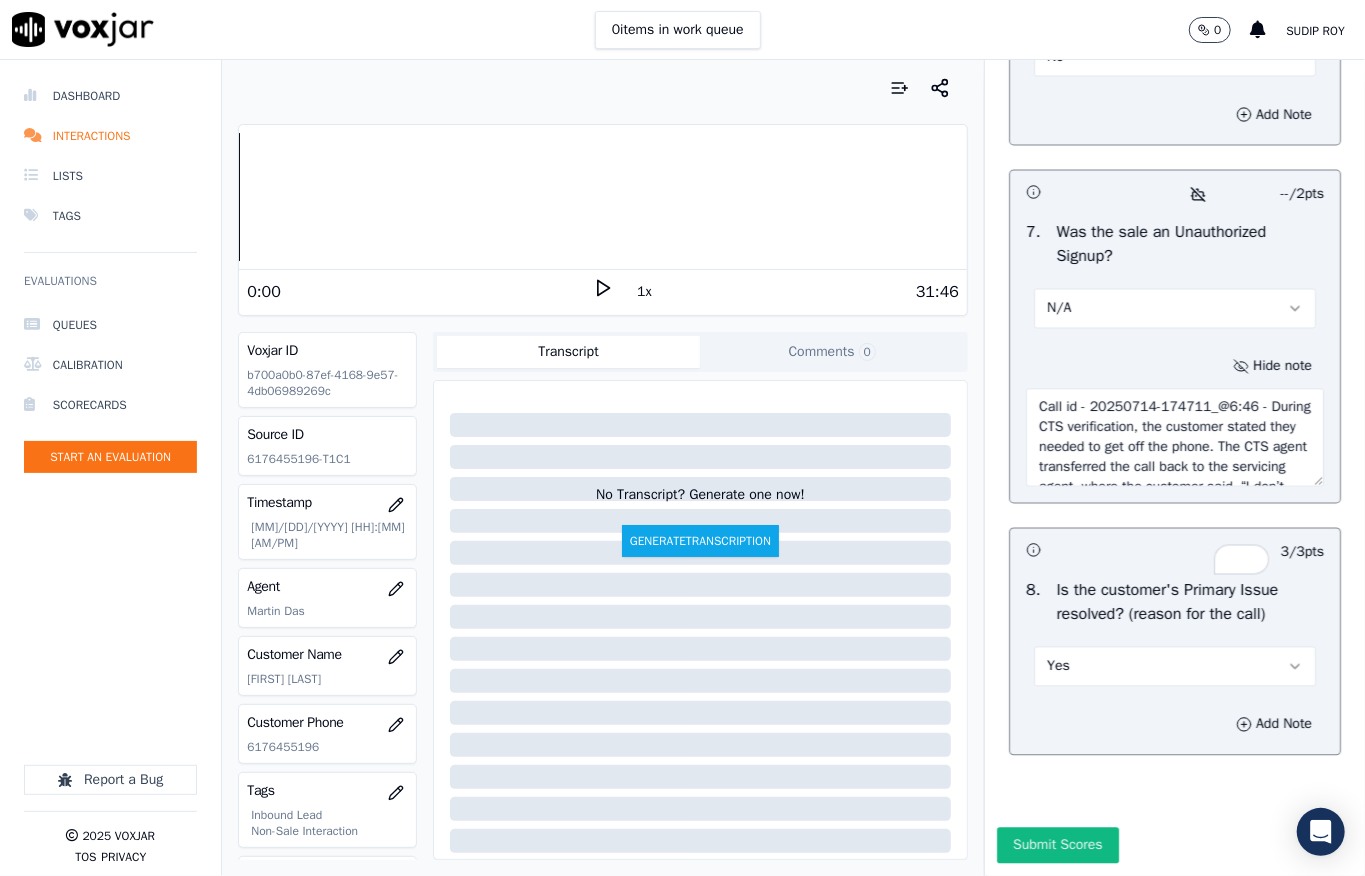 scroll, scrollTop: 390, scrollLeft: 0, axis: vertical 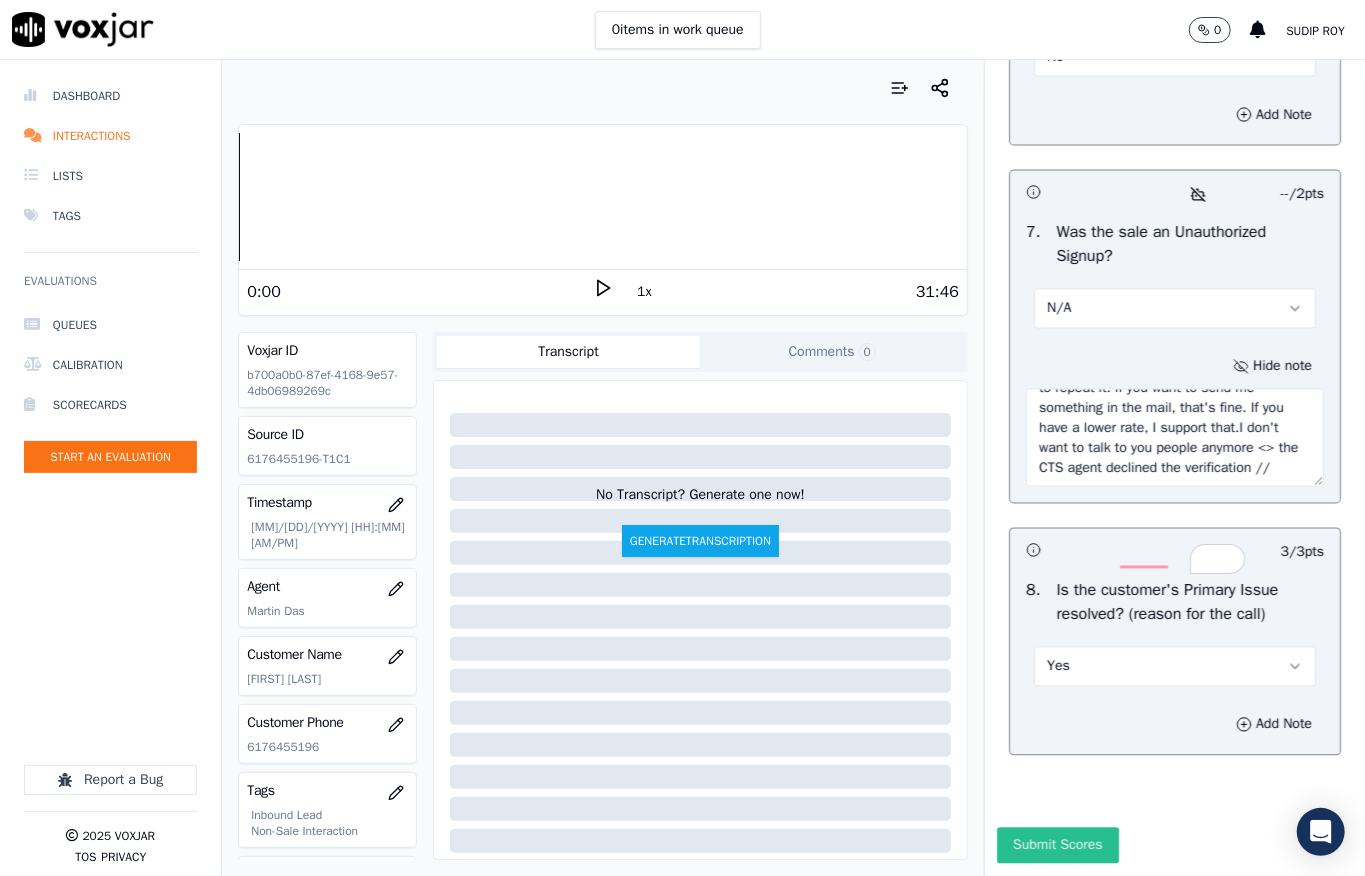 type on "Call id - 20250714-174711_@6:46 - During CTS verification, the customer stated they needed to get off the phone. The CTS agent transferred the call back to the servicing agent, where the customer said, “I don’t want to talk. I want a better rate, but don’t want to talk anymore.” The servicing agent explained the process to the customer and then transferred the call back to CTS//
@11:17 - During CTS verification, while the CTS agent was sharing the new rate details, the customer informed - I barely understood what was being said. I do not have the time to repeat it. If you want to send me something in the mail, that's fine. If you have a lower rate, I support that.I don't want to talk to you people anymore <> the CTS agent declined the verification //" 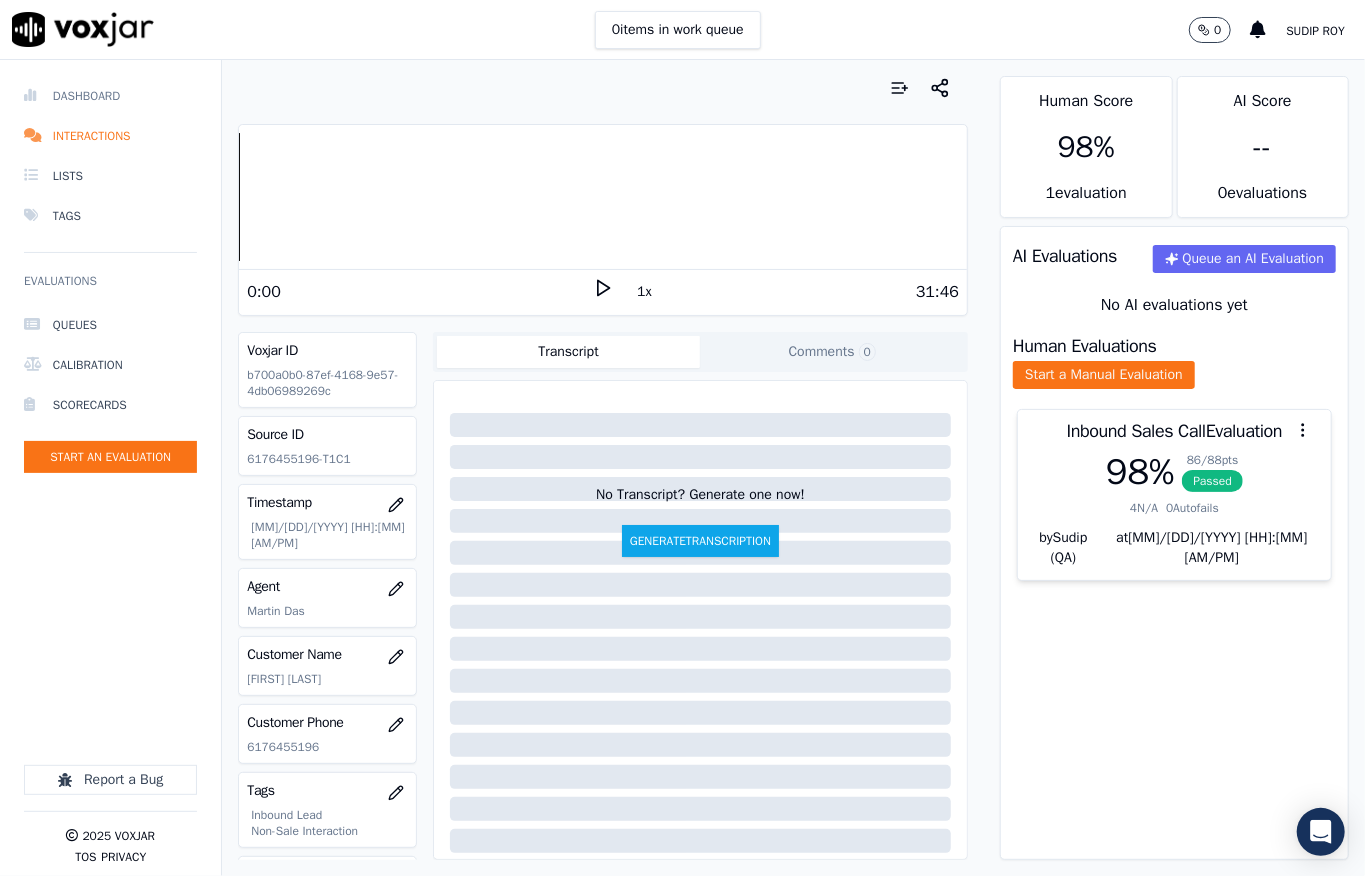 click on "Dashboard" at bounding box center (110, 96) 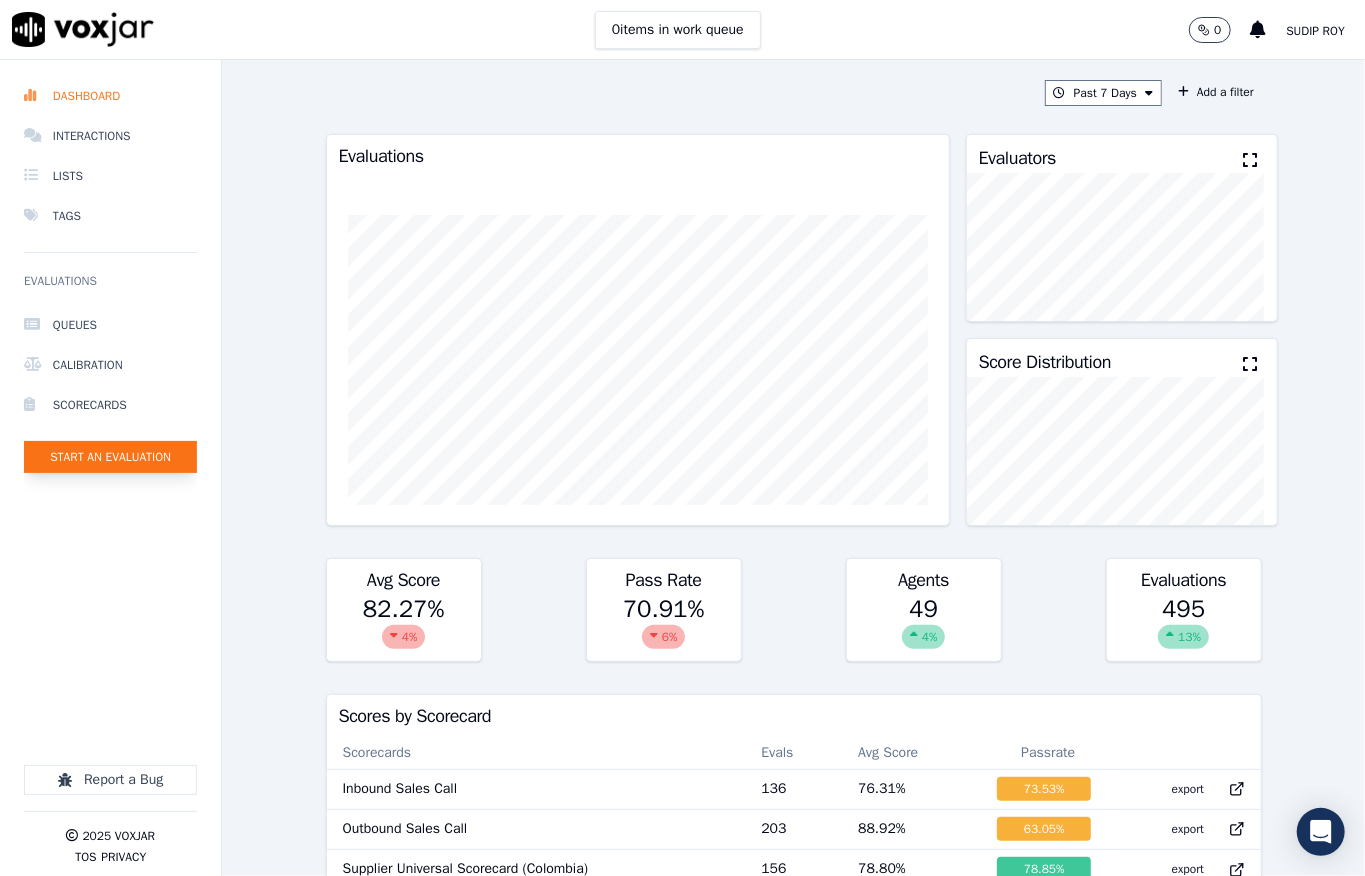 click on "Start an Evaluation" 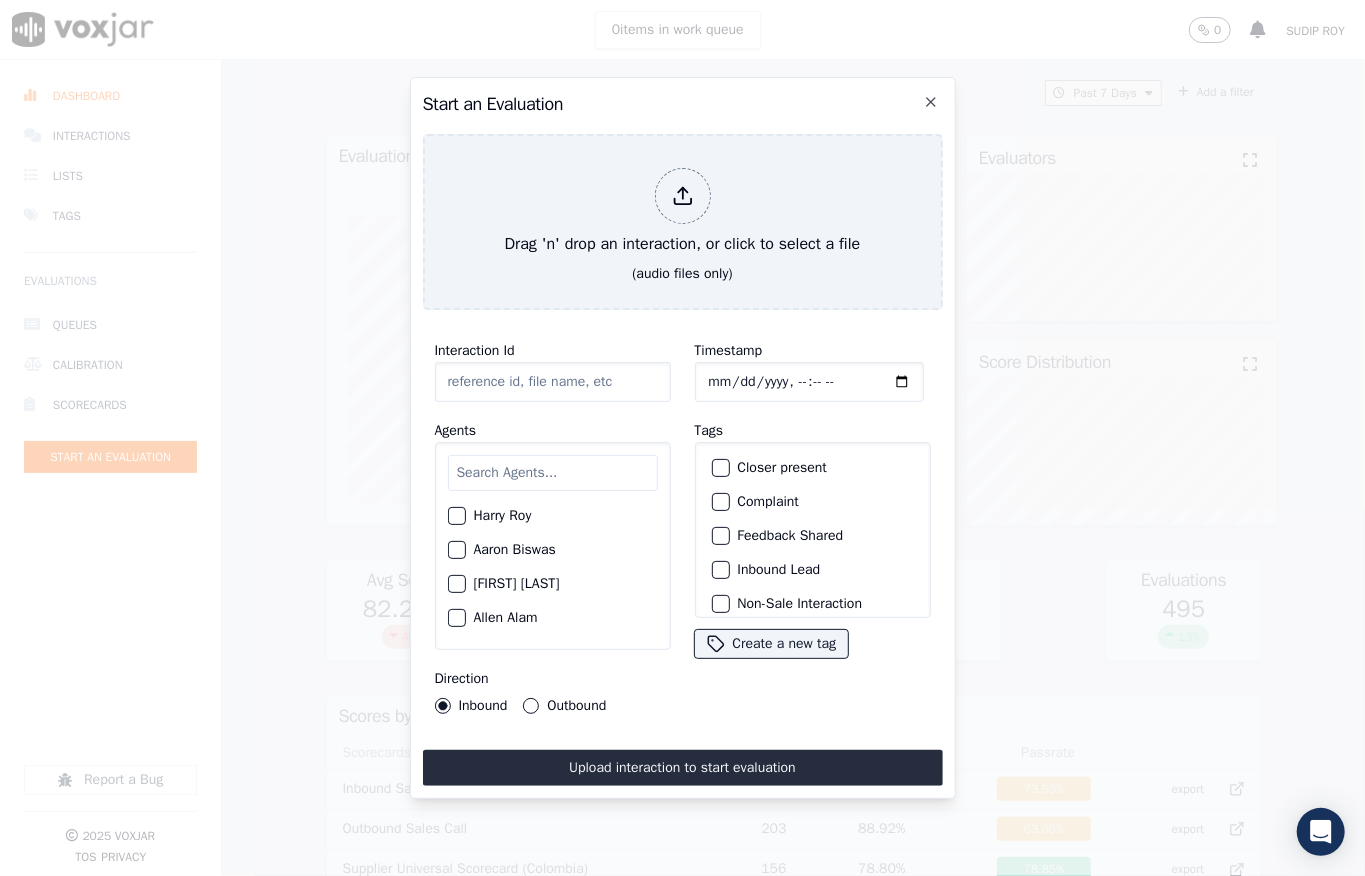 click 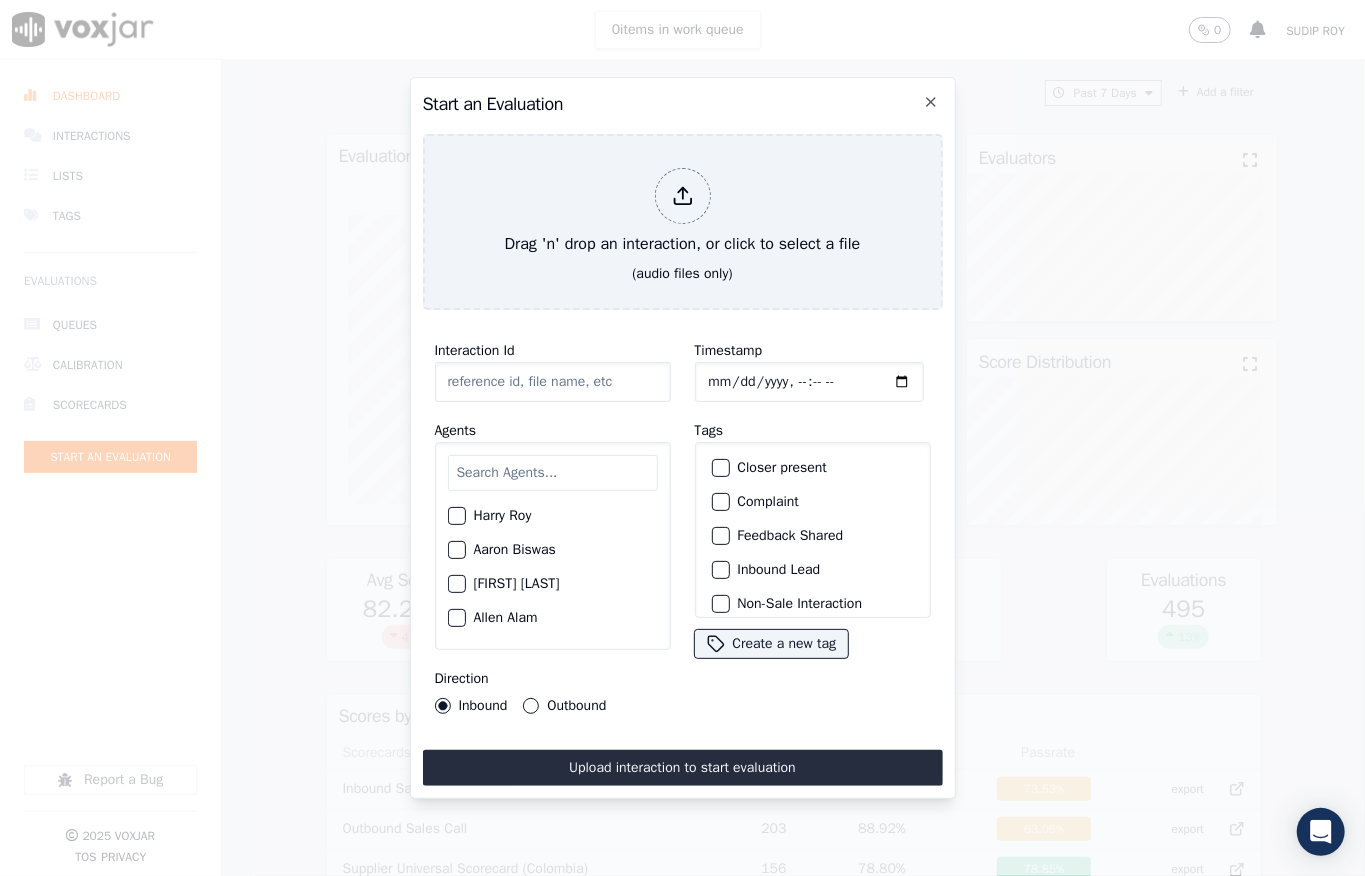 type on "20250714-180457_7815066105-all.mp3" 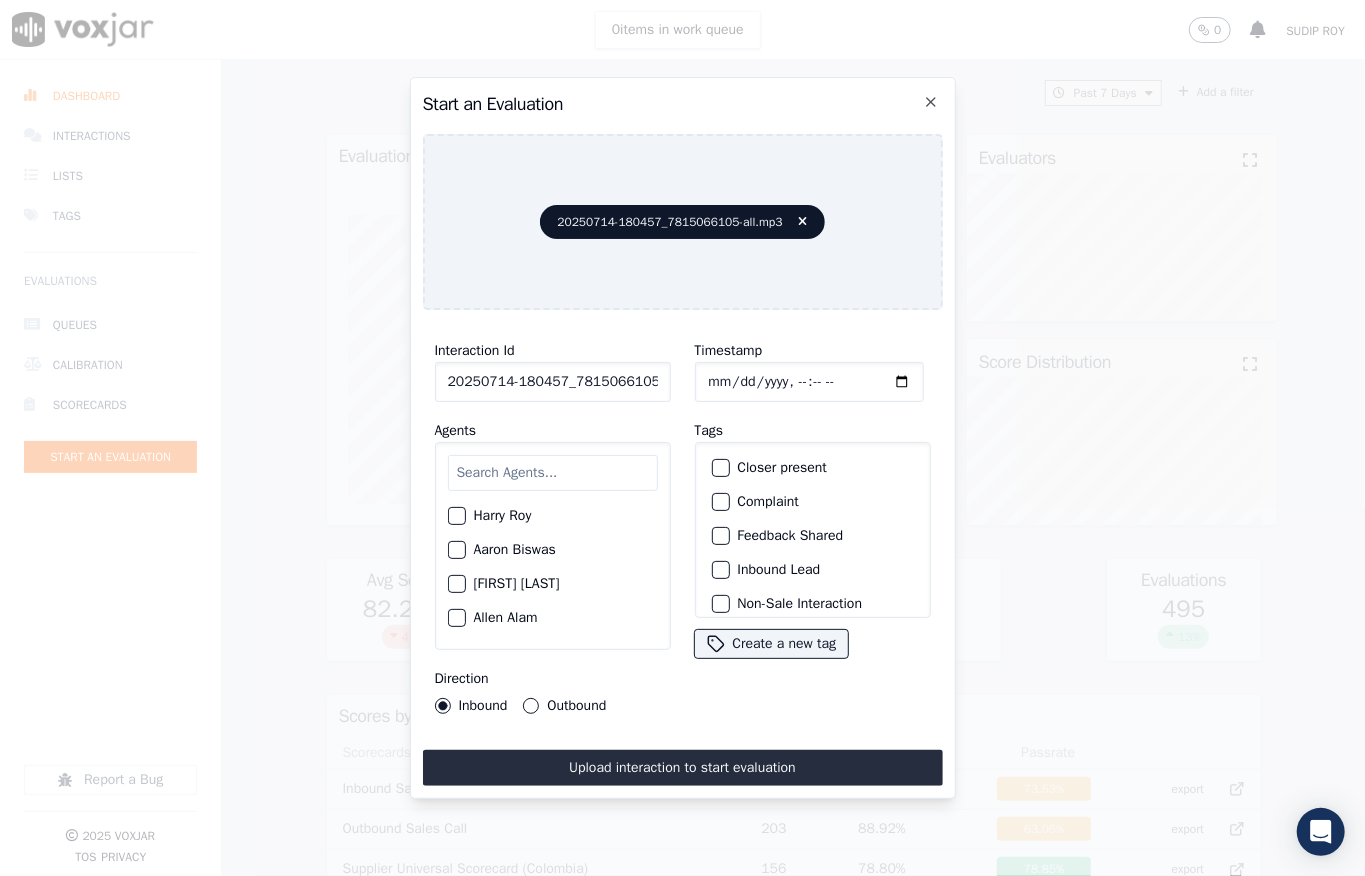 click on "Timestamp" 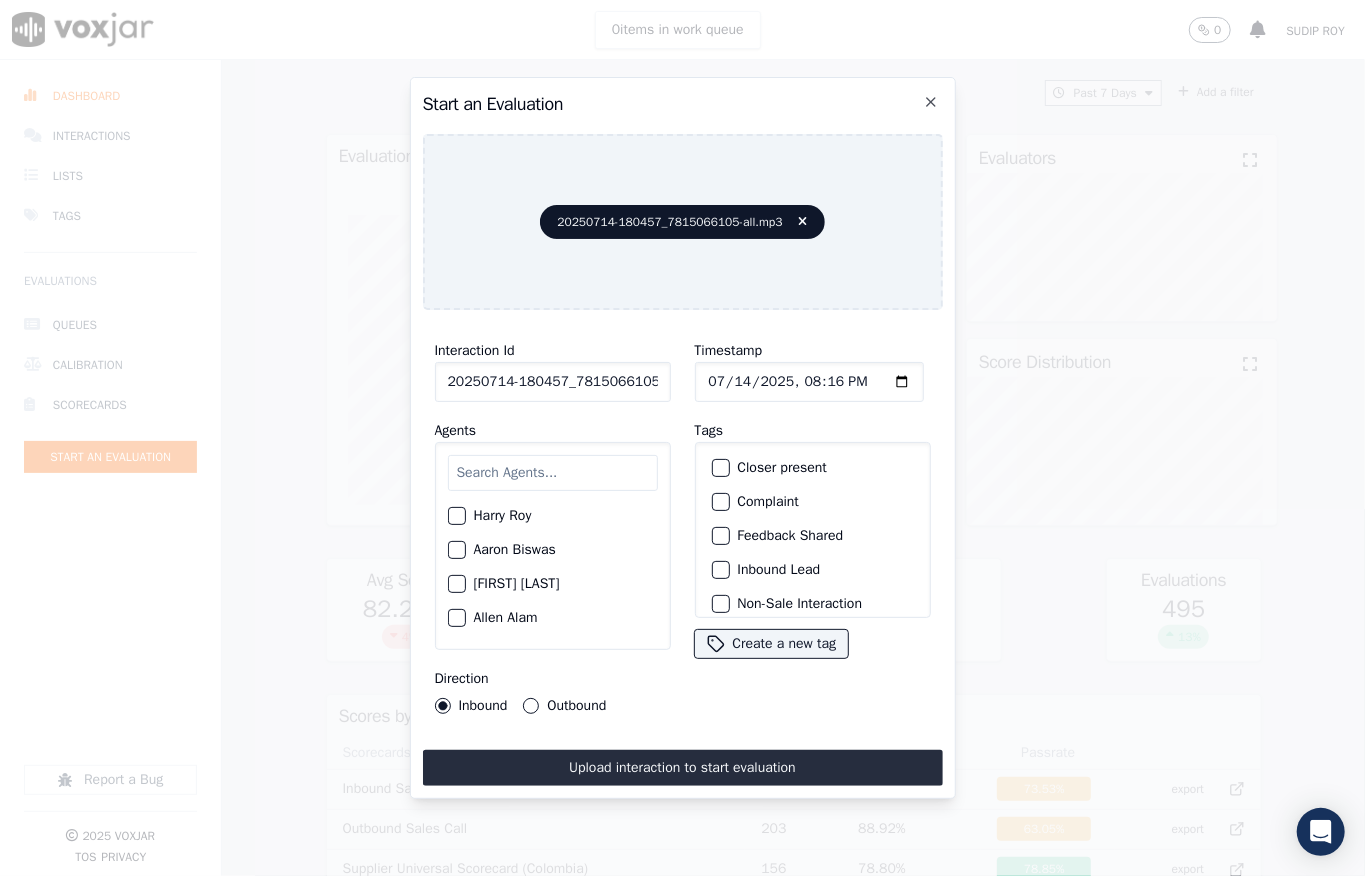 scroll, scrollTop: 0, scrollLeft: 45, axis: horizontal 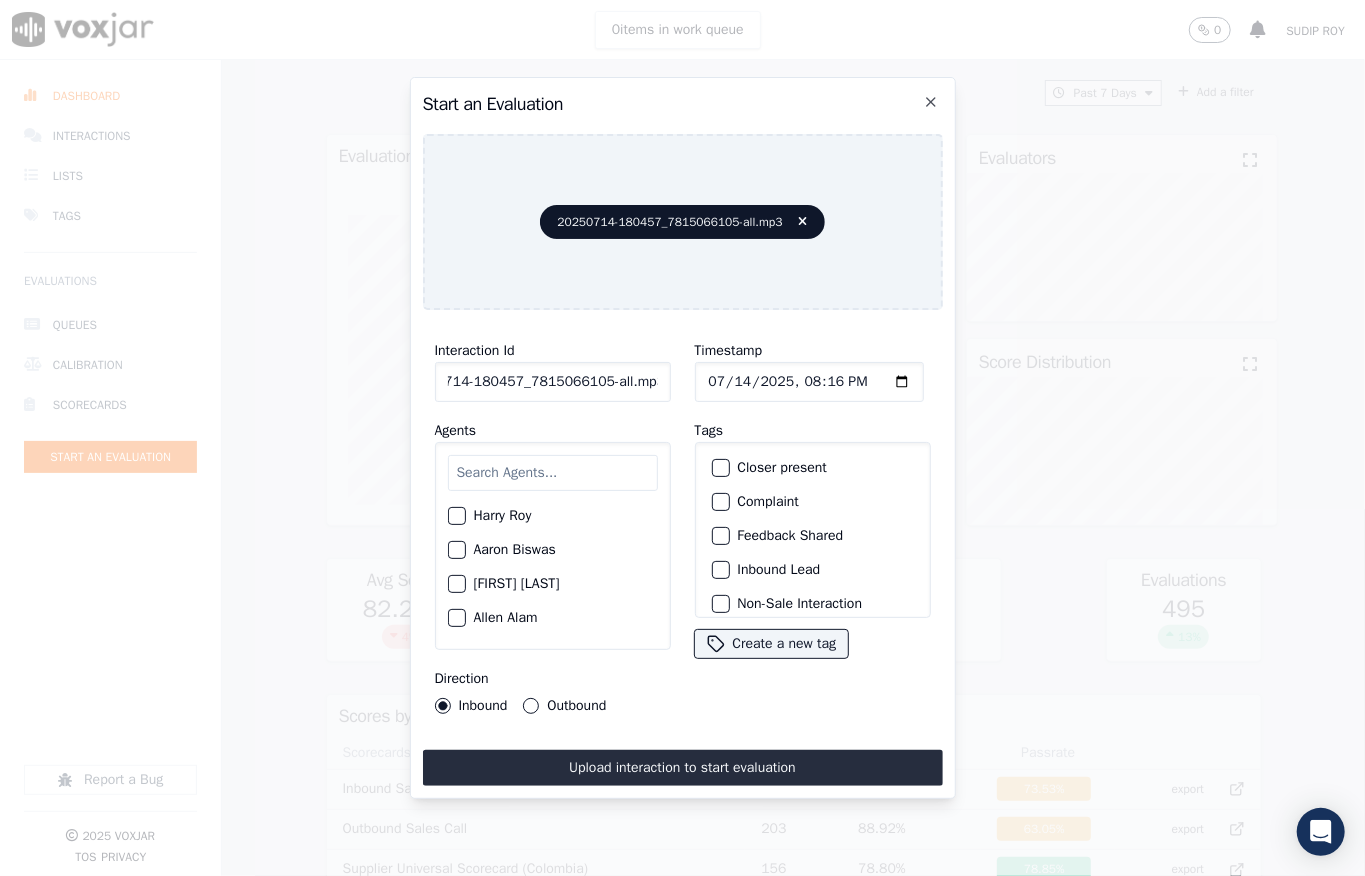 drag, startPoint x: 644, startPoint y: 377, endPoint x: 681, endPoint y: 372, distance: 37.336308 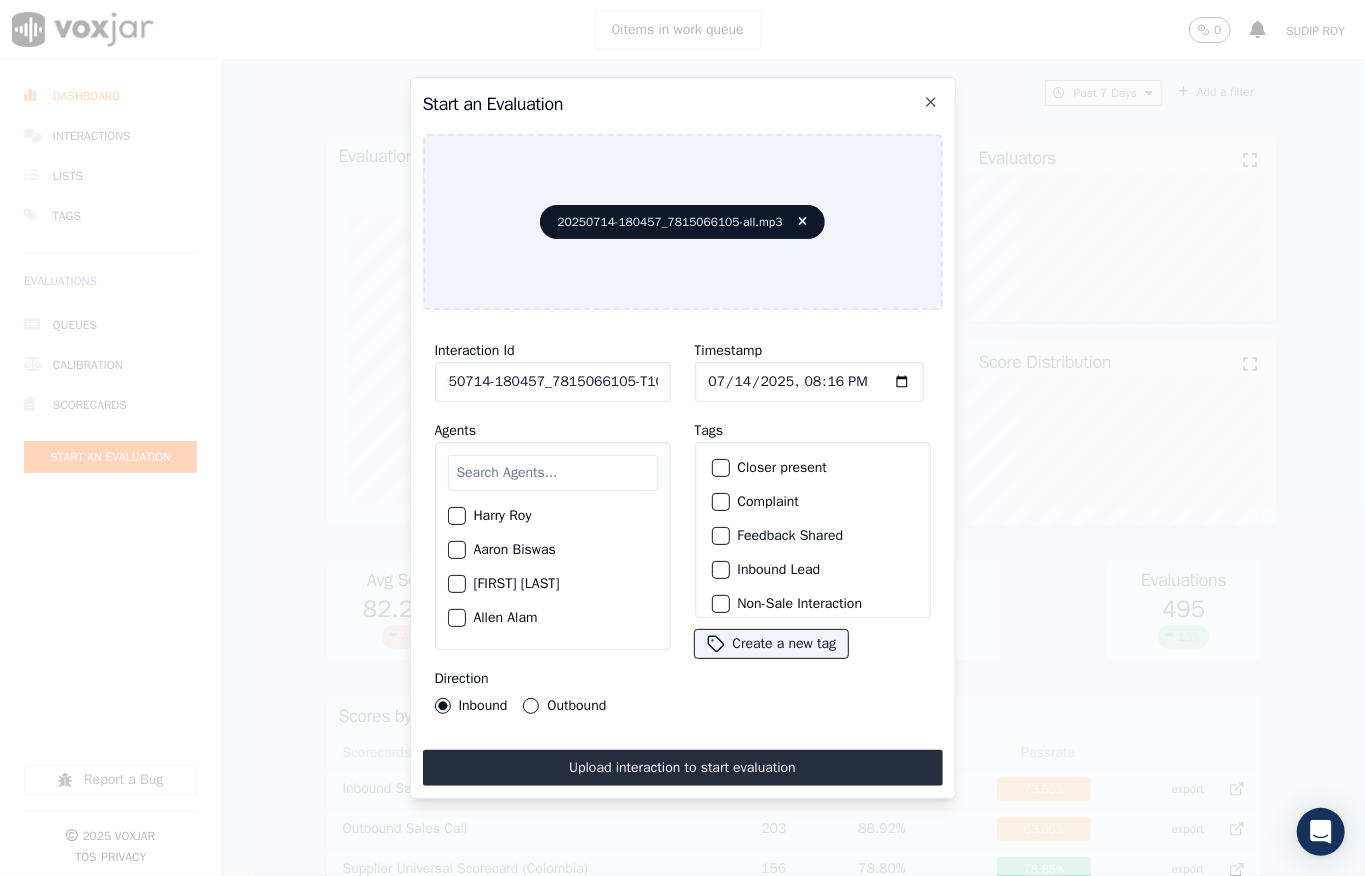 scroll, scrollTop: 0, scrollLeft: 32, axis: horizontal 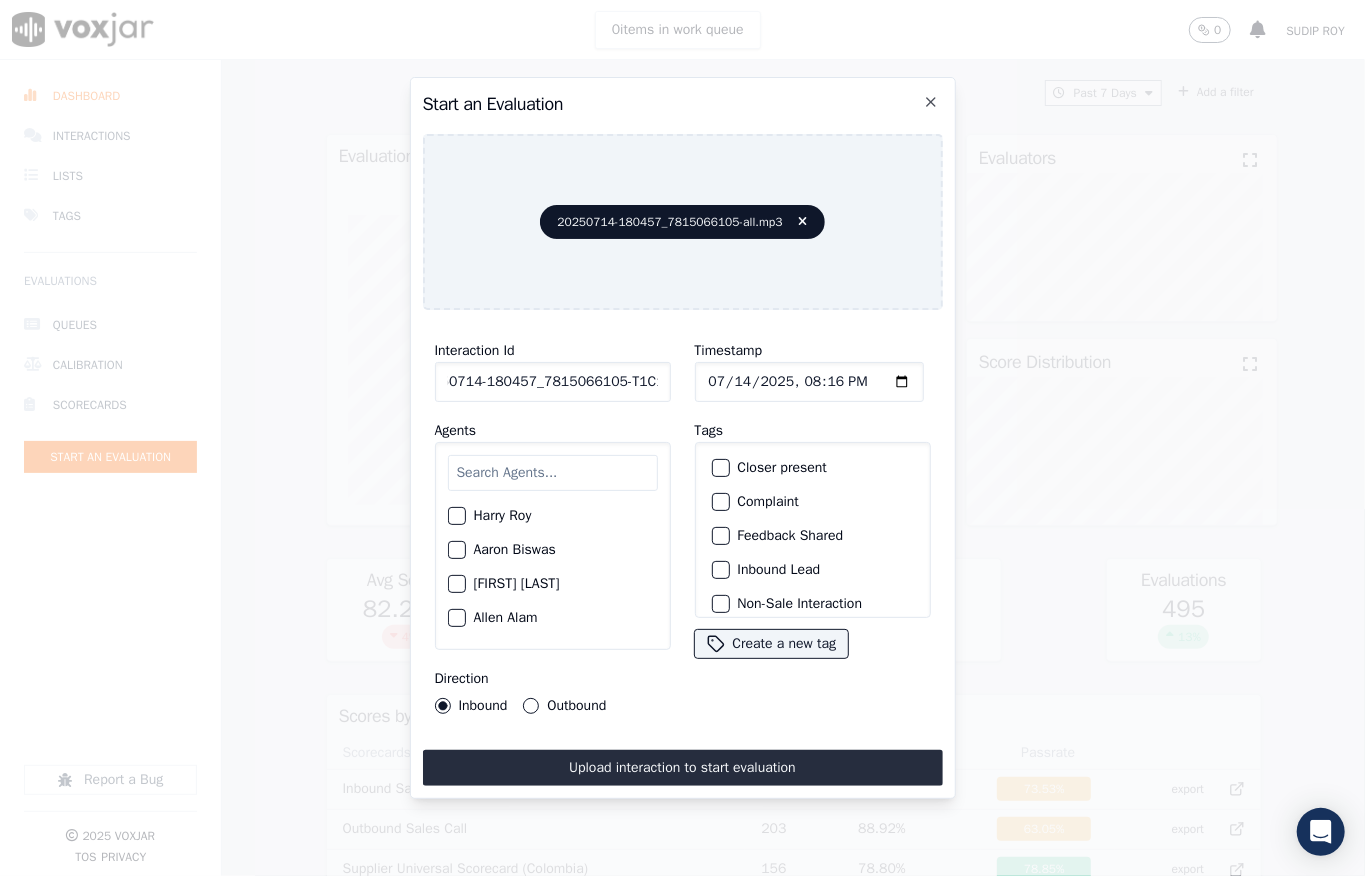 type on "20250714-180457_7815066105-T1C1" 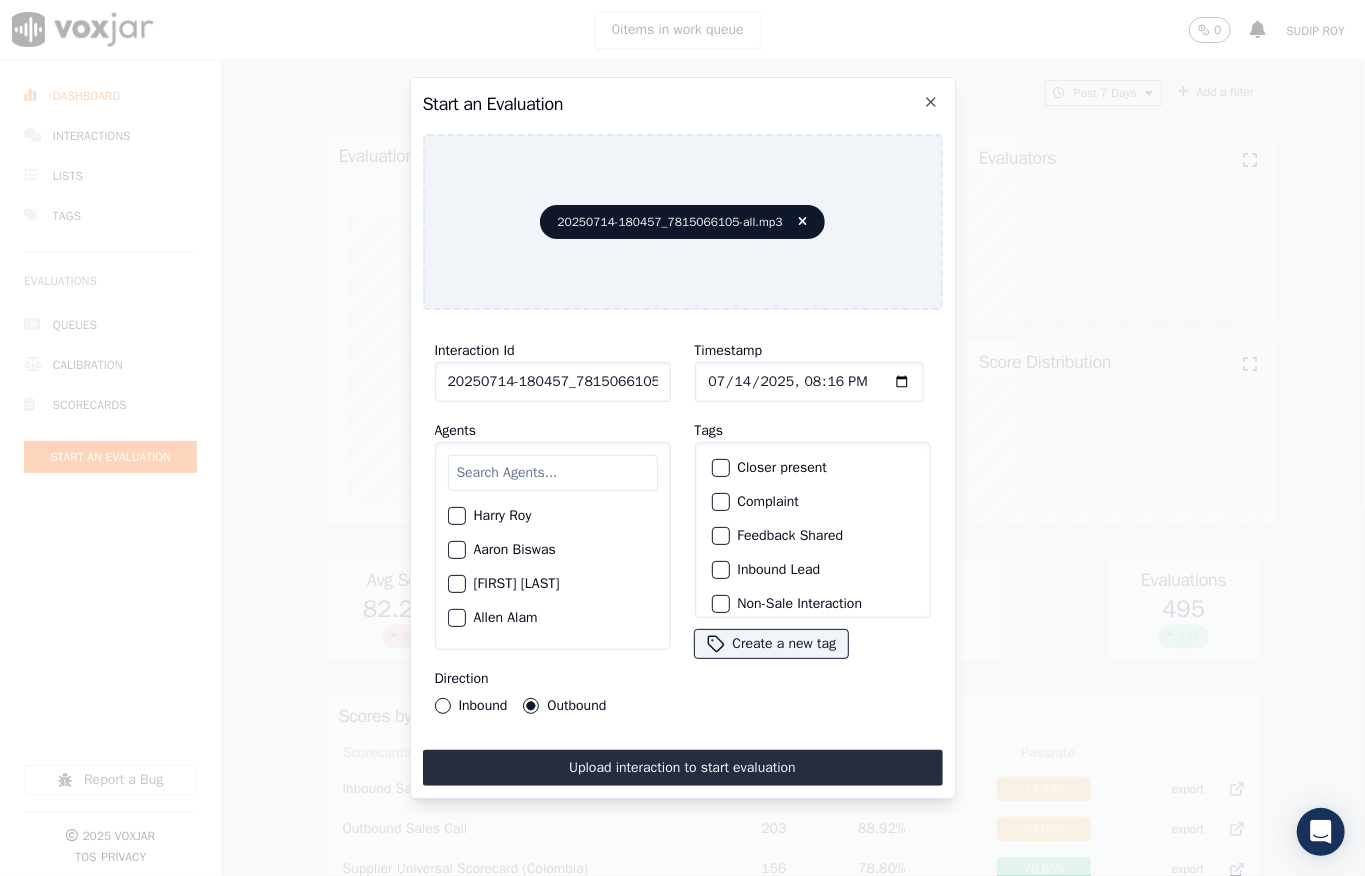 scroll, scrollTop: 80, scrollLeft: 0, axis: vertical 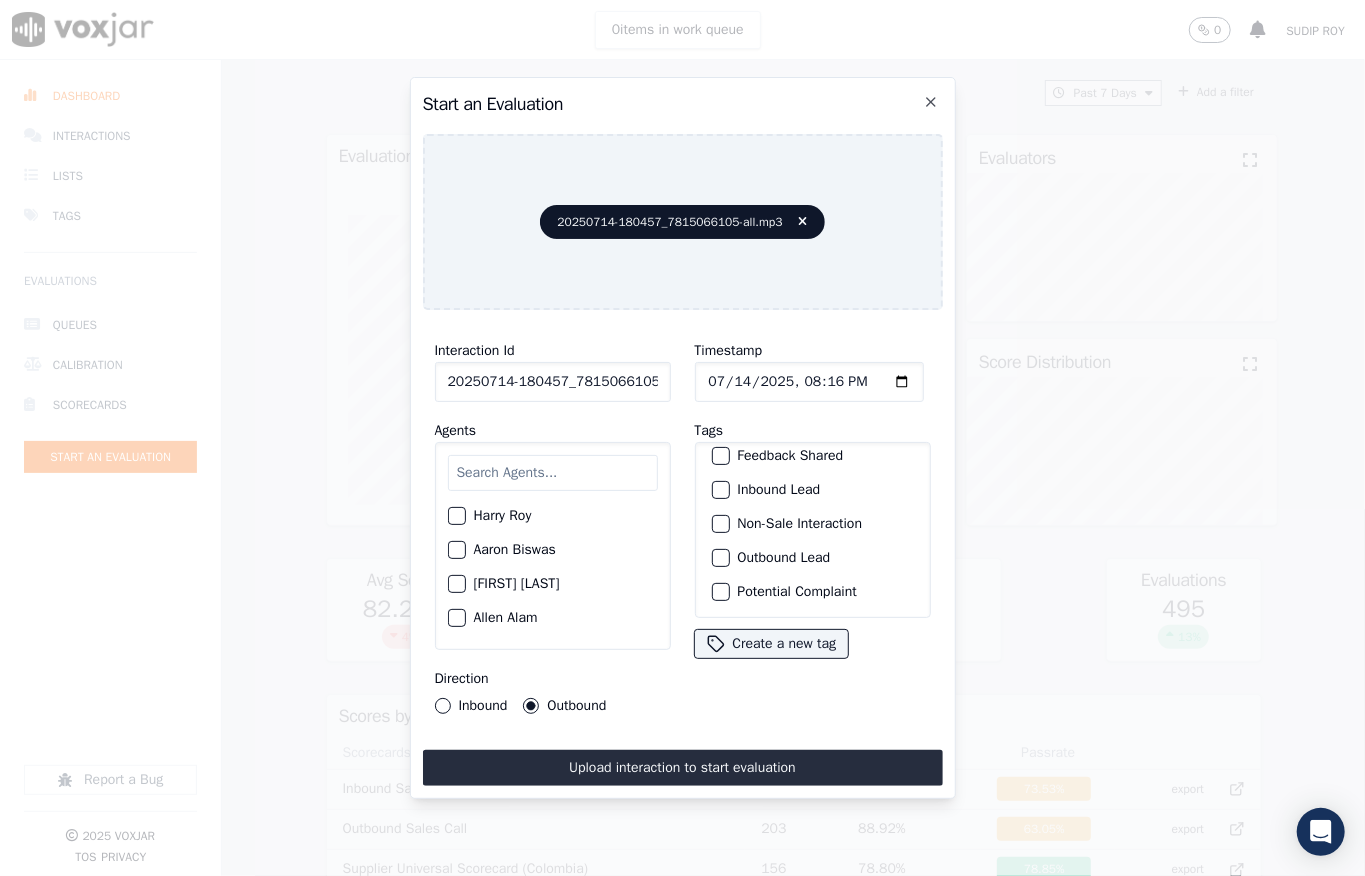 click at bounding box center [720, 524] 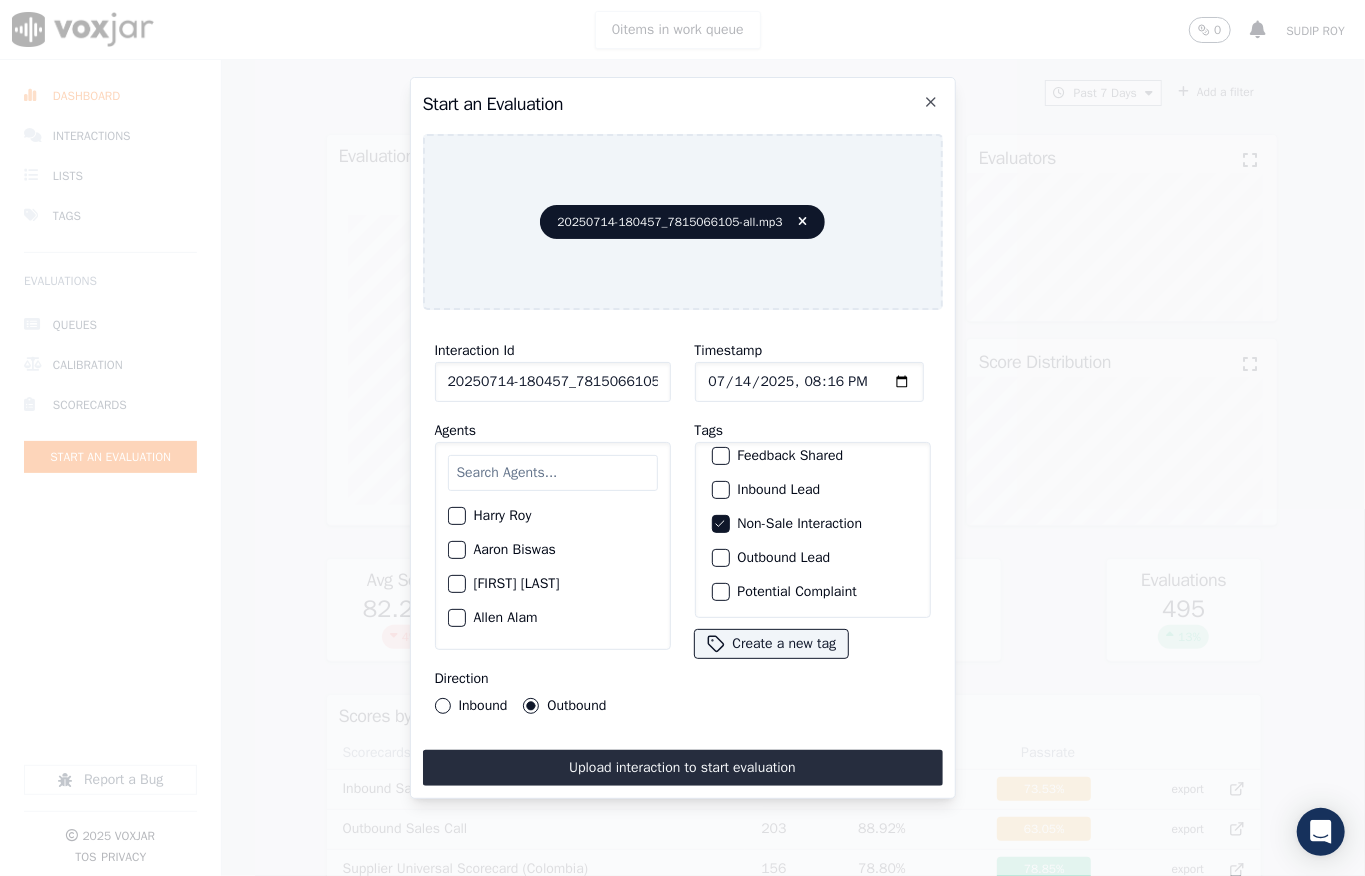 click at bounding box center (720, 558) 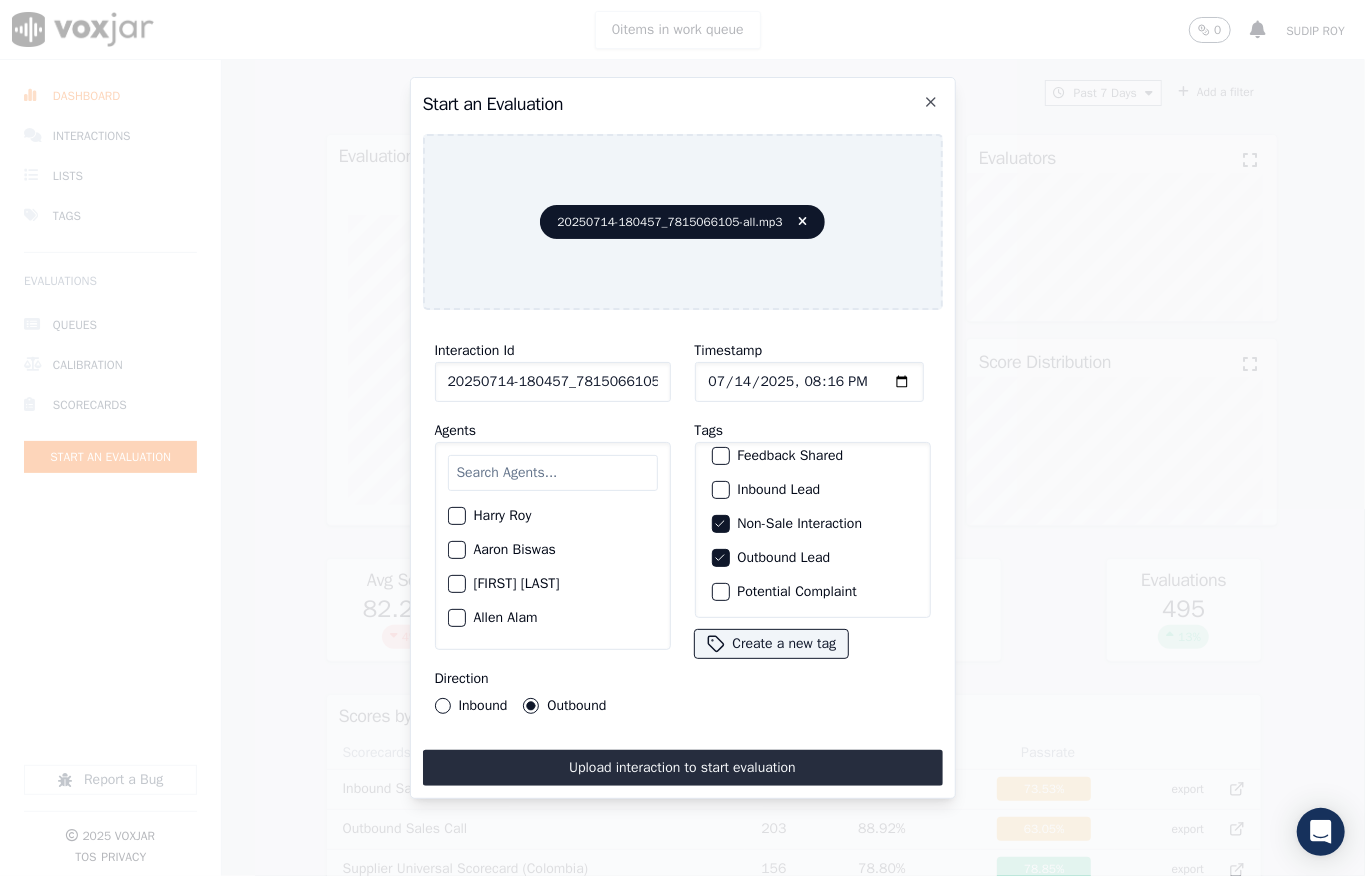 click at bounding box center [553, 473] 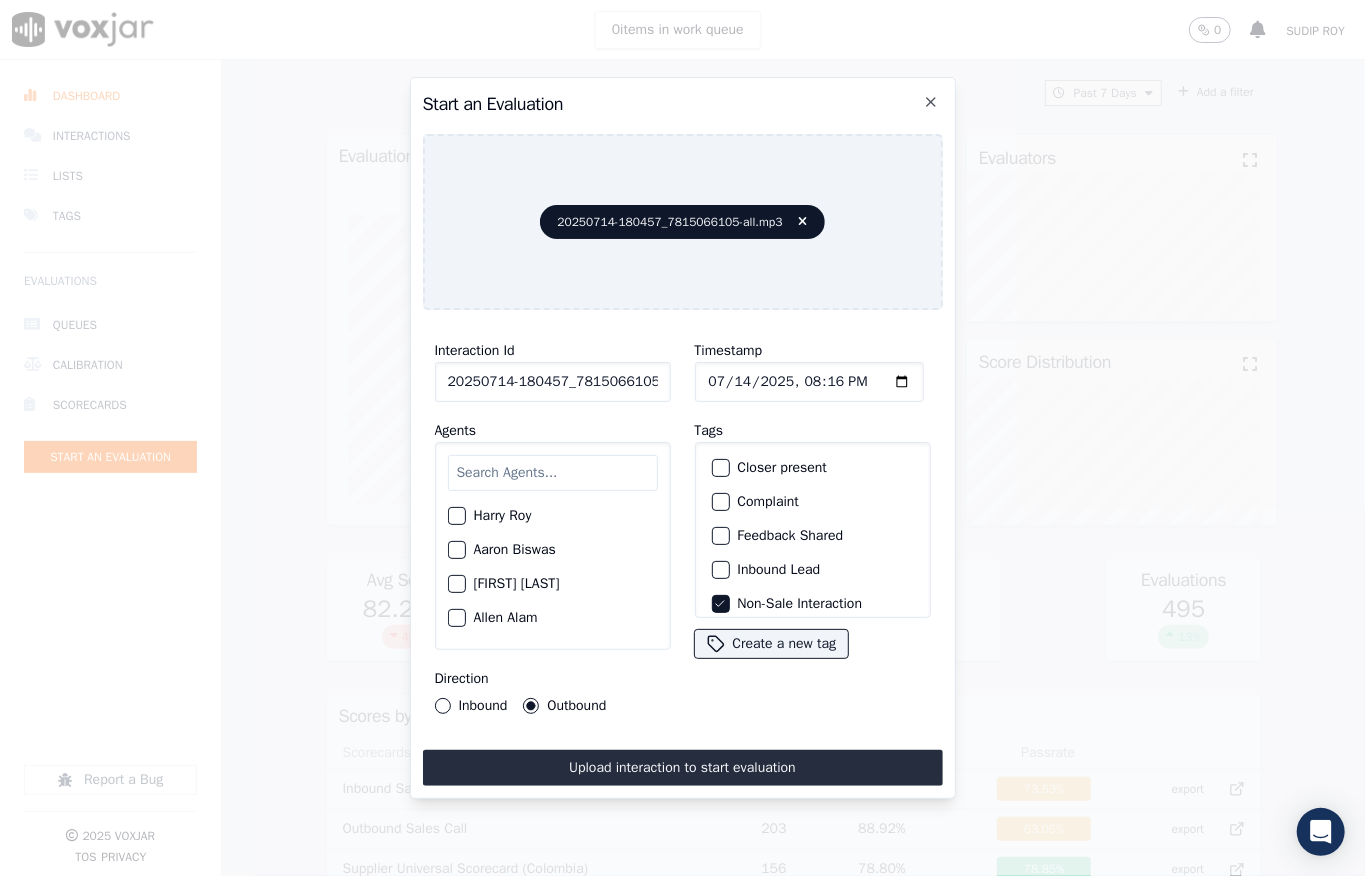 click at bounding box center [720, 468] 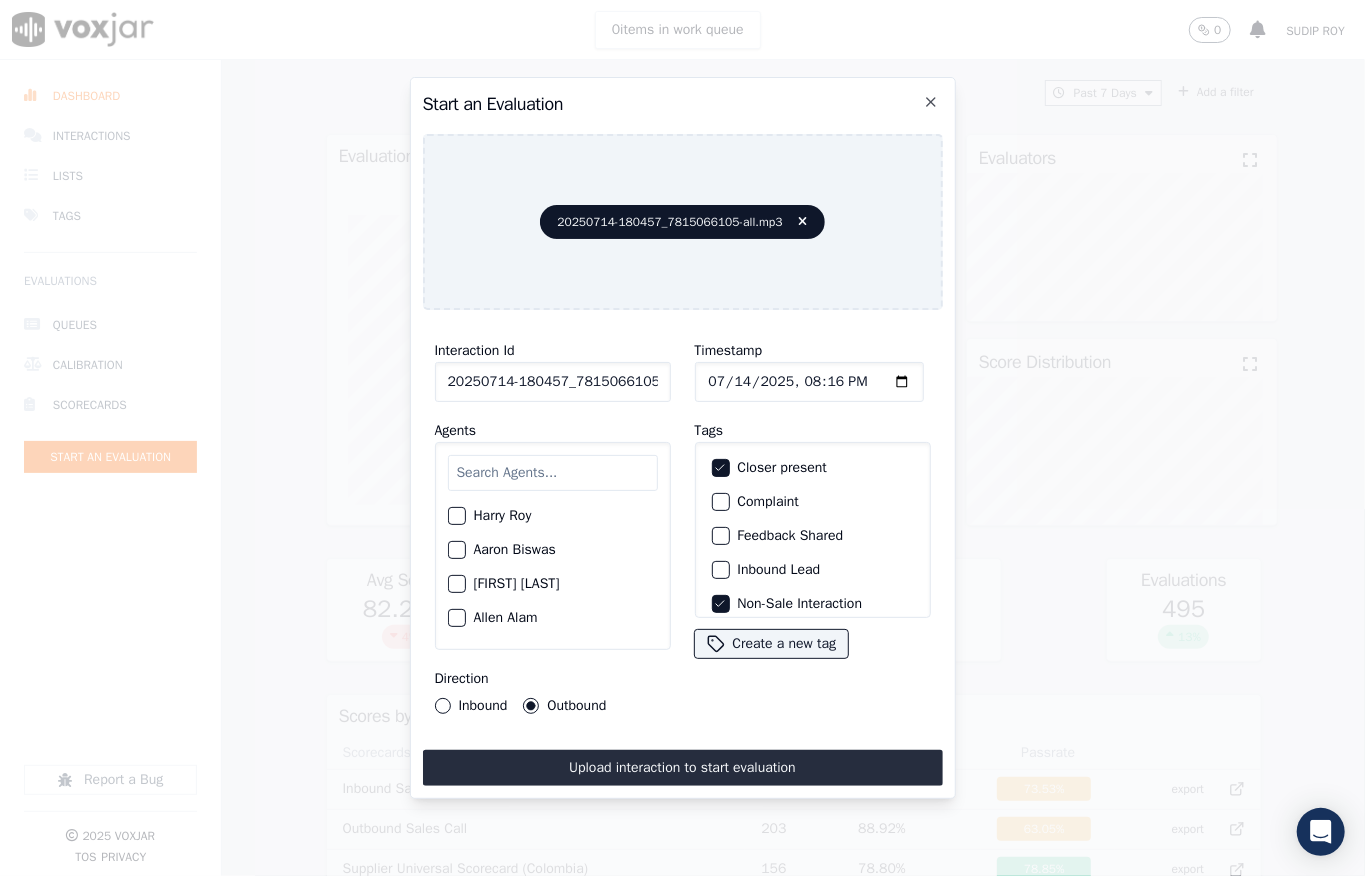 click at bounding box center (553, 473) 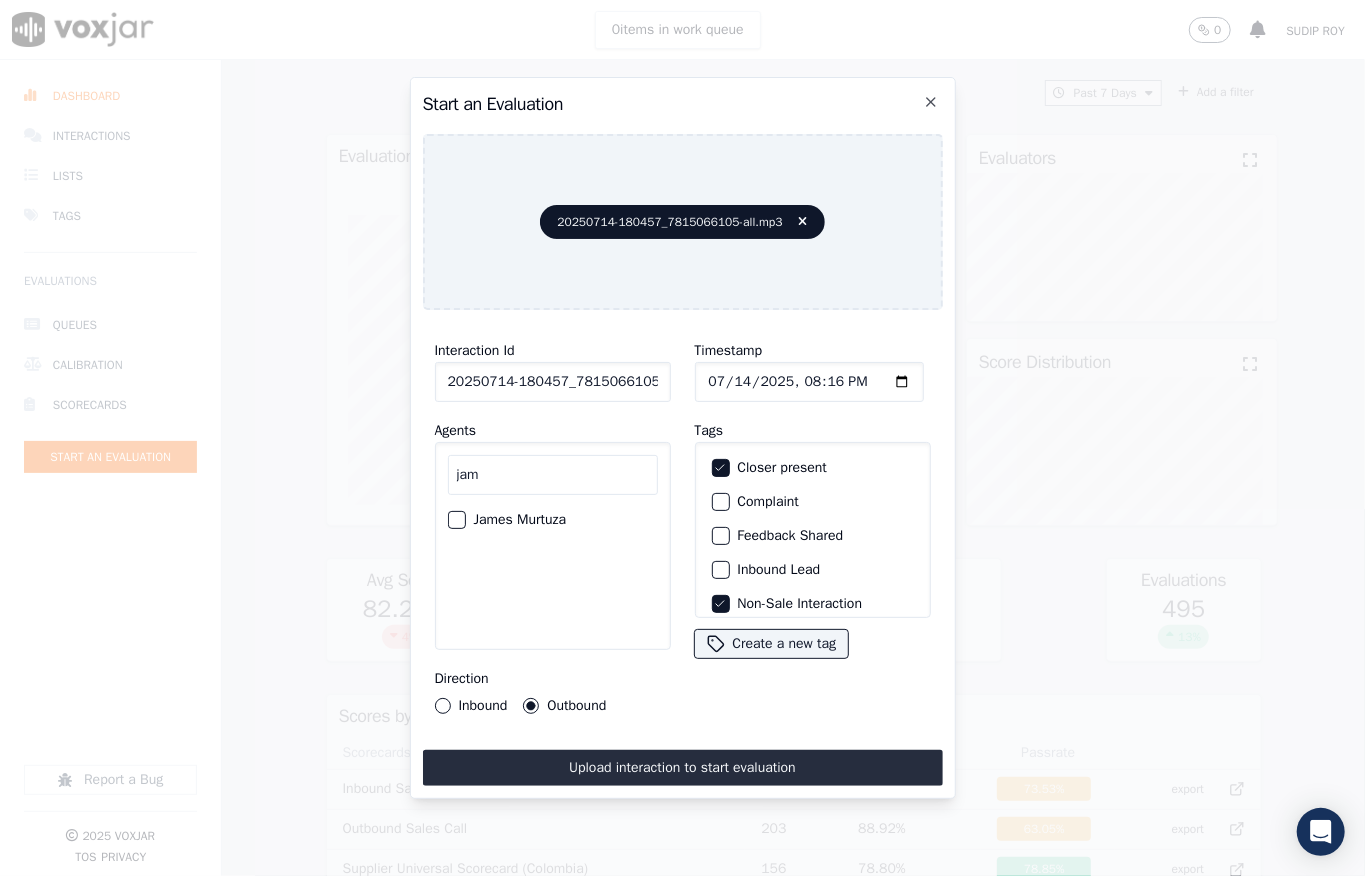 type on "jam" 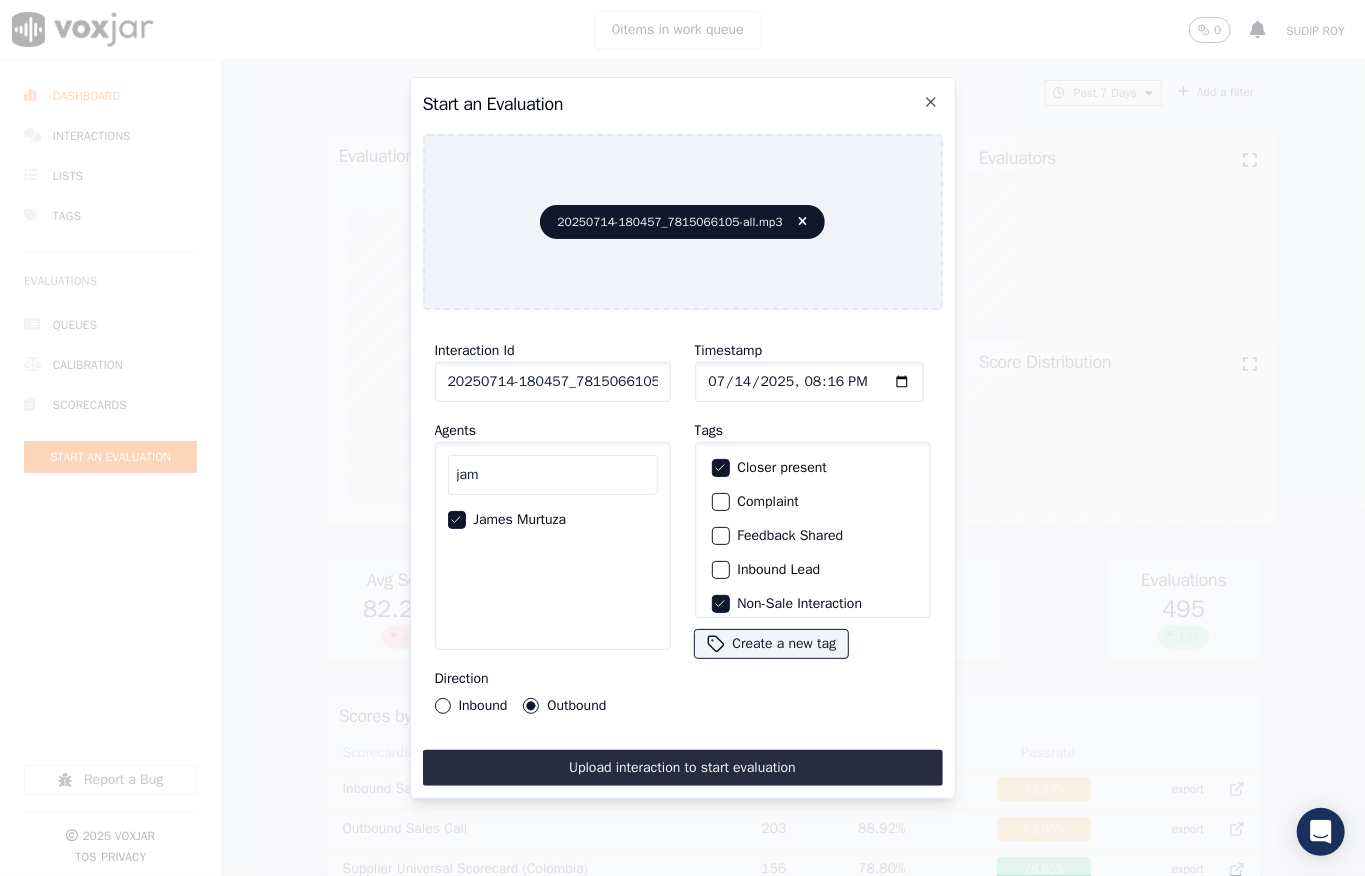scroll, scrollTop: 0, scrollLeft: 32, axis: horizontal 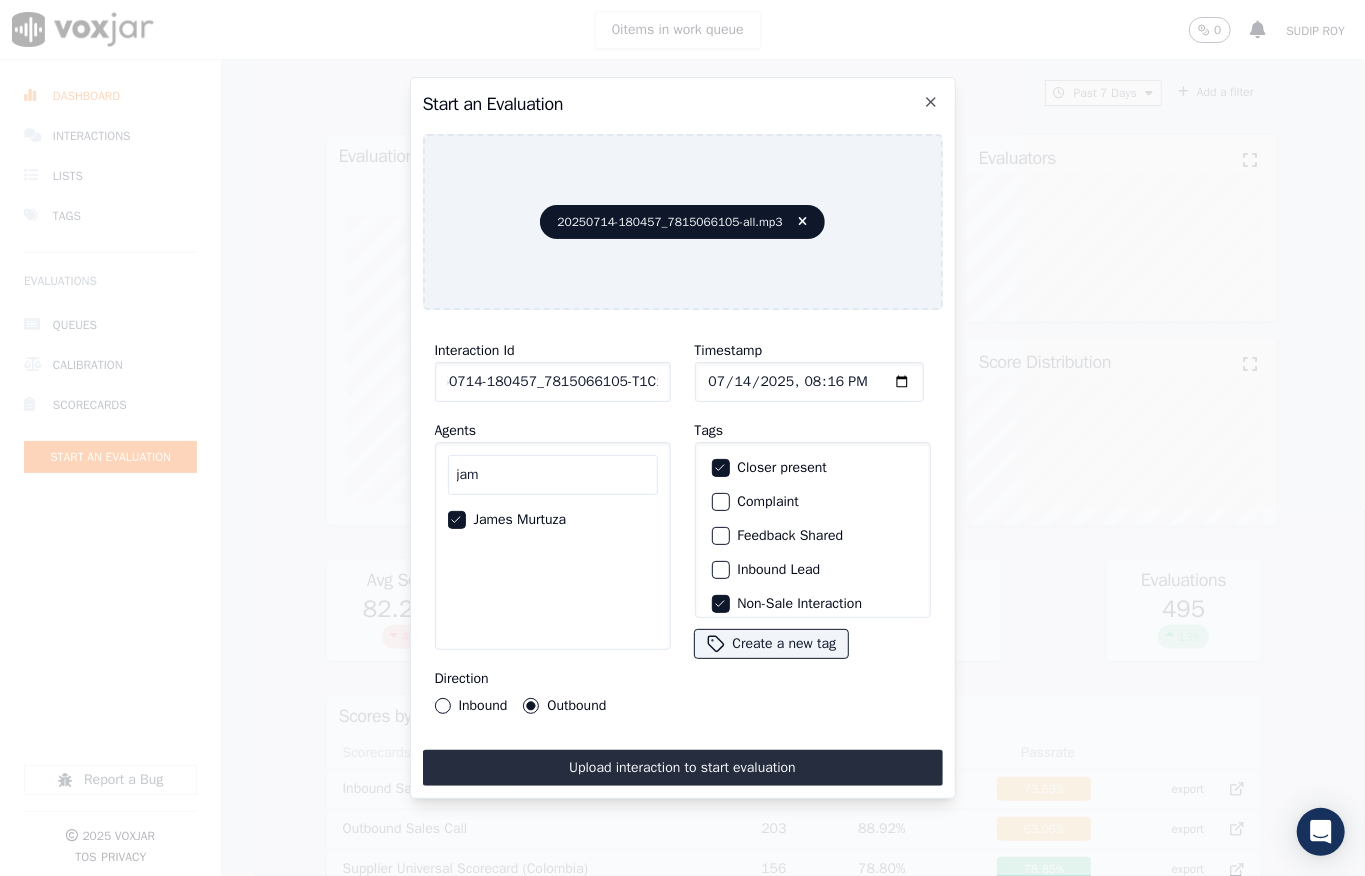 drag, startPoint x: 614, startPoint y: 380, endPoint x: 704, endPoint y: 389, distance: 90.44888 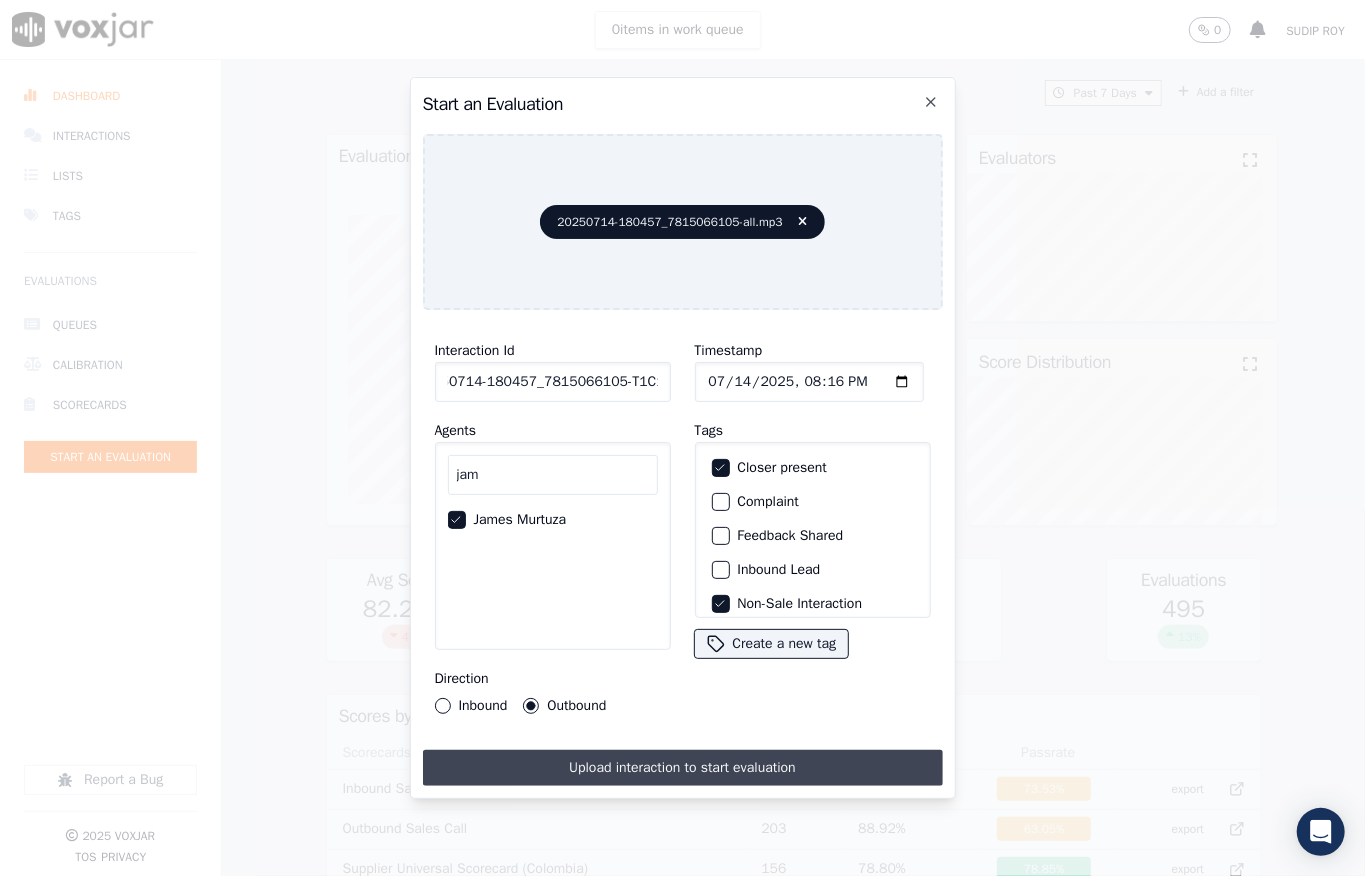 click on "Upload interaction to start evaluation" at bounding box center [683, 768] 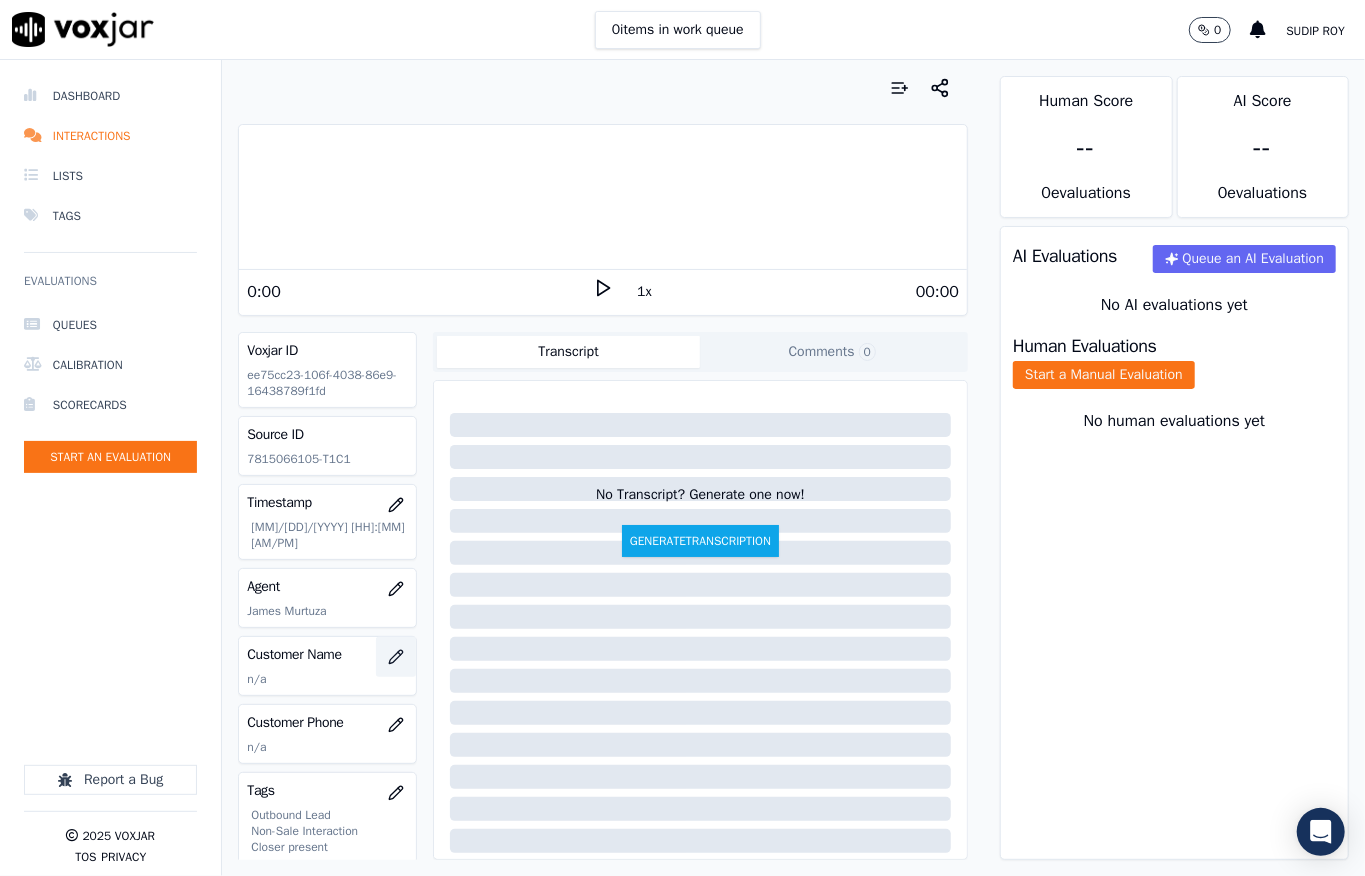 click 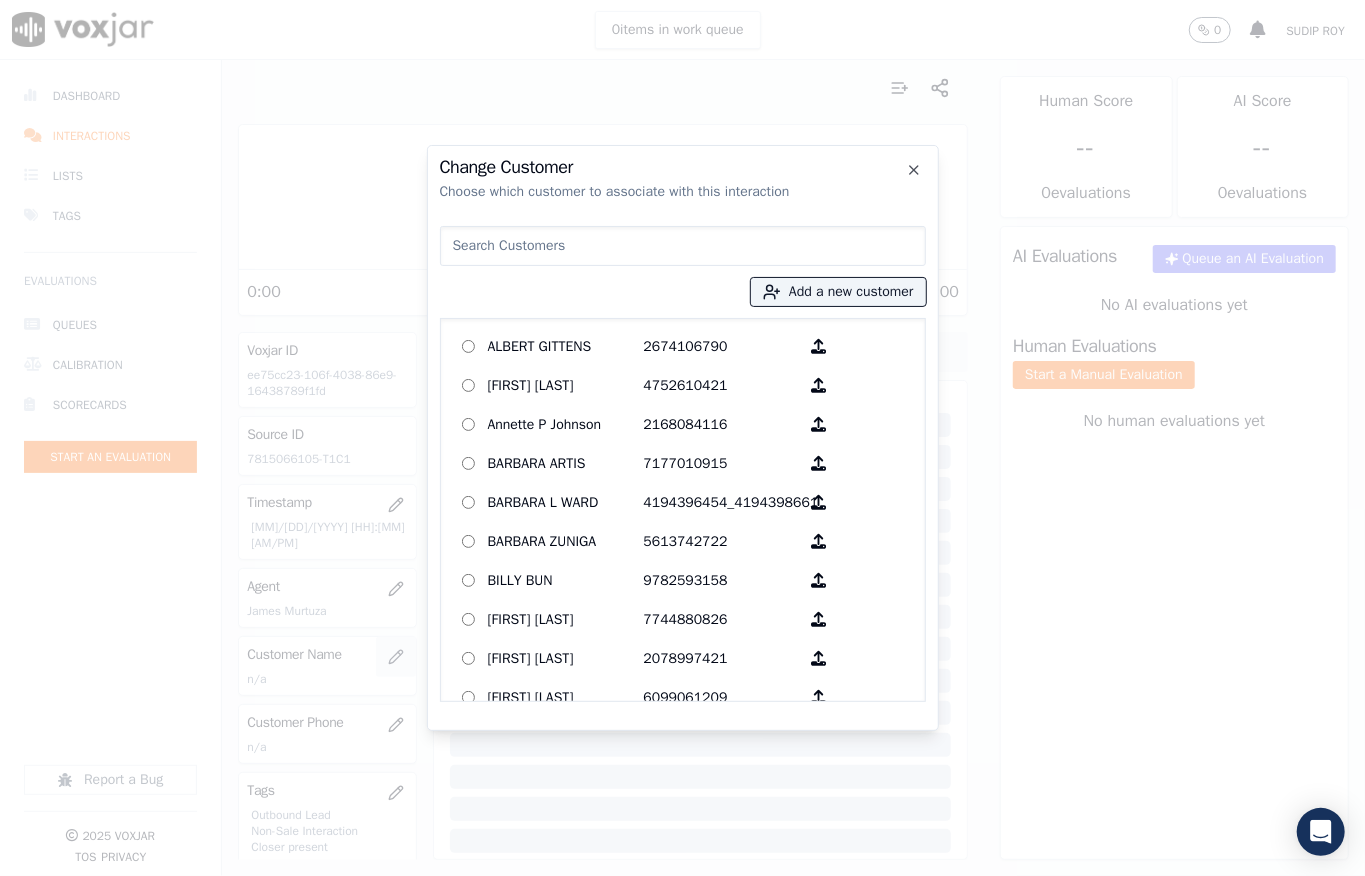 type on "[FIRST] [LAST]" 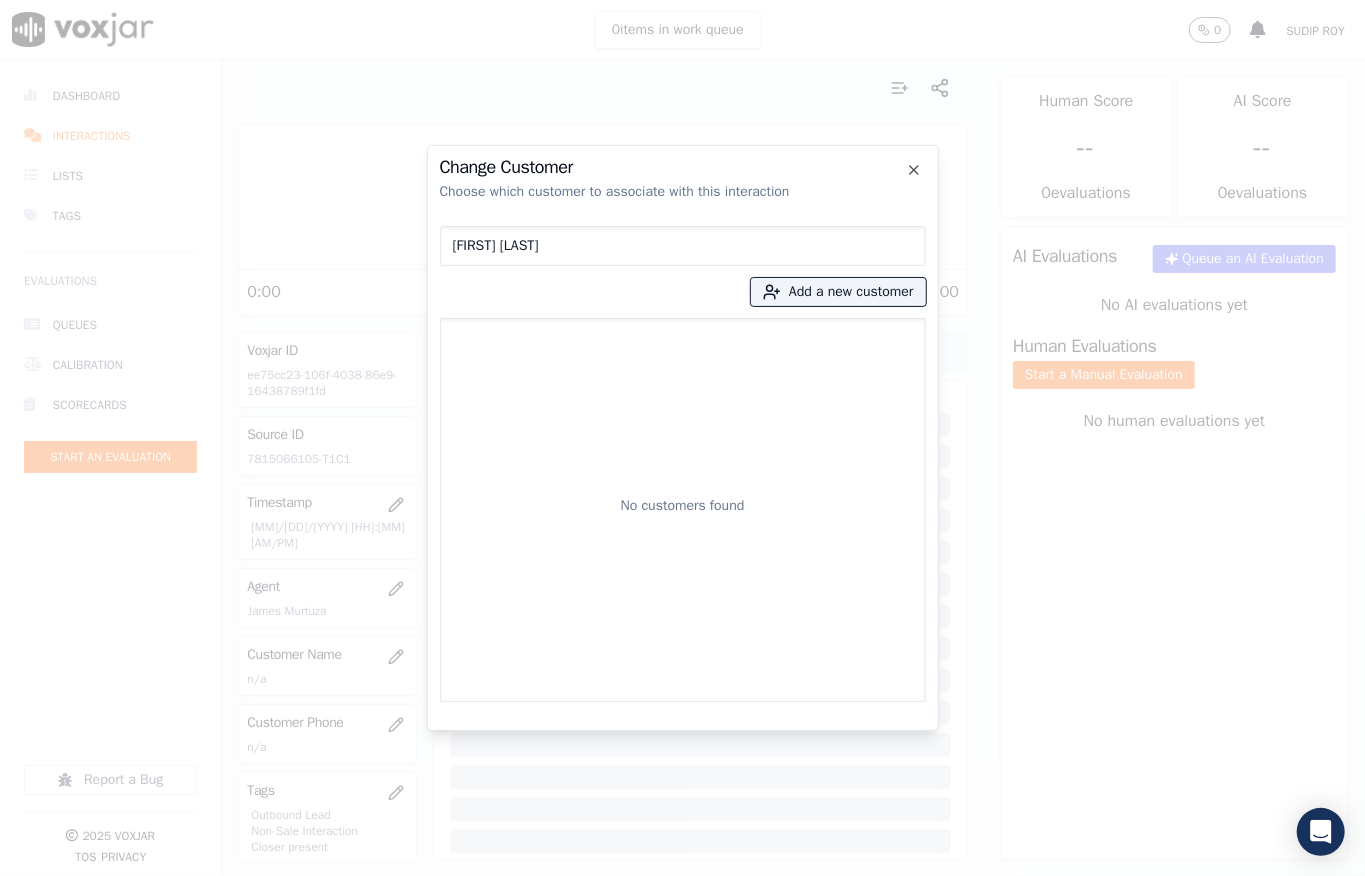 drag, startPoint x: 425, startPoint y: 250, endPoint x: 213, endPoint y: 269, distance: 212.84972 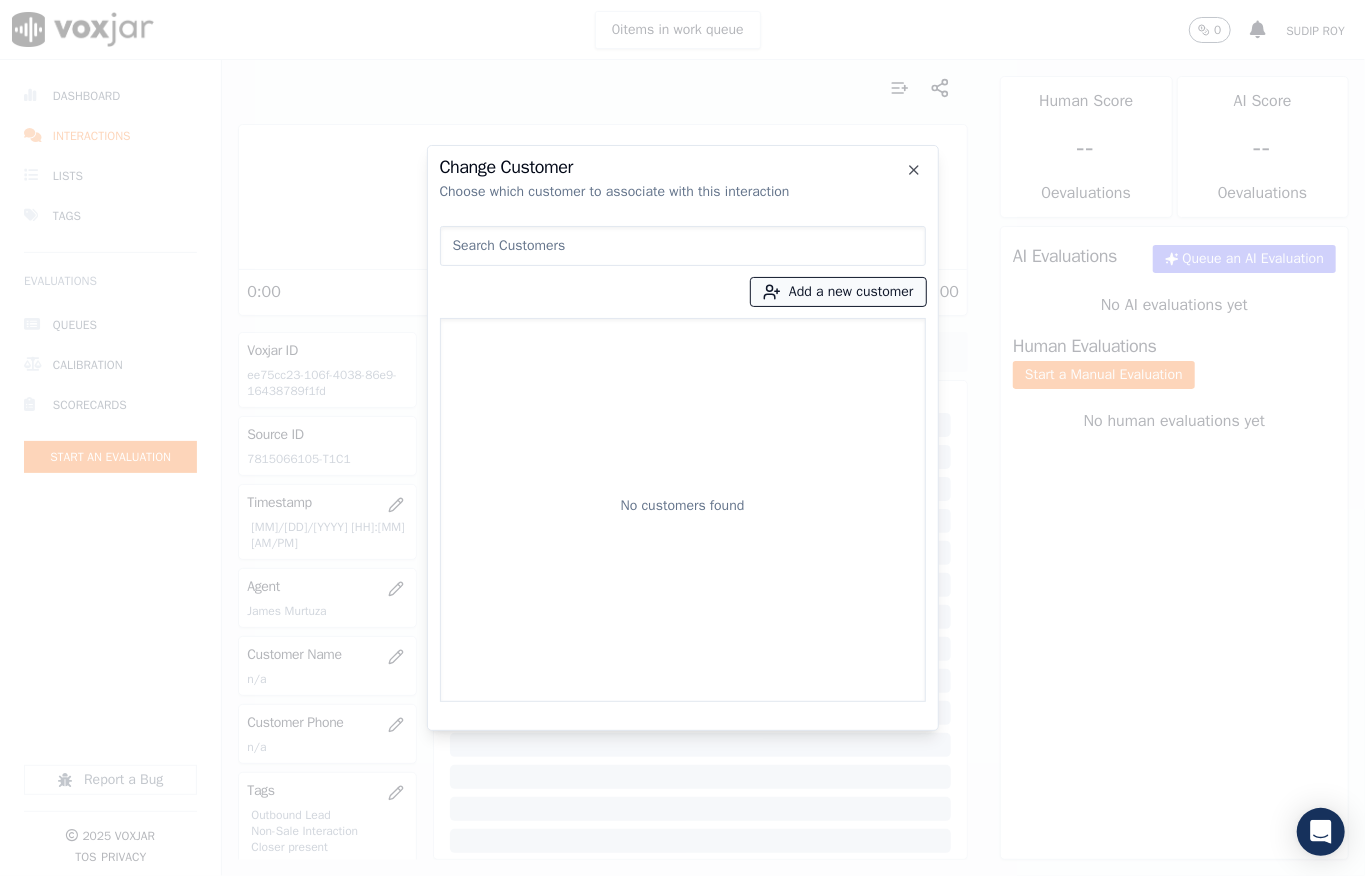 click on "Add a new customer" at bounding box center [838, 292] 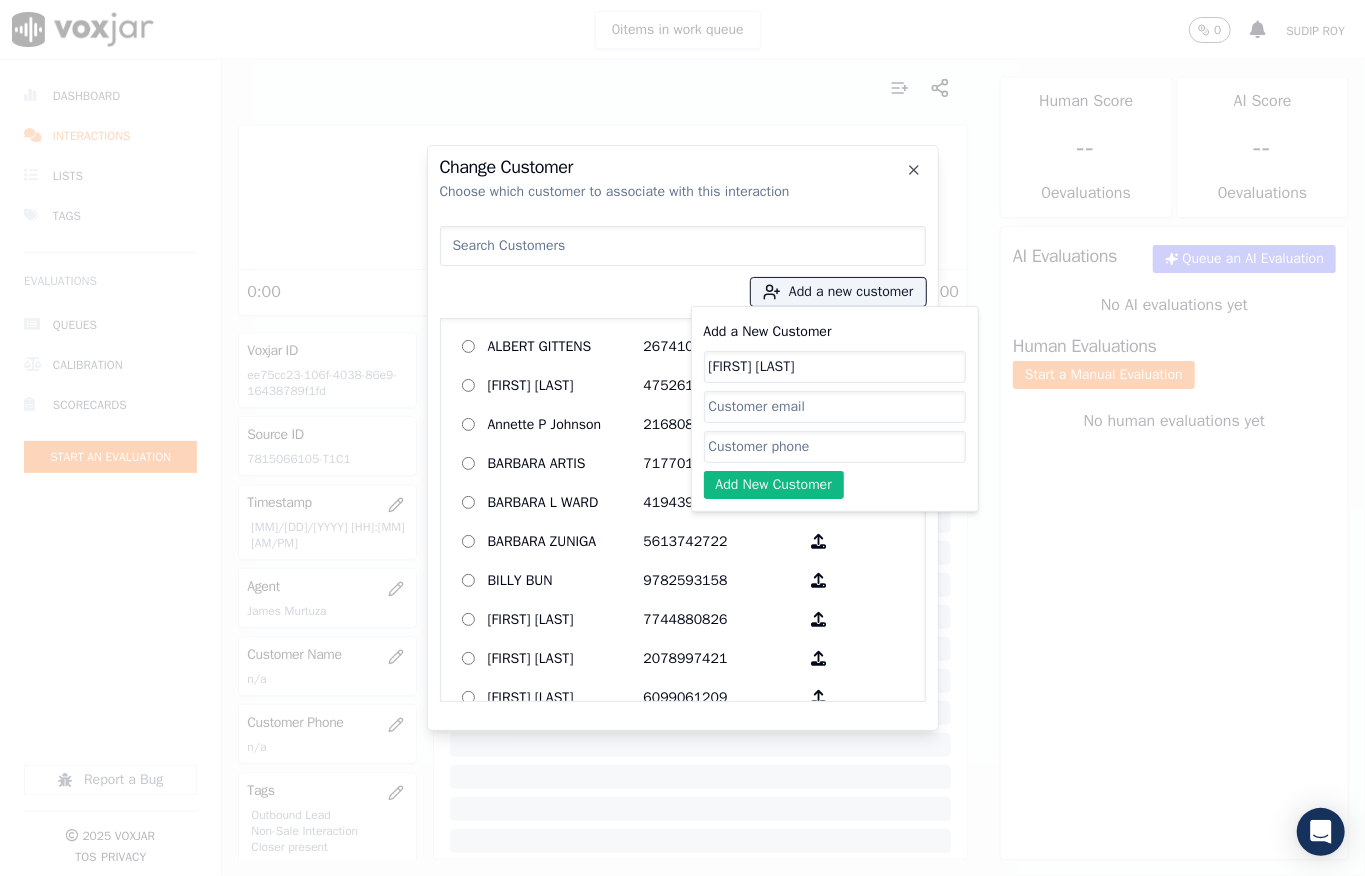 type on "[FIRST] [LAST]" 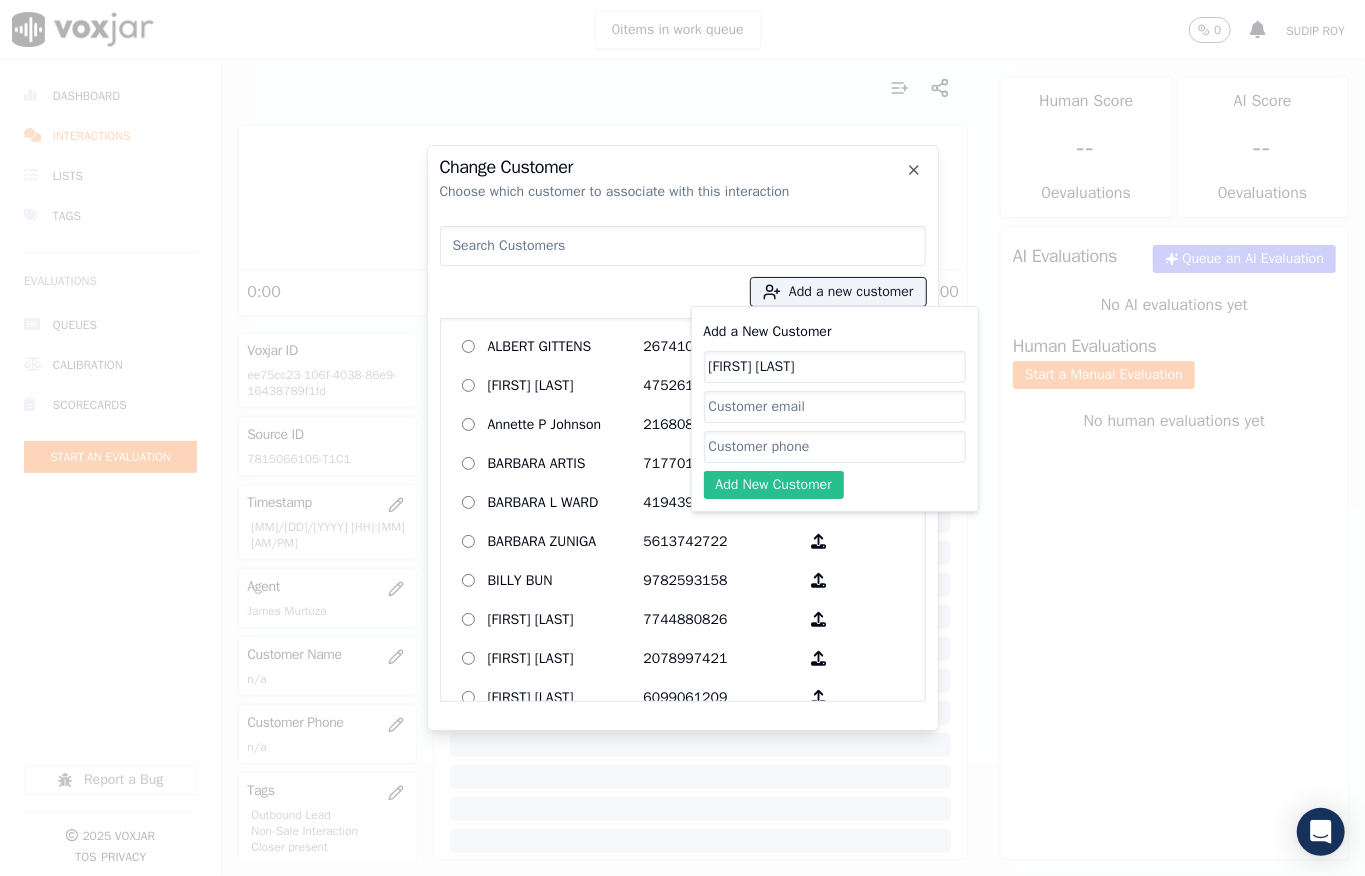 click on "Add a New Customer" 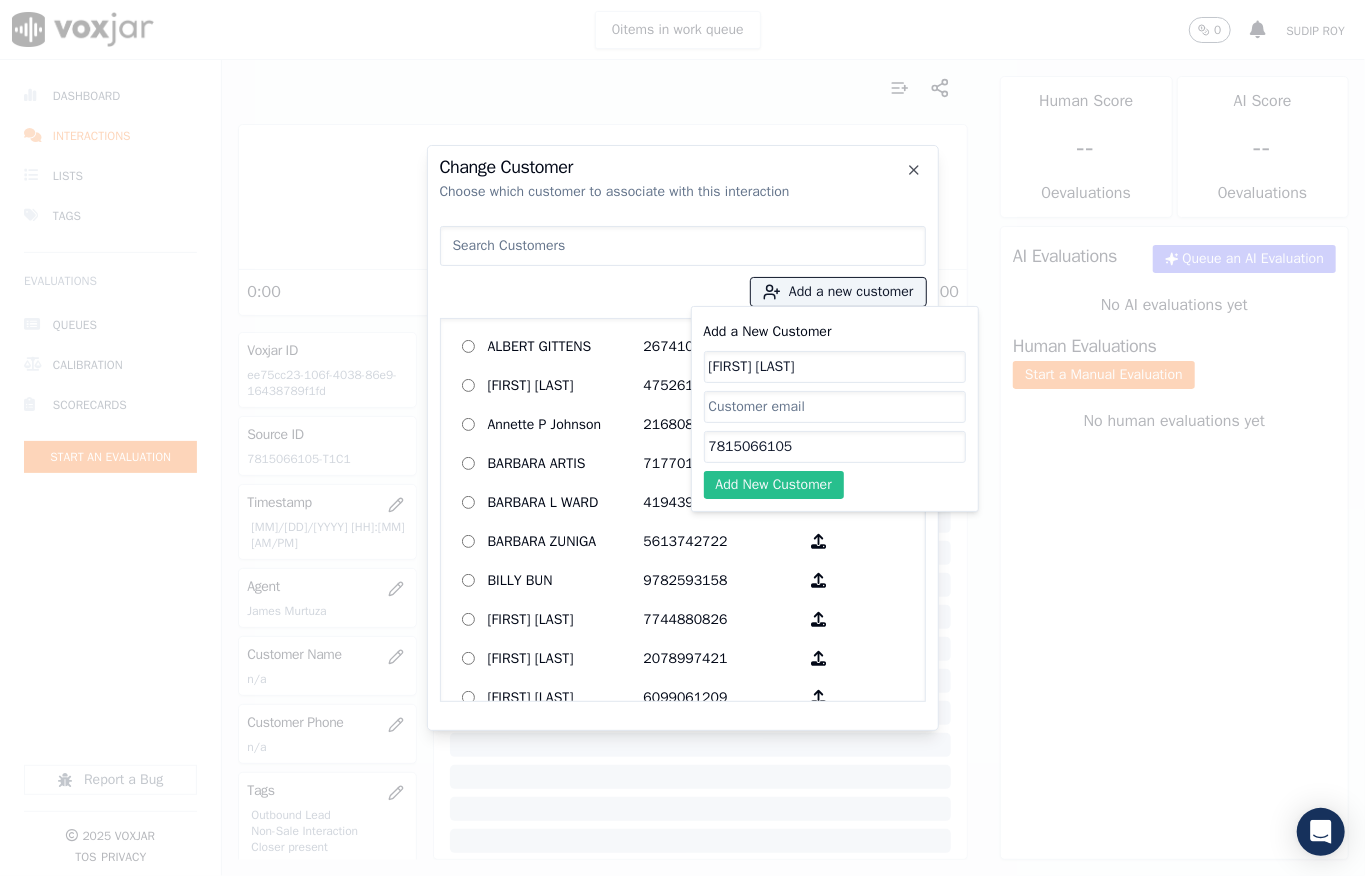 type on "7815066105" 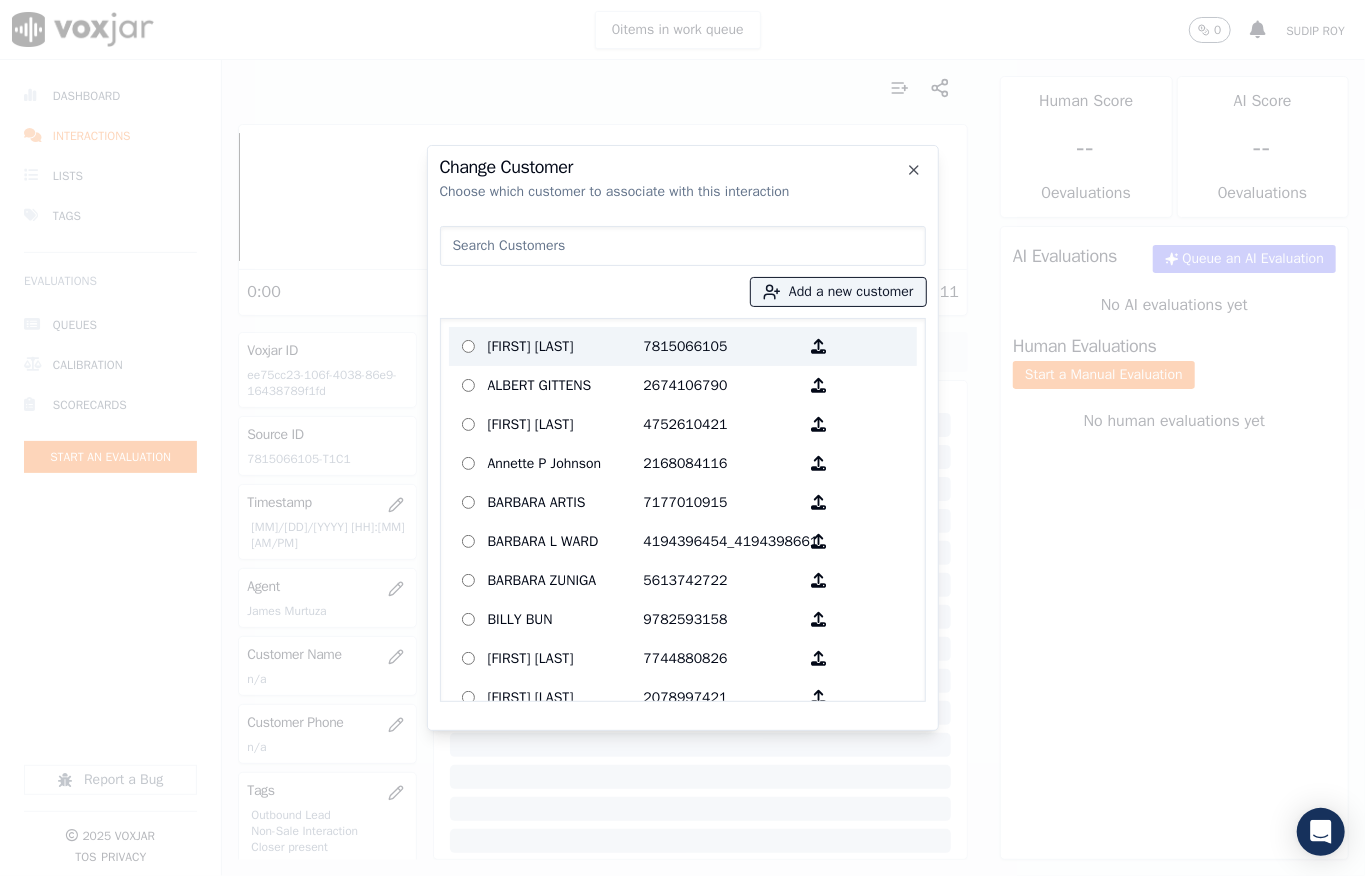 click on "[FIRST] [LAST]" at bounding box center (566, 346) 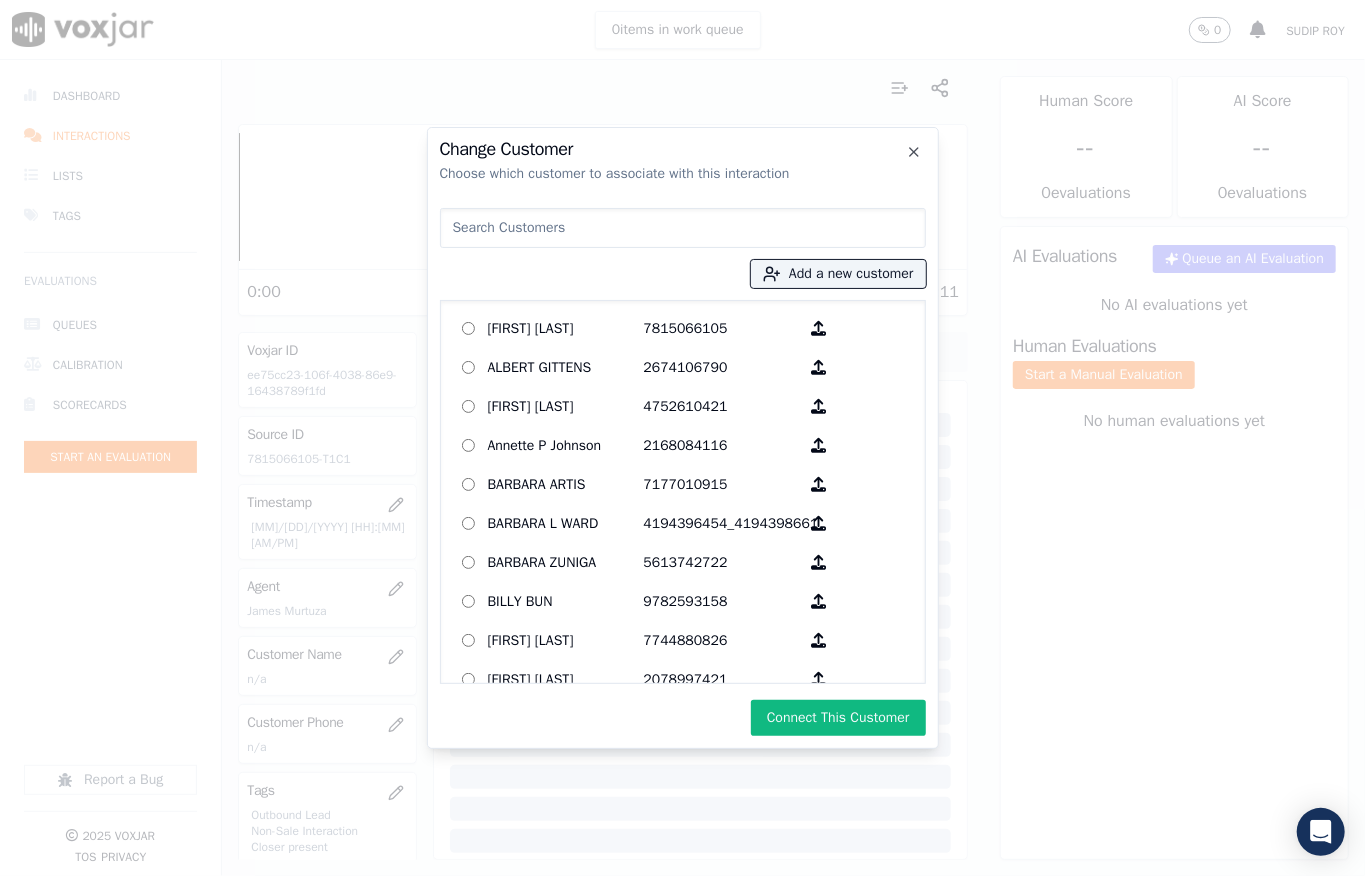 click on "Connect This Customer" at bounding box center [838, 718] 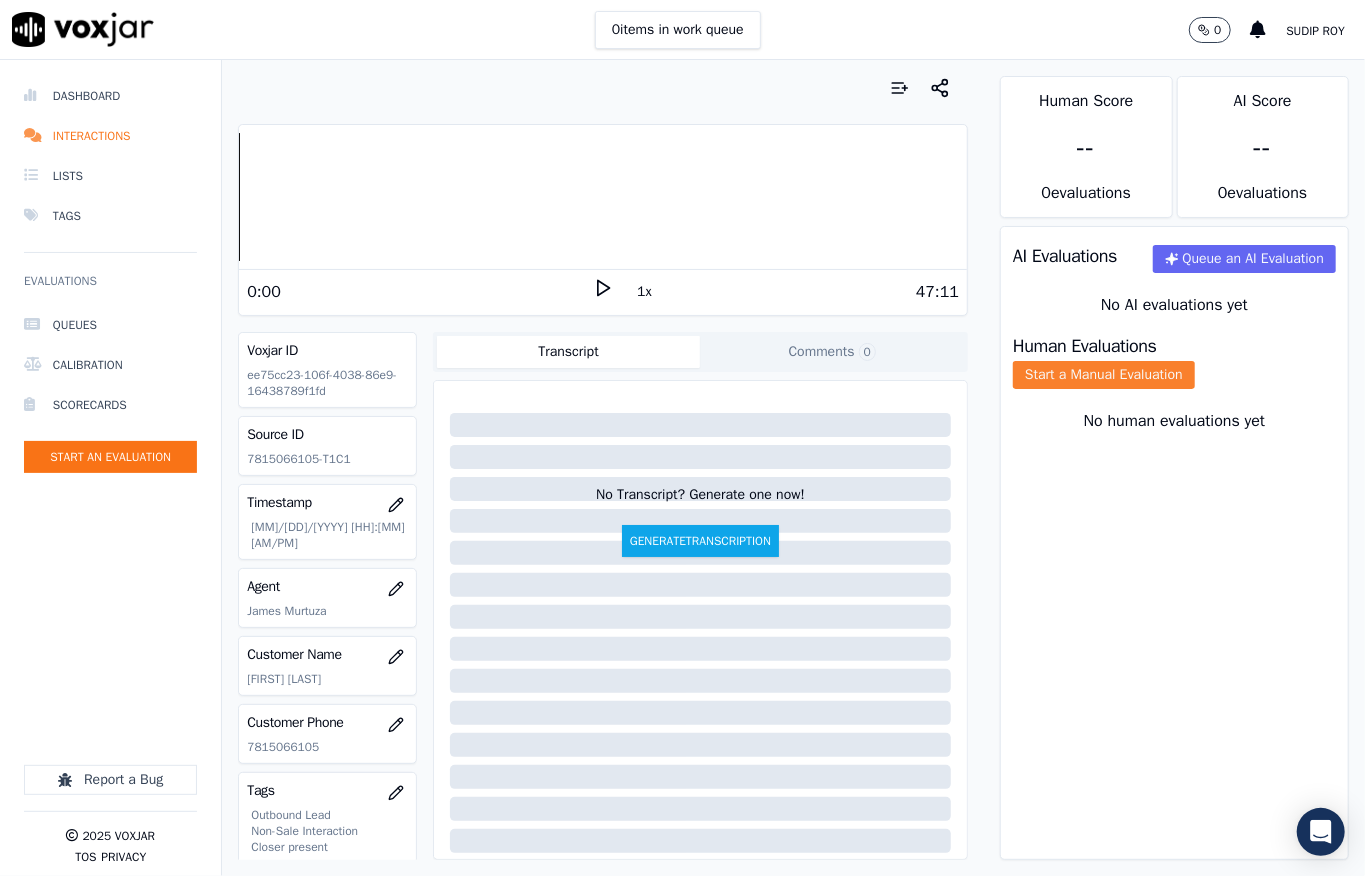 click on "Start a Manual Evaluation" 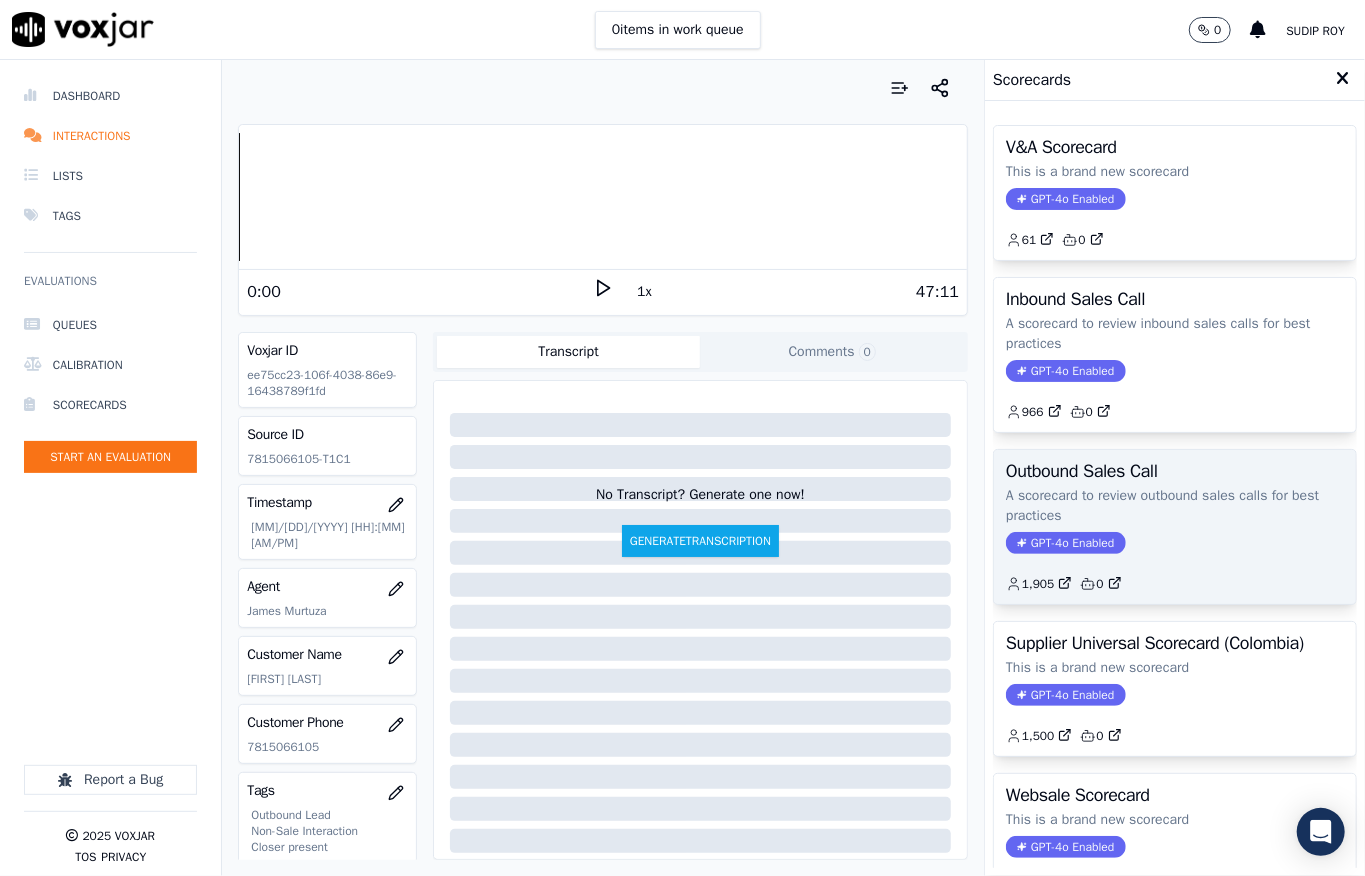 click on "GPT-4o Enabled" at bounding box center [1065, 543] 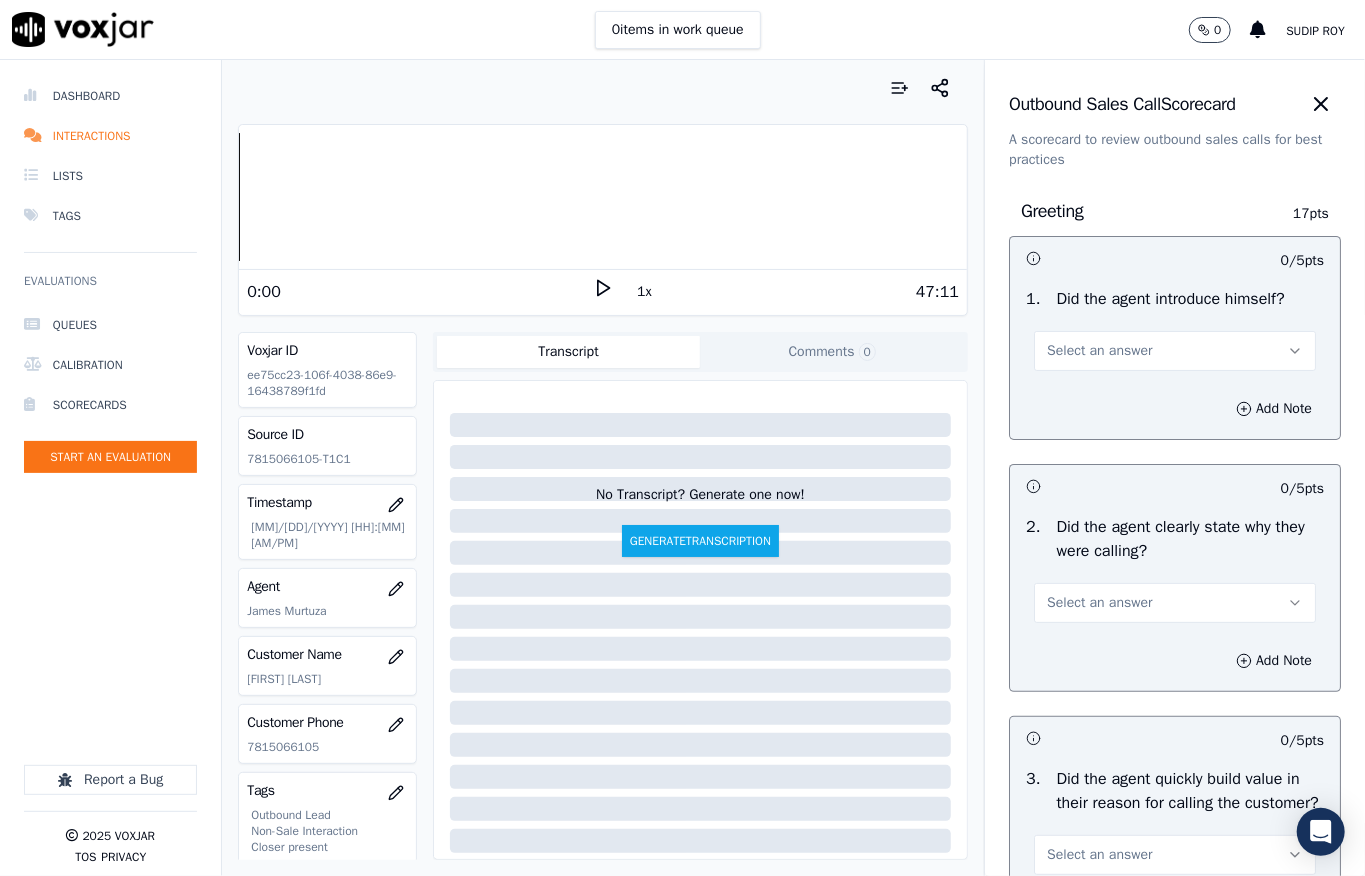 click on "Select an answer" at bounding box center (1175, 351) 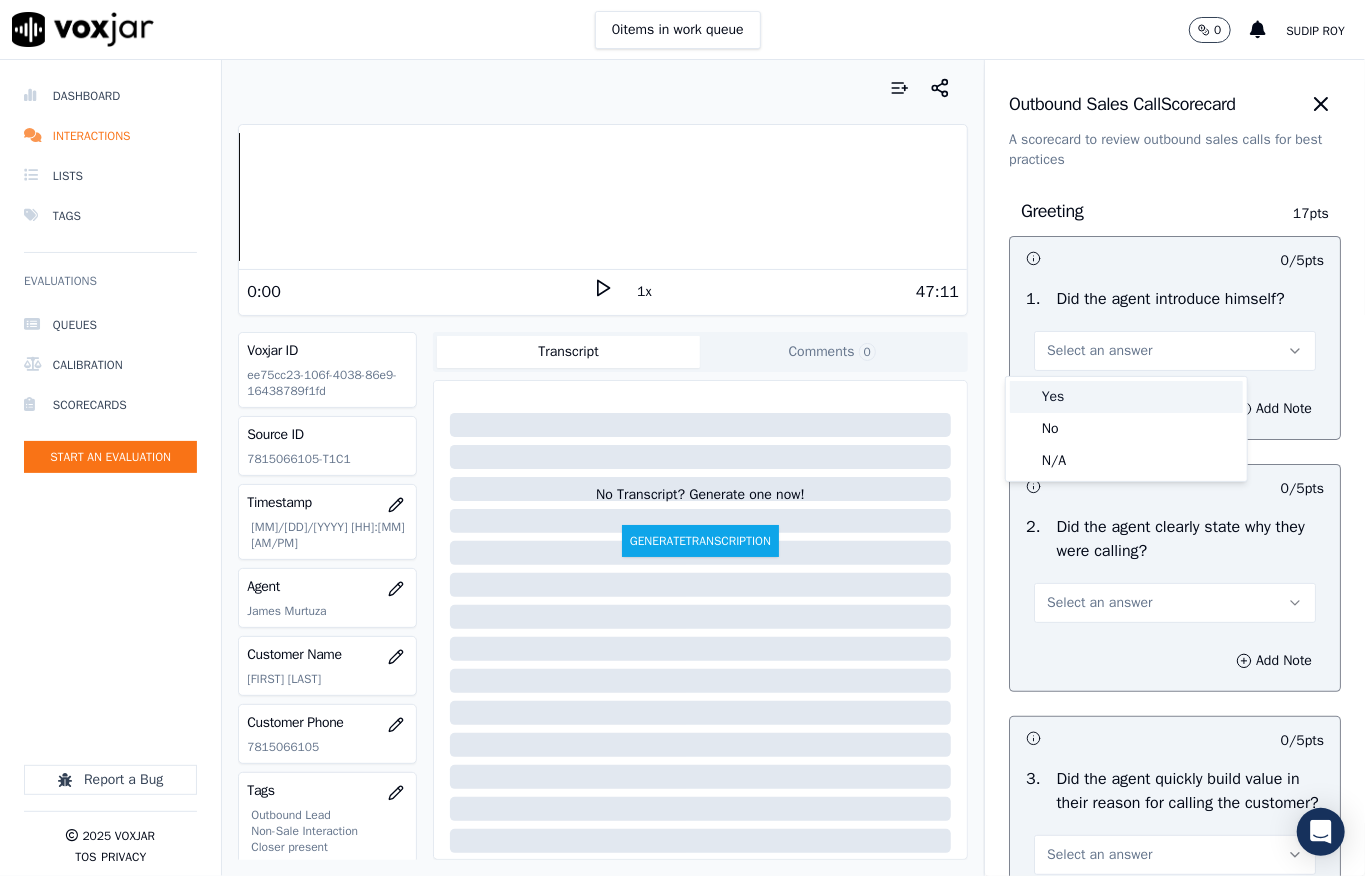 click on "Yes" at bounding box center [1126, 397] 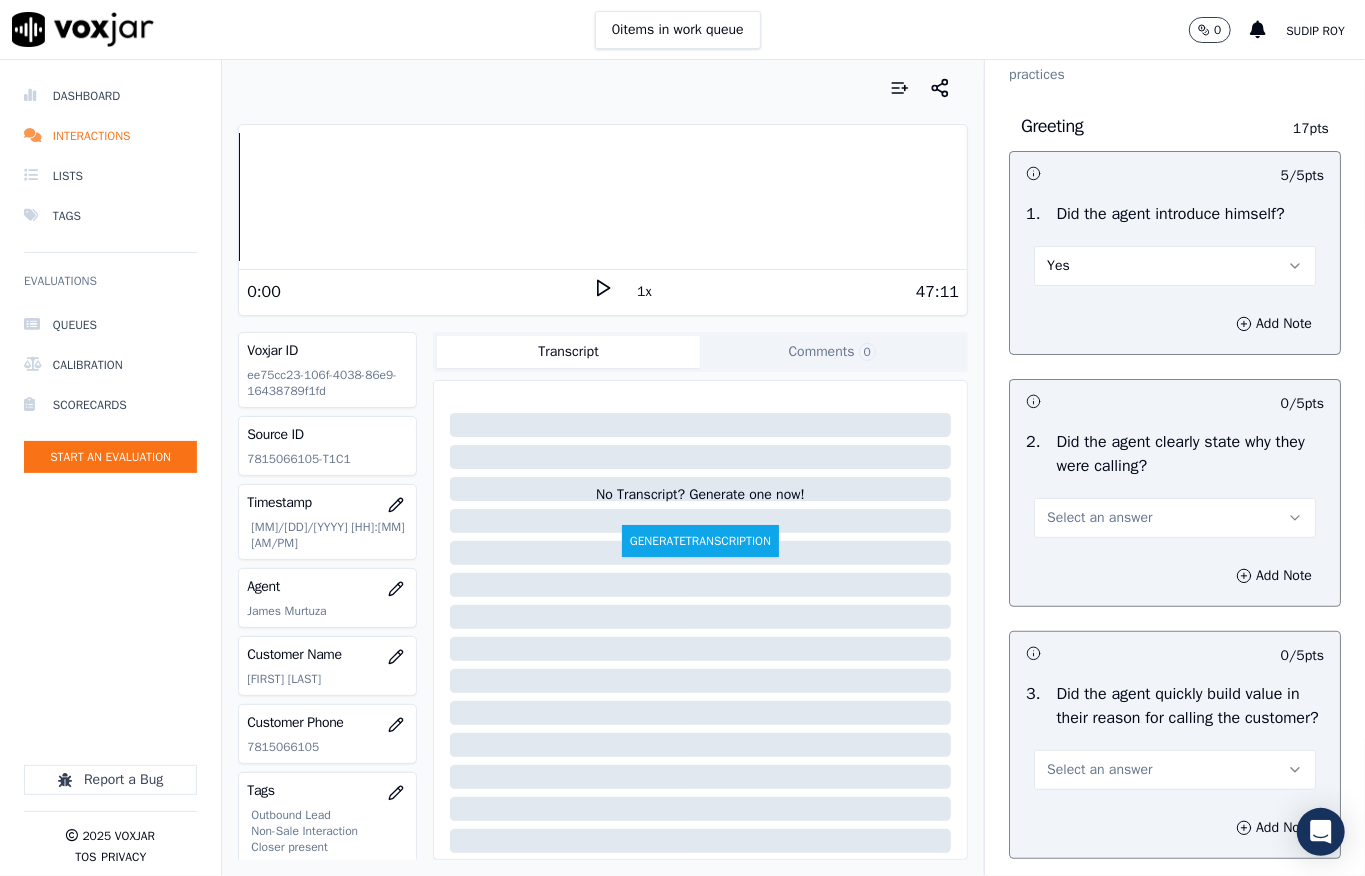 scroll, scrollTop: 133, scrollLeft: 0, axis: vertical 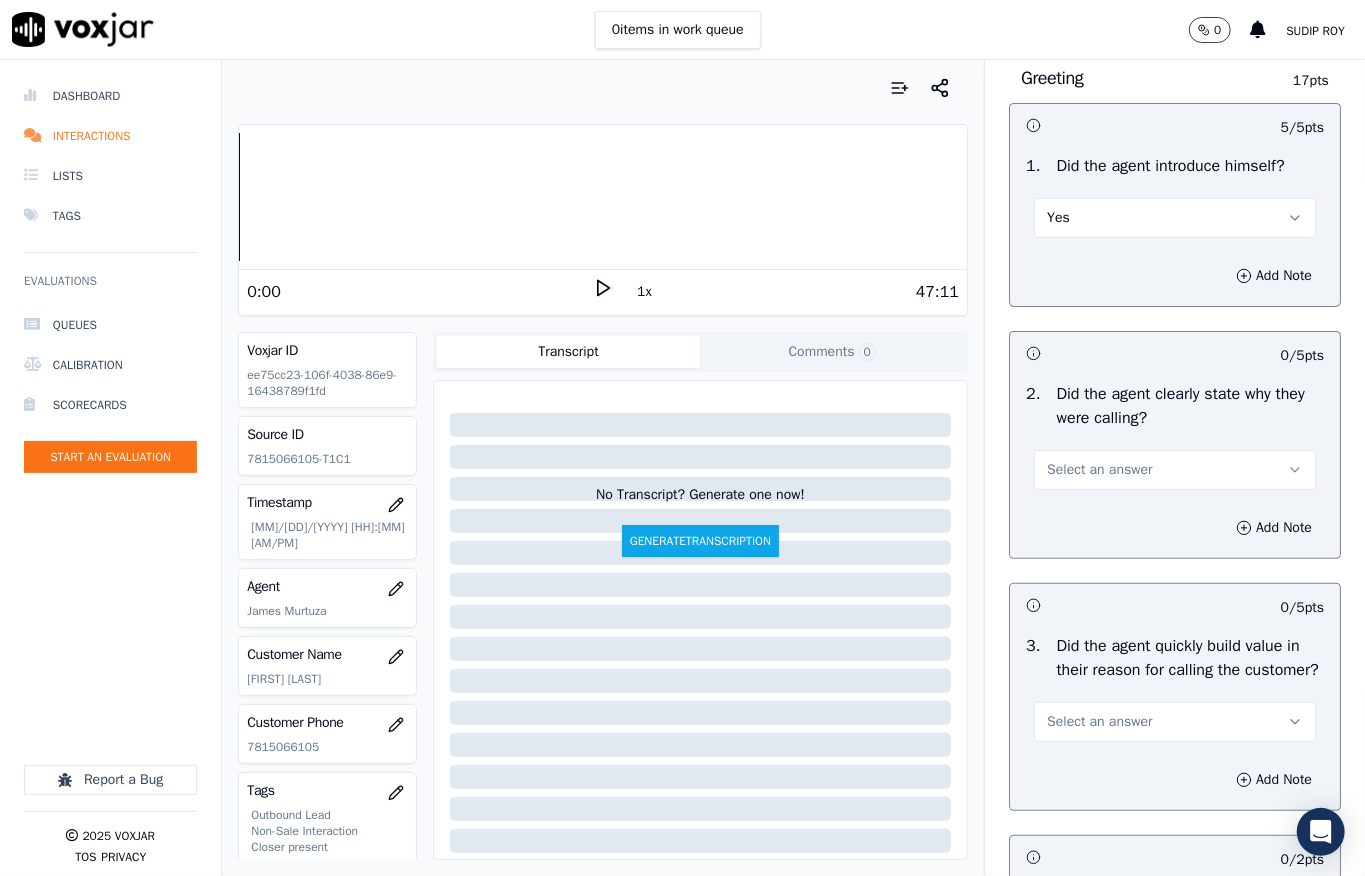 click on "Select an answer" at bounding box center (1099, 470) 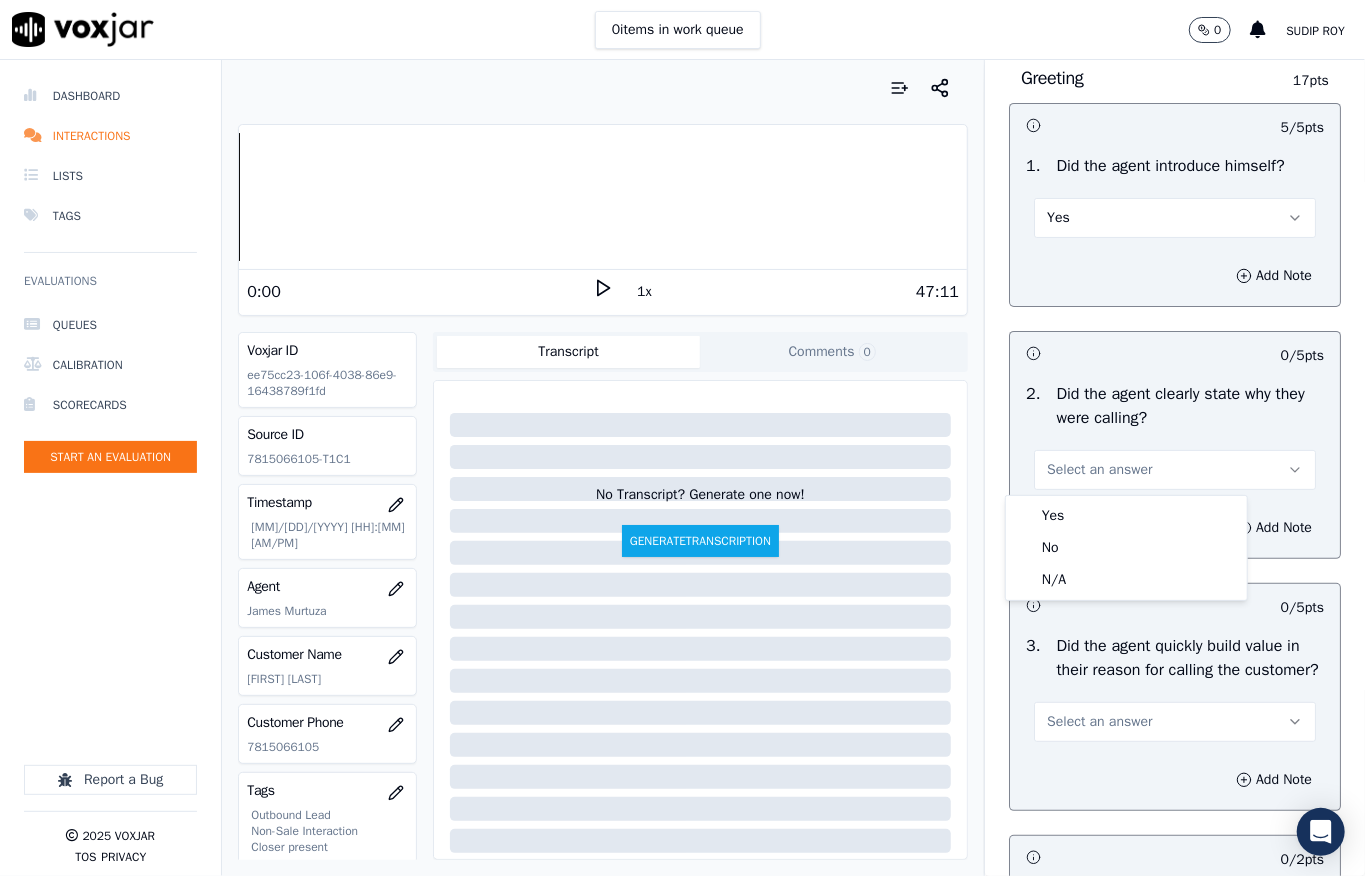 click on "Yes" at bounding box center [1126, 516] 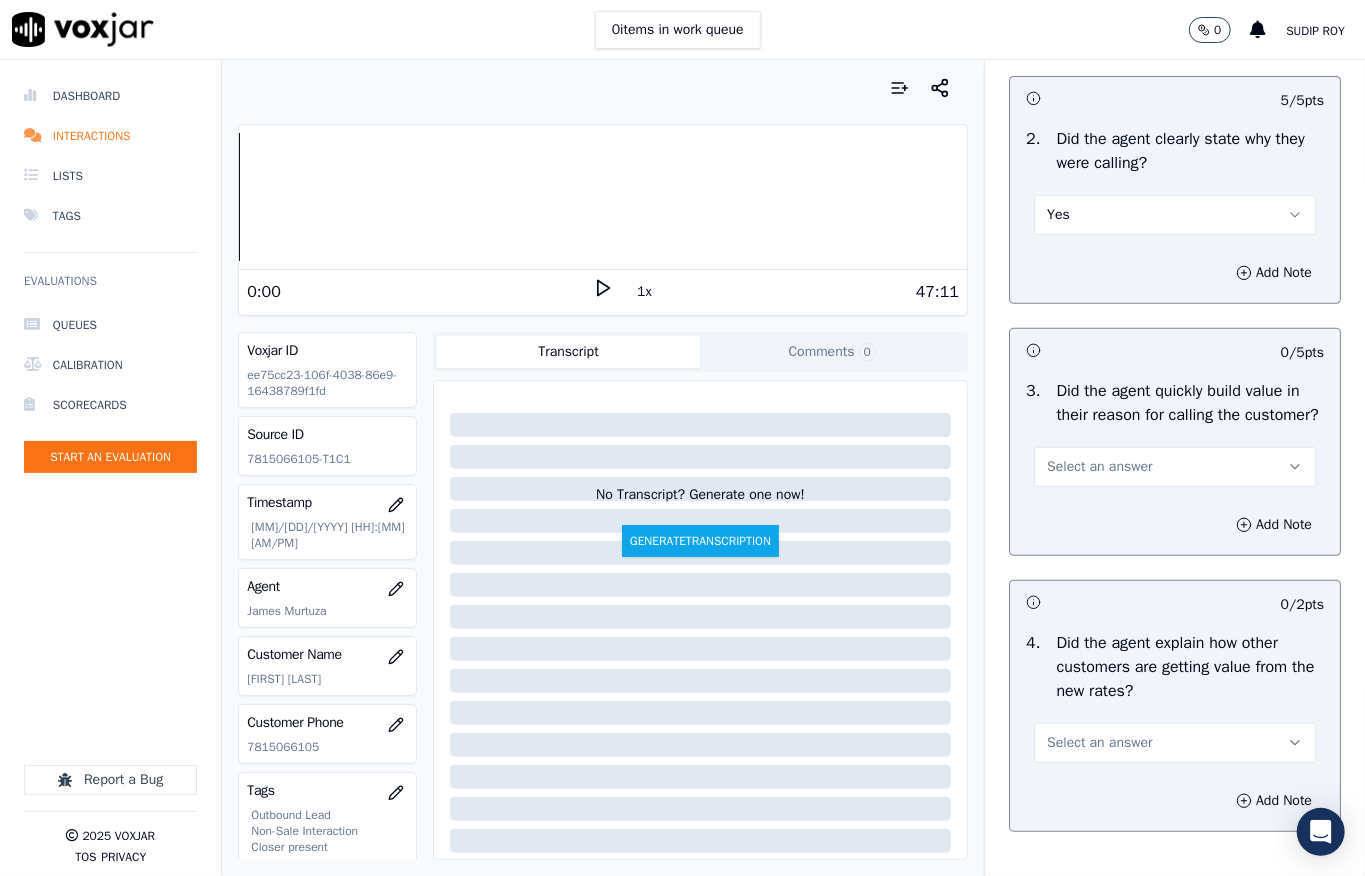 scroll, scrollTop: 400, scrollLeft: 0, axis: vertical 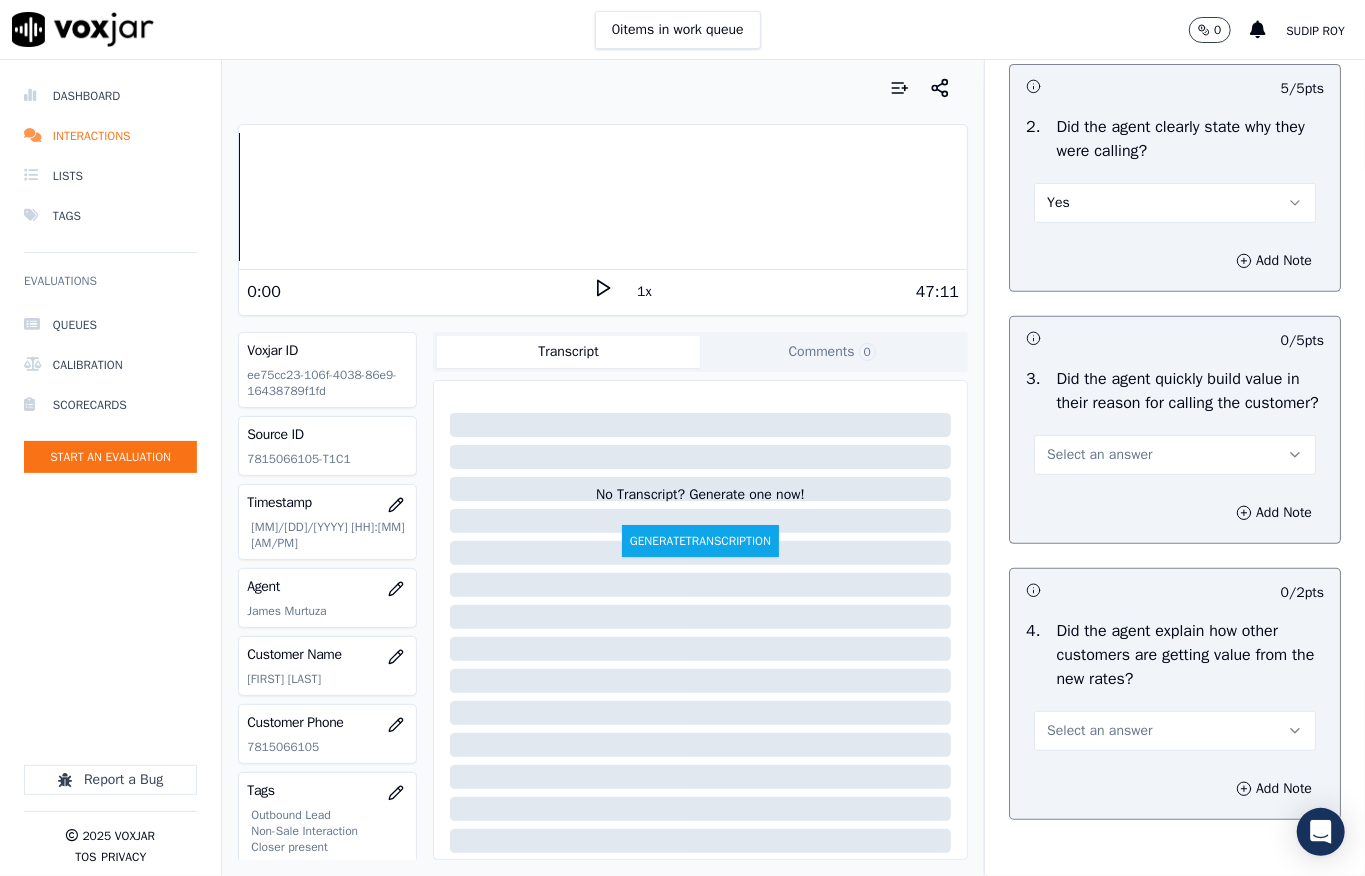 drag, startPoint x: 1072, startPoint y: 486, endPoint x: 1076, endPoint y: 496, distance: 10.770329 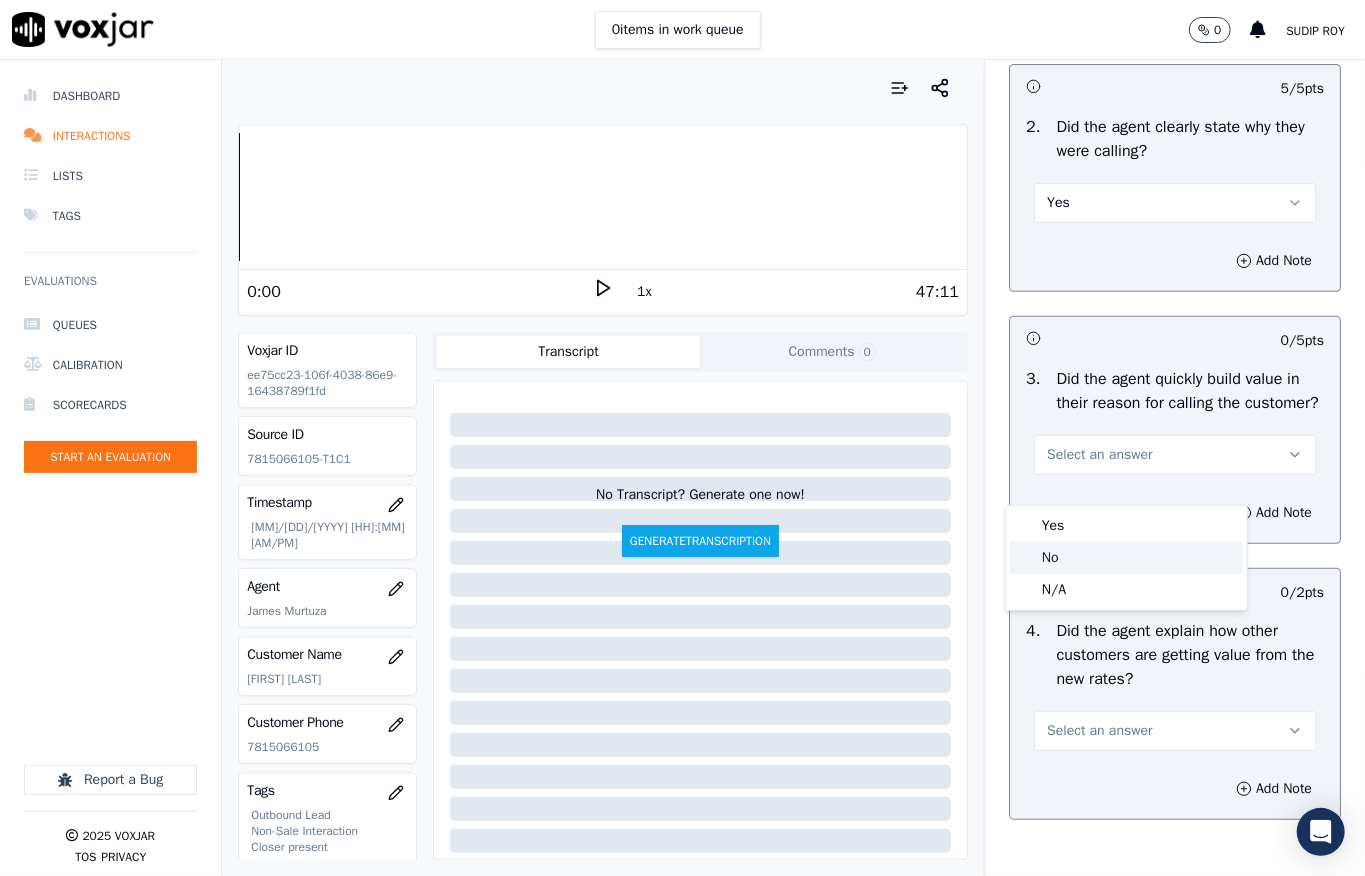 click on "No" 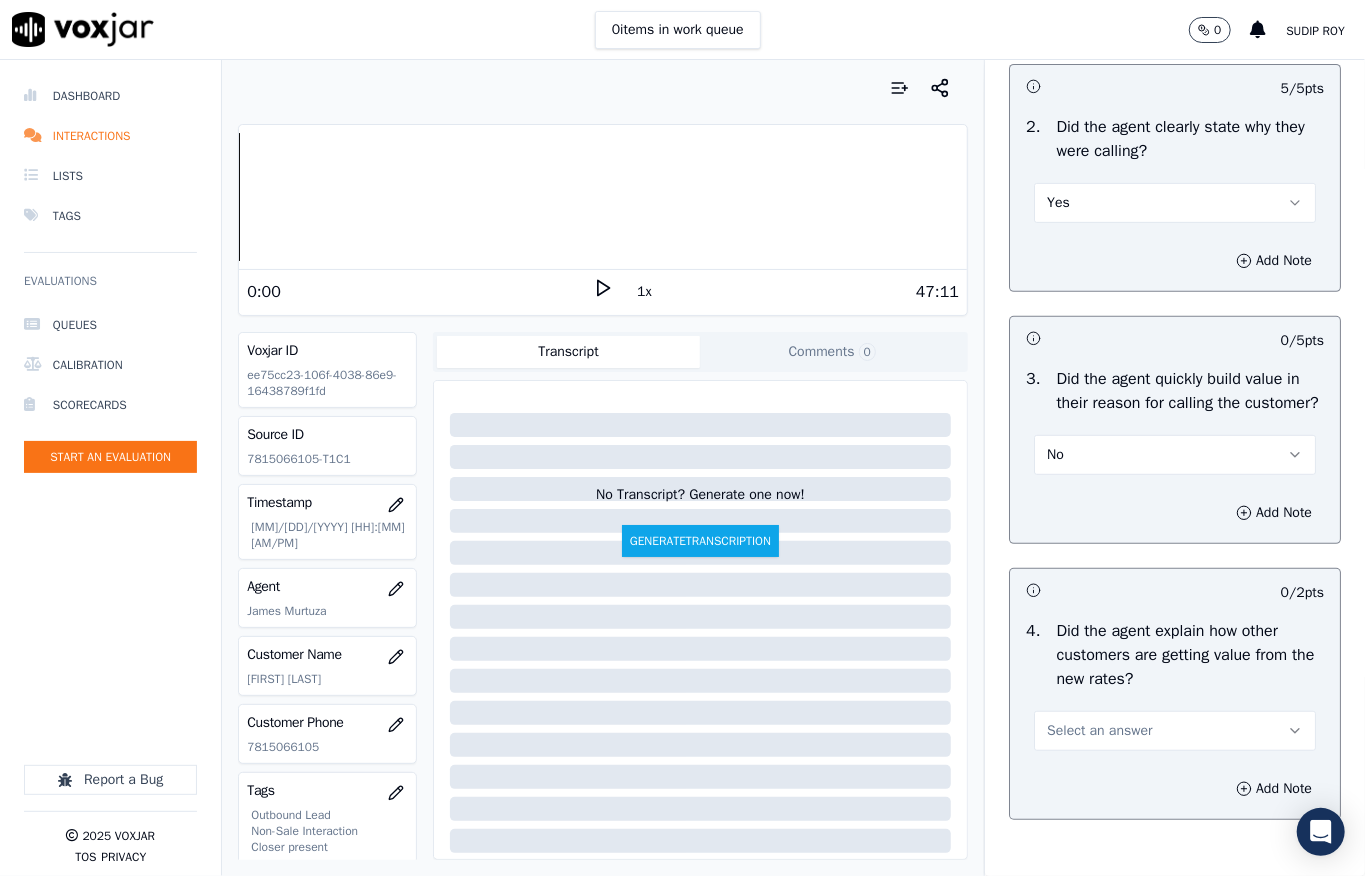 drag, startPoint x: 1077, startPoint y: 454, endPoint x: 1077, endPoint y: 478, distance: 24 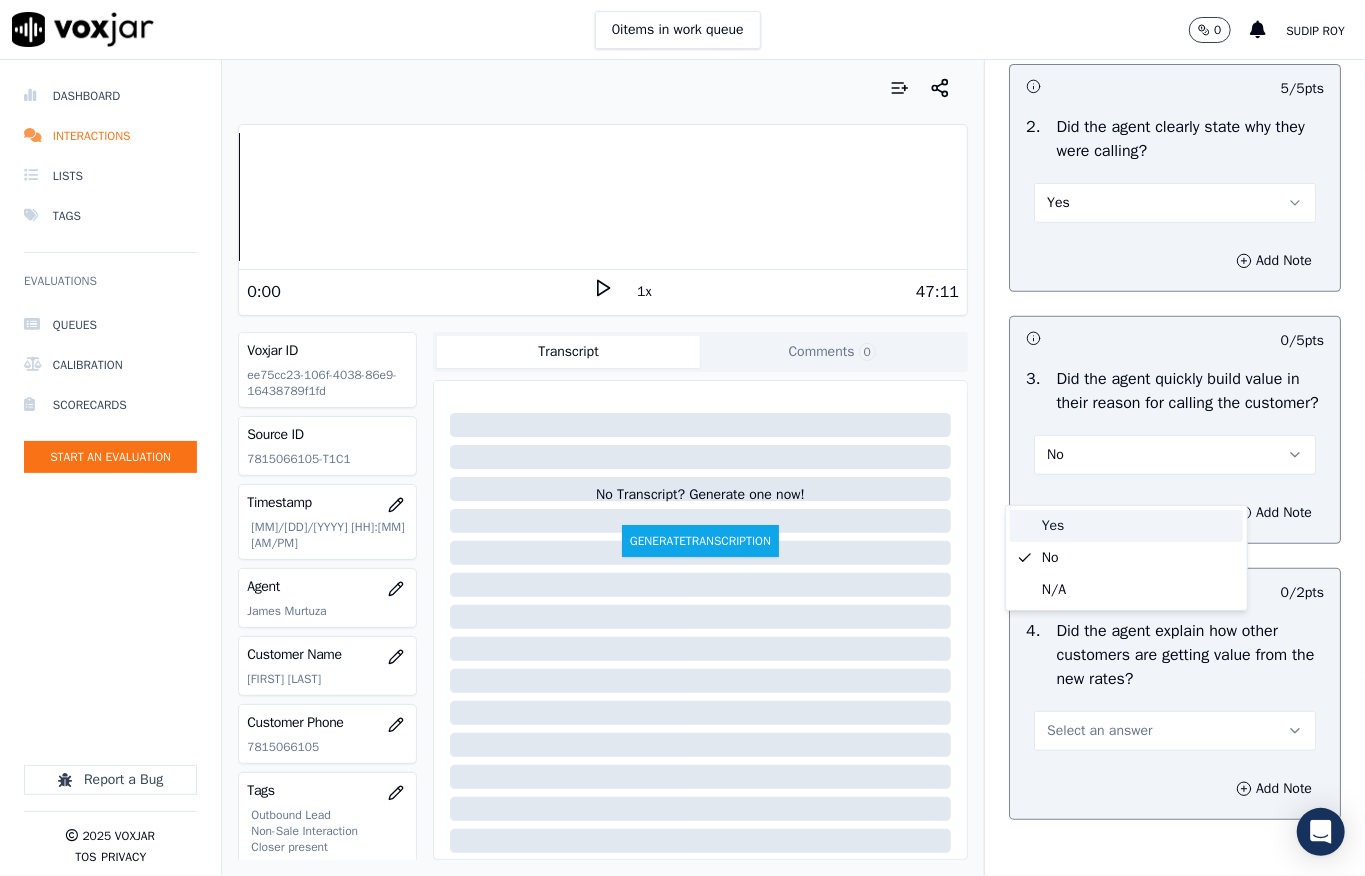click on "Yes" at bounding box center [1126, 526] 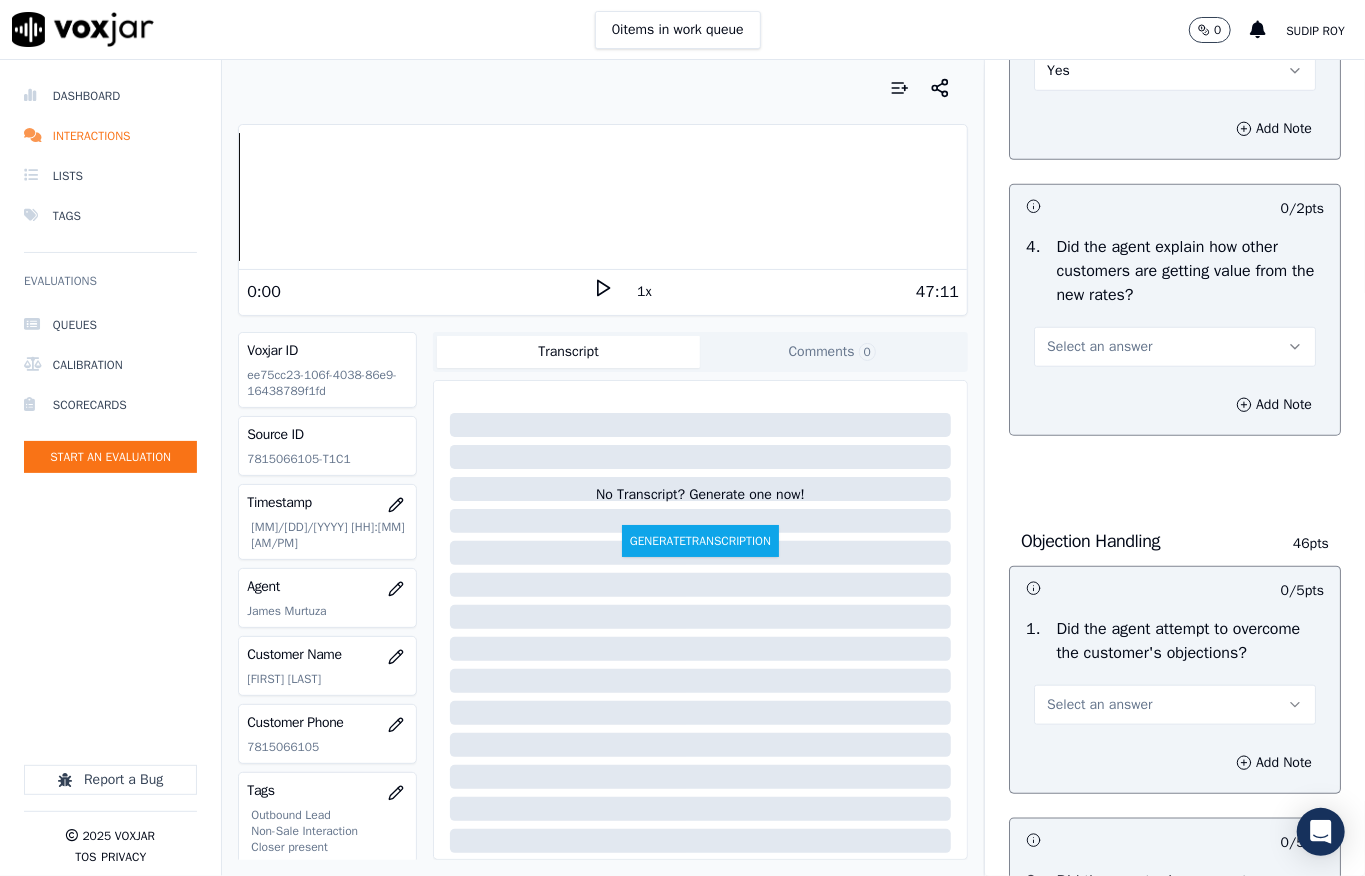 scroll, scrollTop: 800, scrollLeft: 0, axis: vertical 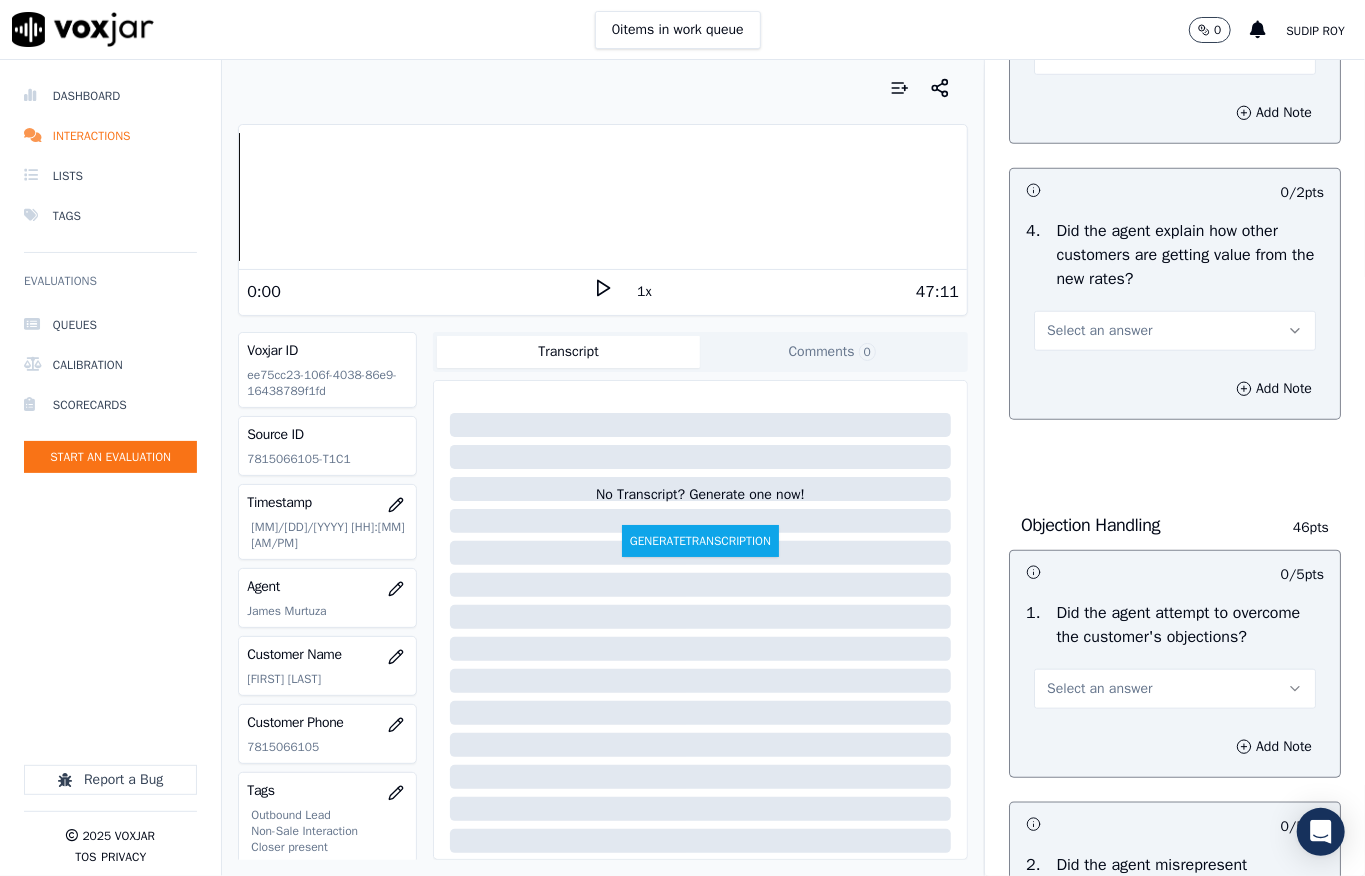 drag, startPoint x: 1086, startPoint y: 361, endPoint x: 1088, endPoint y: 376, distance: 15.132746 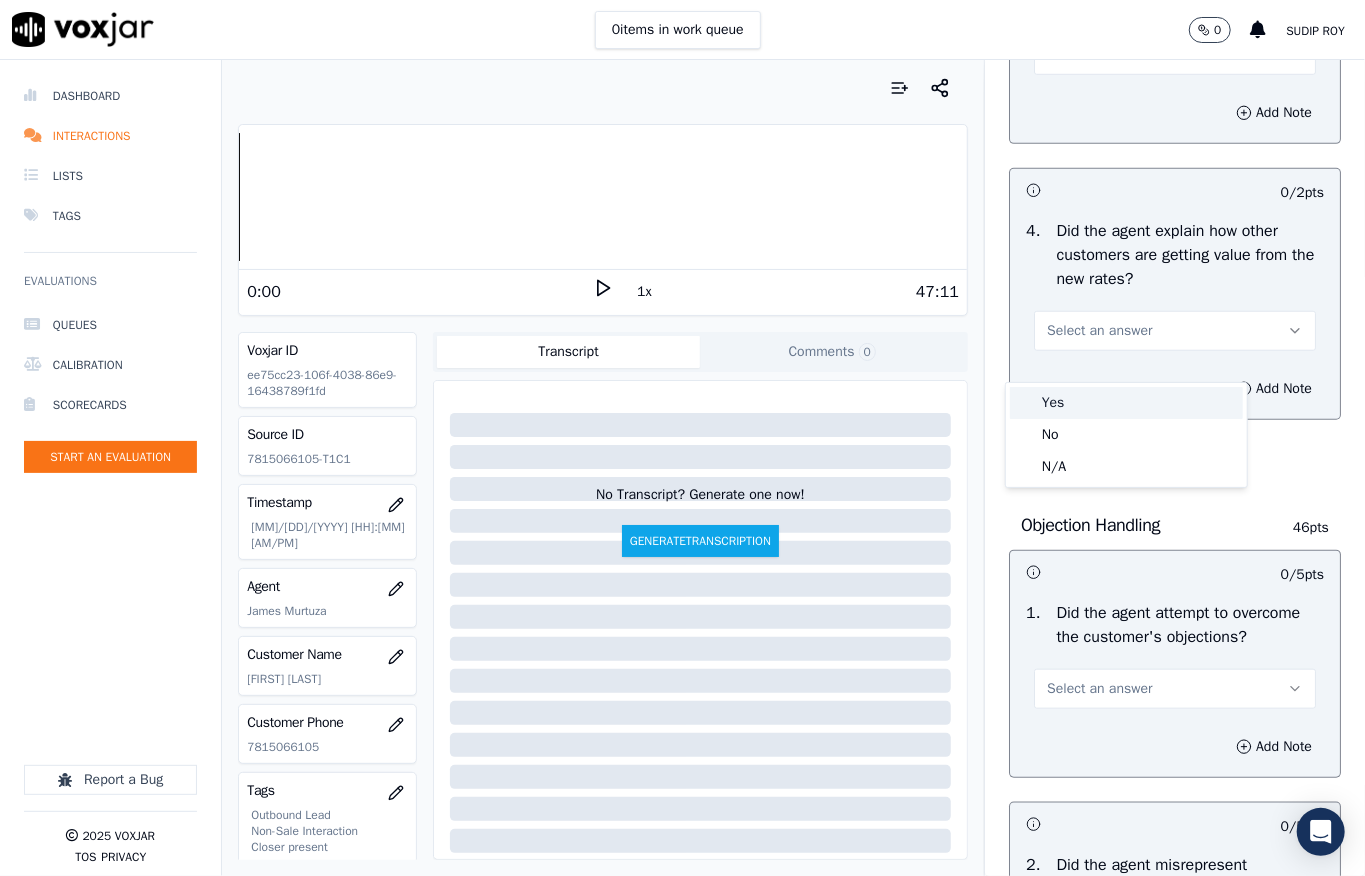 click on "Yes" at bounding box center [1126, 403] 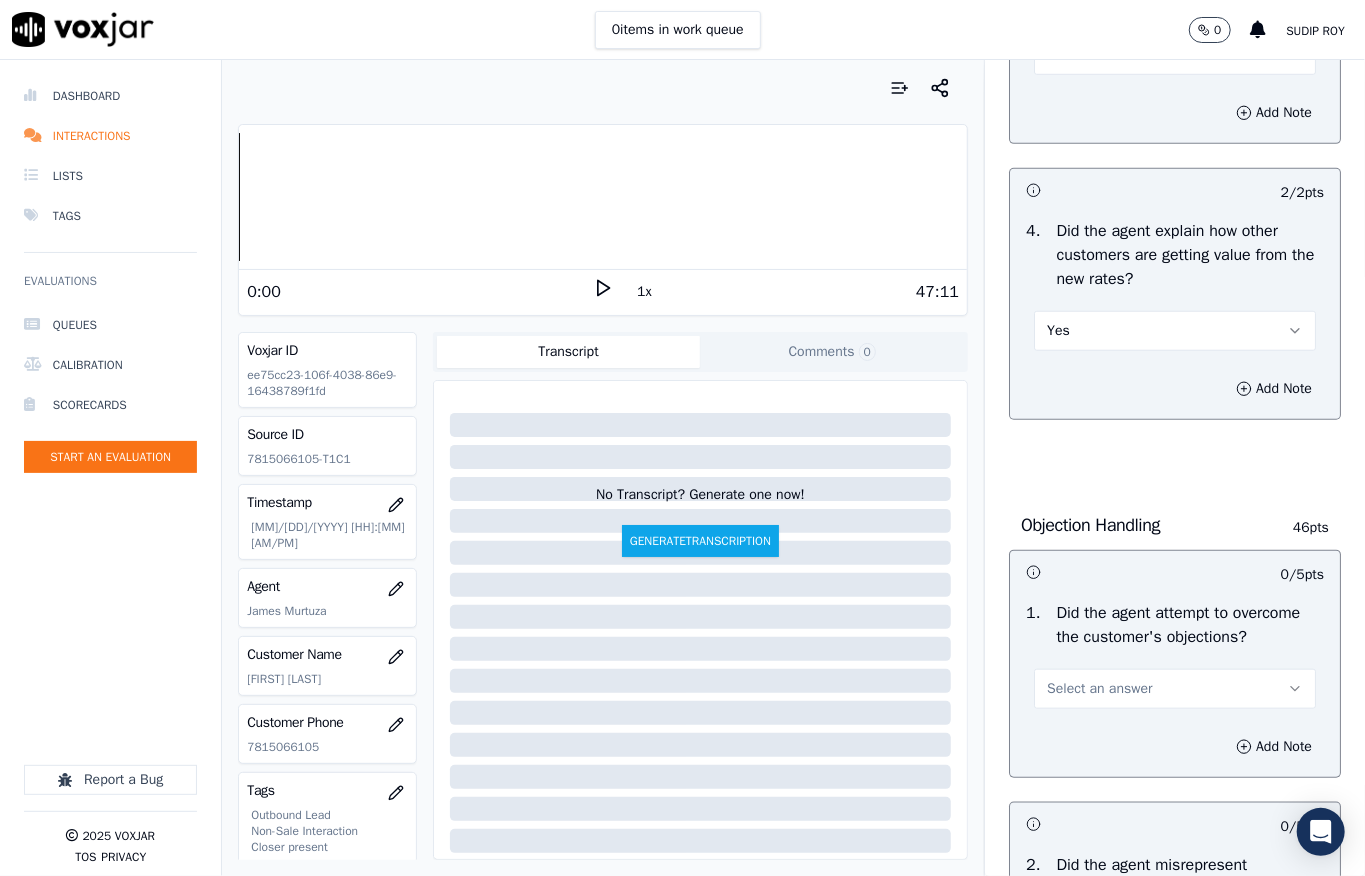 click on "Yes" at bounding box center (1175, 331) 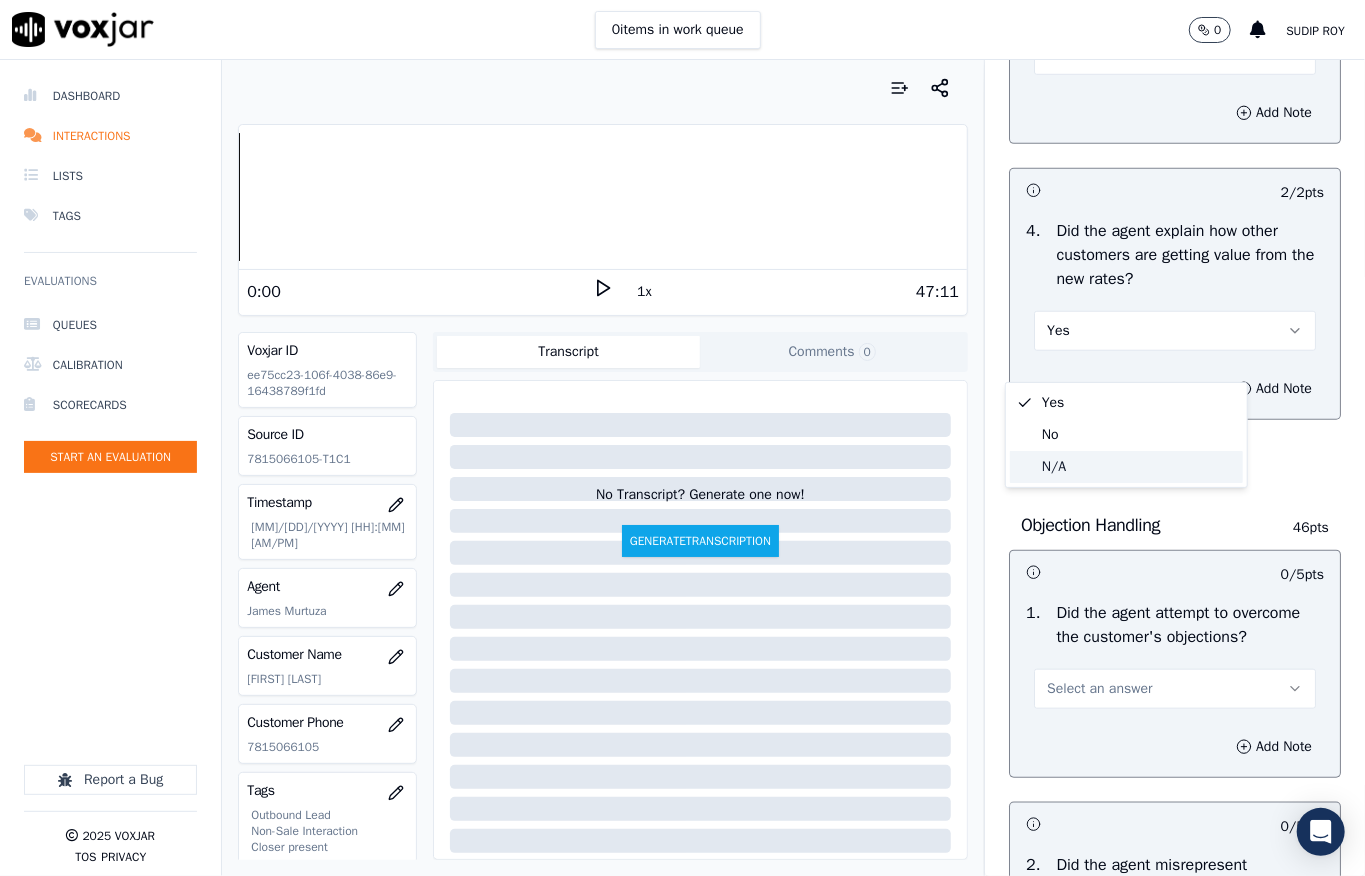 click on "N/A" 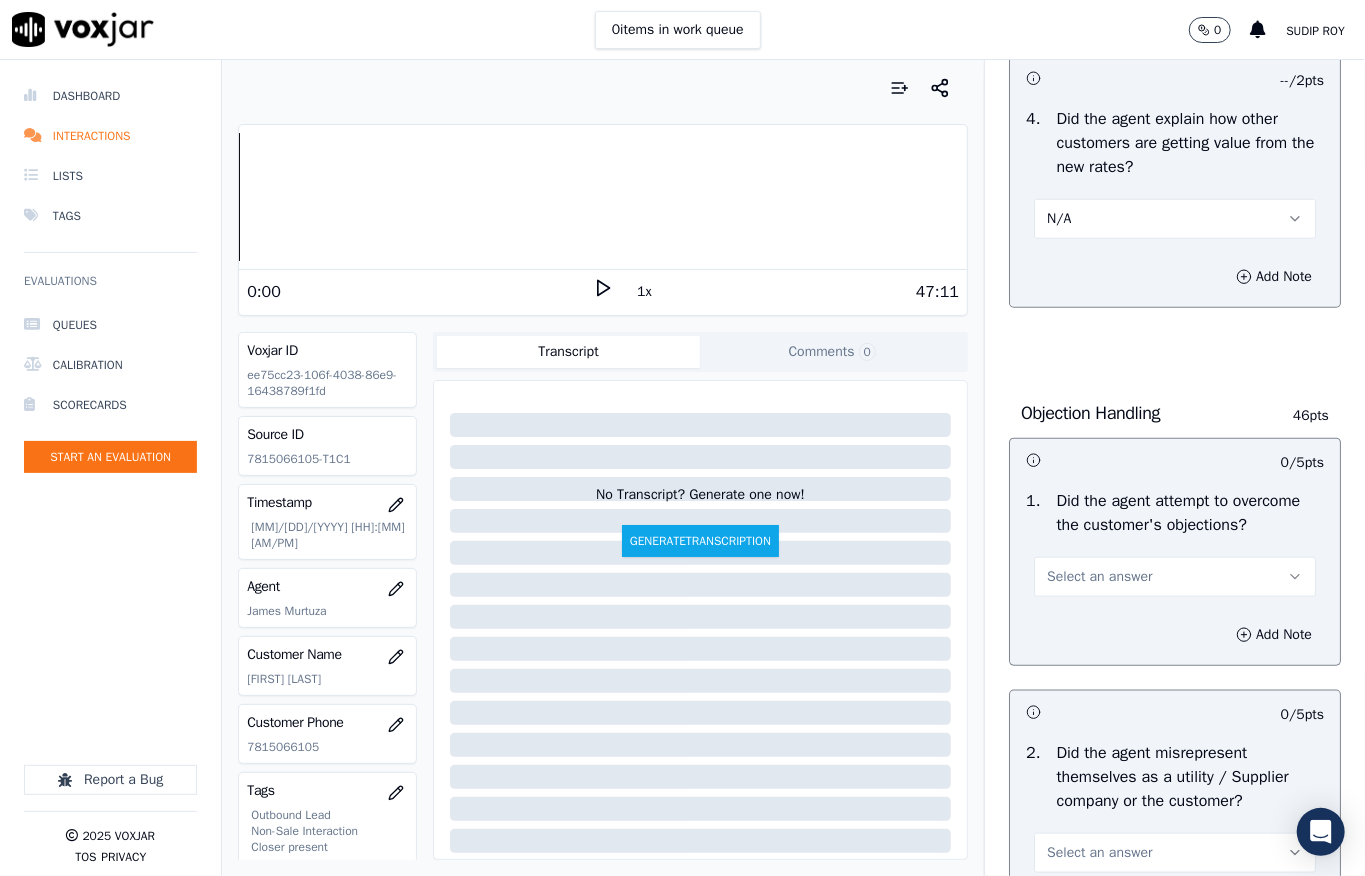 scroll, scrollTop: 1066, scrollLeft: 0, axis: vertical 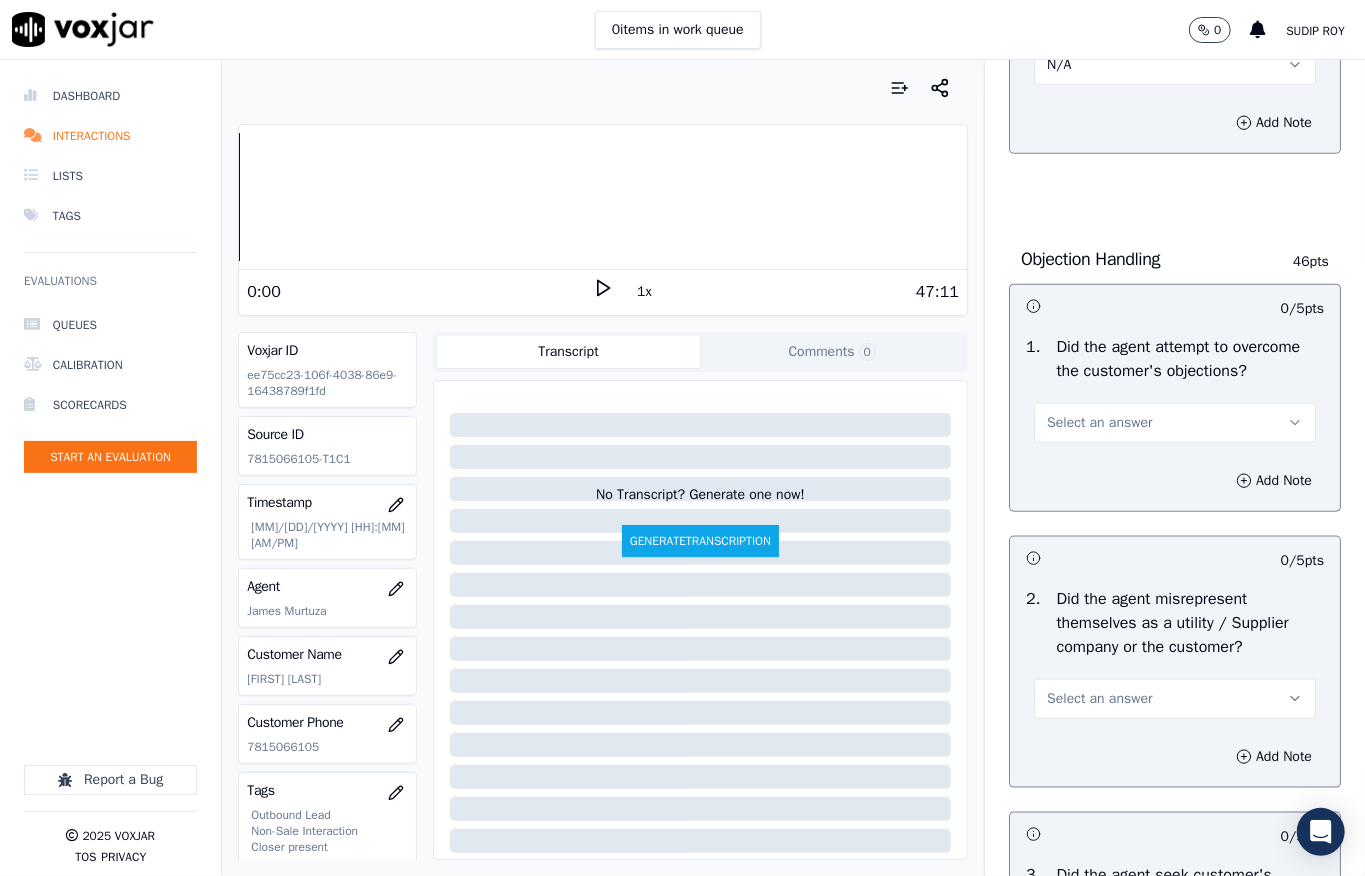 click on "Select an answer" at bounding box center [1099, 423] 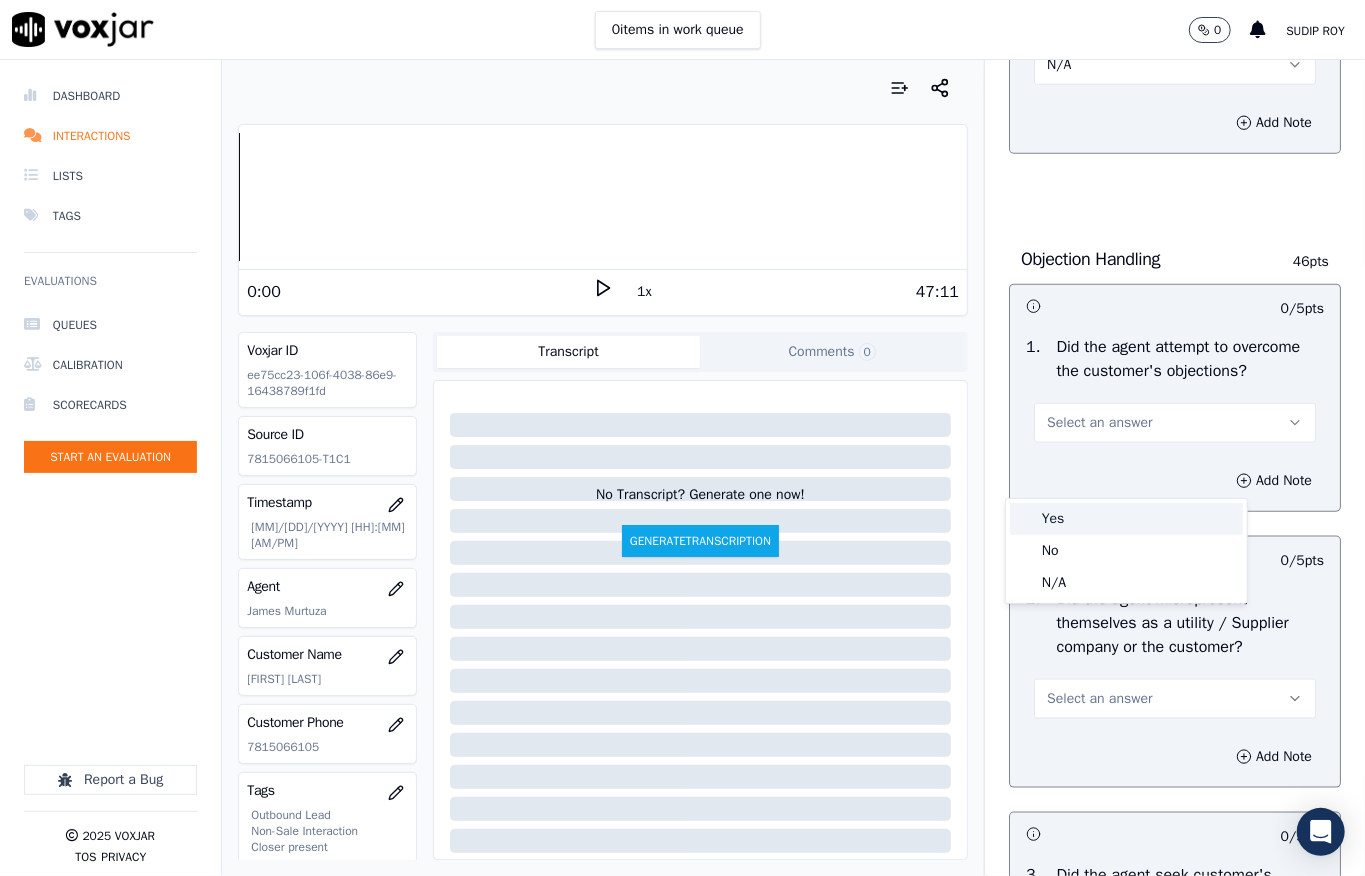 click on "Yes" at bounding box center [1126, 519] 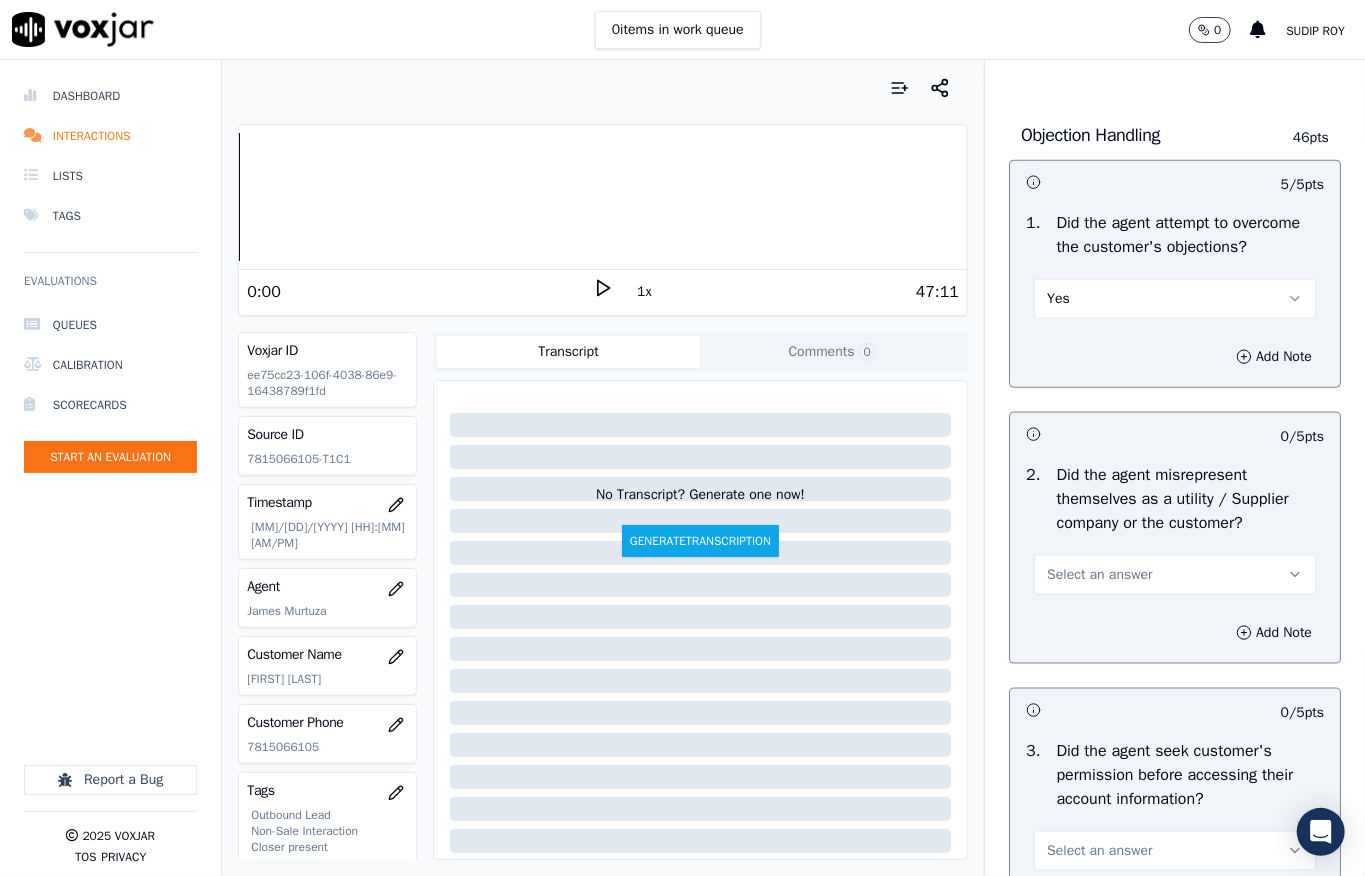 scroll, scrollTop: 1466, scrollLeft: 0, axis: vertical 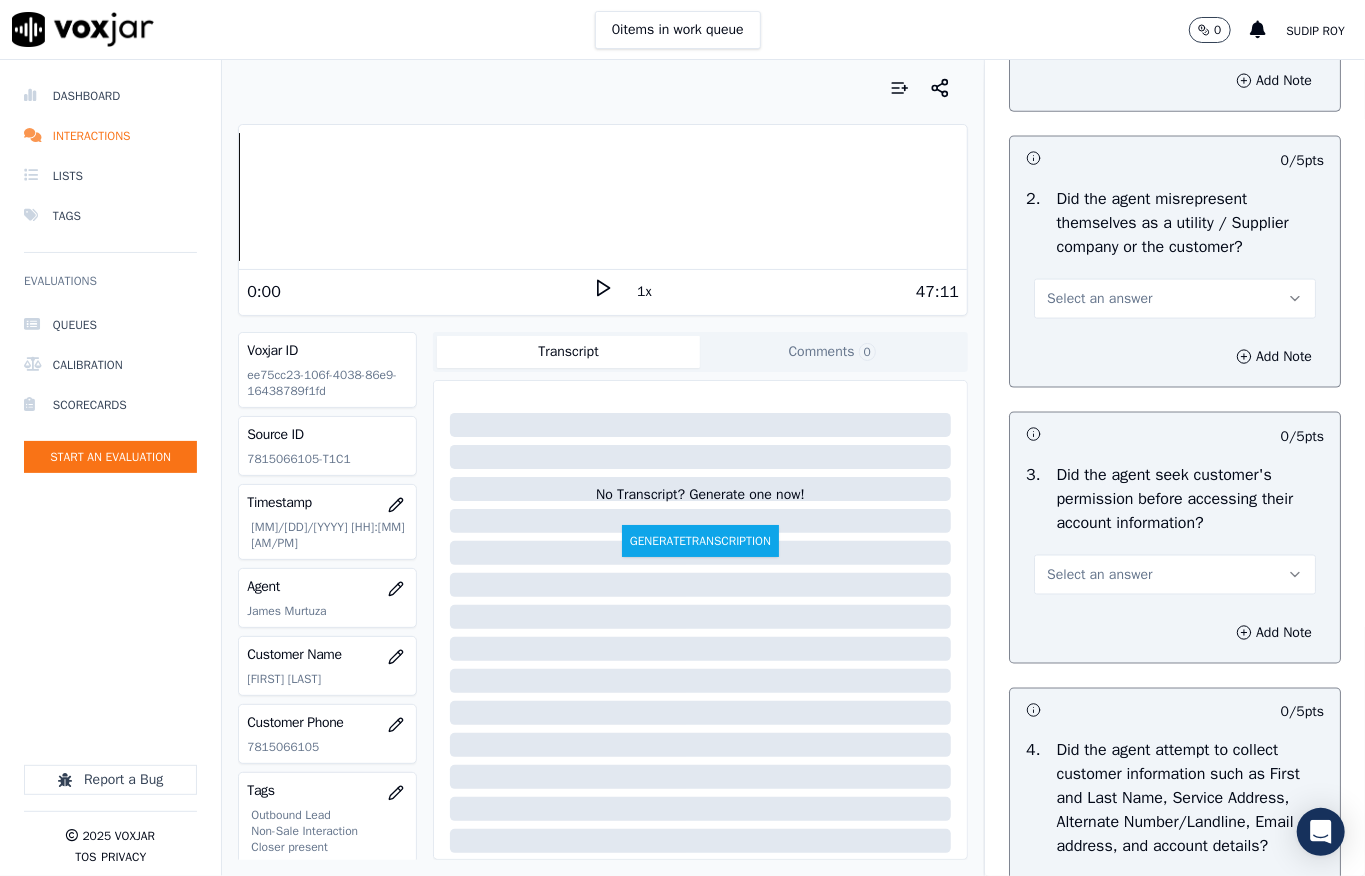click on "Select an answer" at bounding box center [1099, 299] 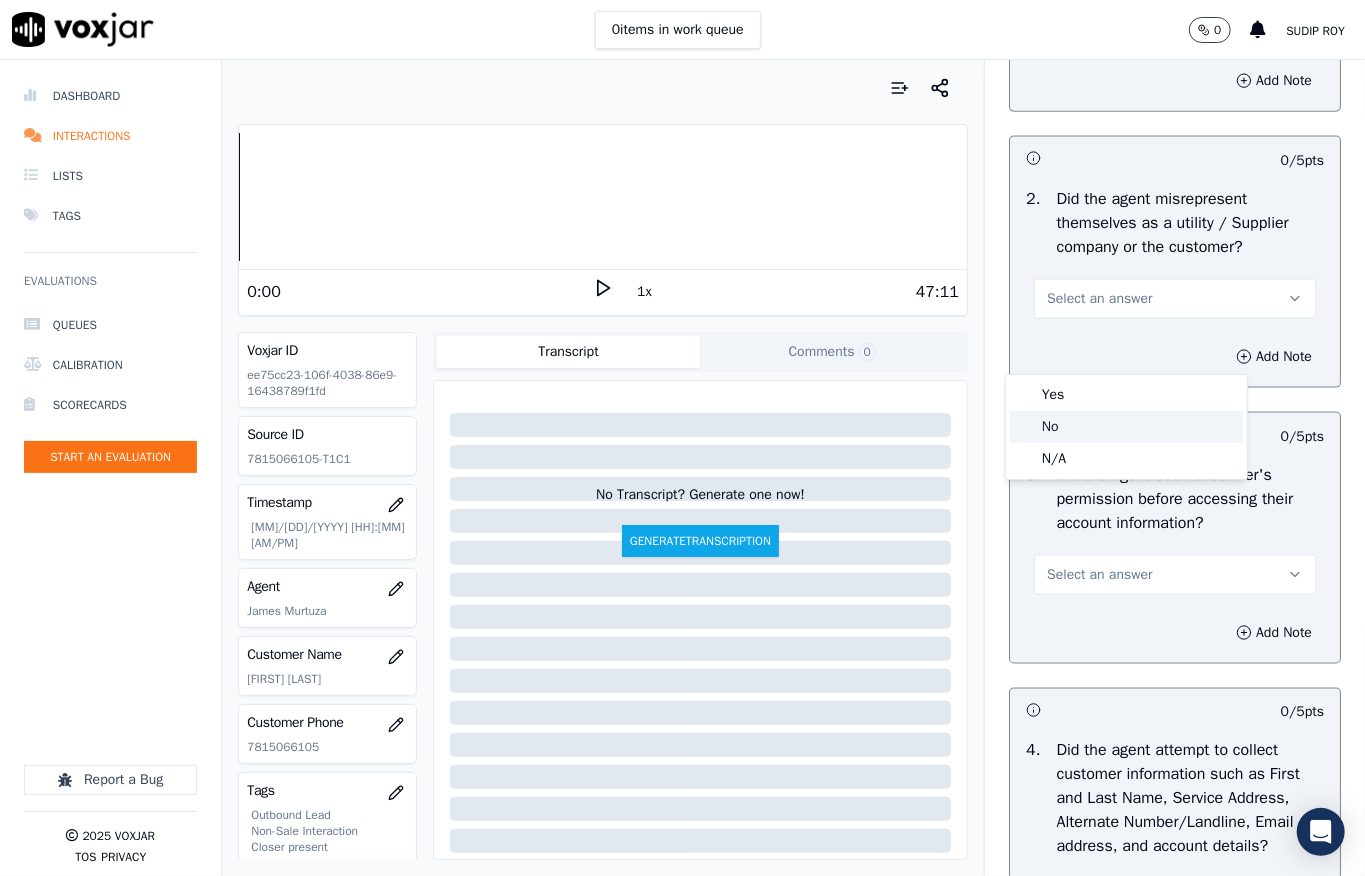 click on "No" 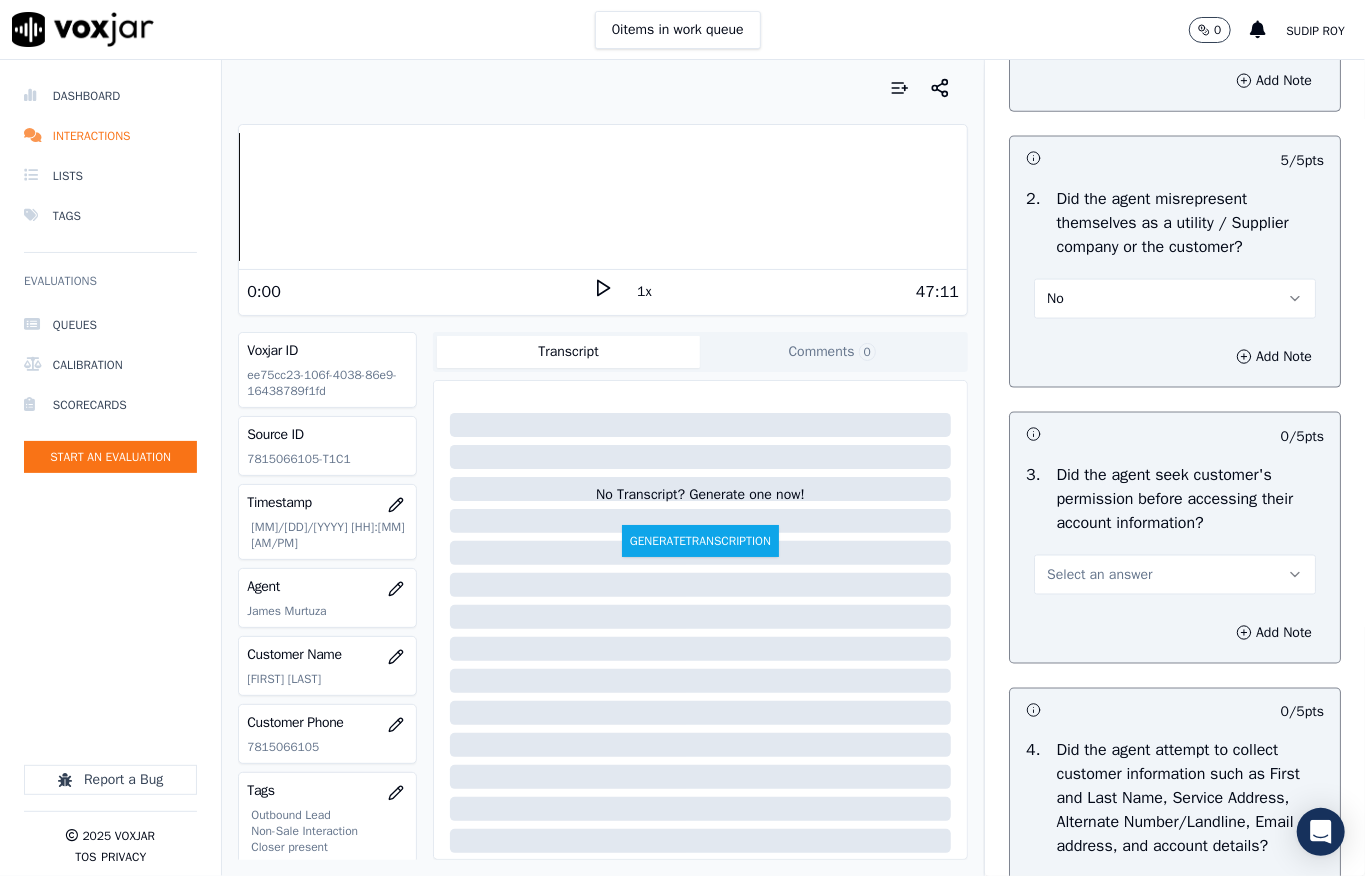 scroll, scrollTop: 1733, scrollLeft: 0, axis: vertical 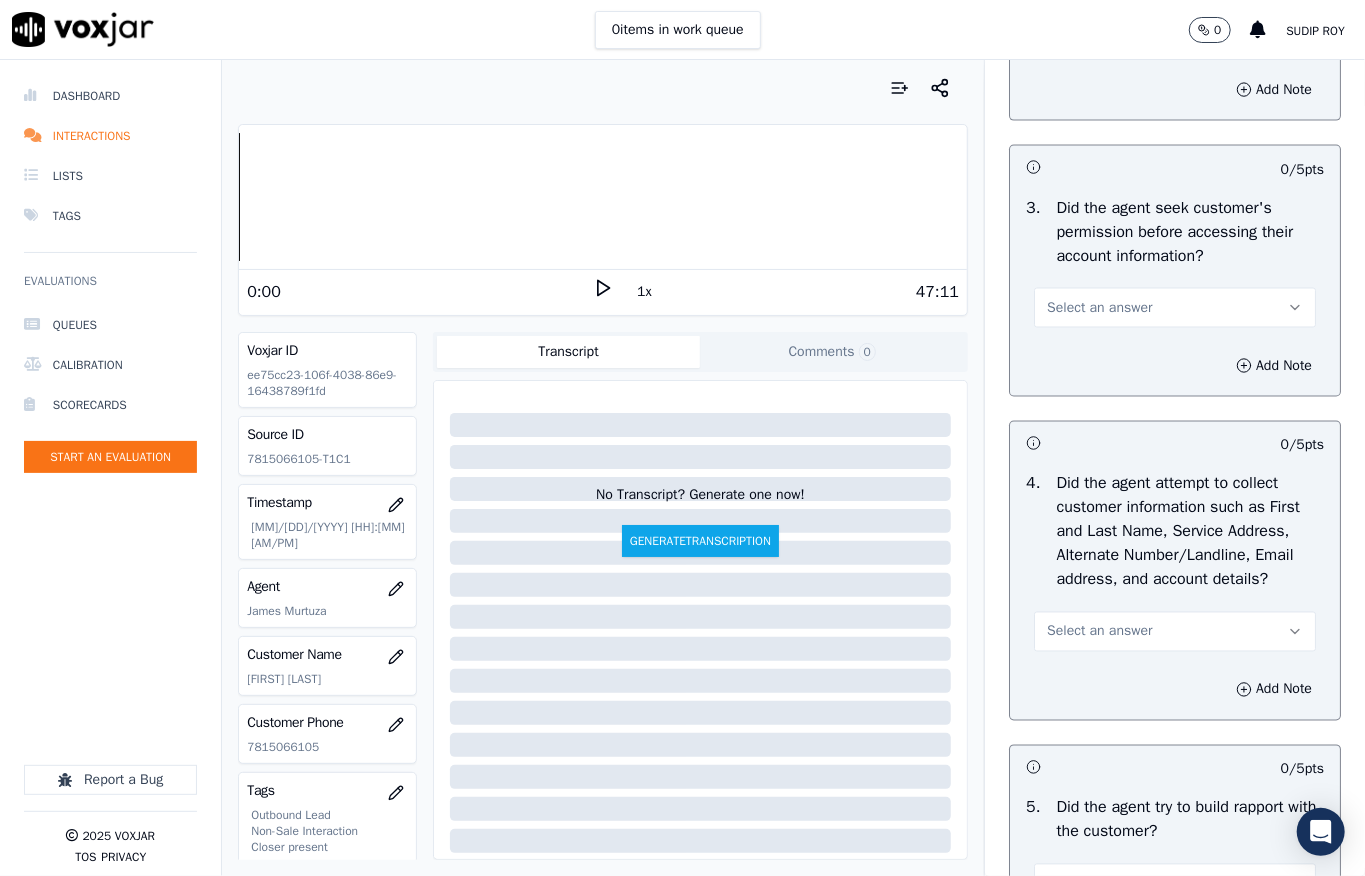 click on "Select an answer" at bounding box center (1099, 308) 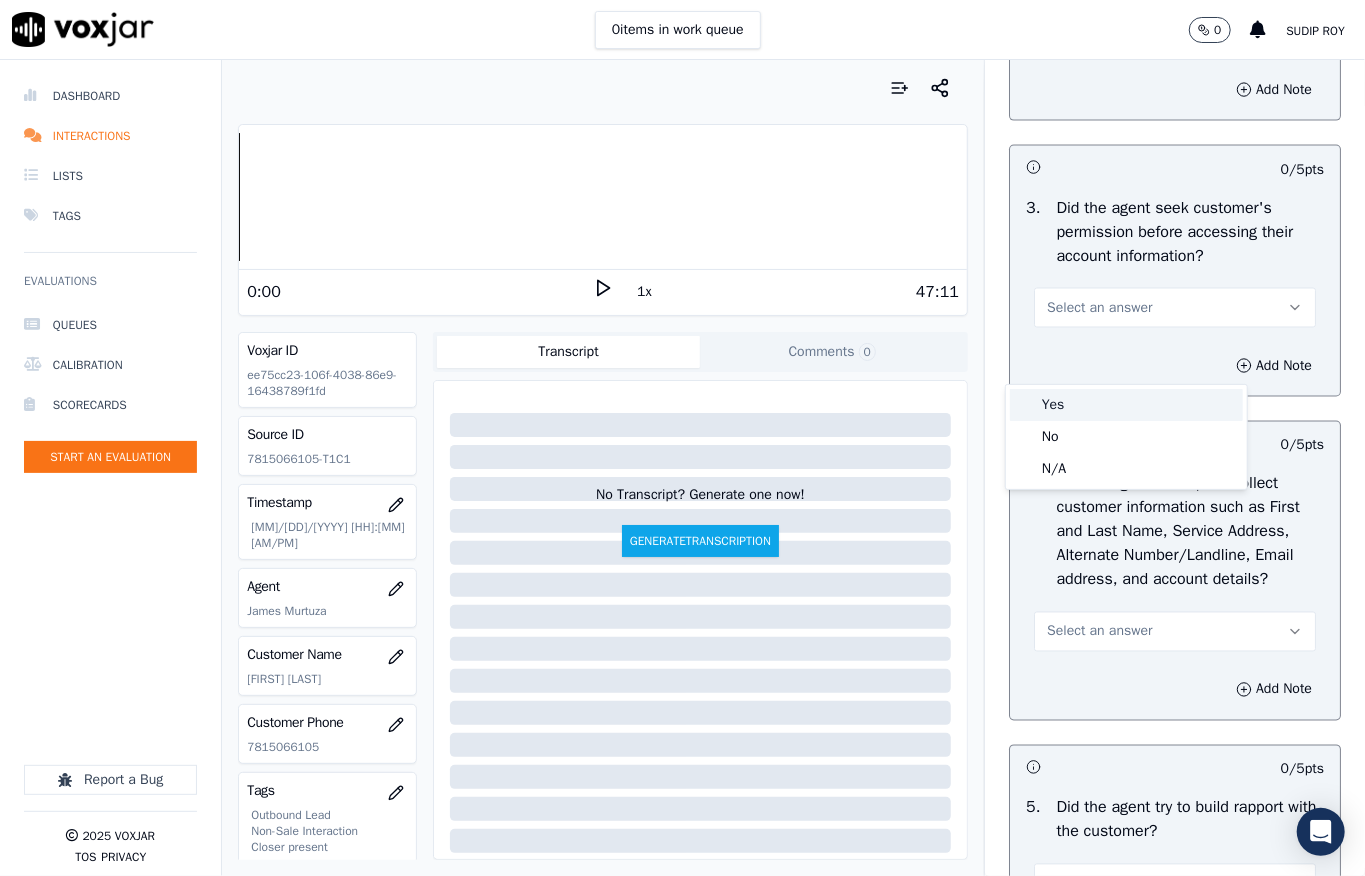 click on "Yes" at bounding box center [1126, 405] 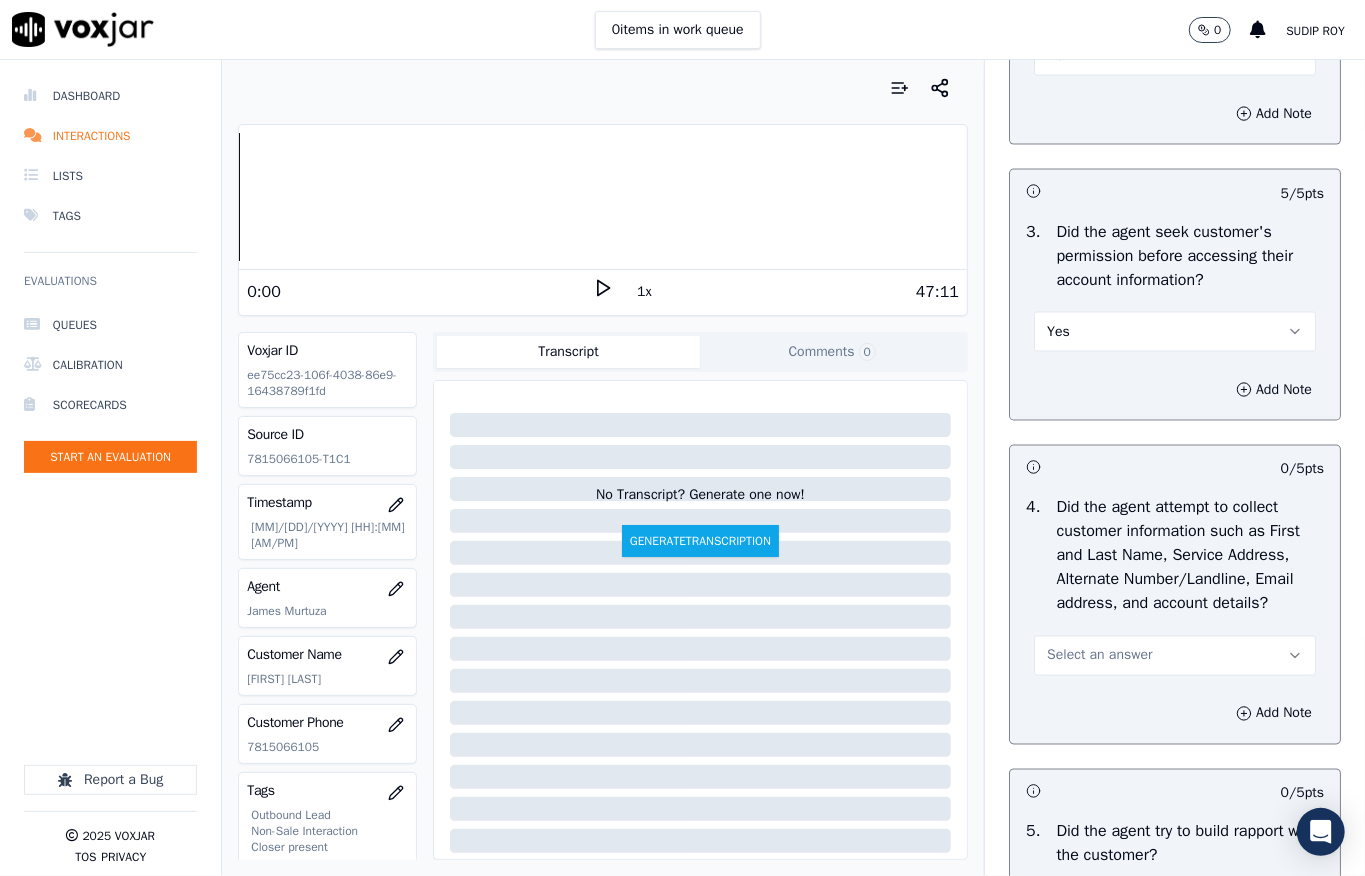 scroll, scrollTop: 2000, scrollLeft: 0, axis: vertical 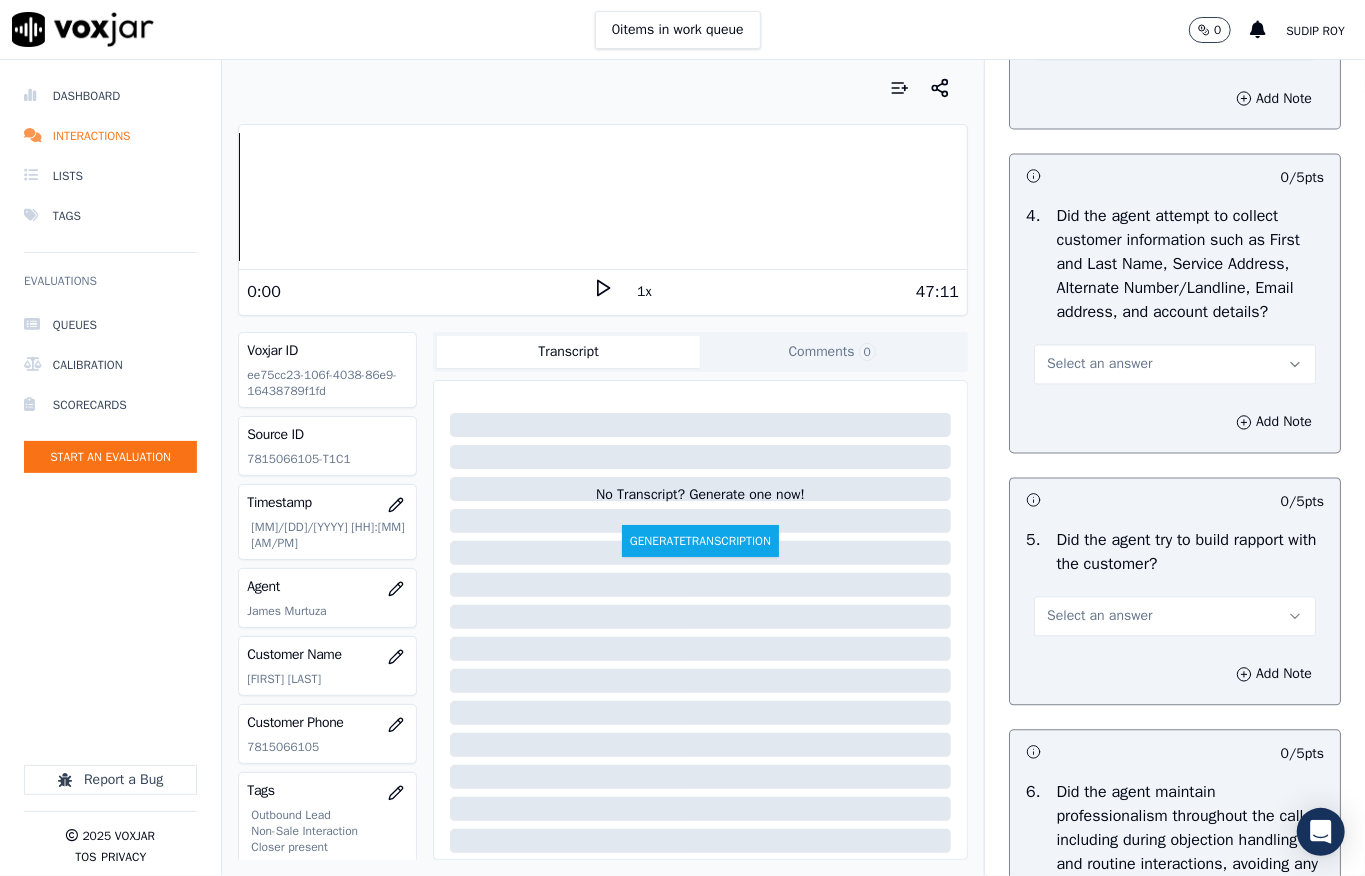 click on "Select an answer" at bounding box center [1099, 365] 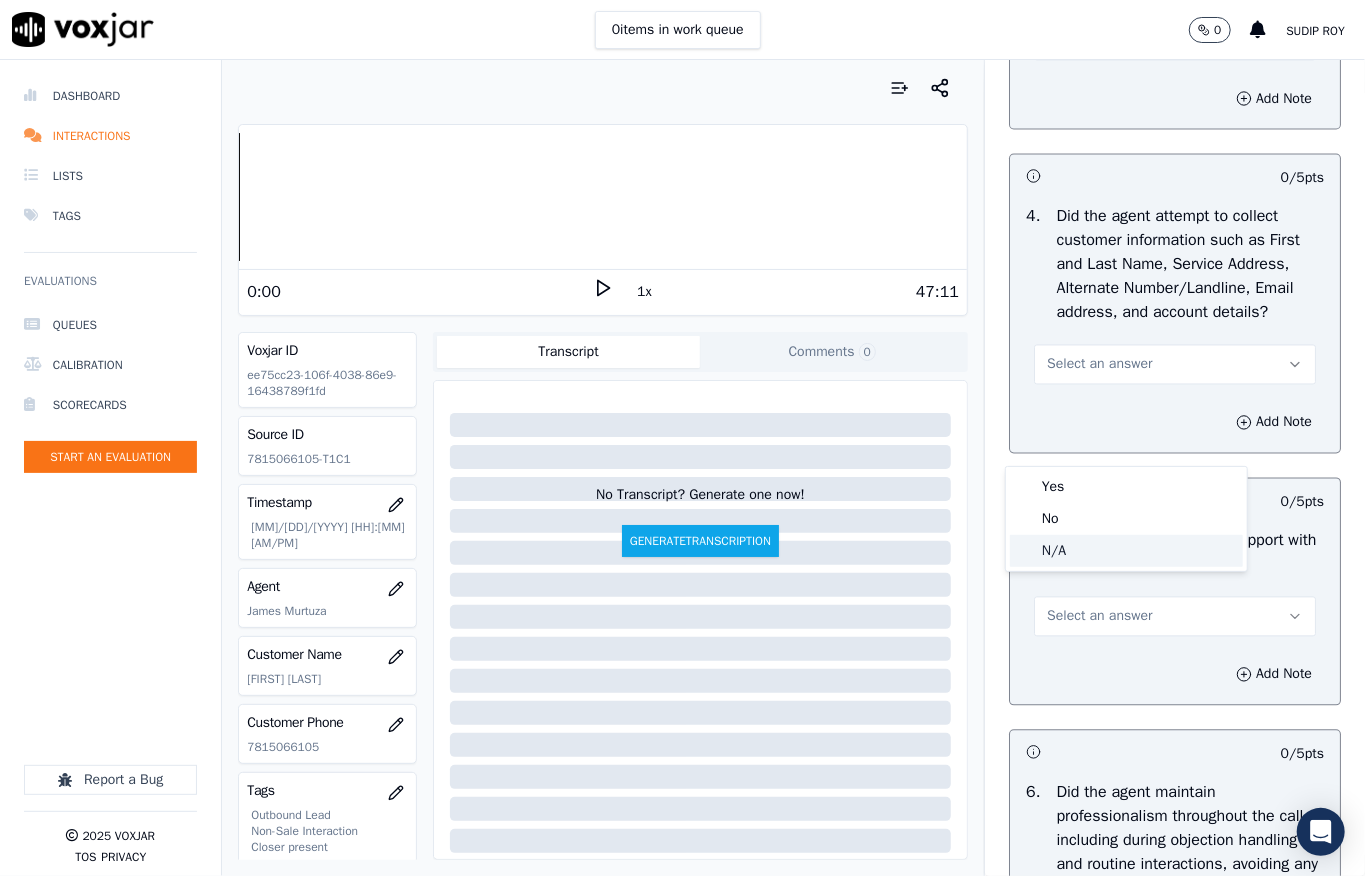 drag, startPoint x: 1064, startPoint y: 544, endPoint x: 1069, endPoint y: 516, distance: 28.442924 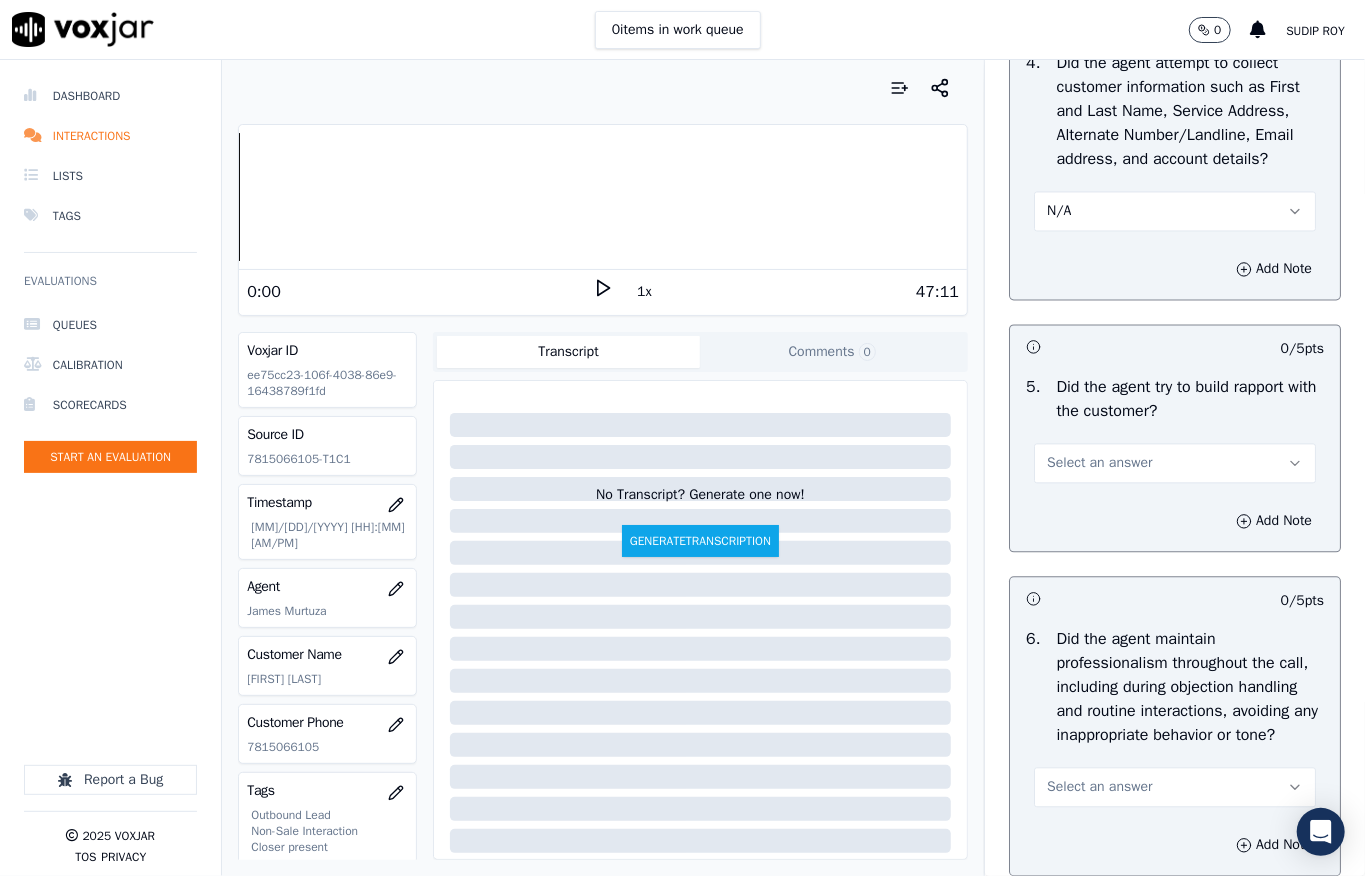scroll, scrollTop: 2400, scrollLeft: 0, axis: vertical 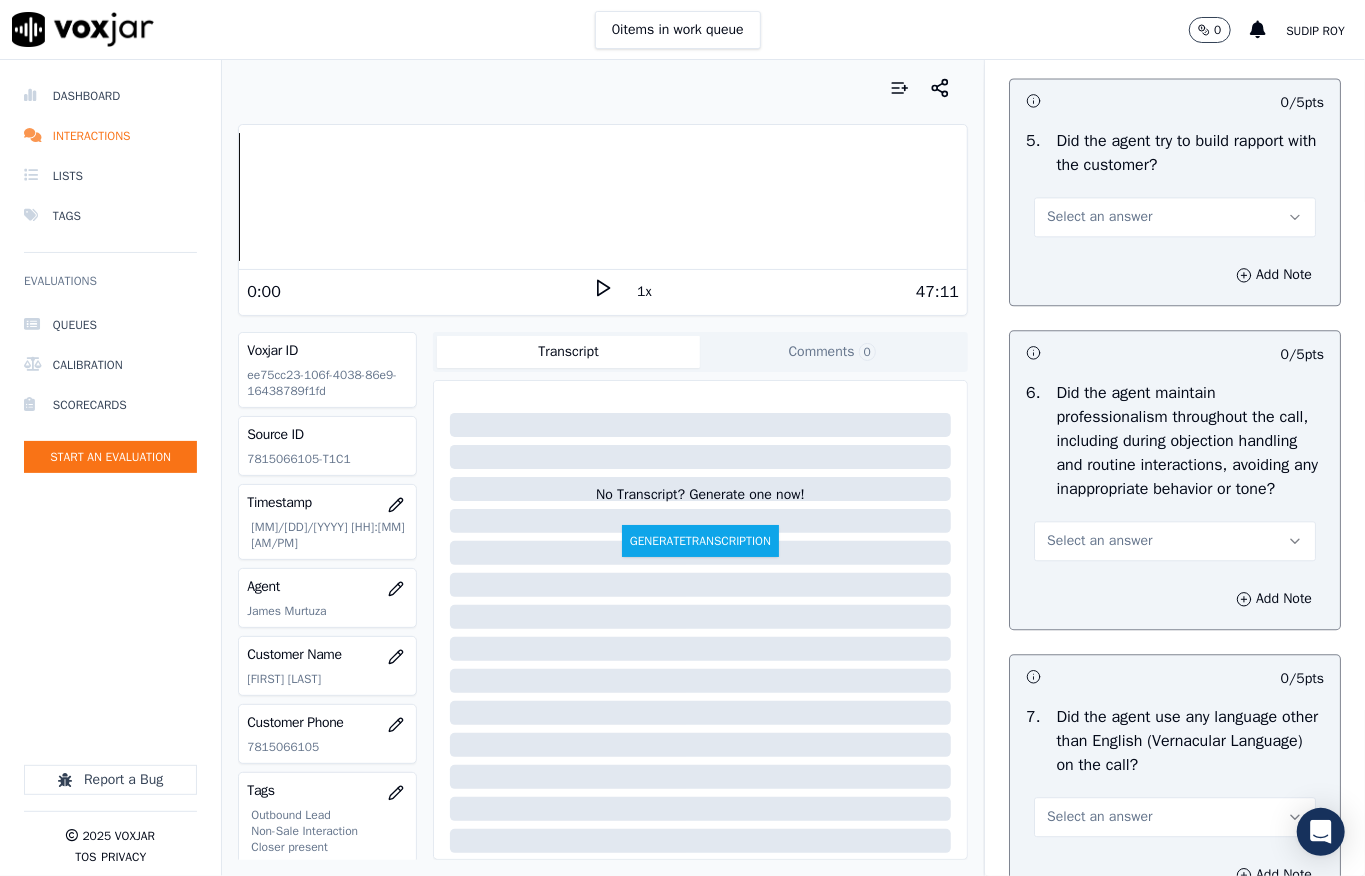 click on "Select an answer" at bounding box center [1175, 217] 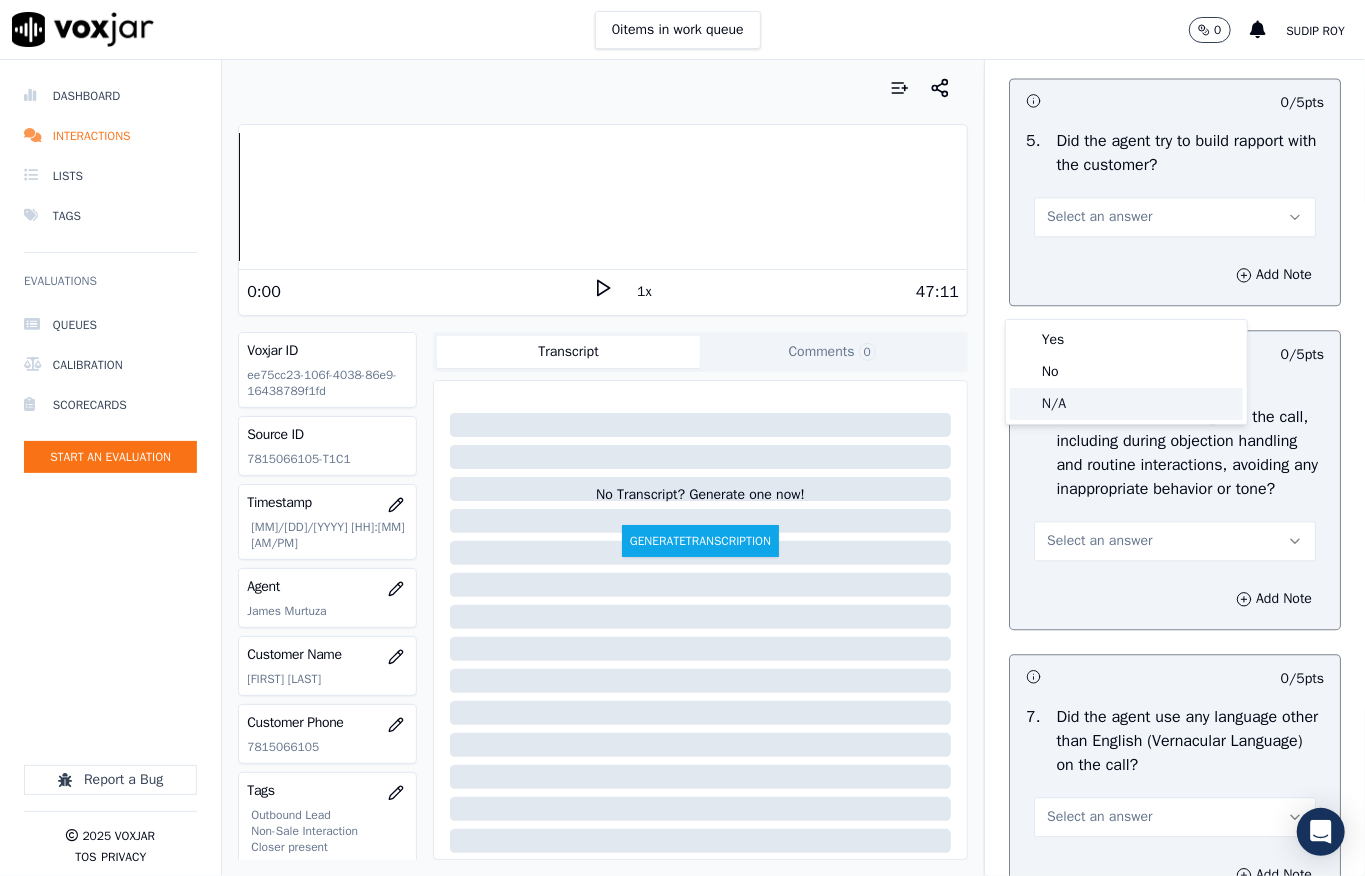 click on "N/A" 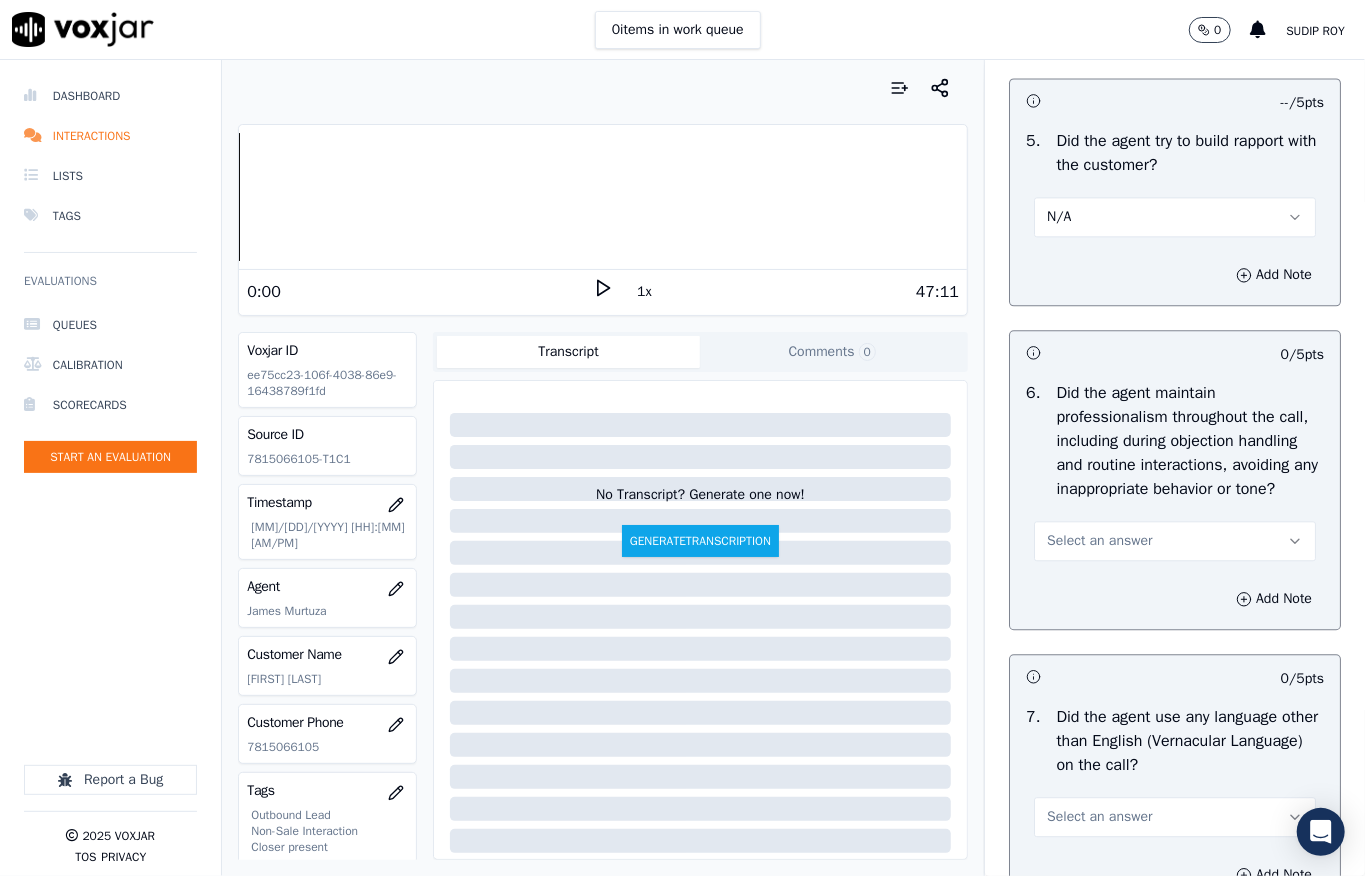 click on "Select an answer" at bounding box center [1175, 541] 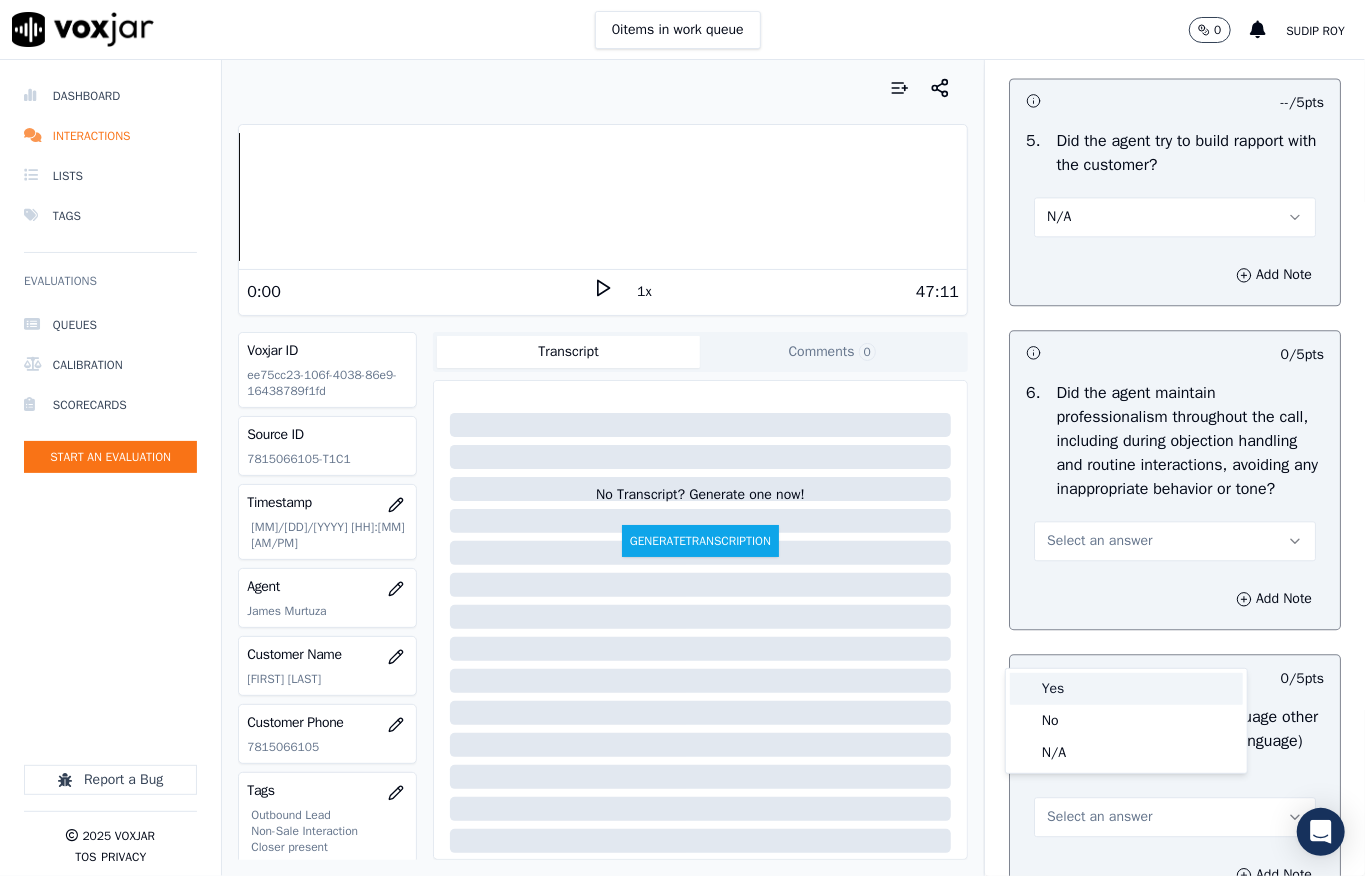 click on "Yes" at bounding box center [1126, 689] 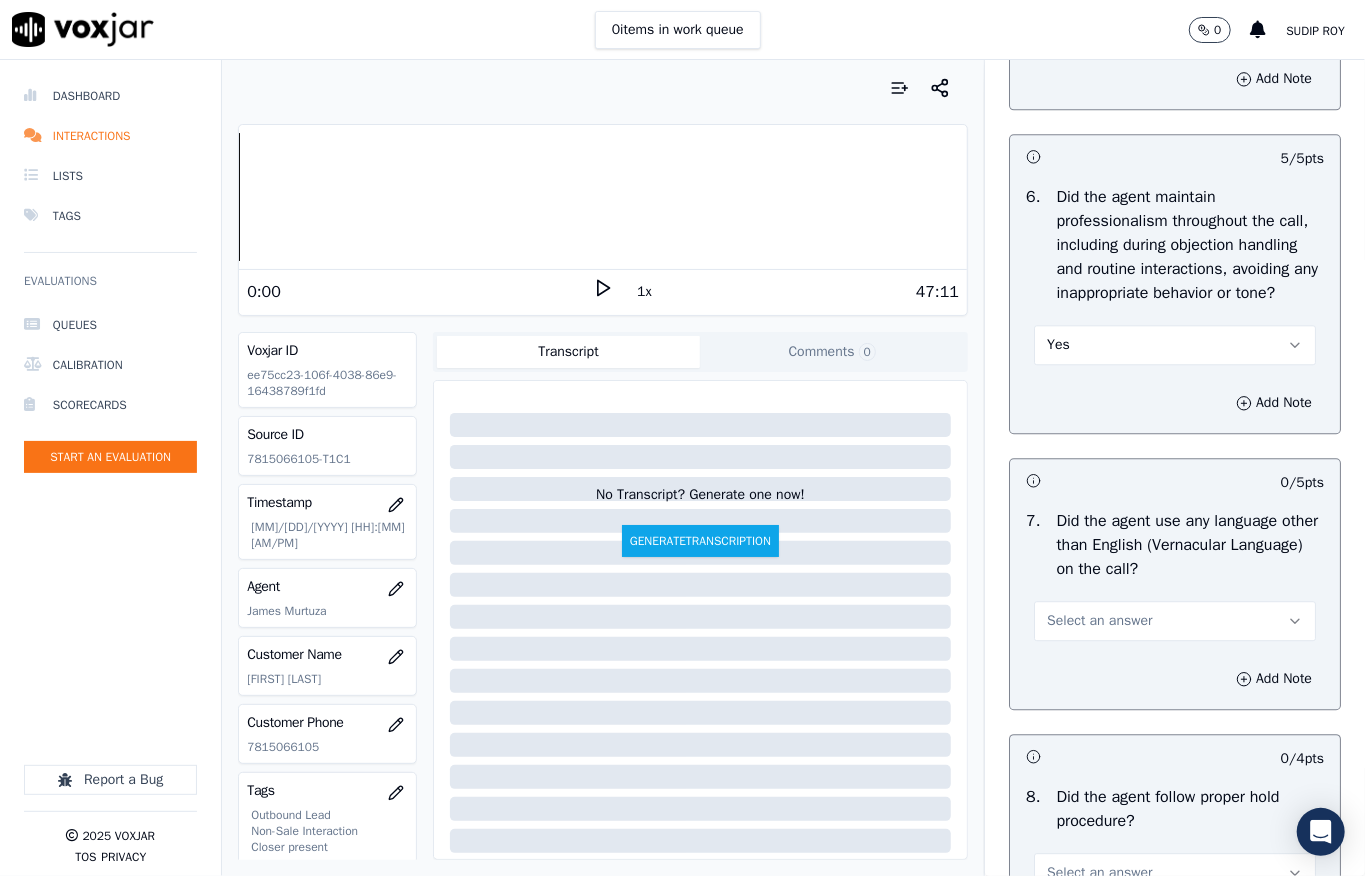 scroll, scrollTop: 2800, scrollLeft: 0, axis: vertical 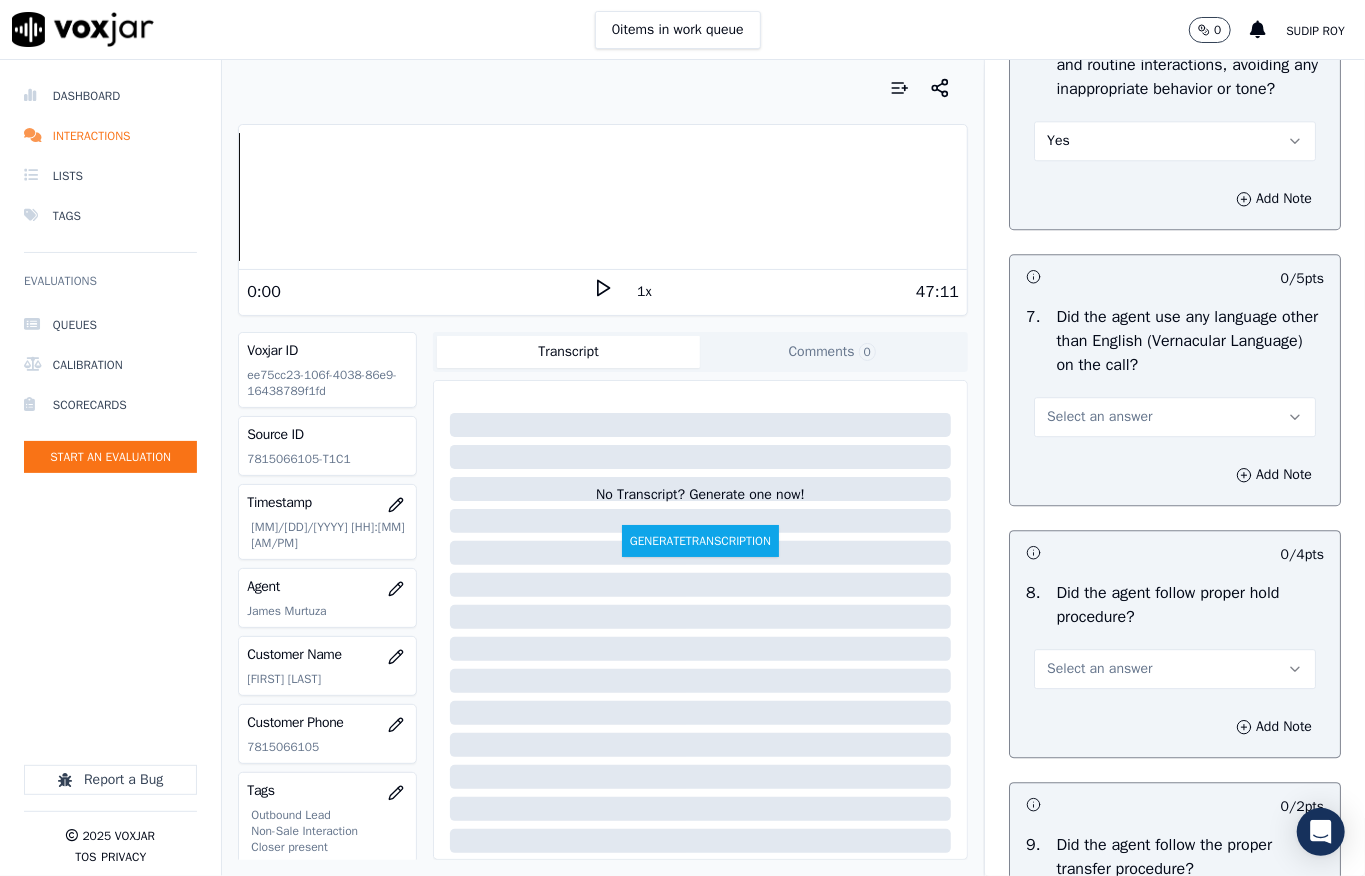 click on "Select an answer" at bounding box center (1175, 417) 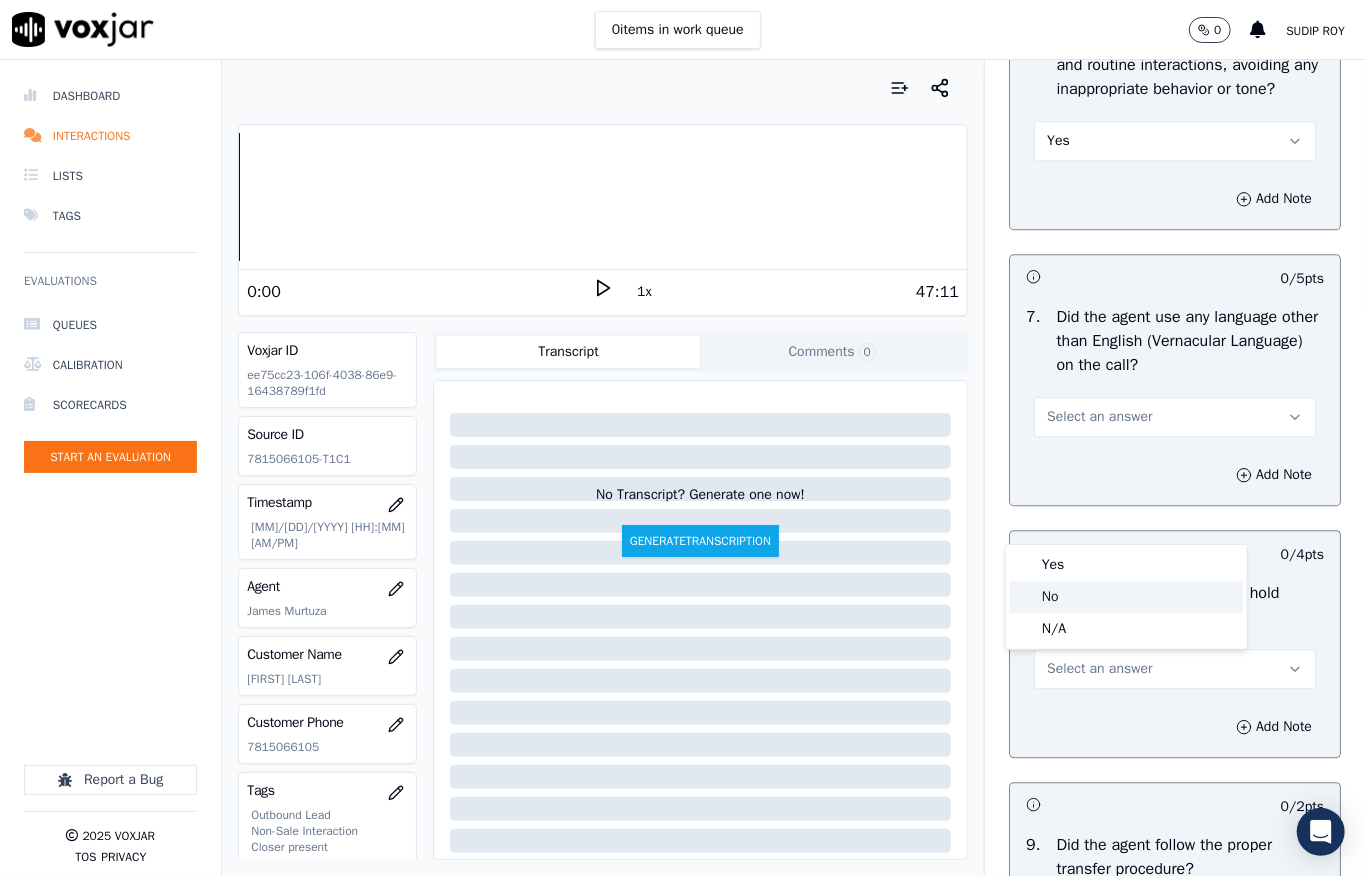 click on "No" 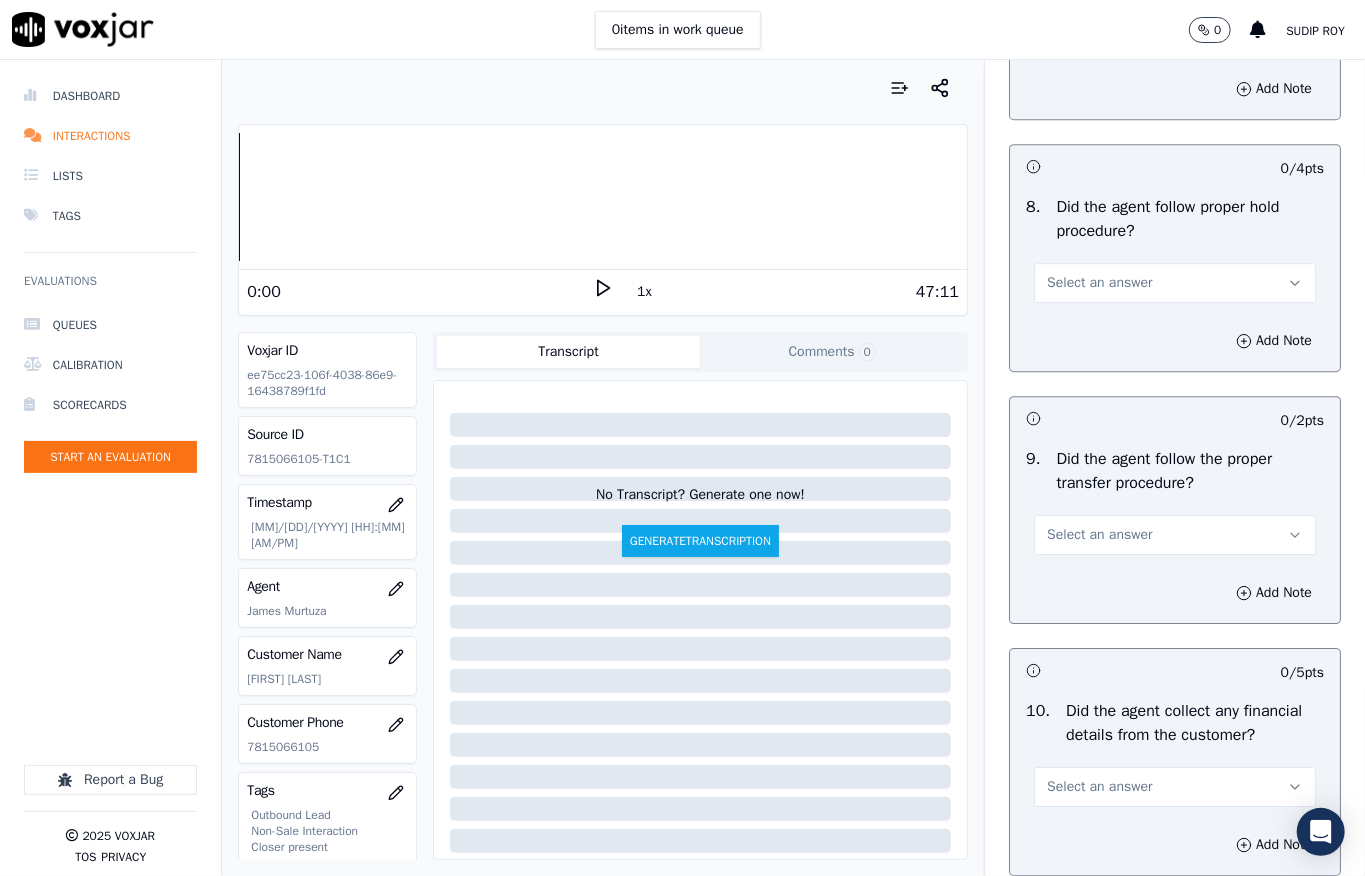 scroll, scrollTop: 3200, scrollLeft: 0, axis: vertical 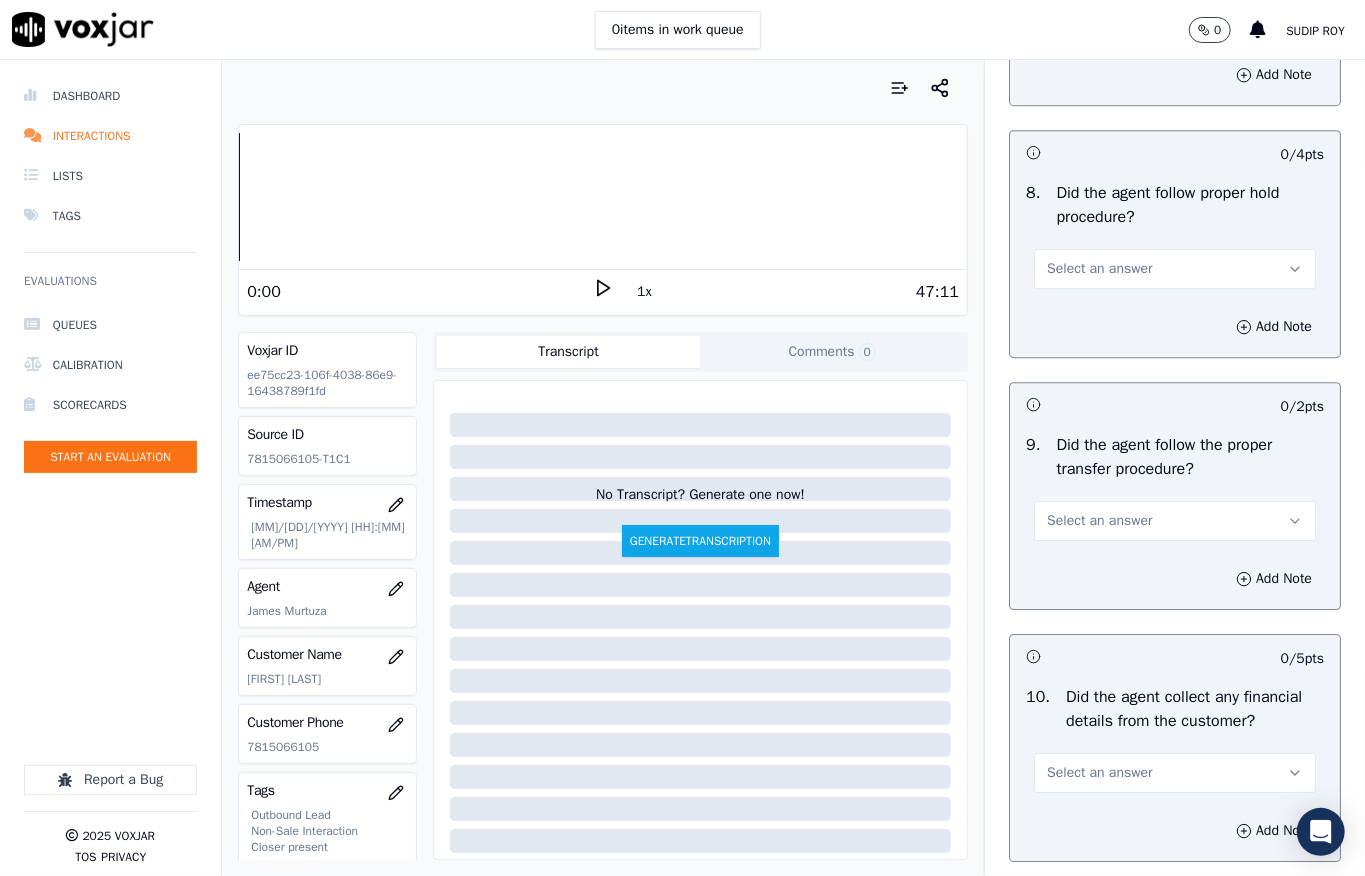 click on "Select an answer" at bounding box center (1175, 269) 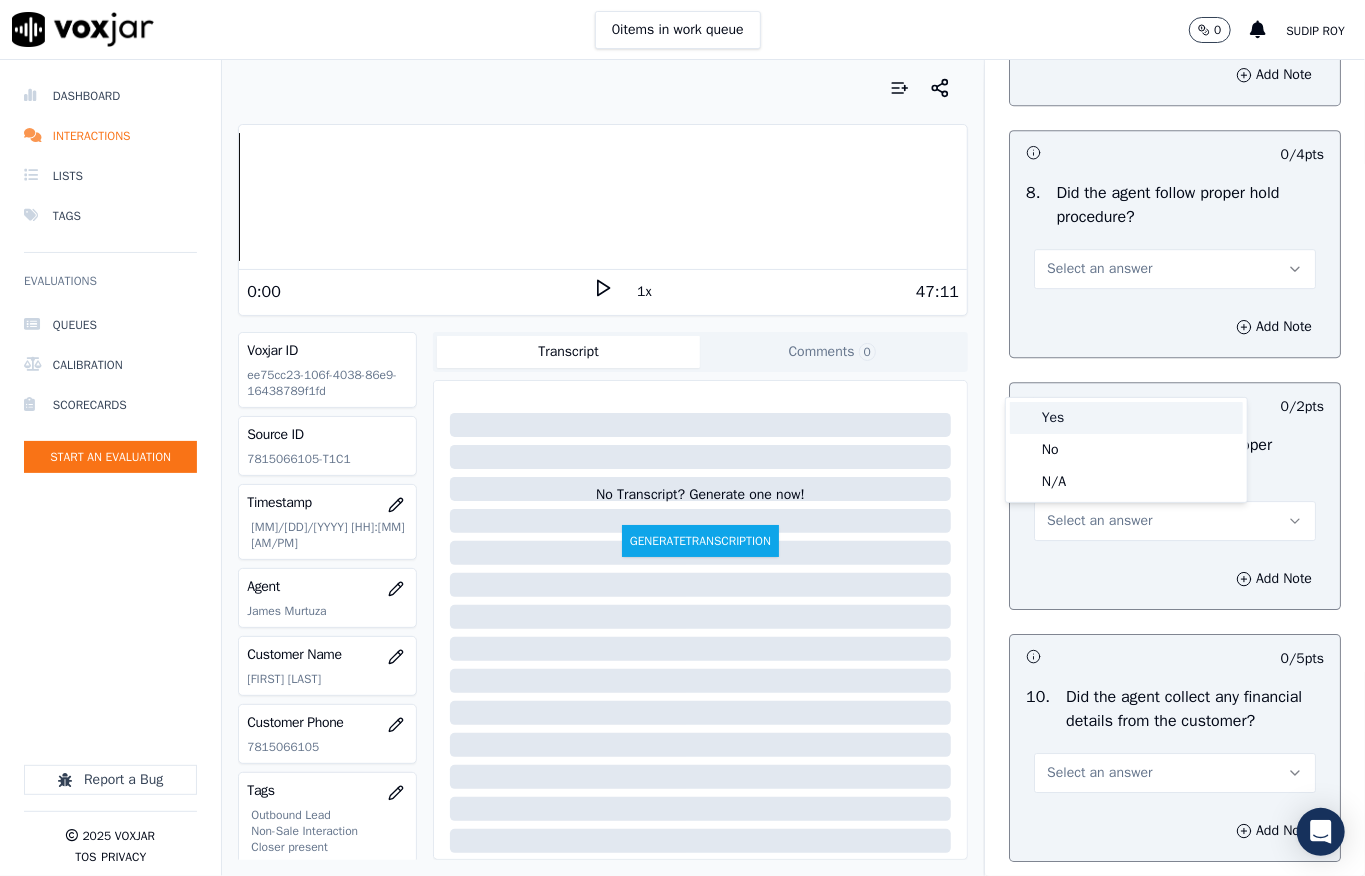 click on "Yes" at bounding box center (1126, 418) 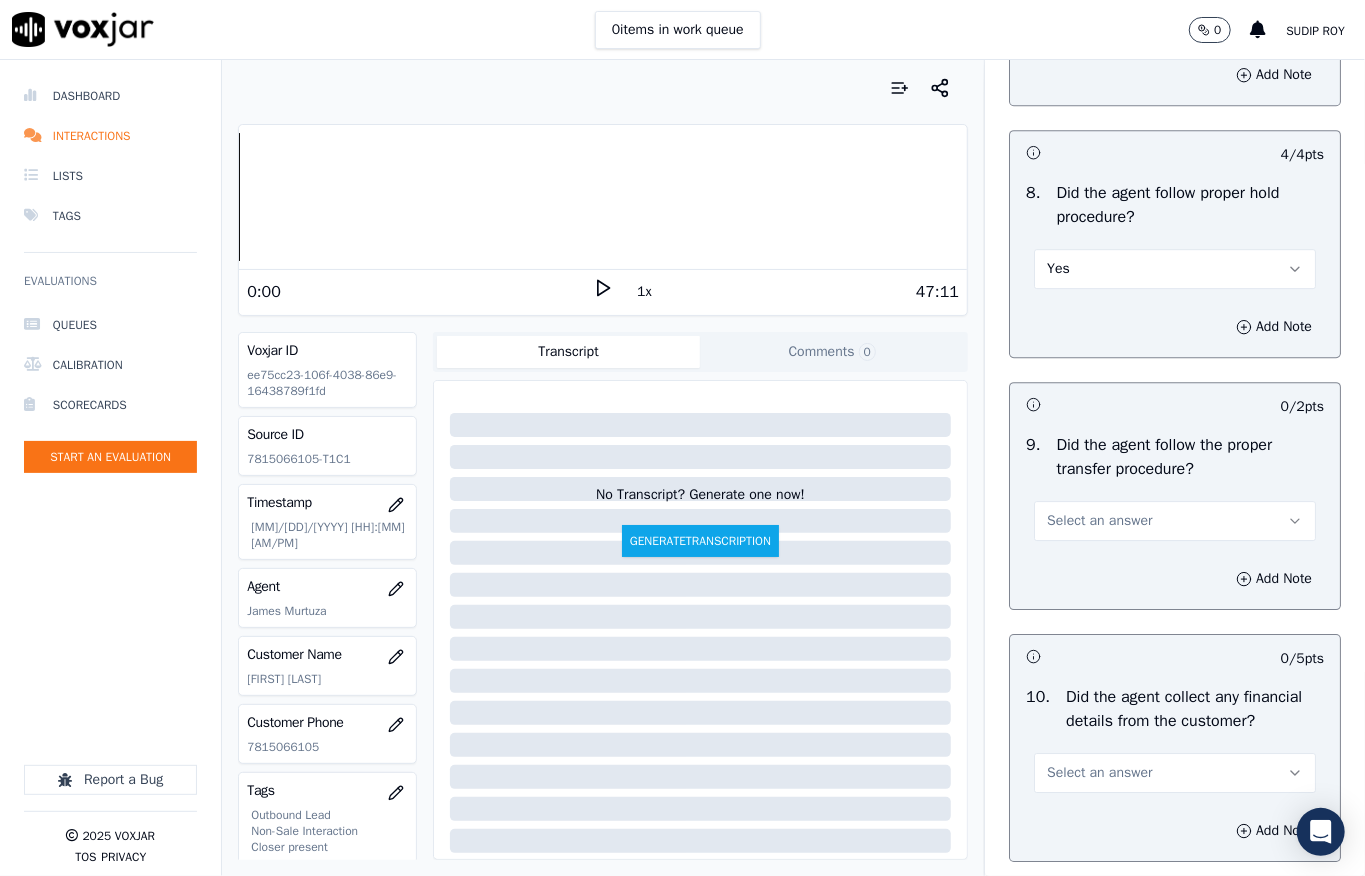 click on "Select an answer" at bounding box center [1099, 521] 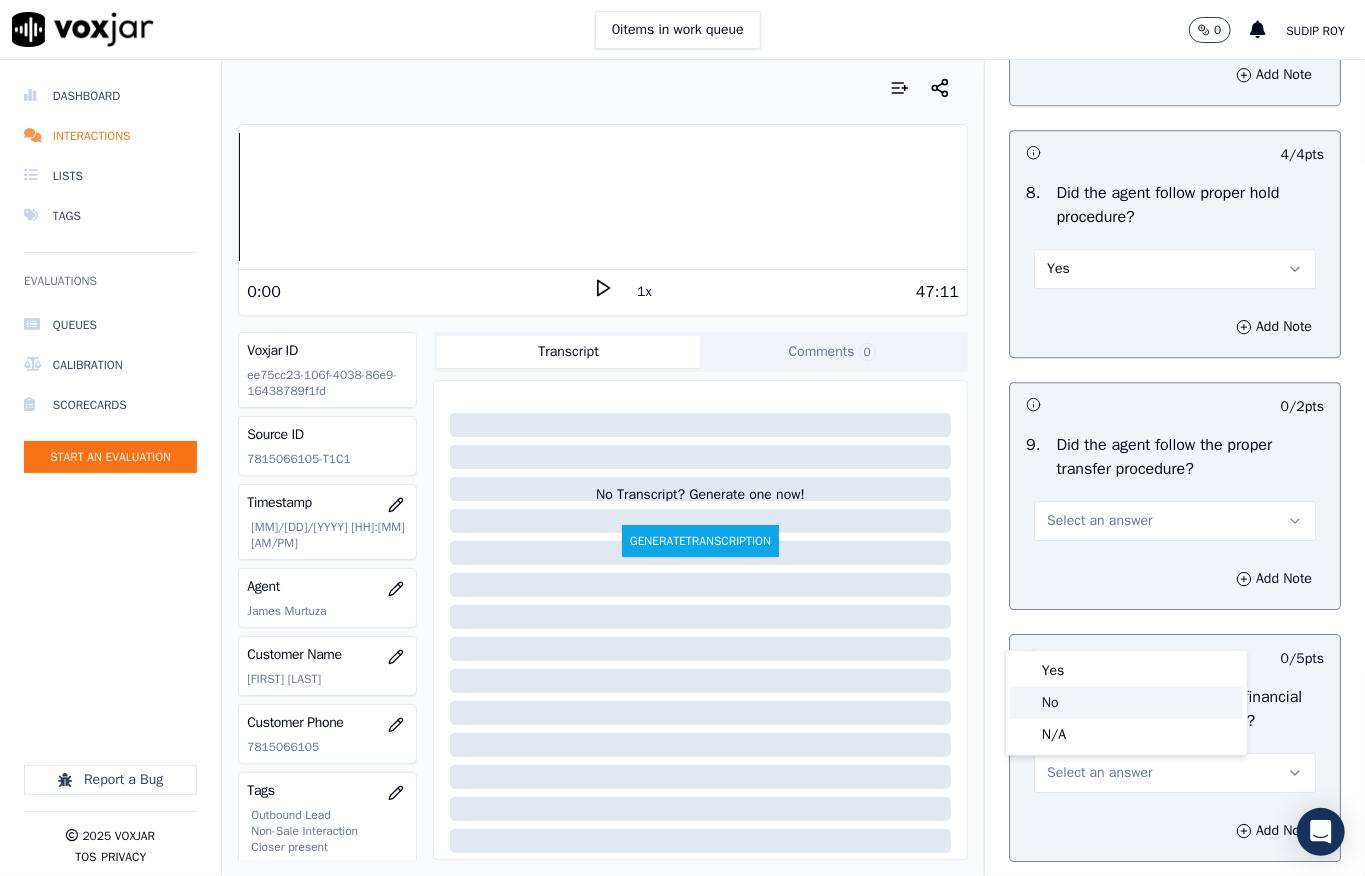click on "No" 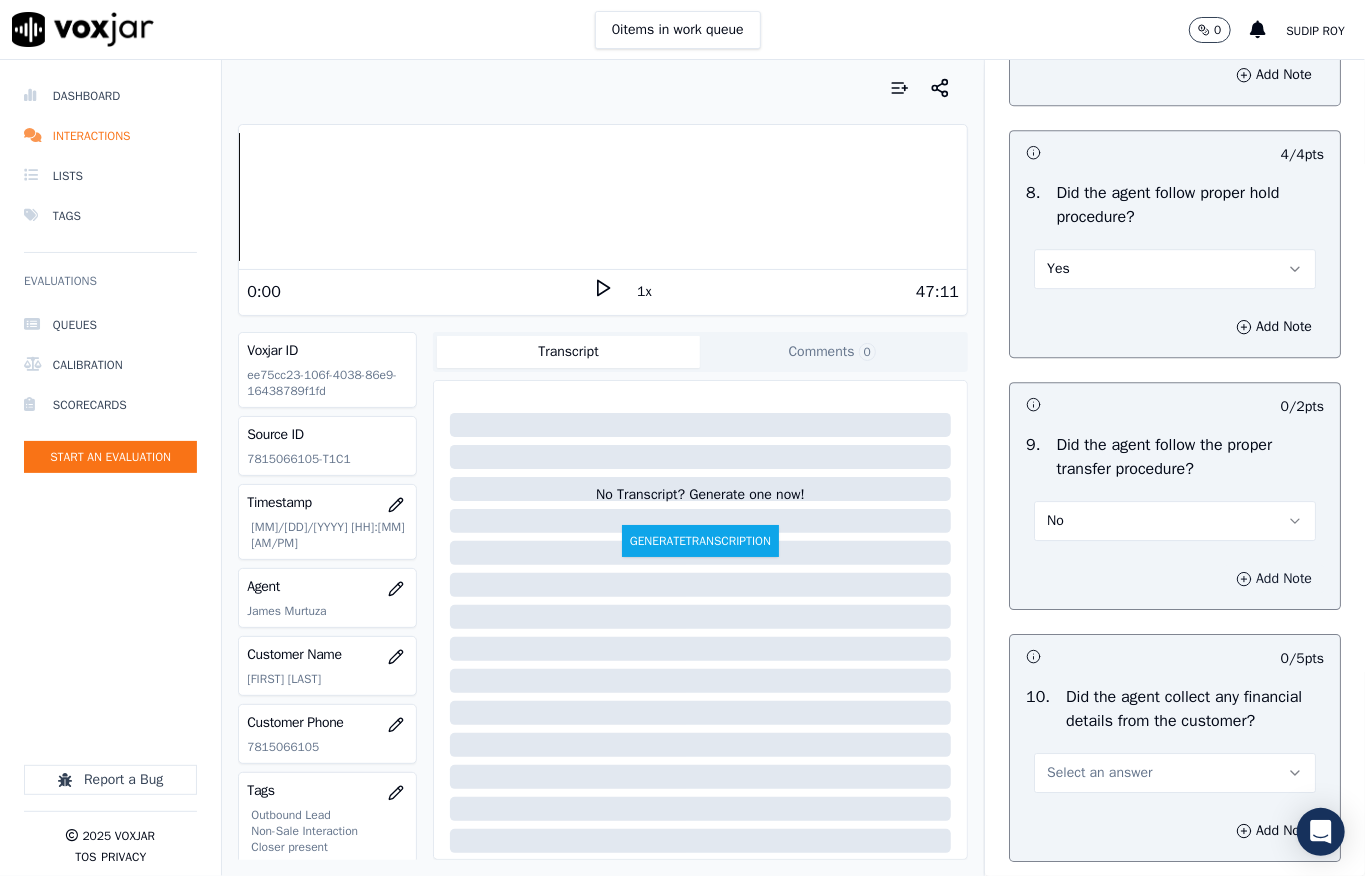 click on "Add Note" at bounding box center (1274, 579) 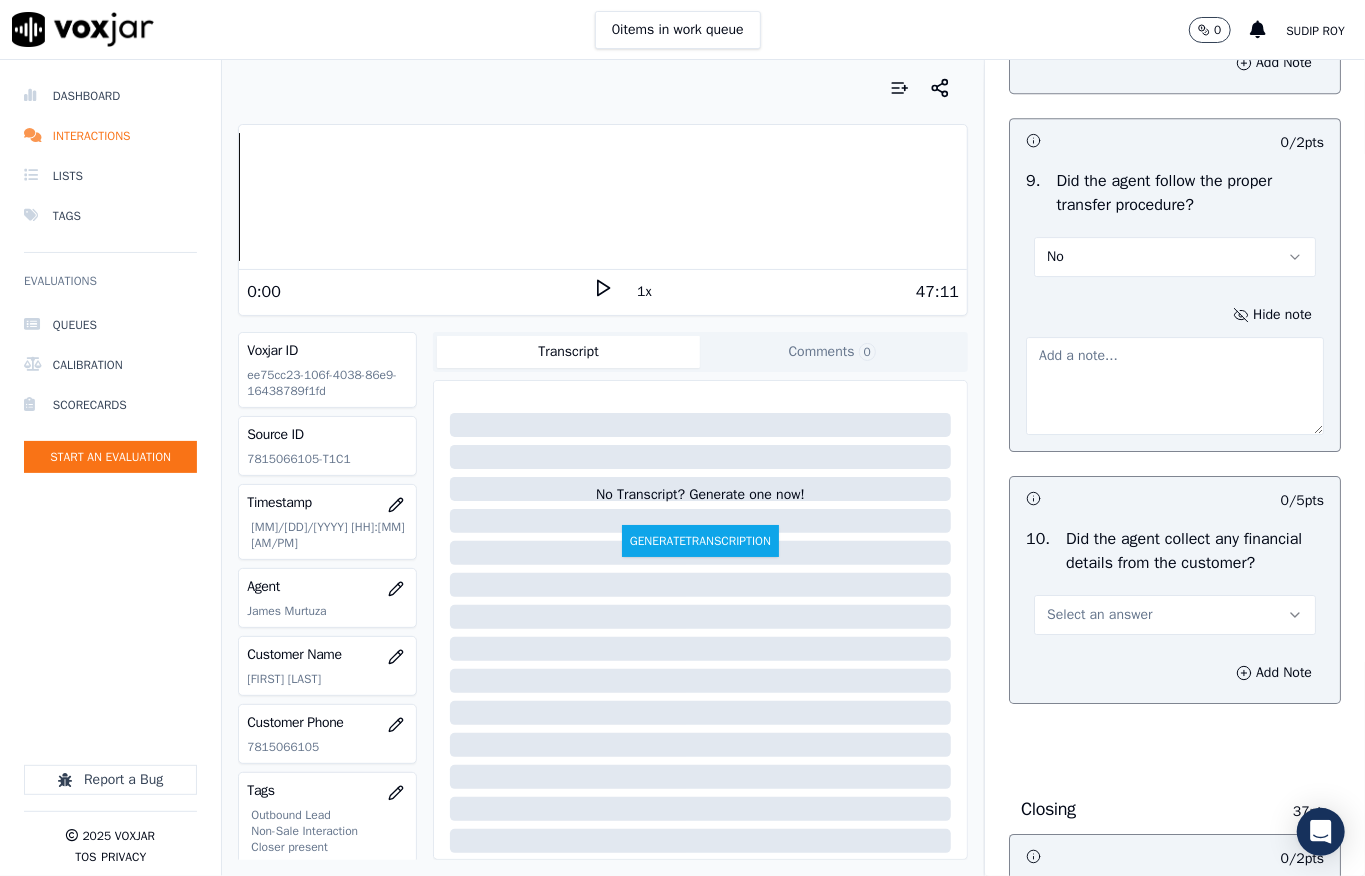 scroll, scrollTop: 3466, scrollLeft: 0, axis: vertical 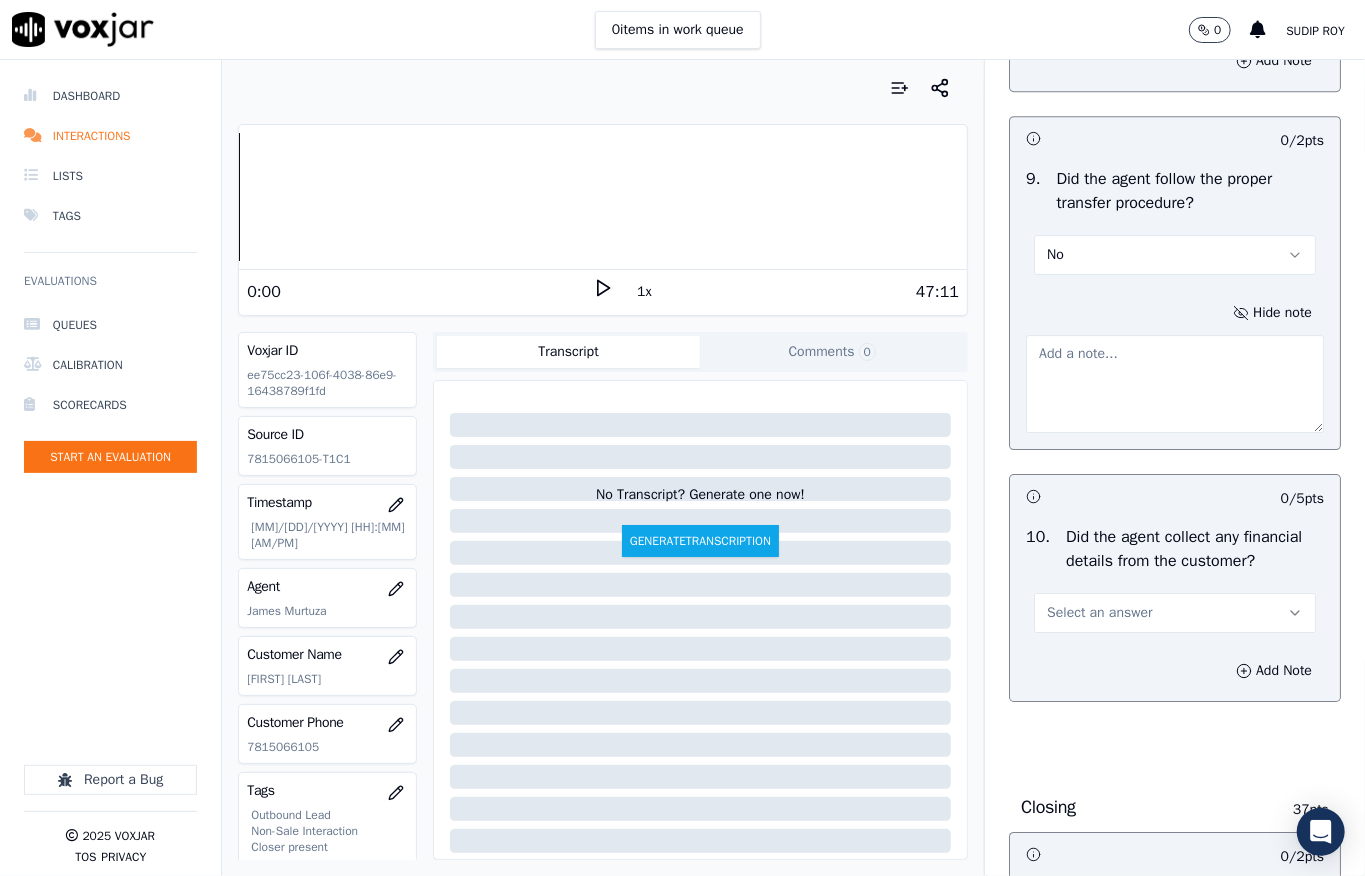 click at bounding box center [1175, 384] 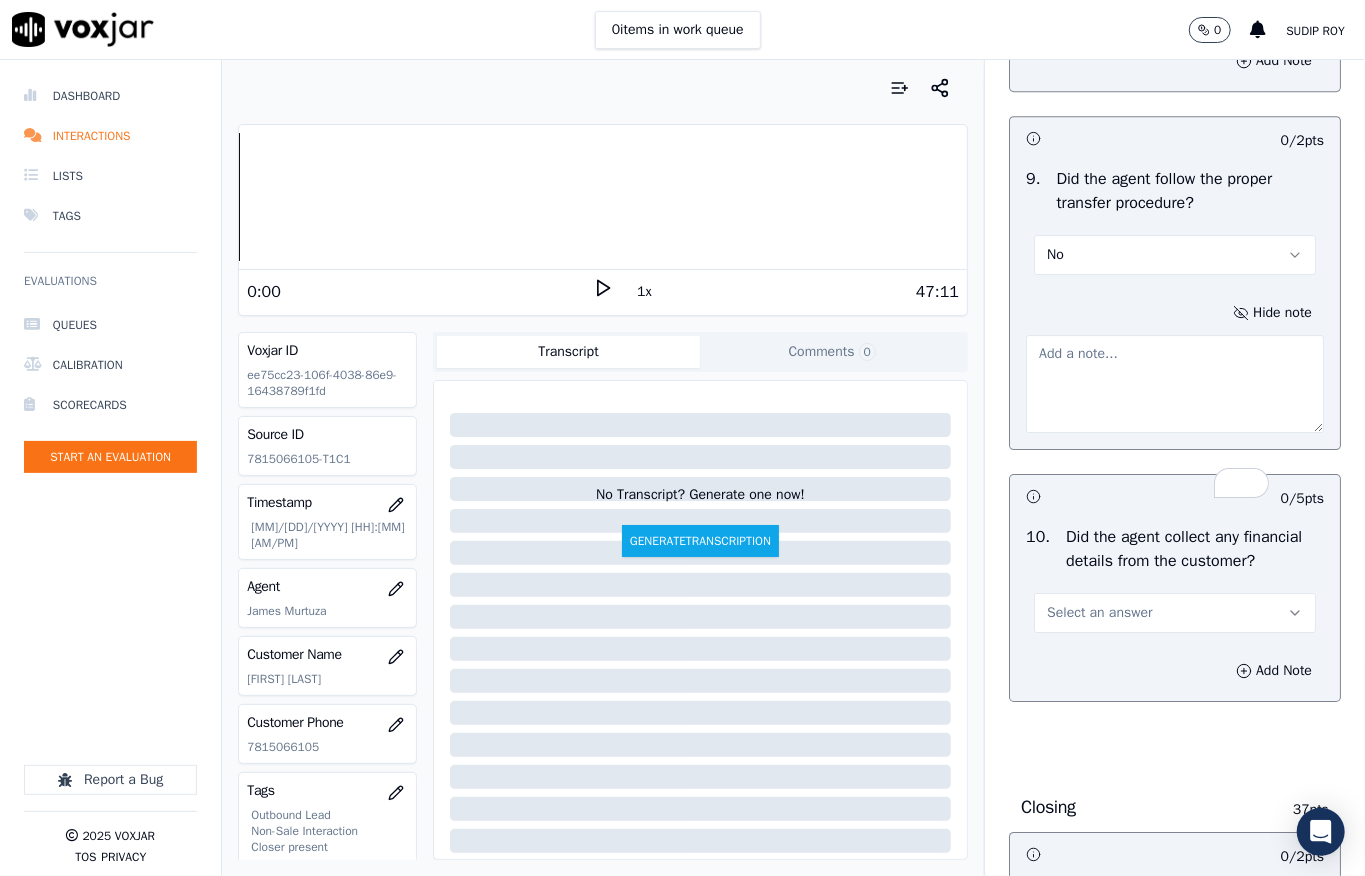 paste on "call id - 20250714-180457_@9:31 - The agent transferred the call to another agent without informing the customer //" 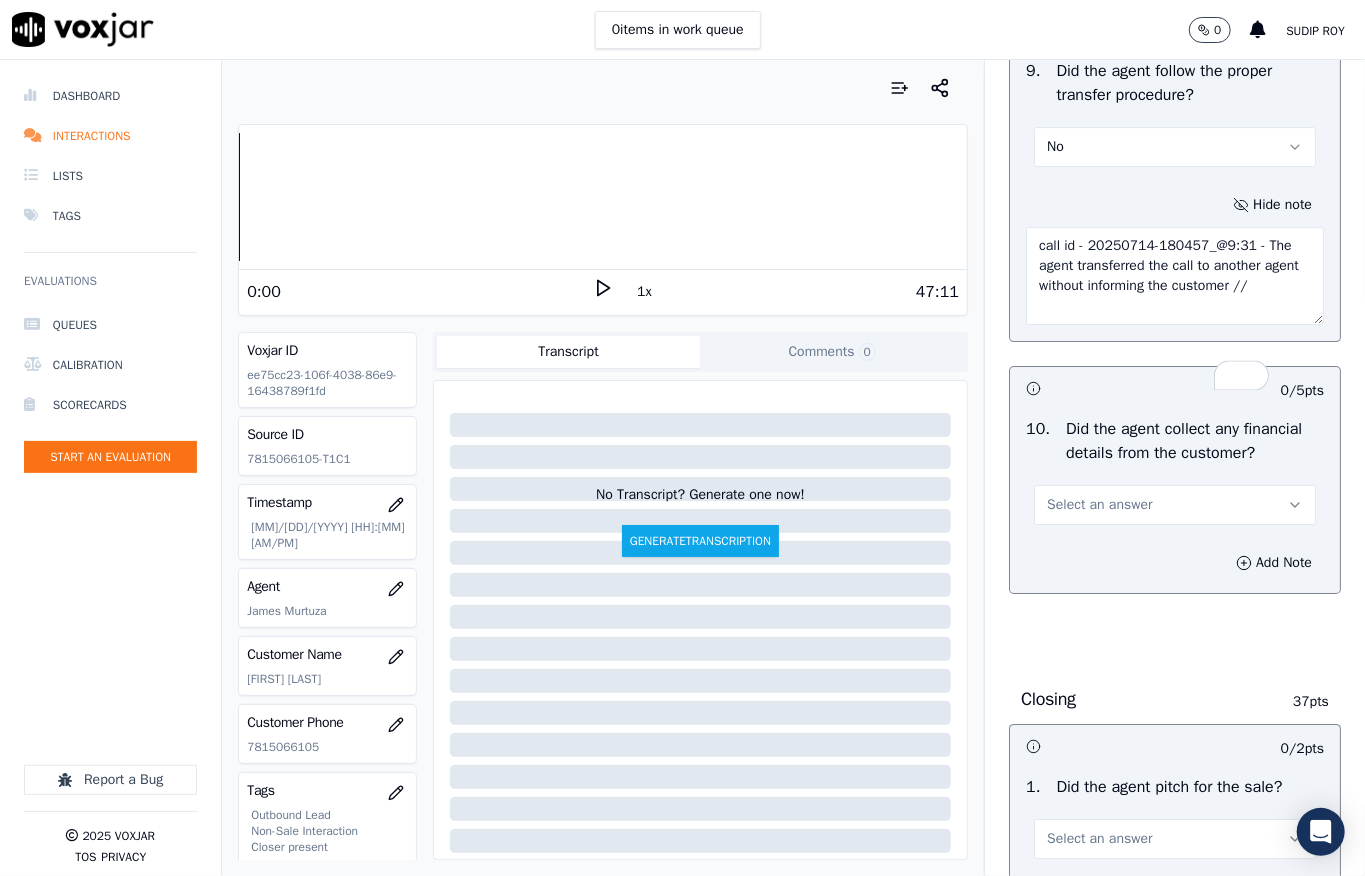 scroll, scrollTop: 3866, scrollLeft: 0, axis: vertical 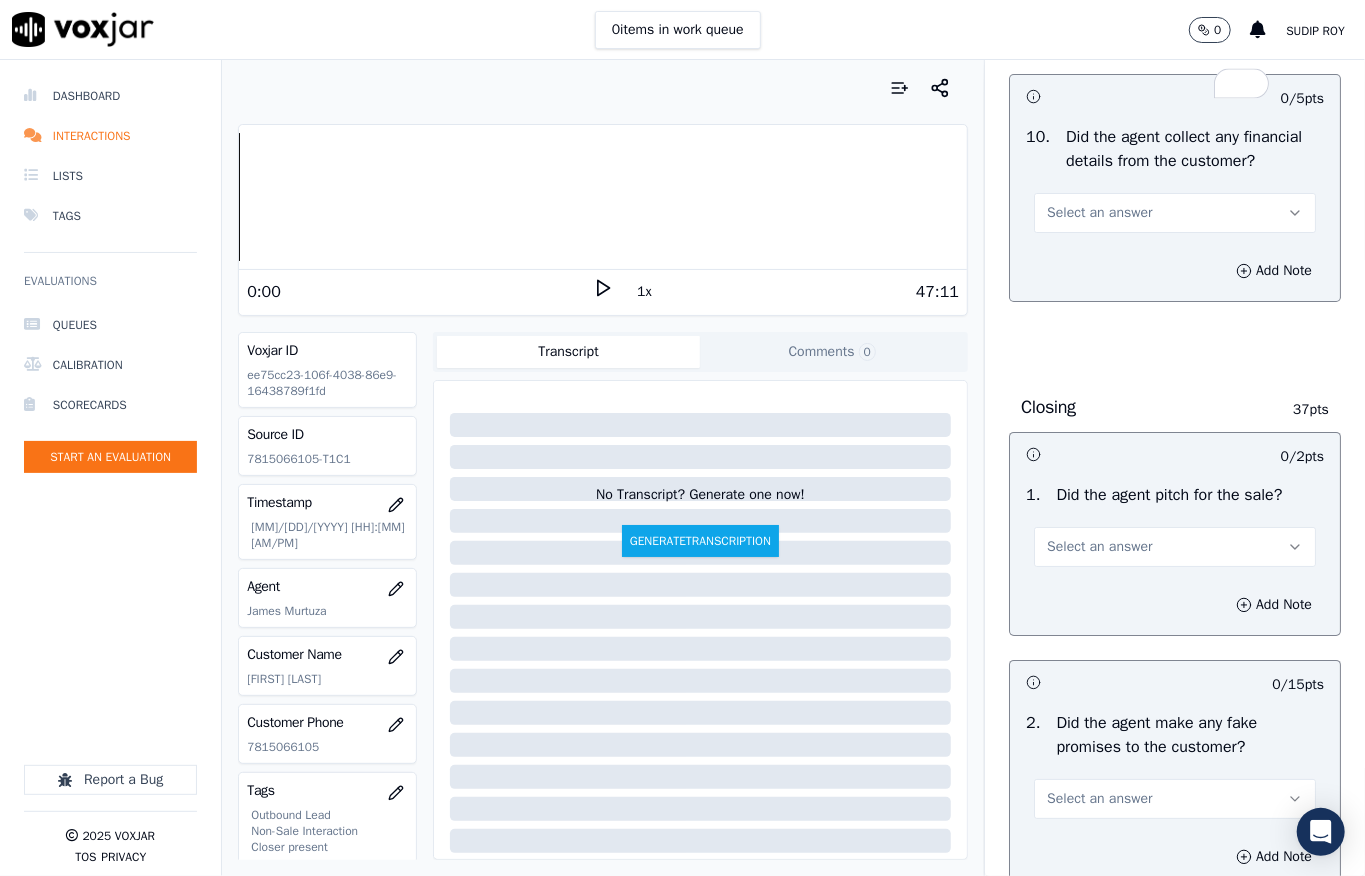 type on "call id - 20250714-180457_@9:31 - The agent transferred the call to another agent without informing the customer //" 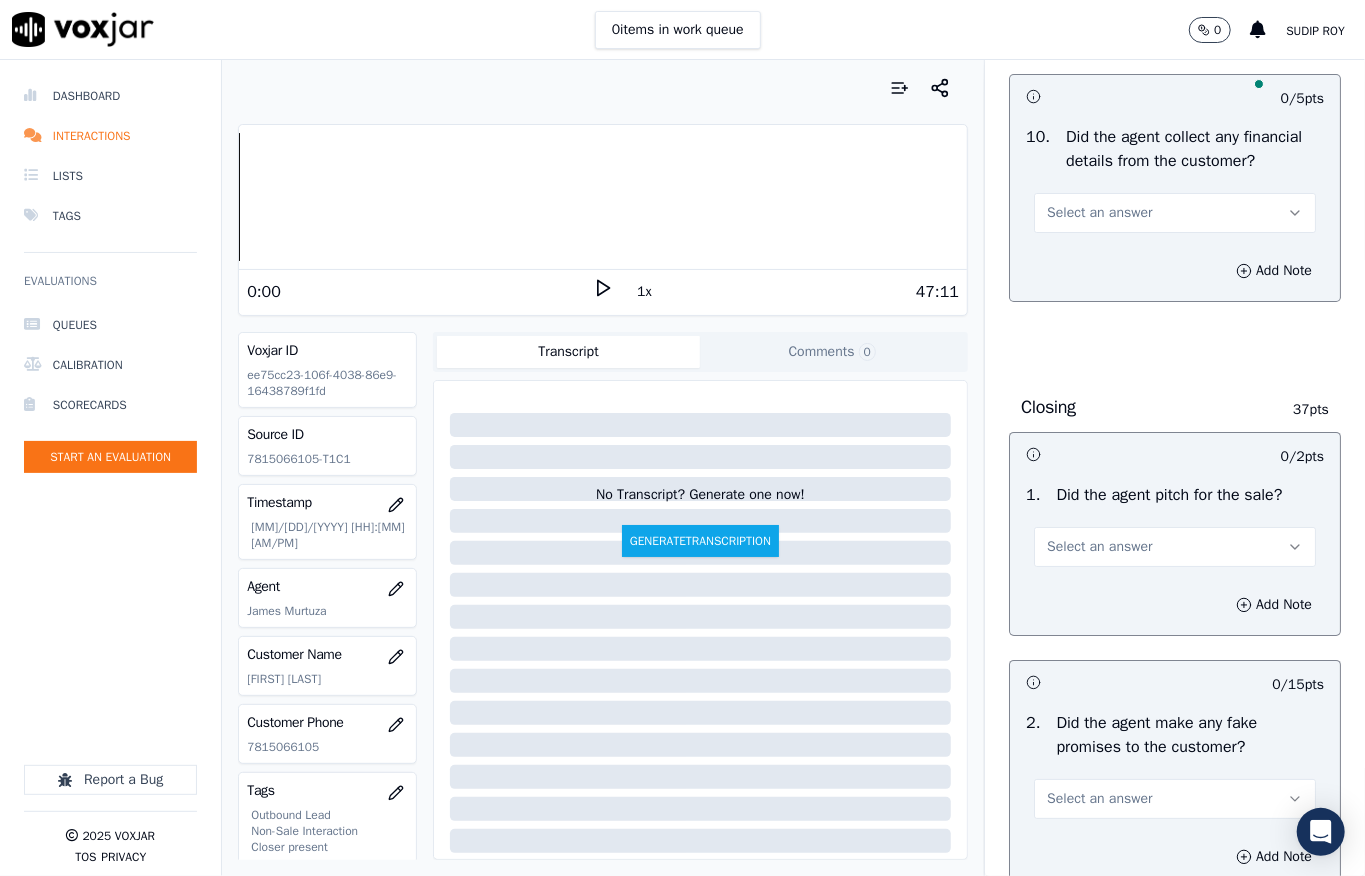 click on "Select an answer" at bounding box center (1175, 213) 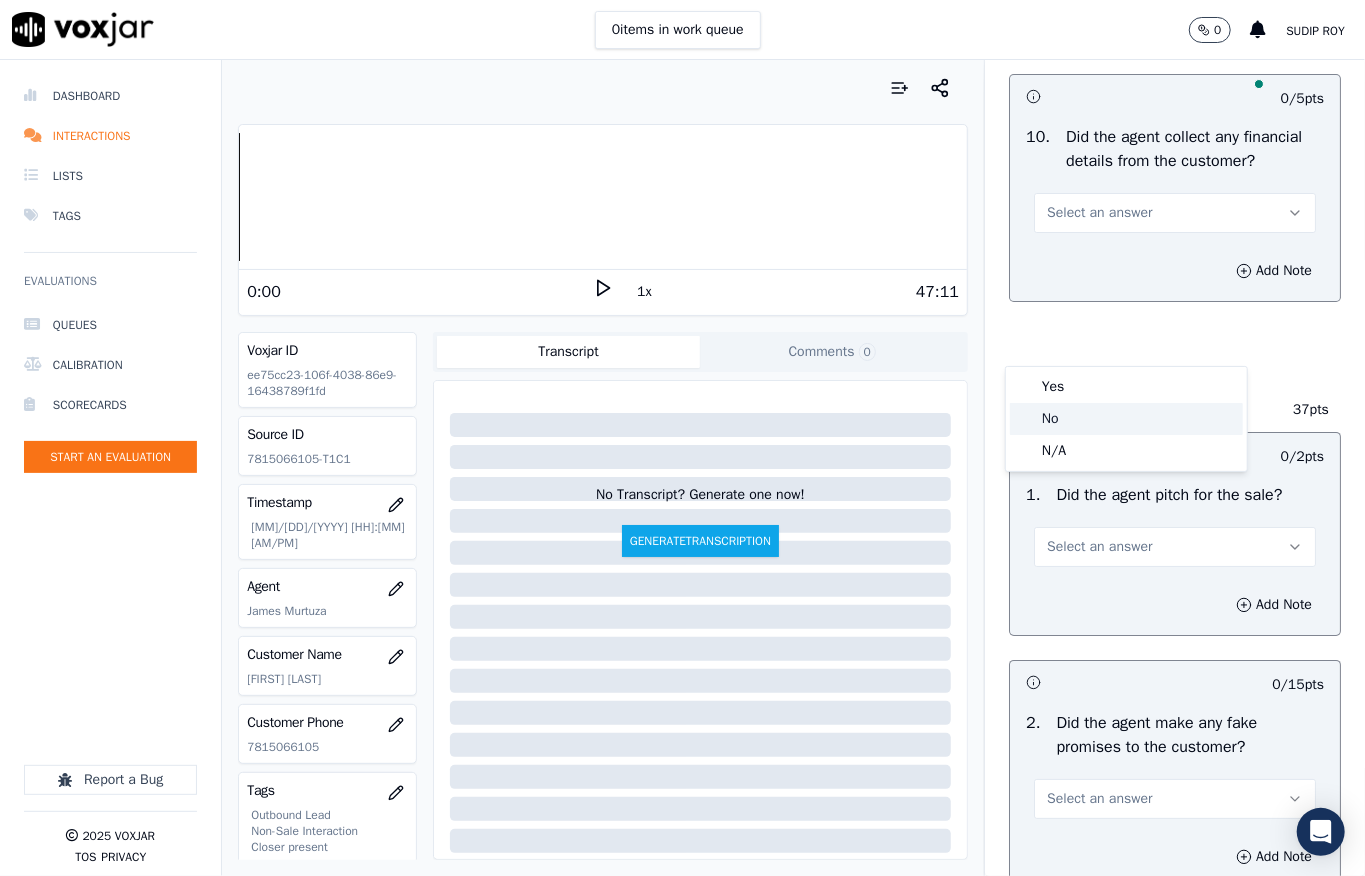 click on "No" 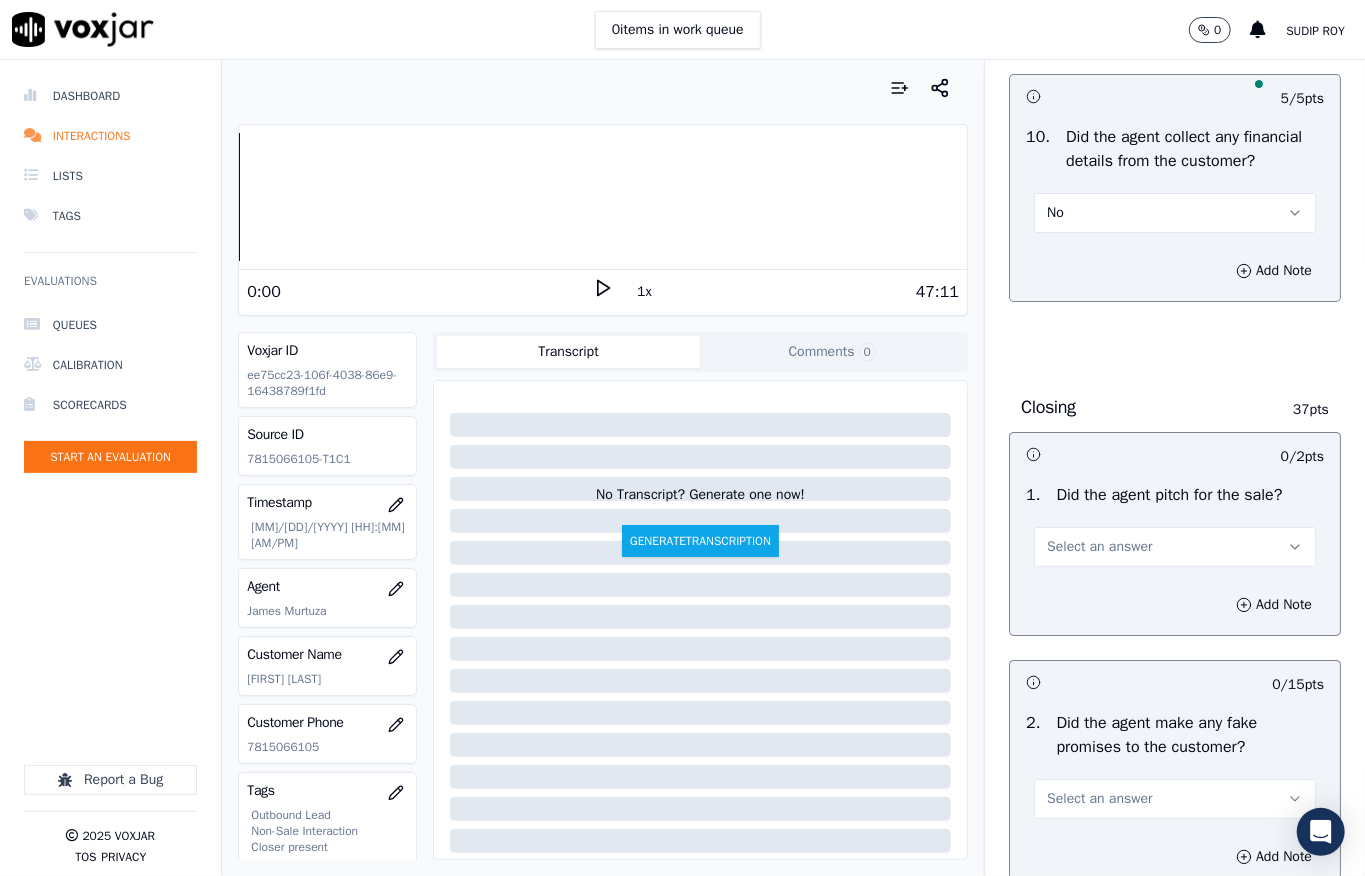 scroll, scrollTop: 4133, scrollLeft: 0, axis: vertical 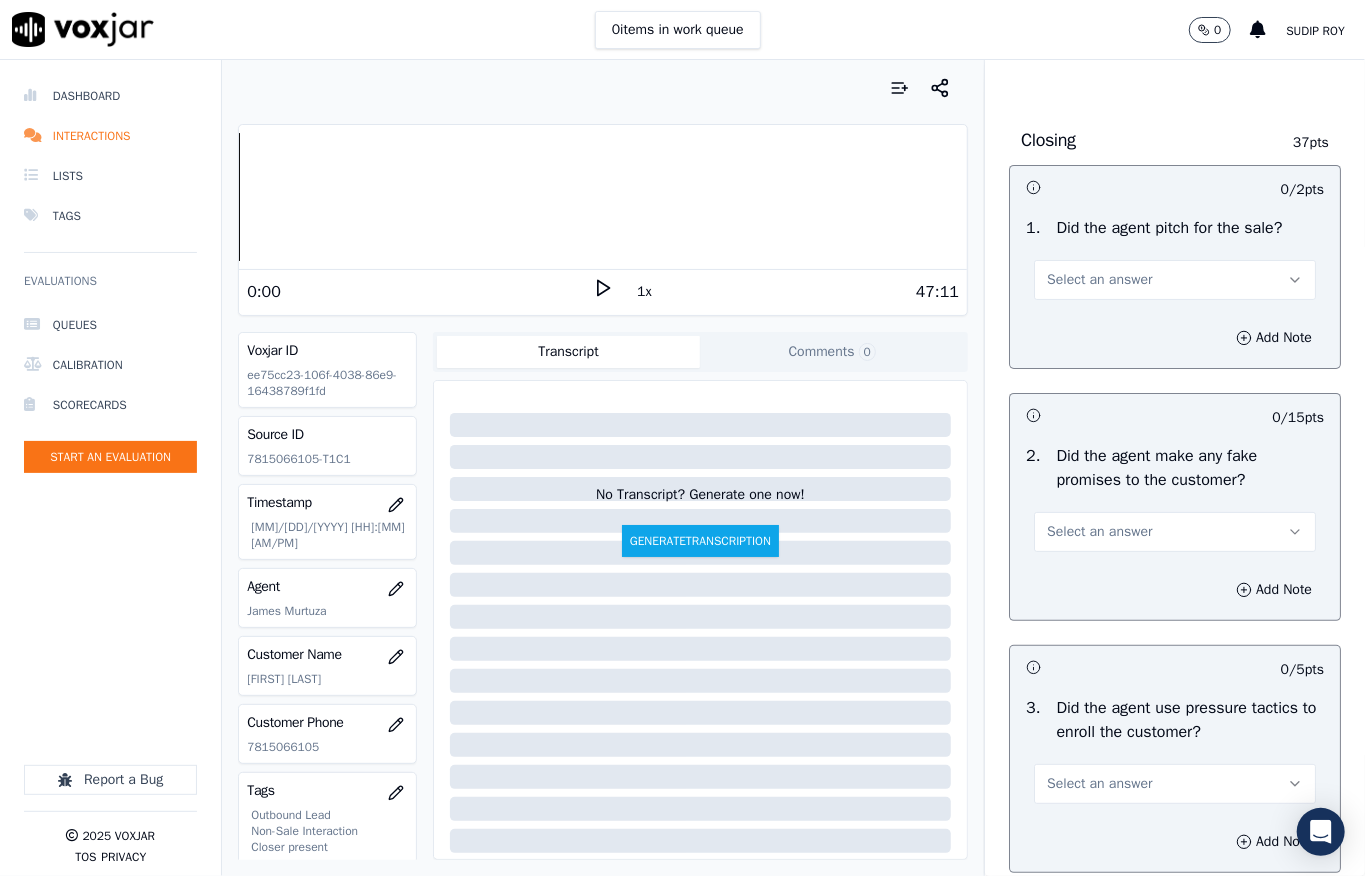 click on "Select an answer" at bounding box center (1099, 280) 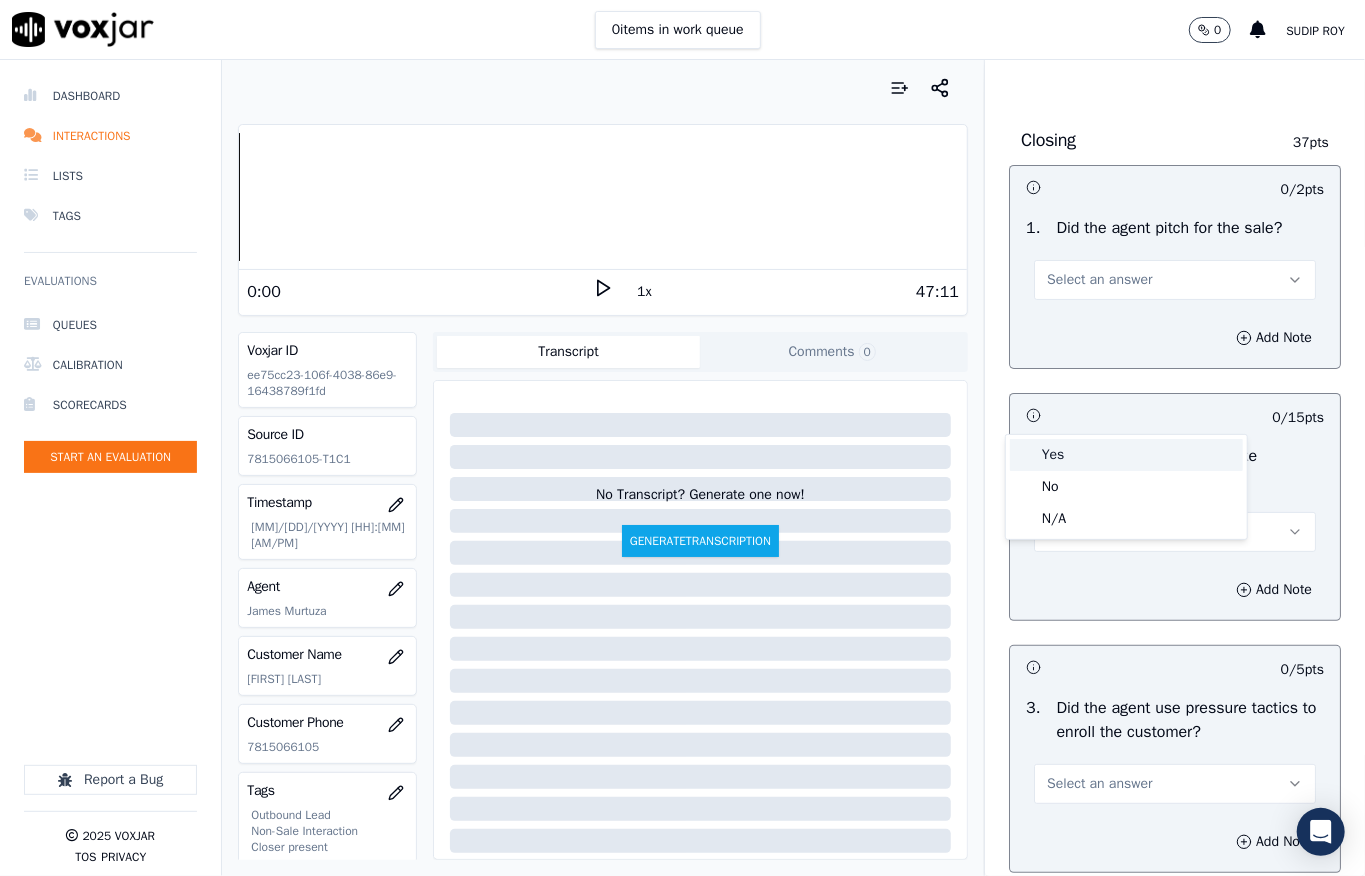 click on "Yes" at bounding box center (1126, 455) 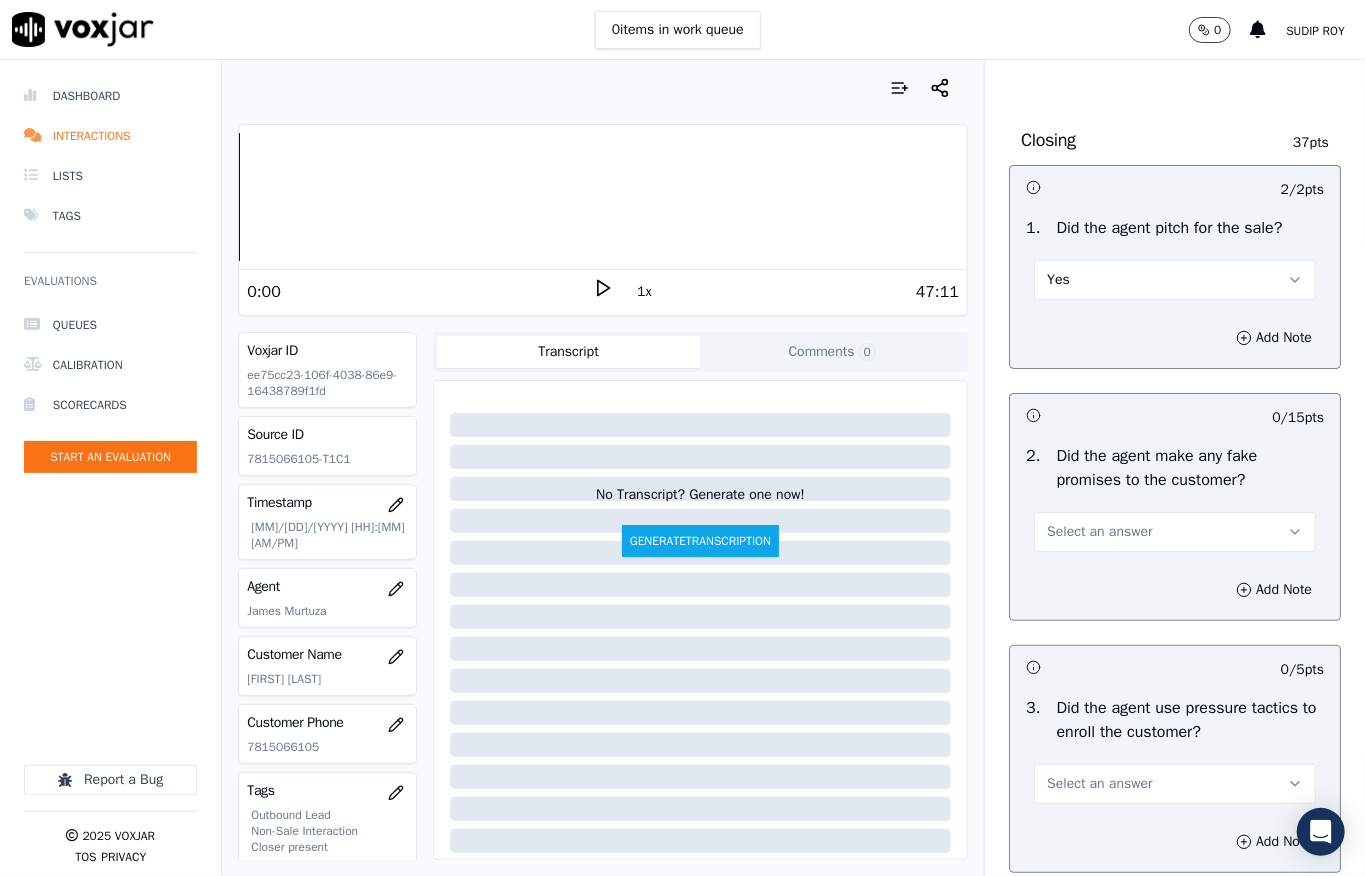 scroll, scrollTop: 4533, scrollLeft: 0, axis: vertical 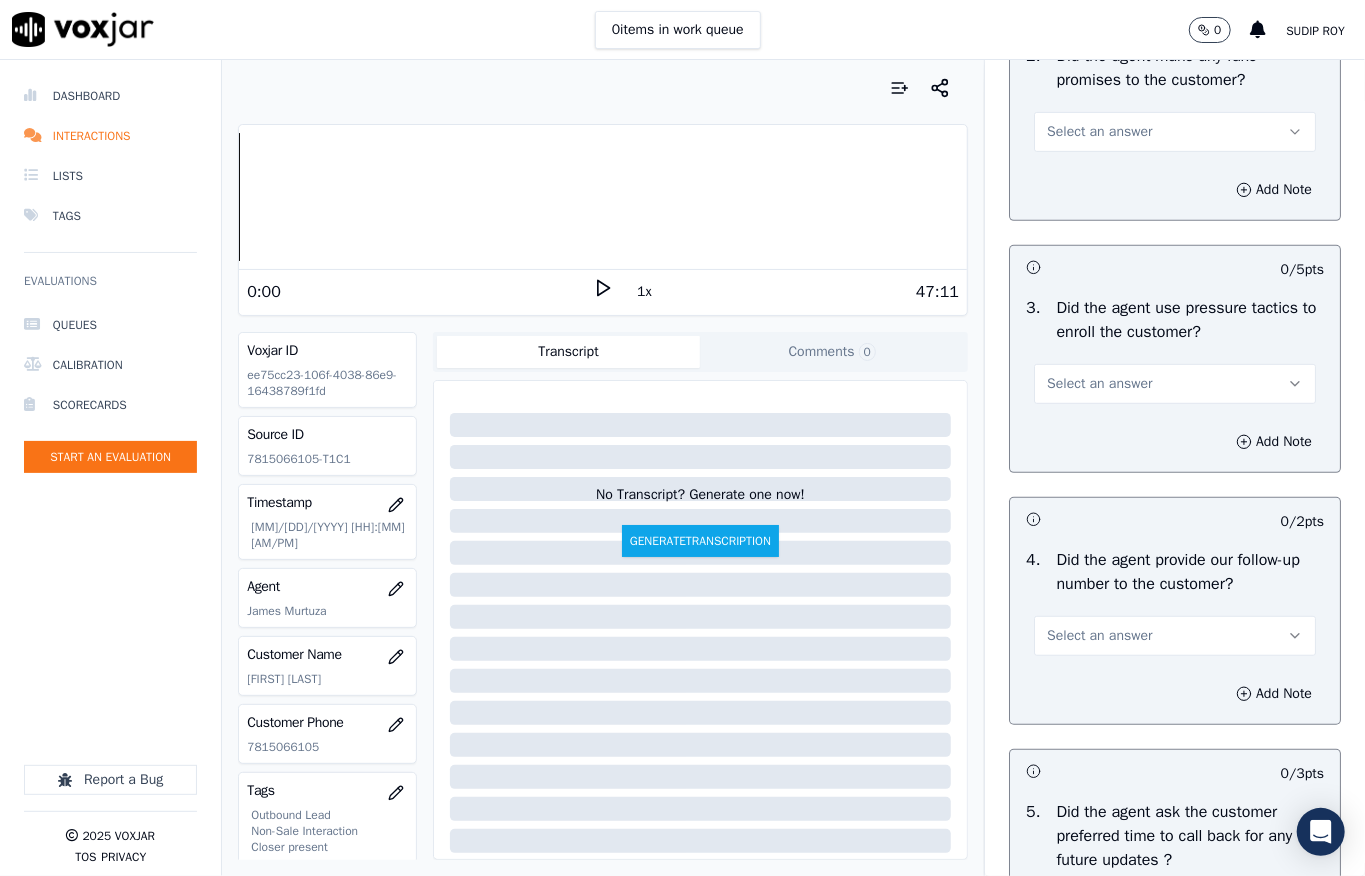 click on "Select an answer" at bounding box center [1099, 132] 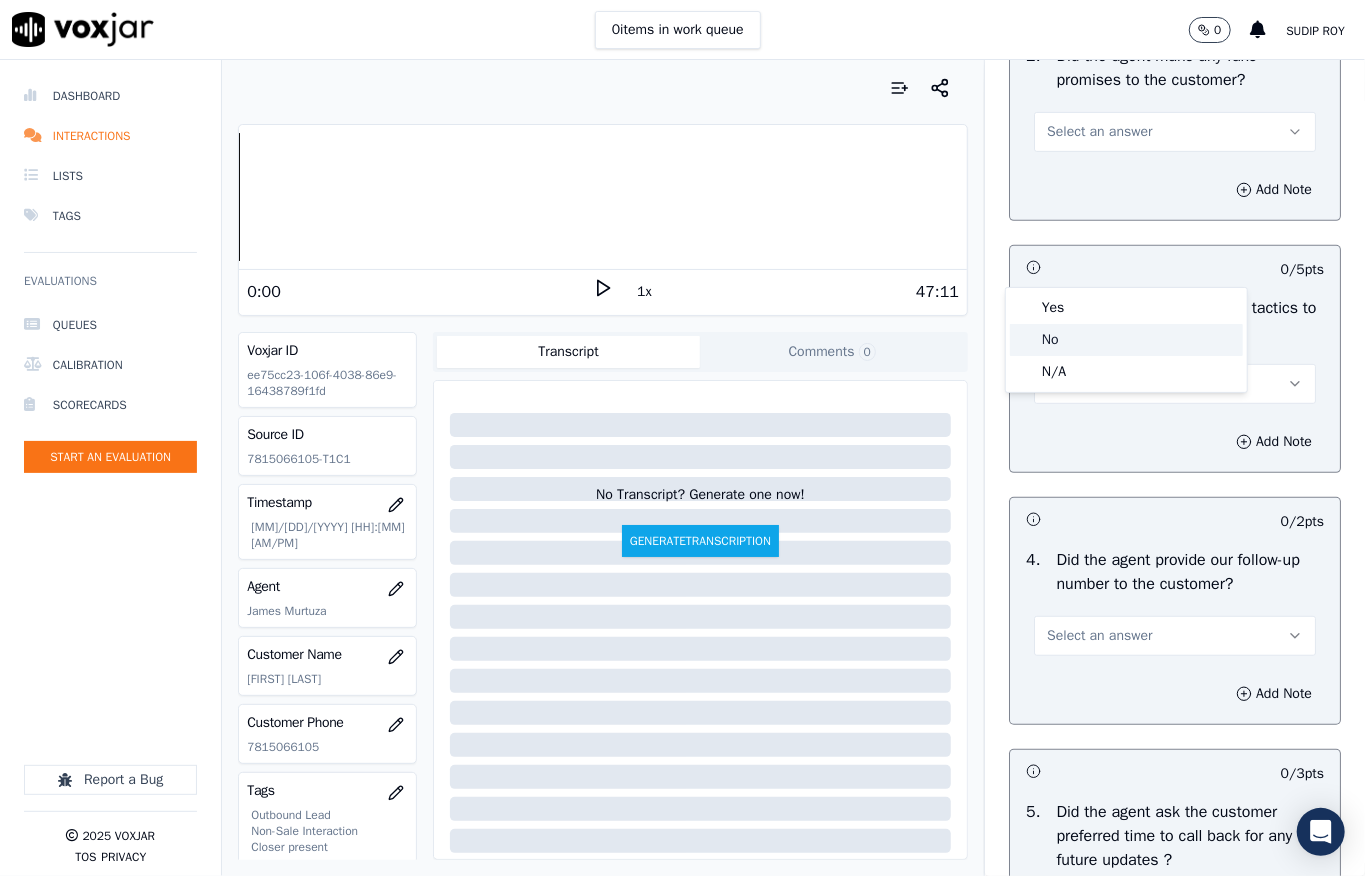 click on "No" 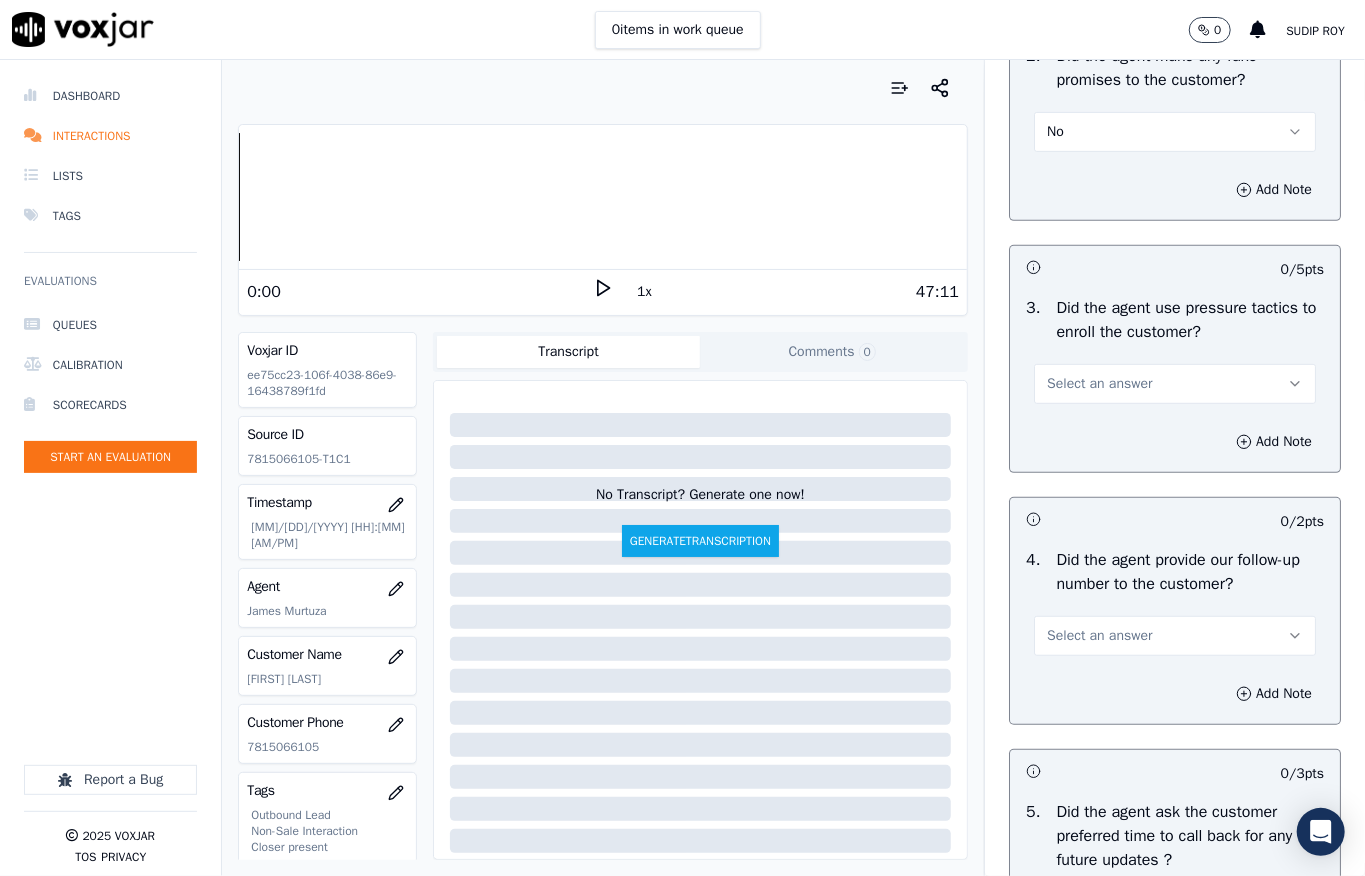 click on "Select an answer" at bounding box center (1099, 384) 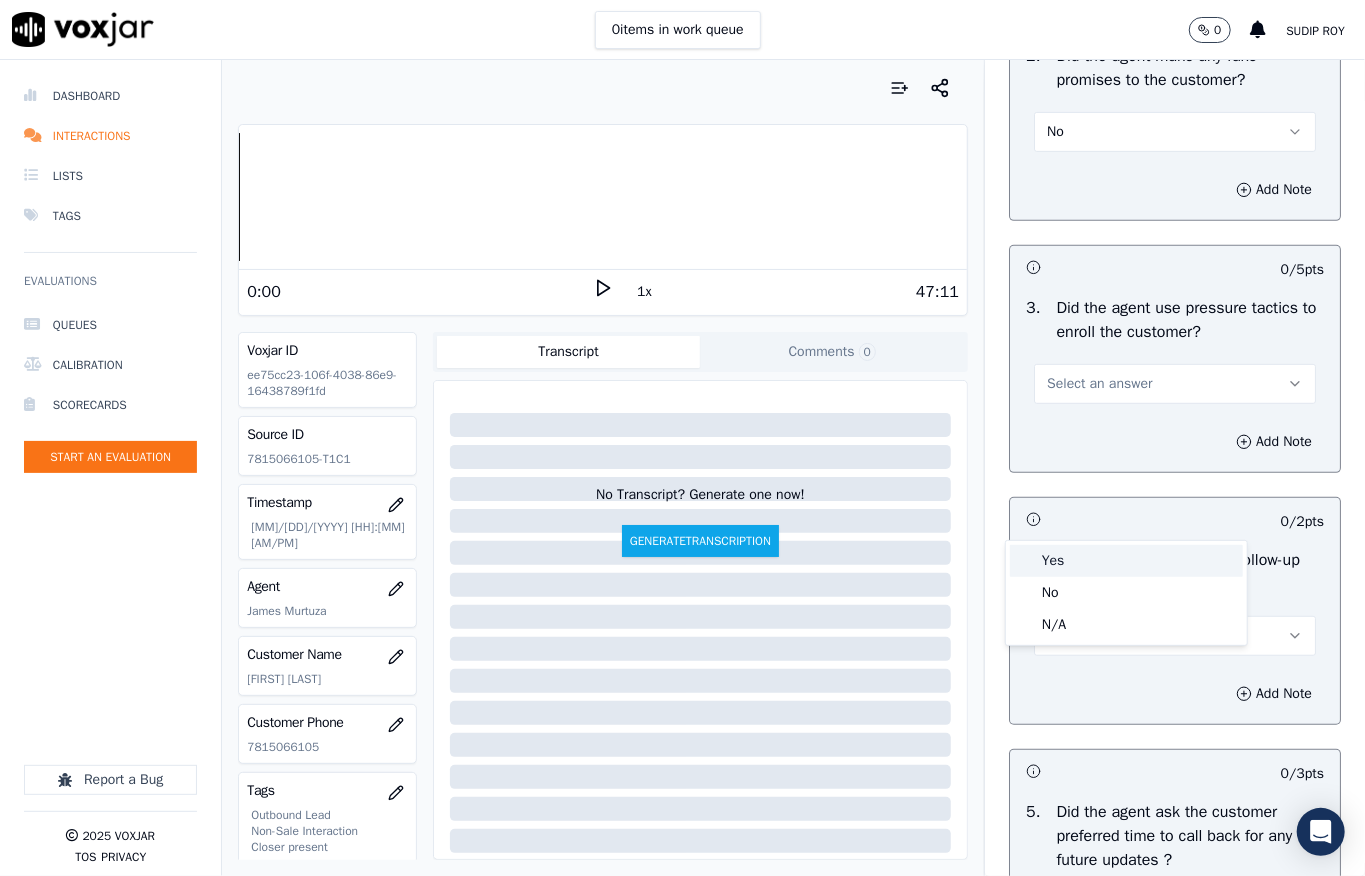 click on "Yes" at bounding box center (1126, 561) 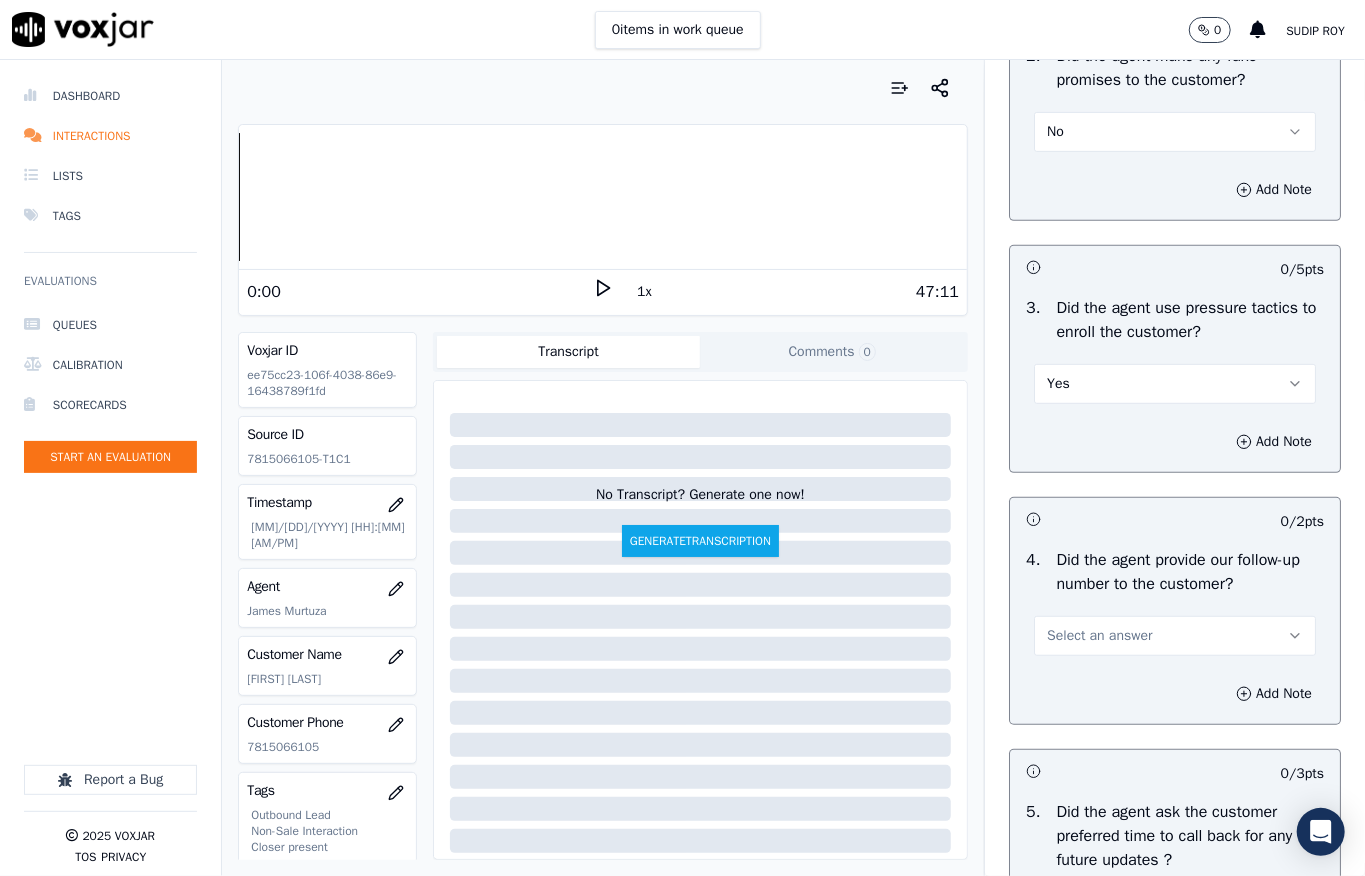 drag, startPoint x: 1070, startPoint y: 512, endPoint x: 1078, endPoint y: 529, distance: 18.788294 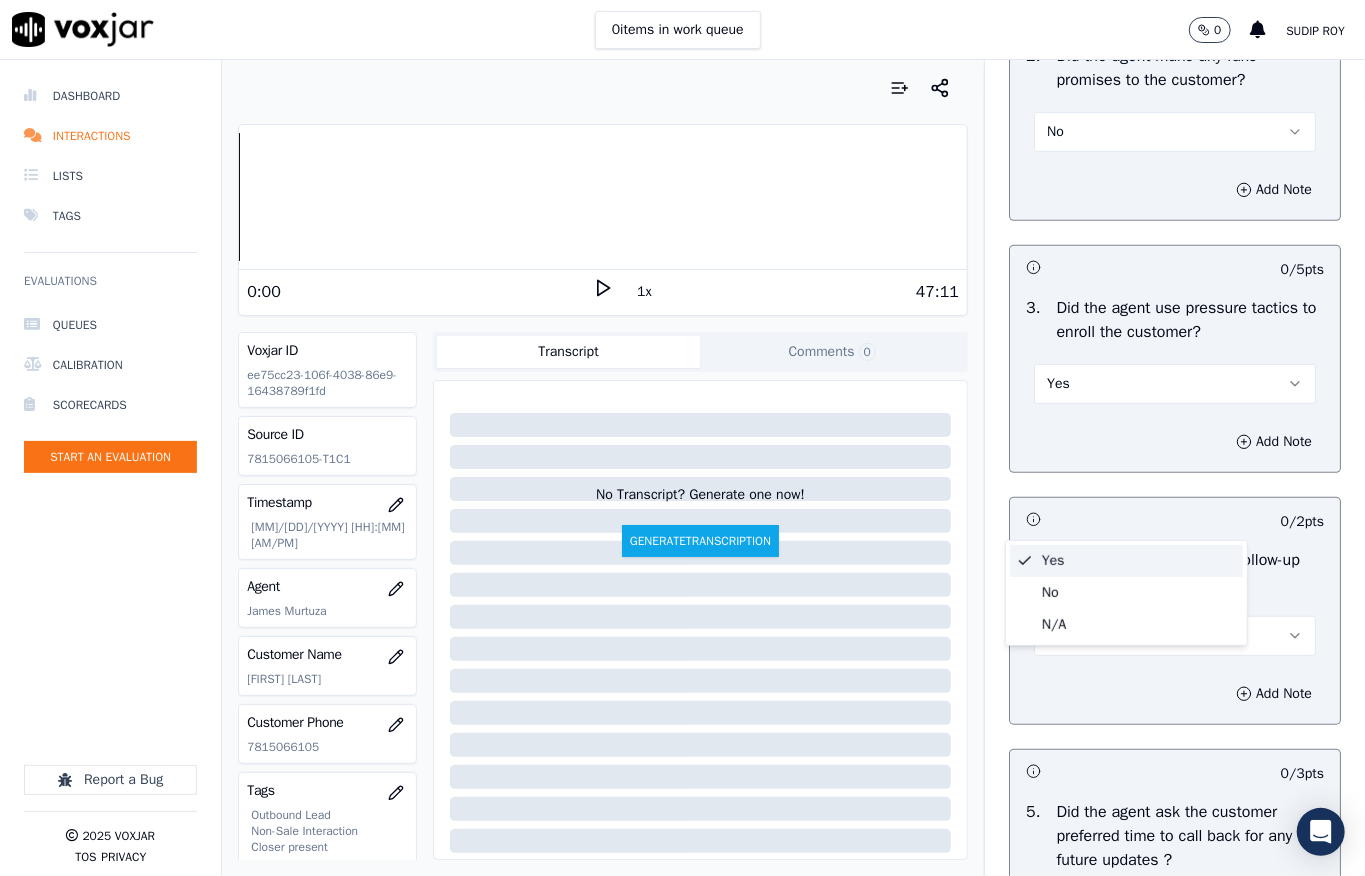 click on "Yes" at bounding box center (1126, 561) 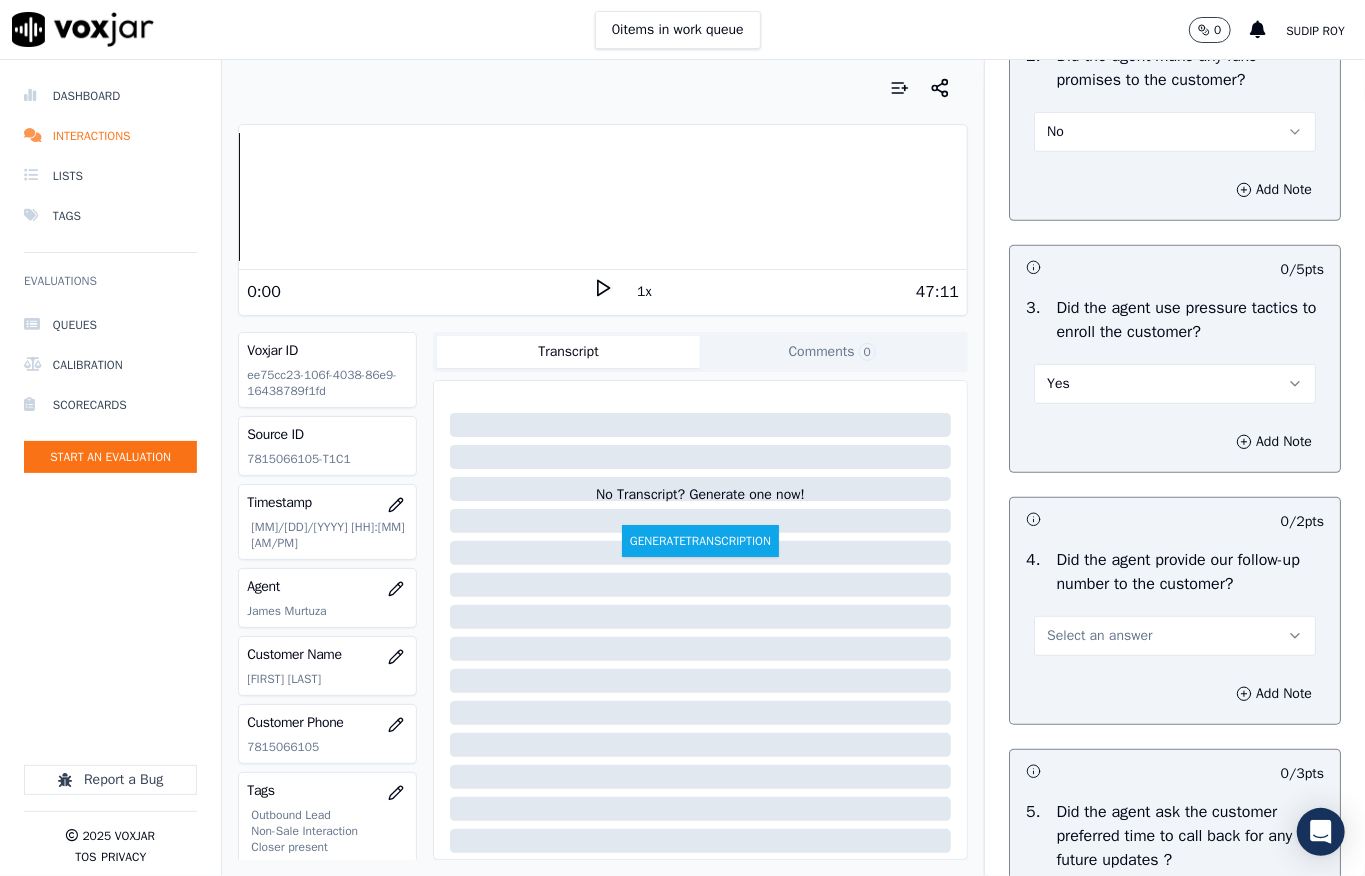 drag, startPoint x: 1070, startPoint y: 502, endPoint x: 1070, endPoint y: 516, distance: 14 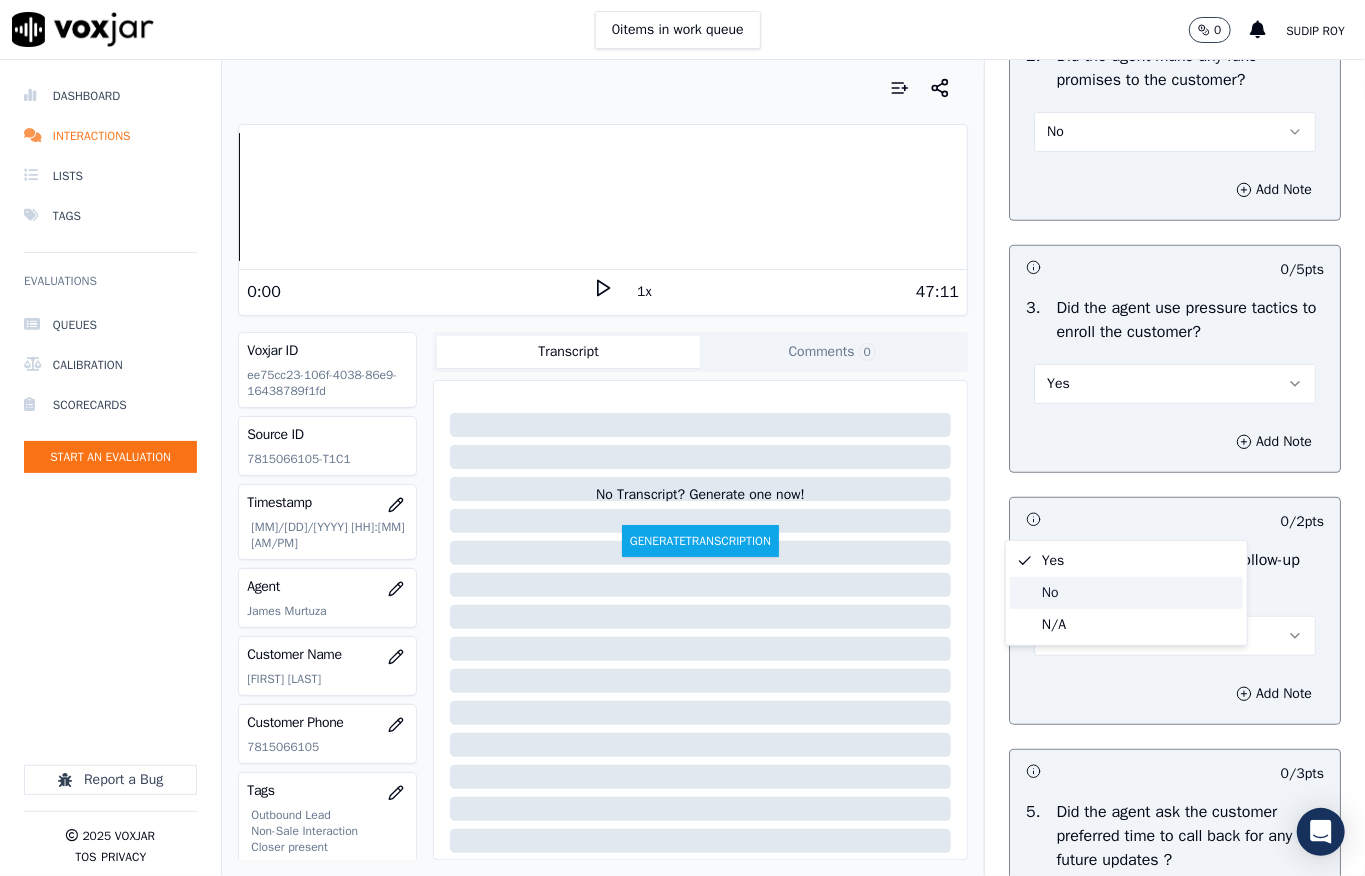 click on "No" 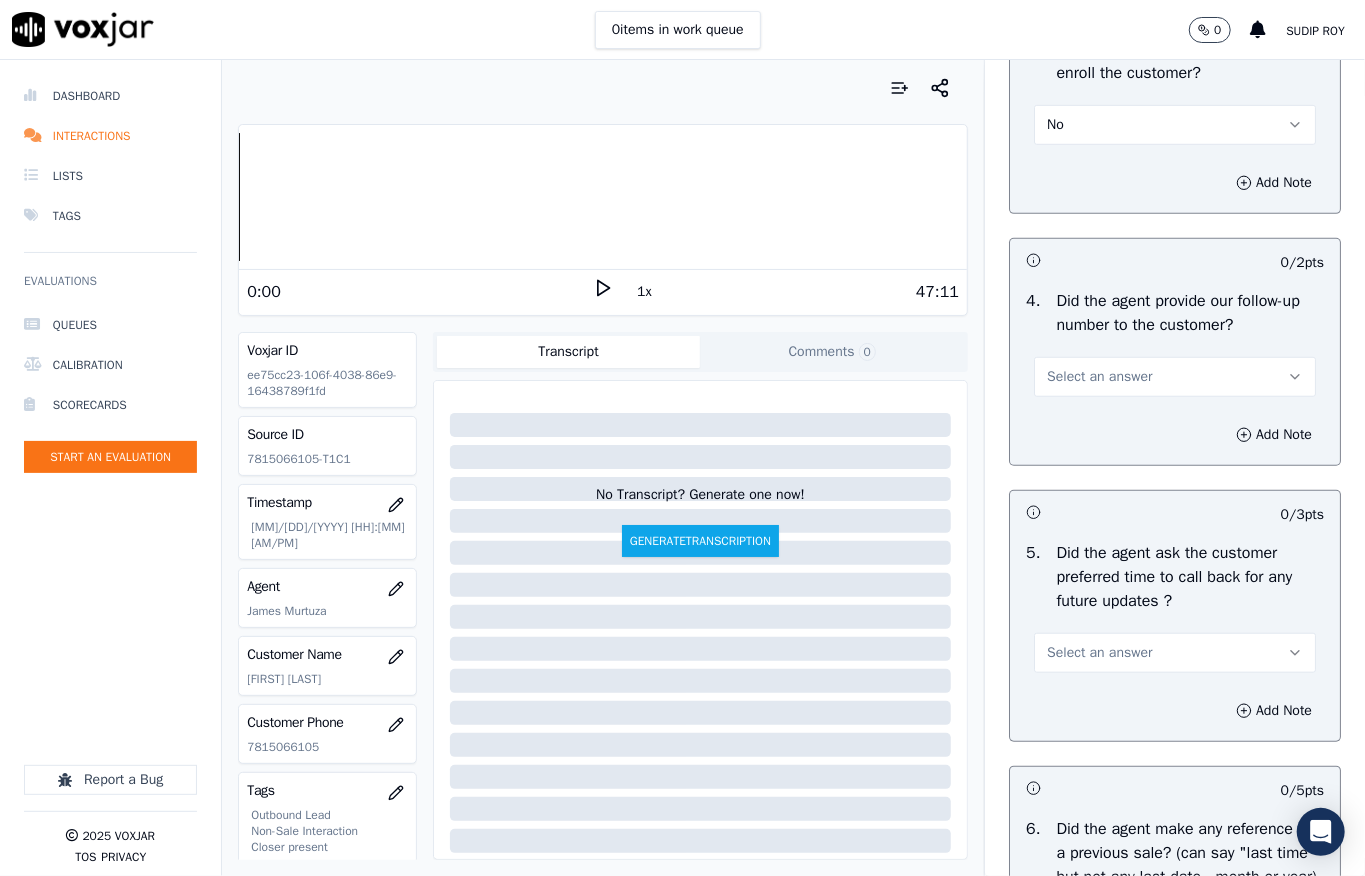 scroll, scrollTop: 4800, scrollLeft: 0, axis: vertical 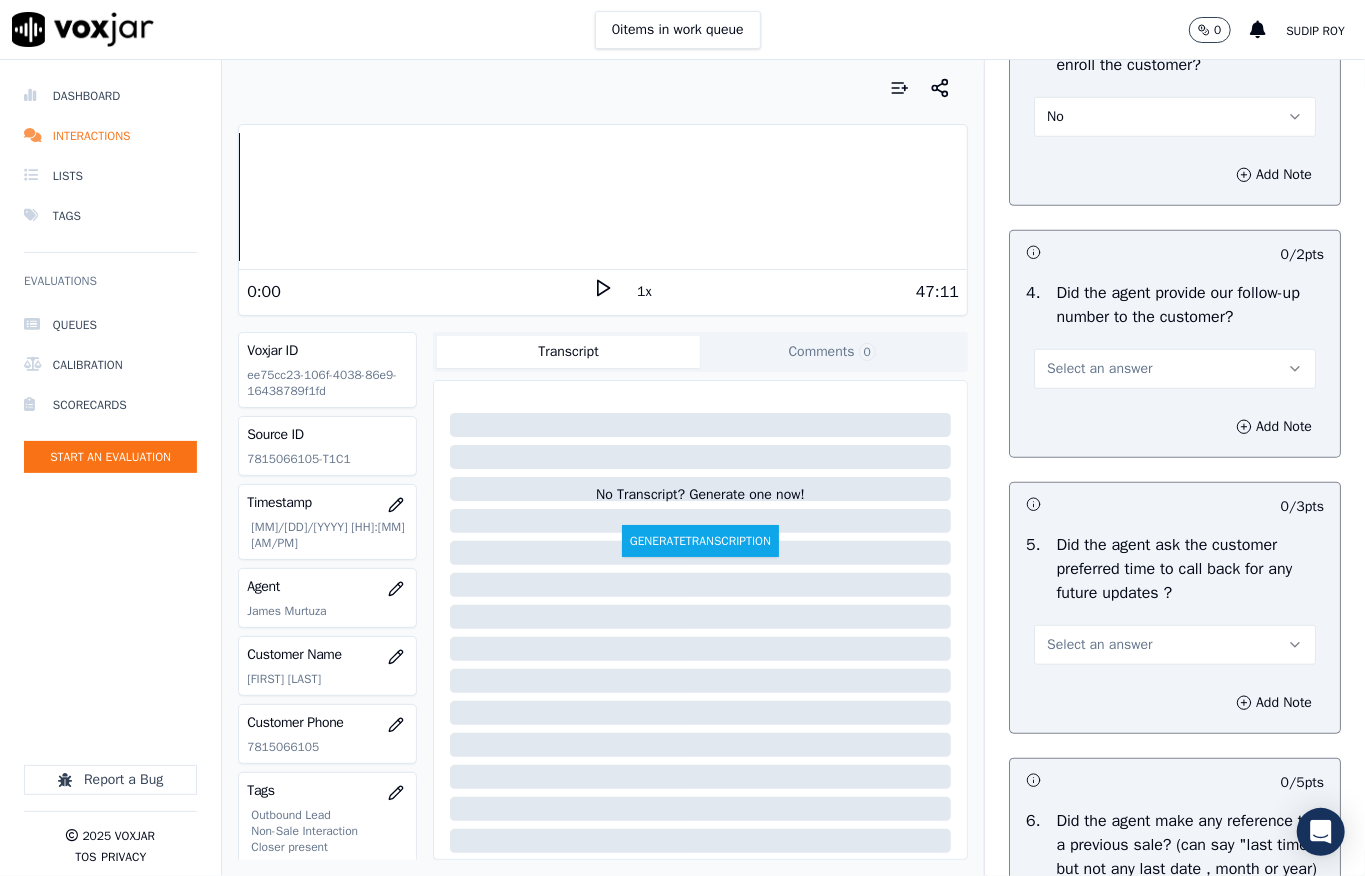 click on "Select an answer" at bounding box center (1099, 369) 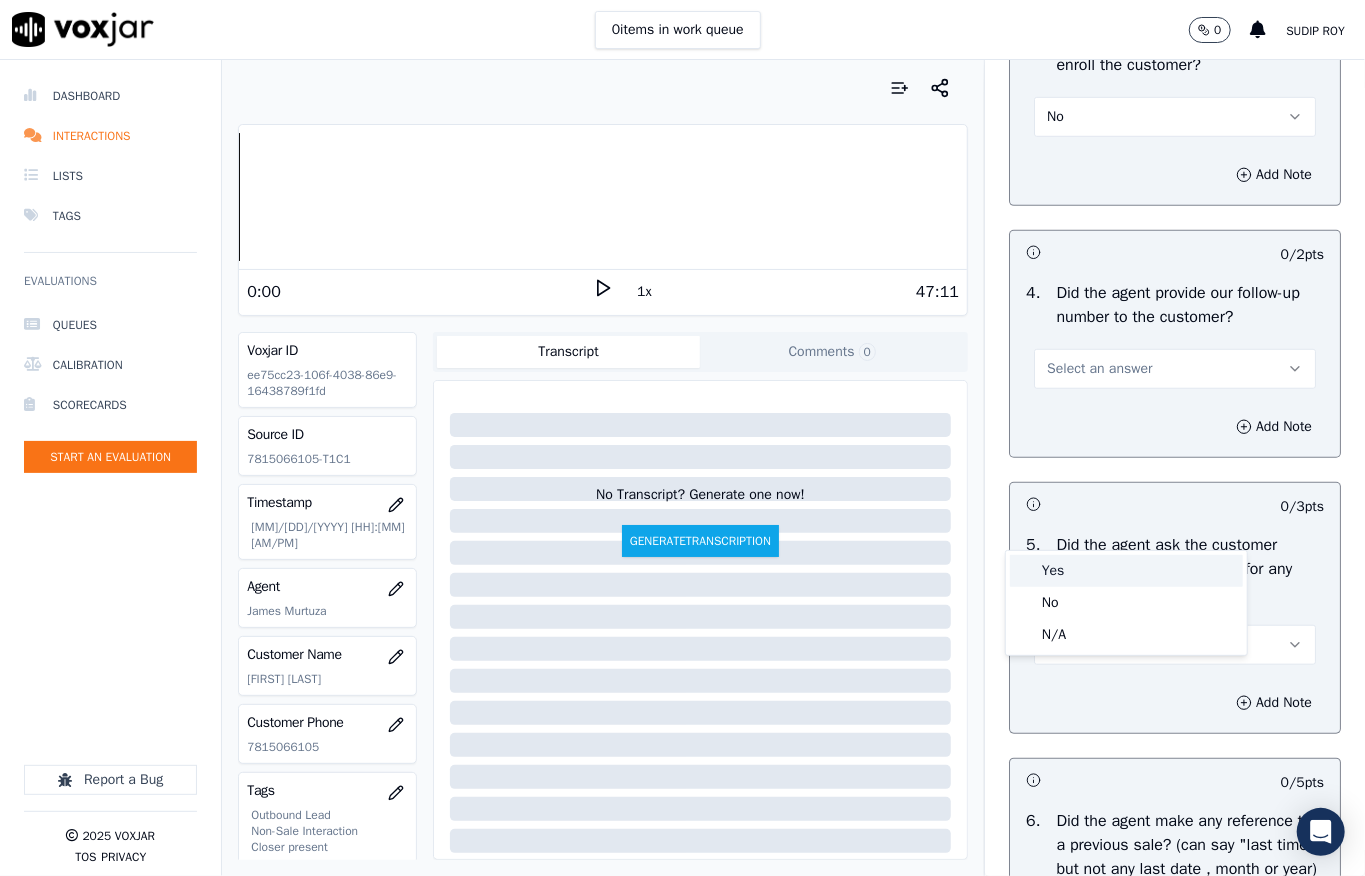 click on "Yes" at bounding box center (1126, 571) 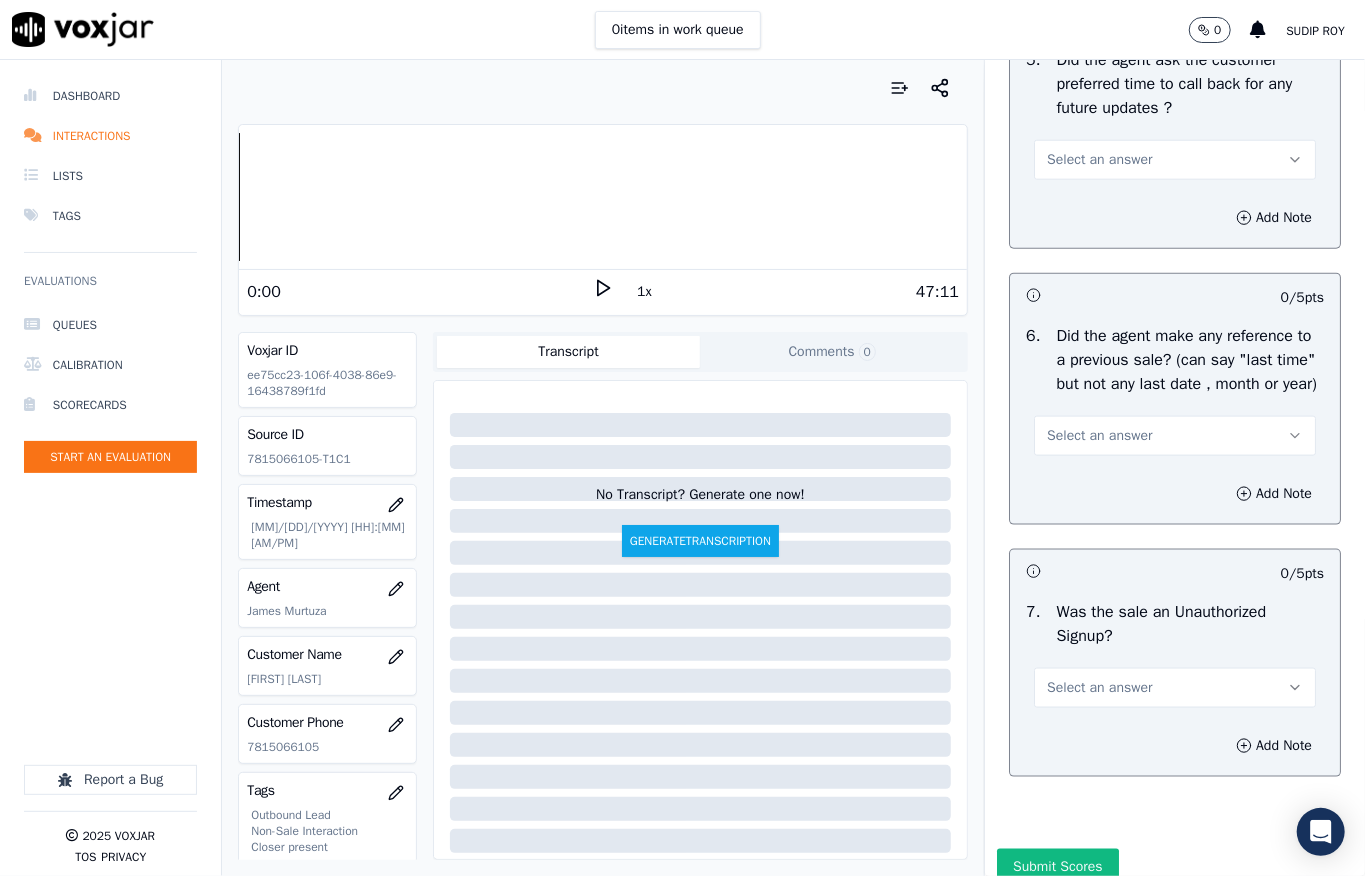 scroll, scrollTop: 5333, scrollLeft: 0, axis: vertical 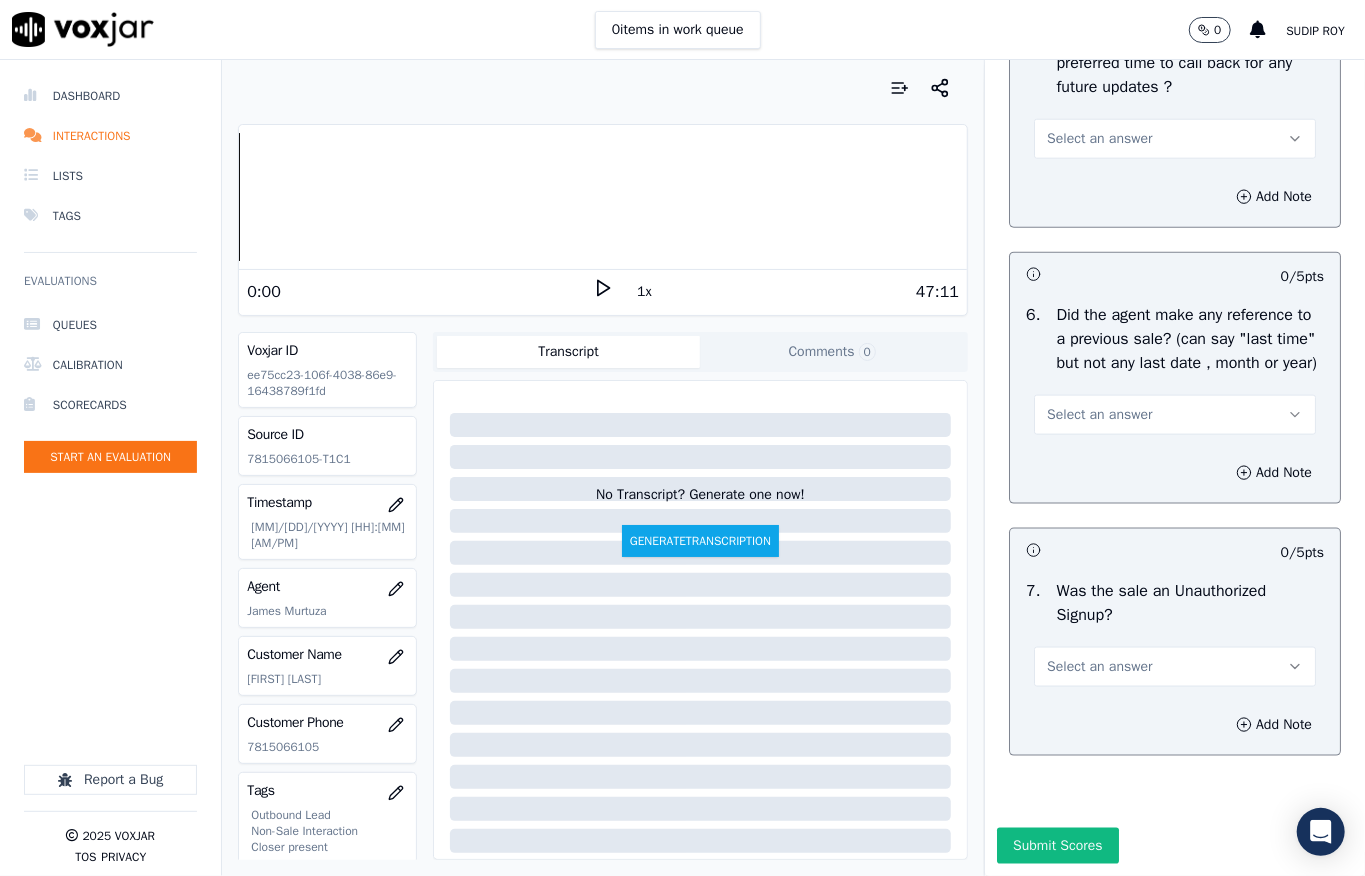 click on "Select an answer" at bounding box center (1099, 139) 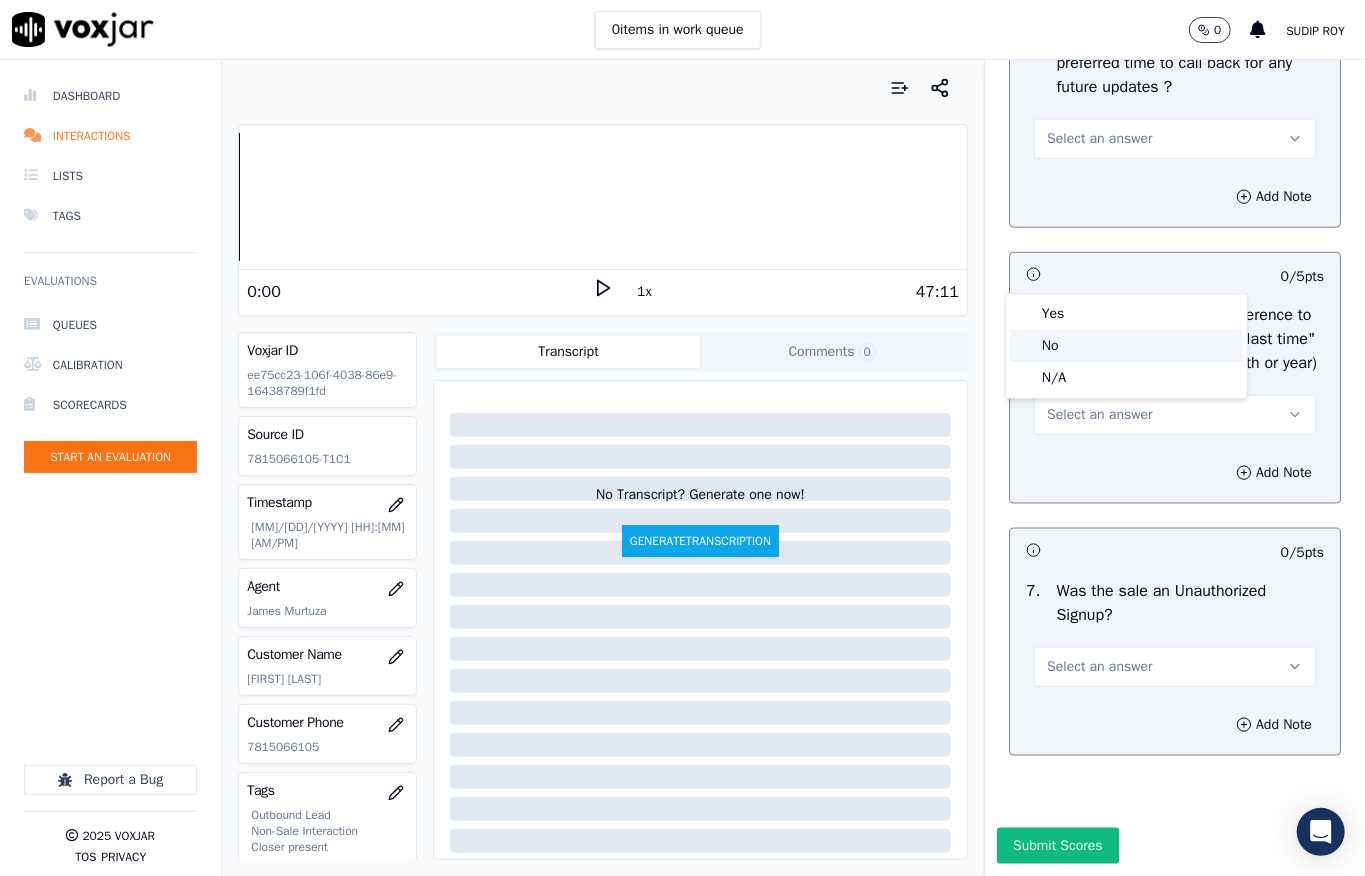 drag, startPoint x: 1066, startPoint y: 344, endPoint x: 1074, endPoint y: 325, distance: 20.615528 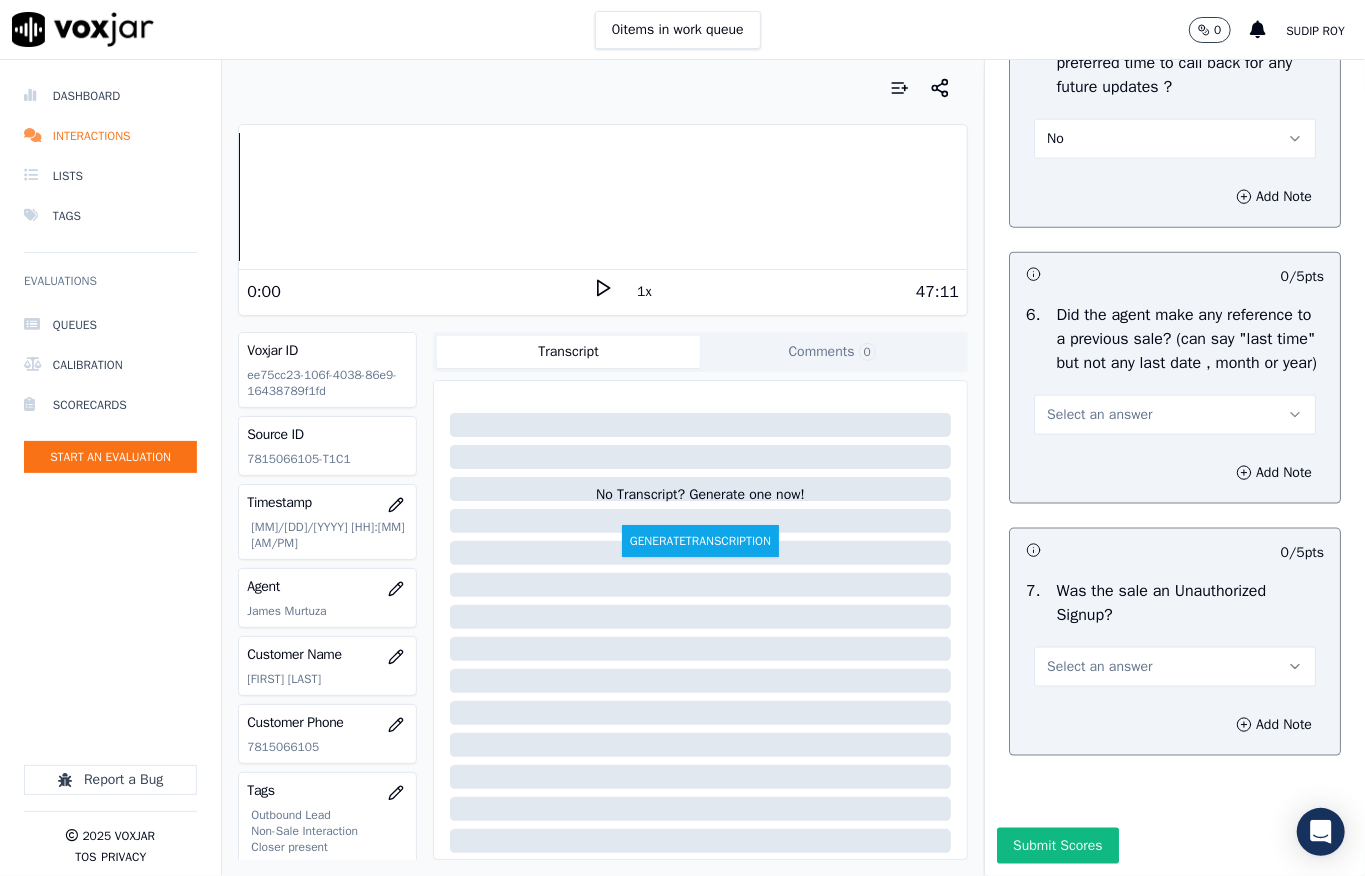 drag, startPoint x: 1077, startPoint y: 561, endPoint x: 1077, endPoint y: 572, distance: 11 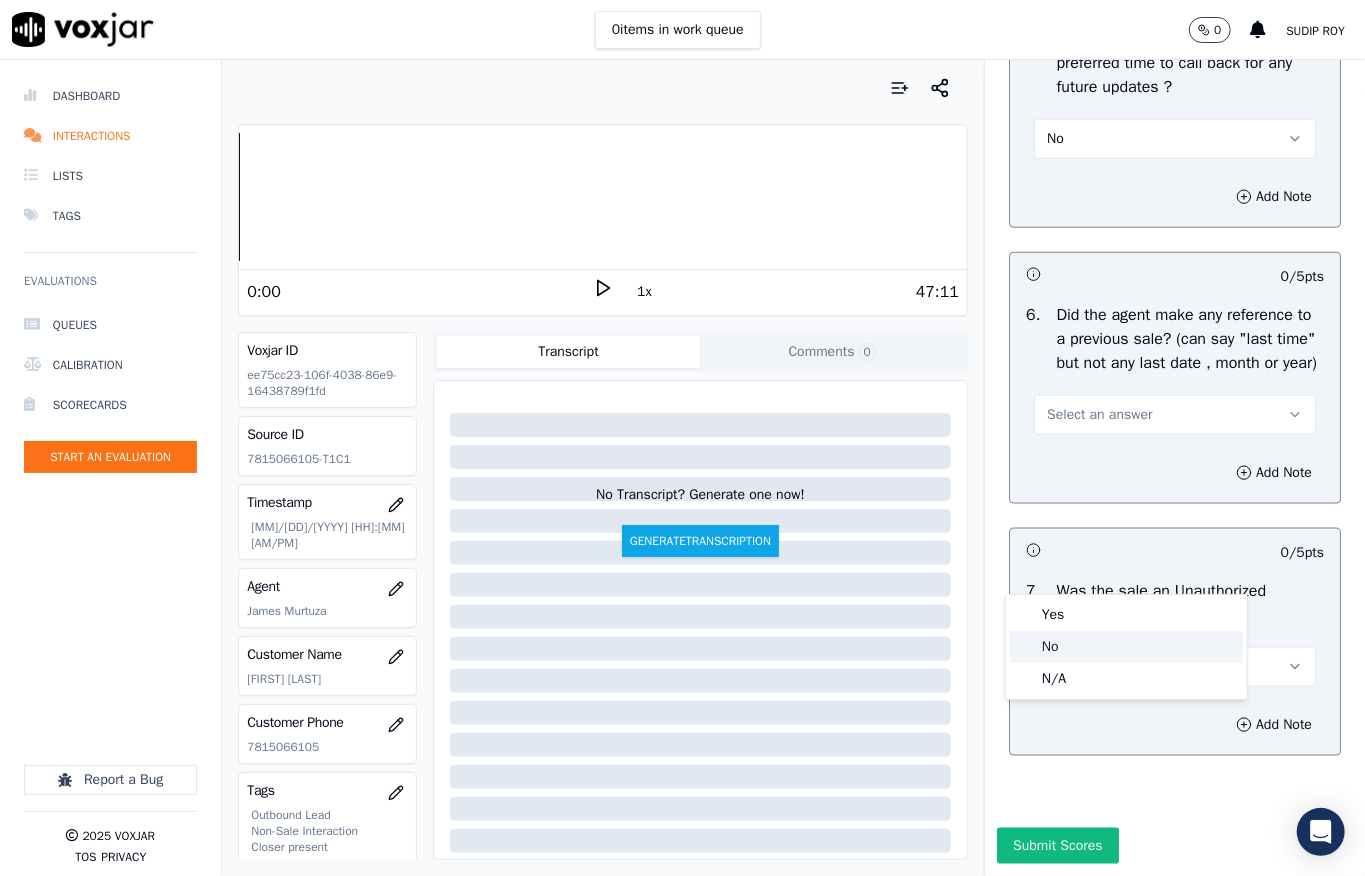 click on "No" 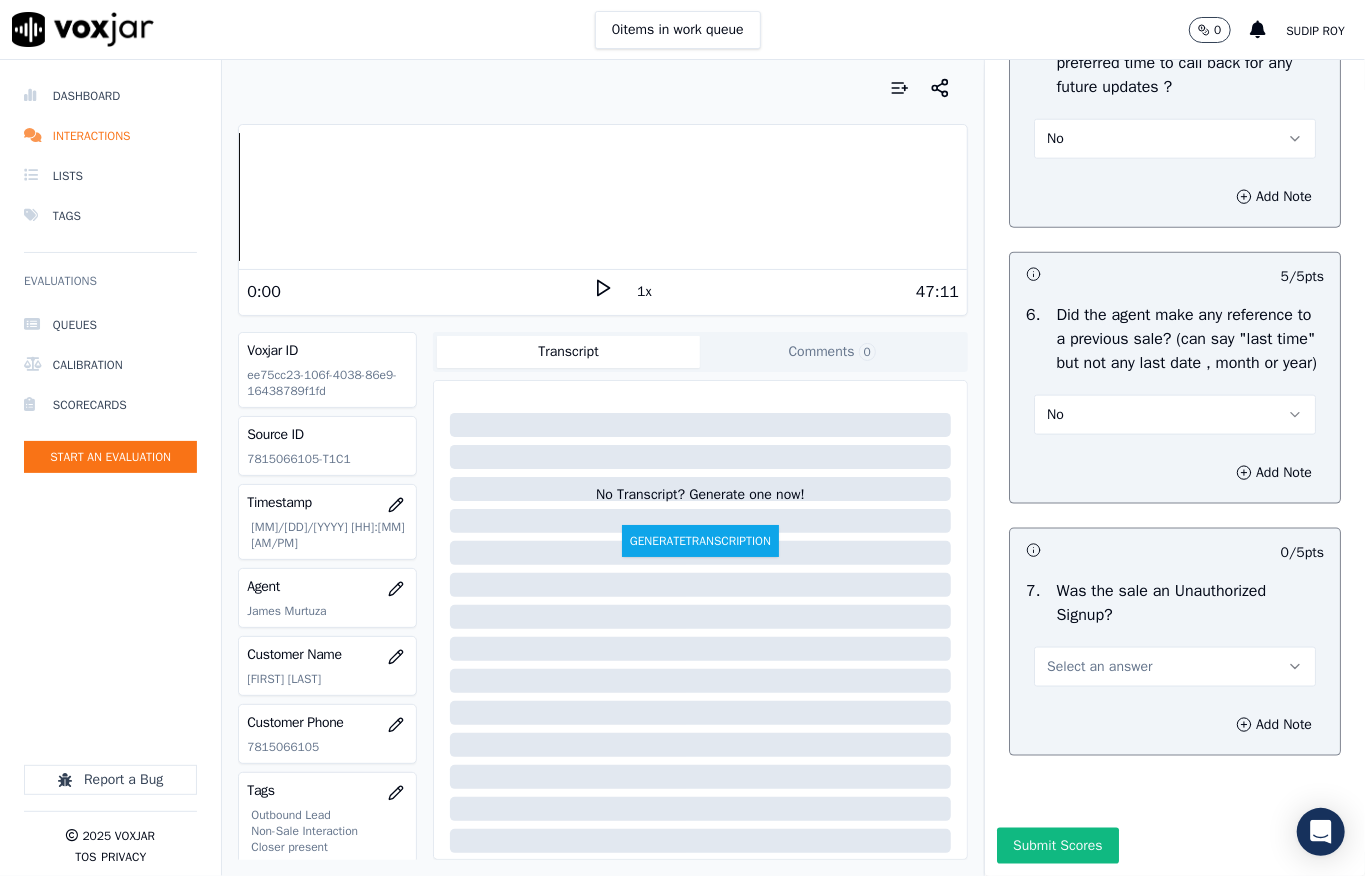 scroll, scrollTop: 5557, scrollLeft: 0, axis: vertical 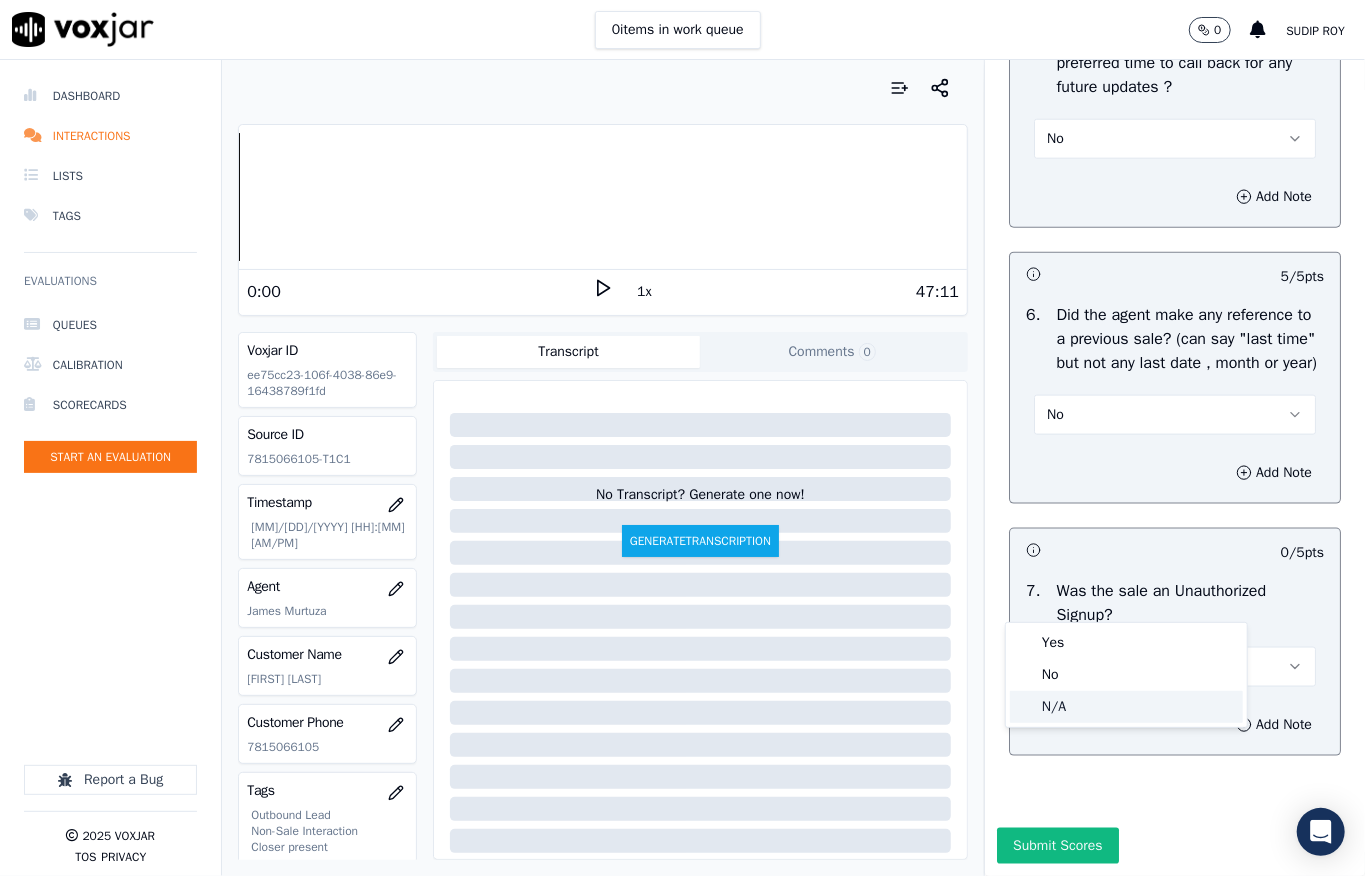 drag, startPoint x: 1064, startPoint y: 701, endPoint x: 1146, endPoint y: 680, distance: 84.646324 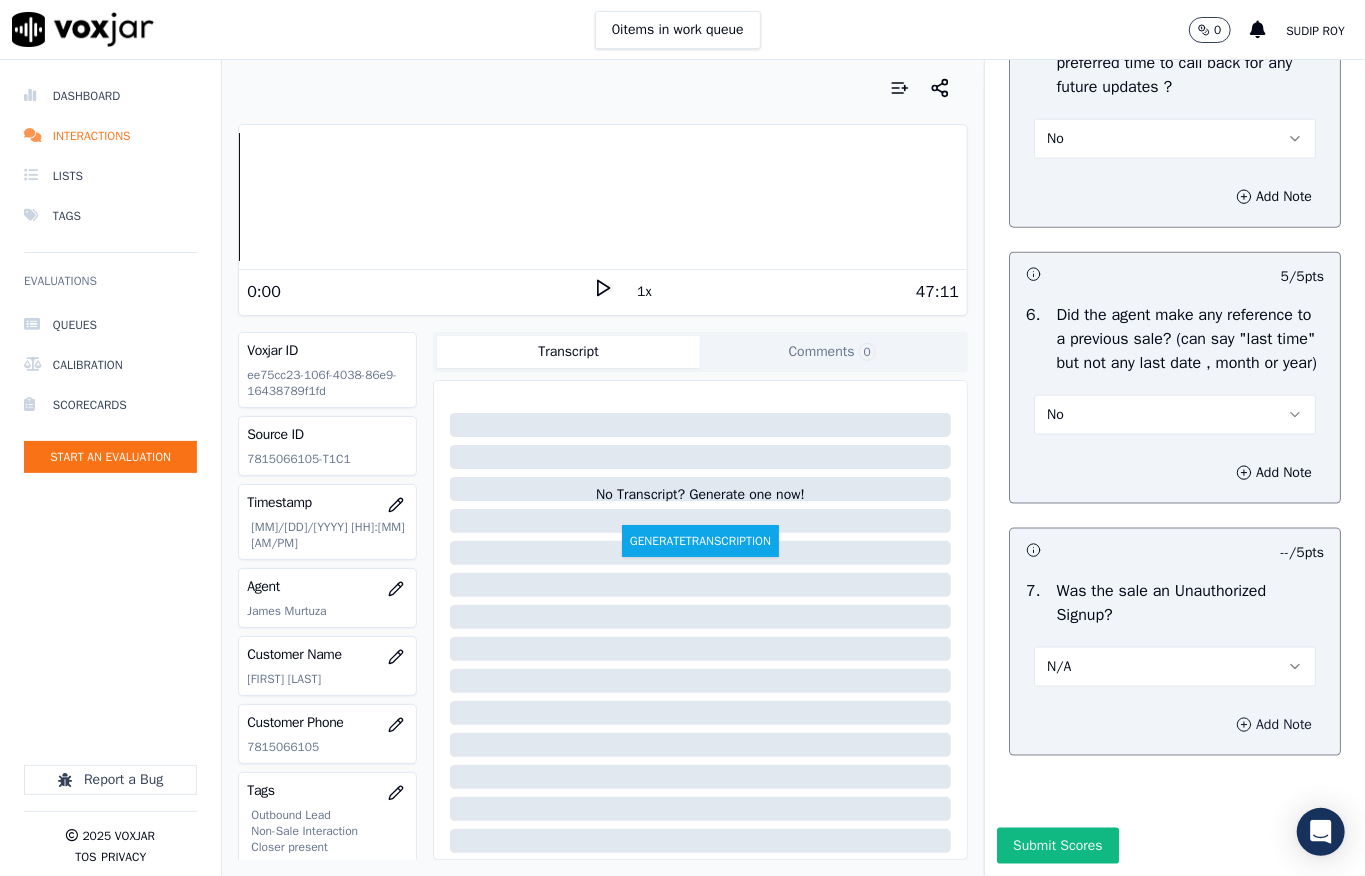 click on "Add Note" at bounding box center [1274, 725] 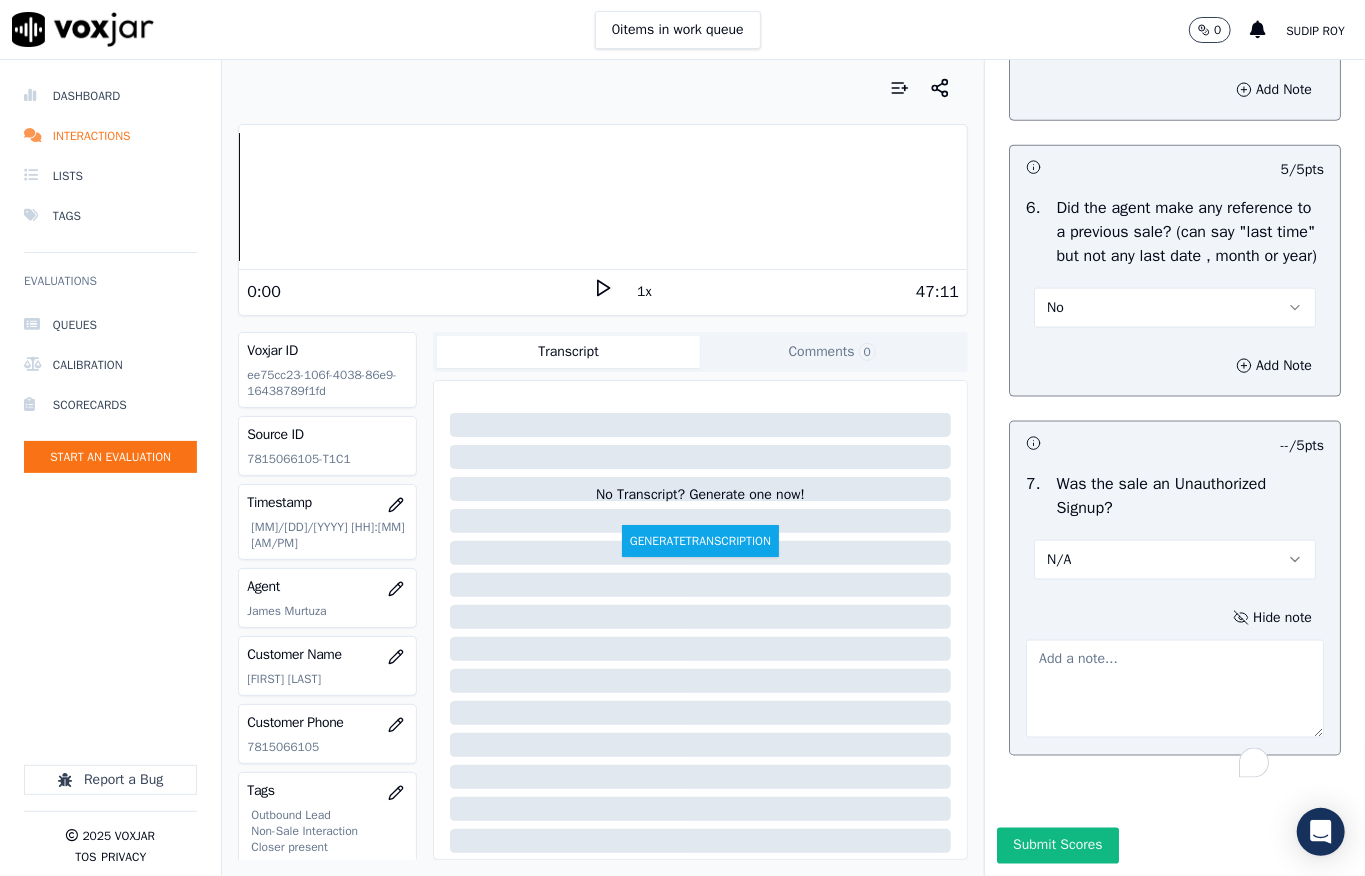 drag, startPoint x: 1102, startPoint y: 724, endPoint x: 1058, endPoint y: 705, distance: 47.92703 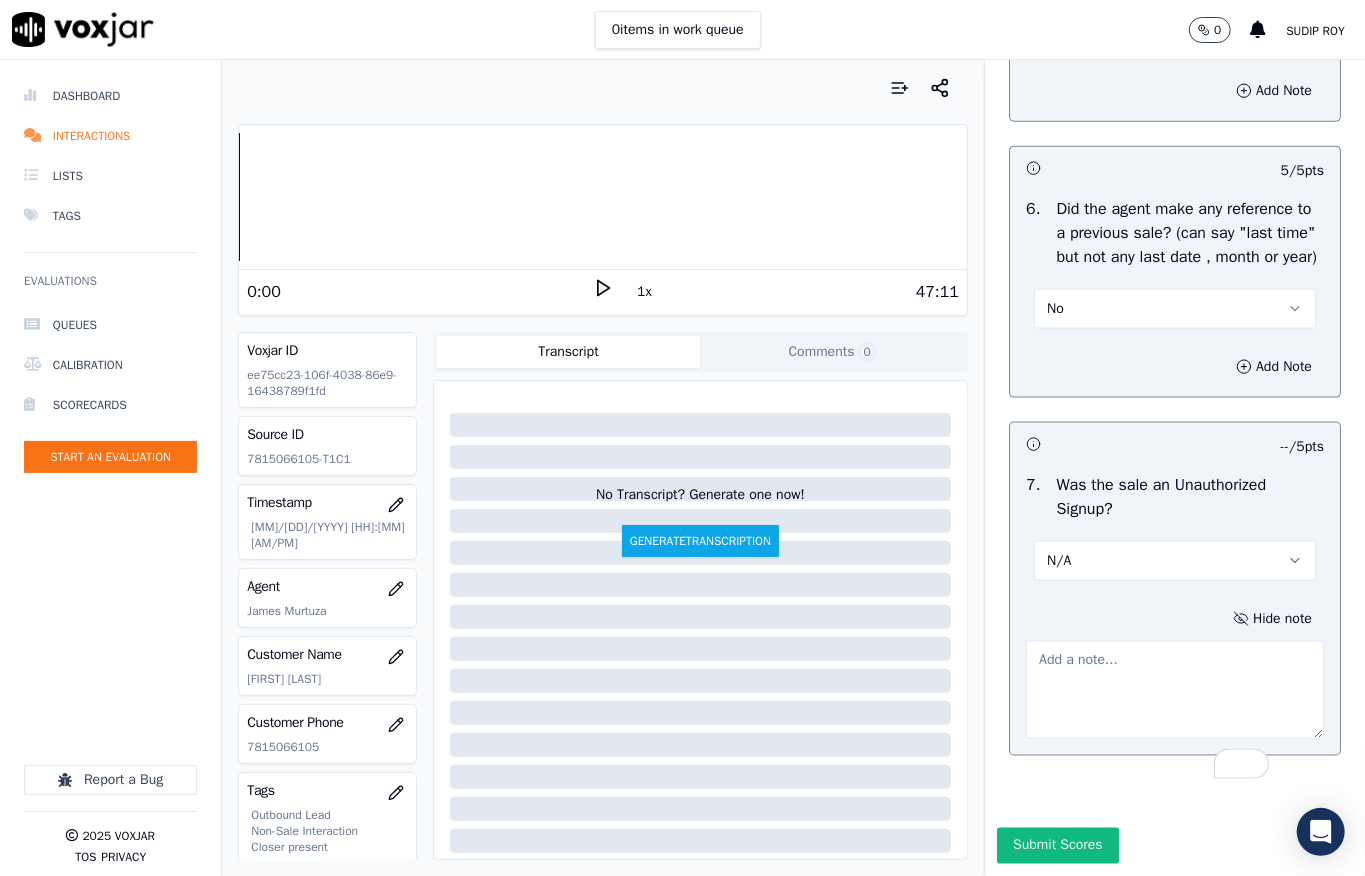 paste on "@44:04 - During TPV, while the TPV agent was confirming the new rate and charges, the customer failed to respond properly, resulting in verification being declined //" 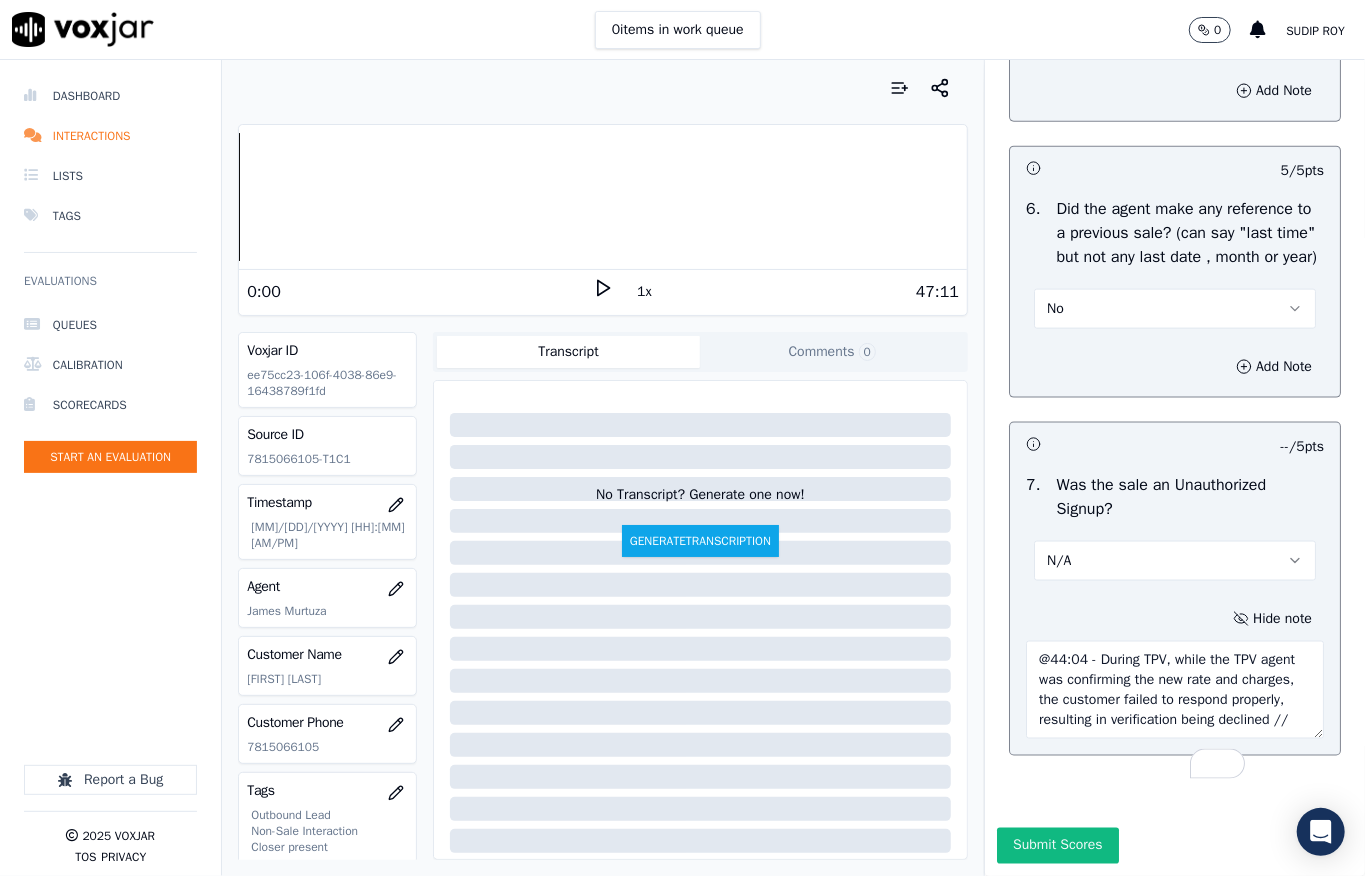 scroll, scrollTop: 30, scrollLeft: 0, axis: vertical 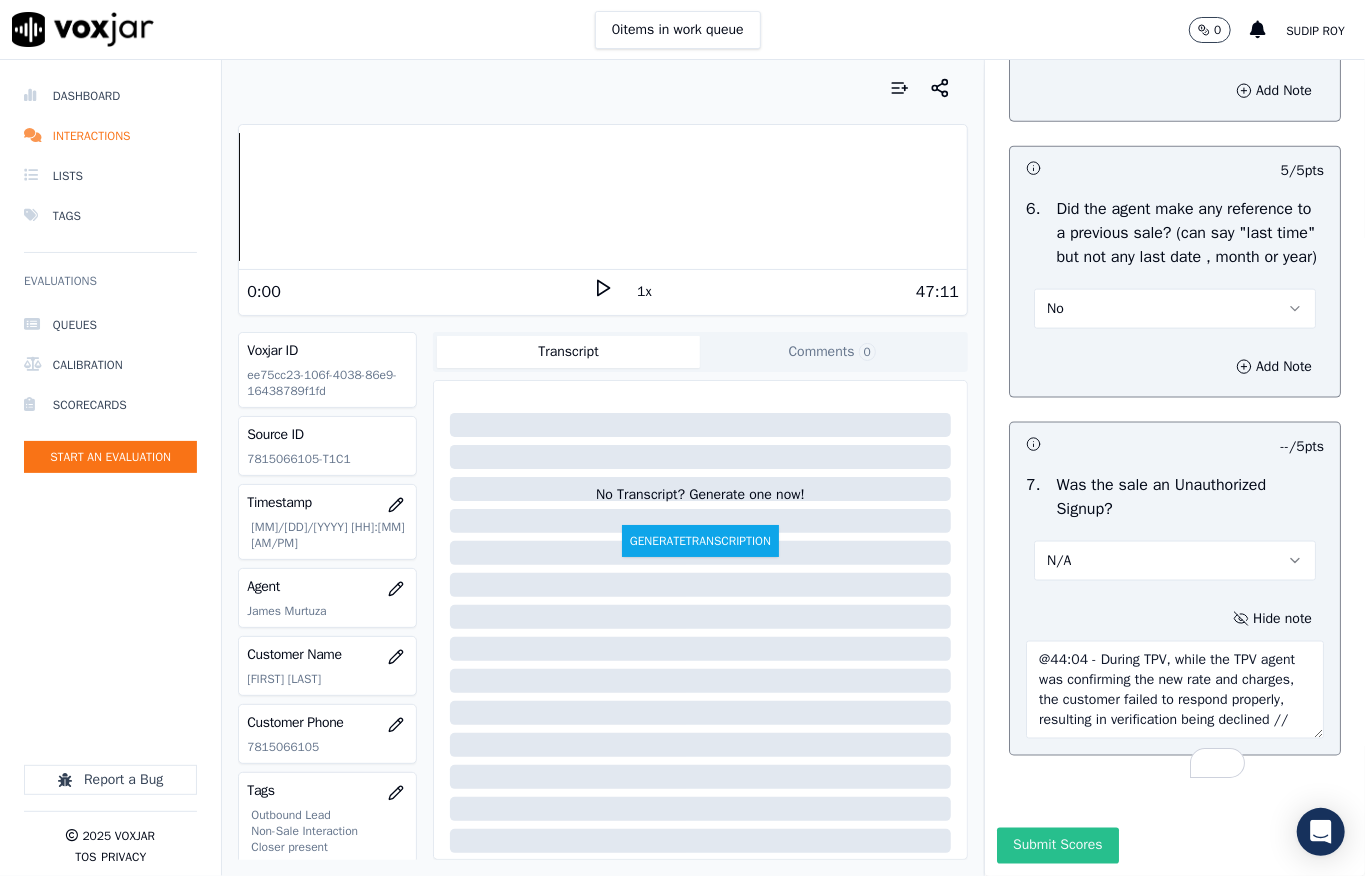 type on "@44:04 - During TPV, while the TPV agent was confirming the new rate and charges, the customer failed to respond properly, resulting in verification being declined //" 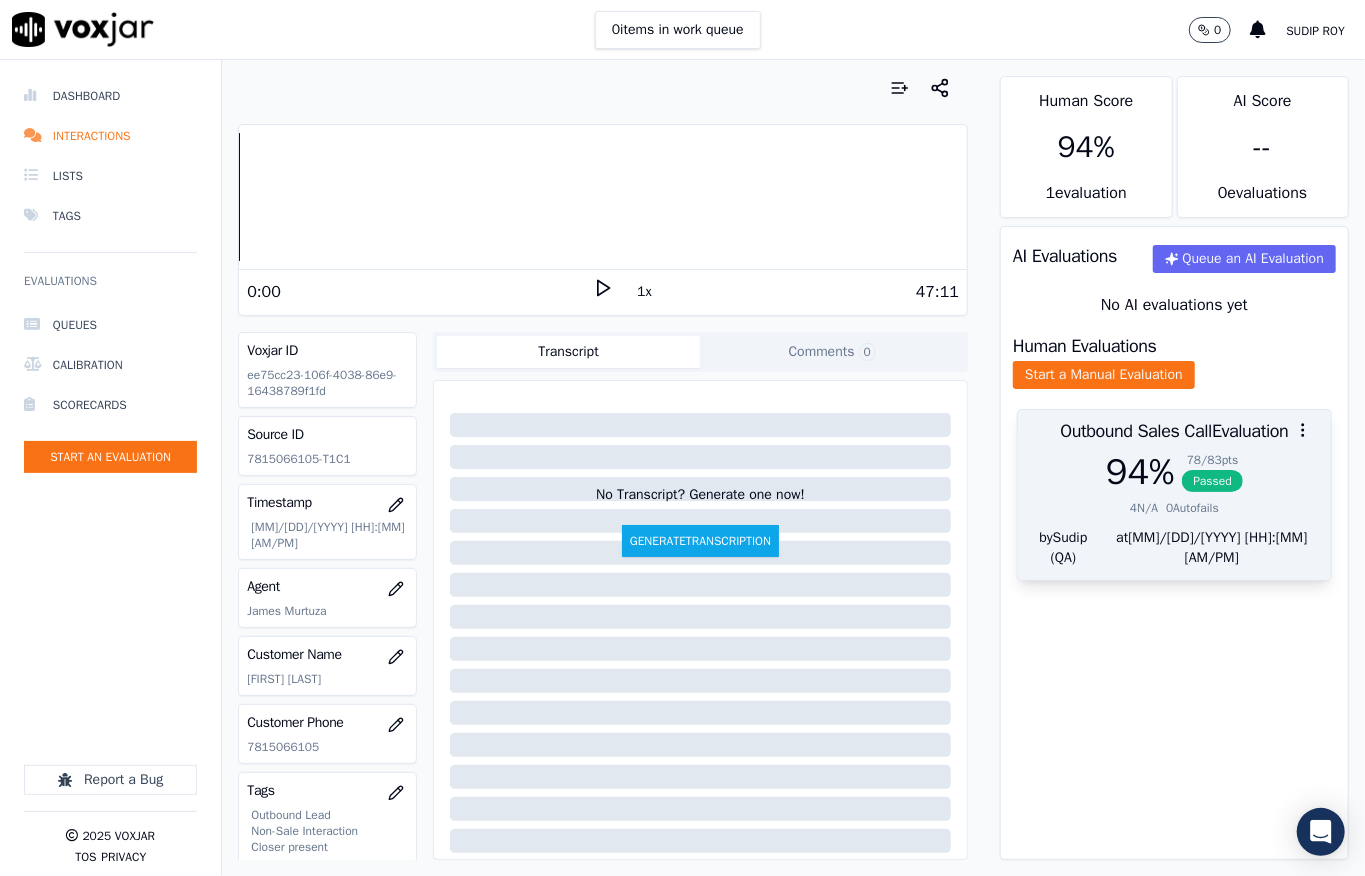 drag, startPoint x: 1185, startPoint y: 480, endPoint x: 1244, endPoint y: 413, distance: 89.27486 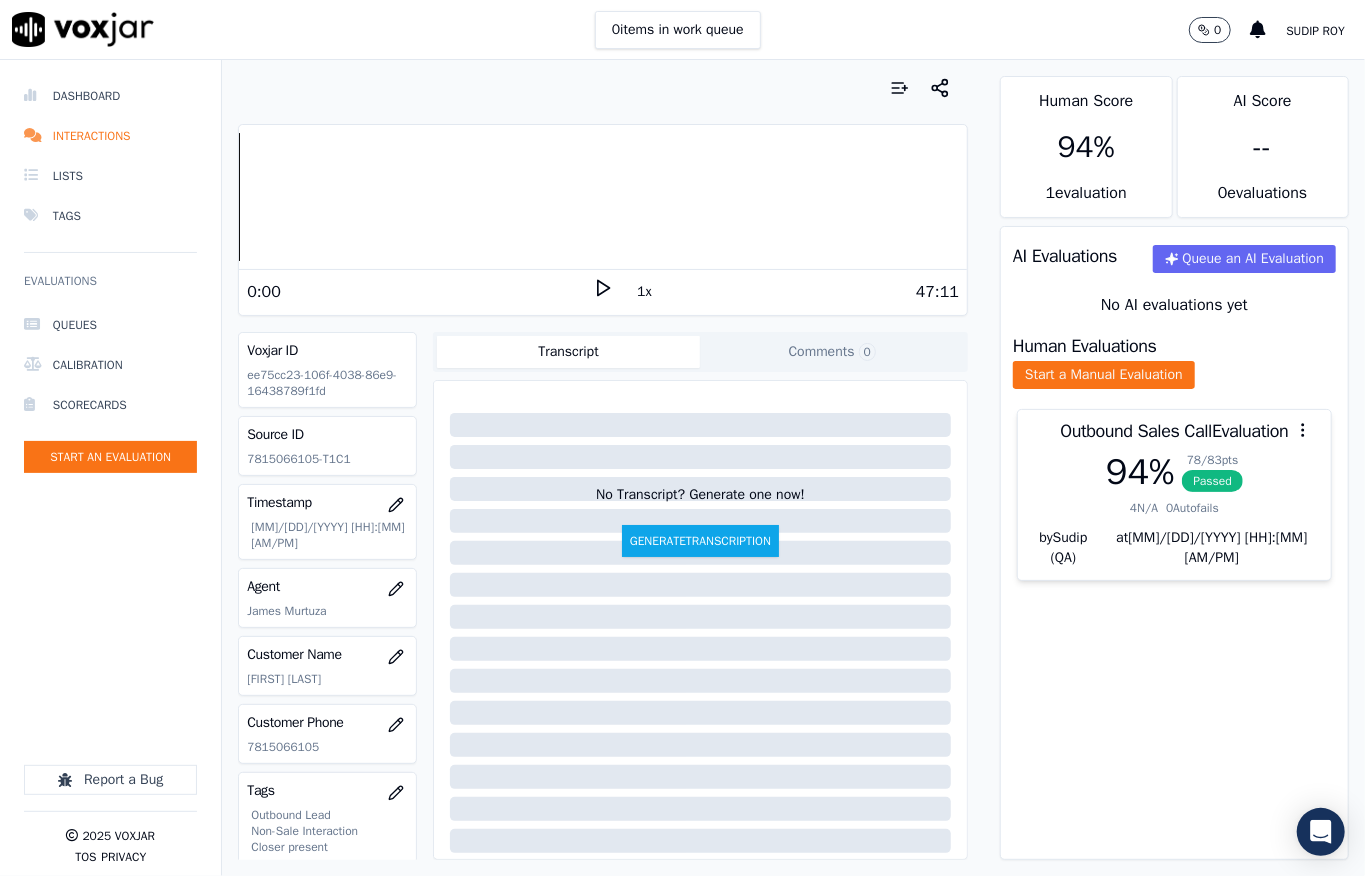 click on "78 / 83  pts" at bounding box center [1212, 460] 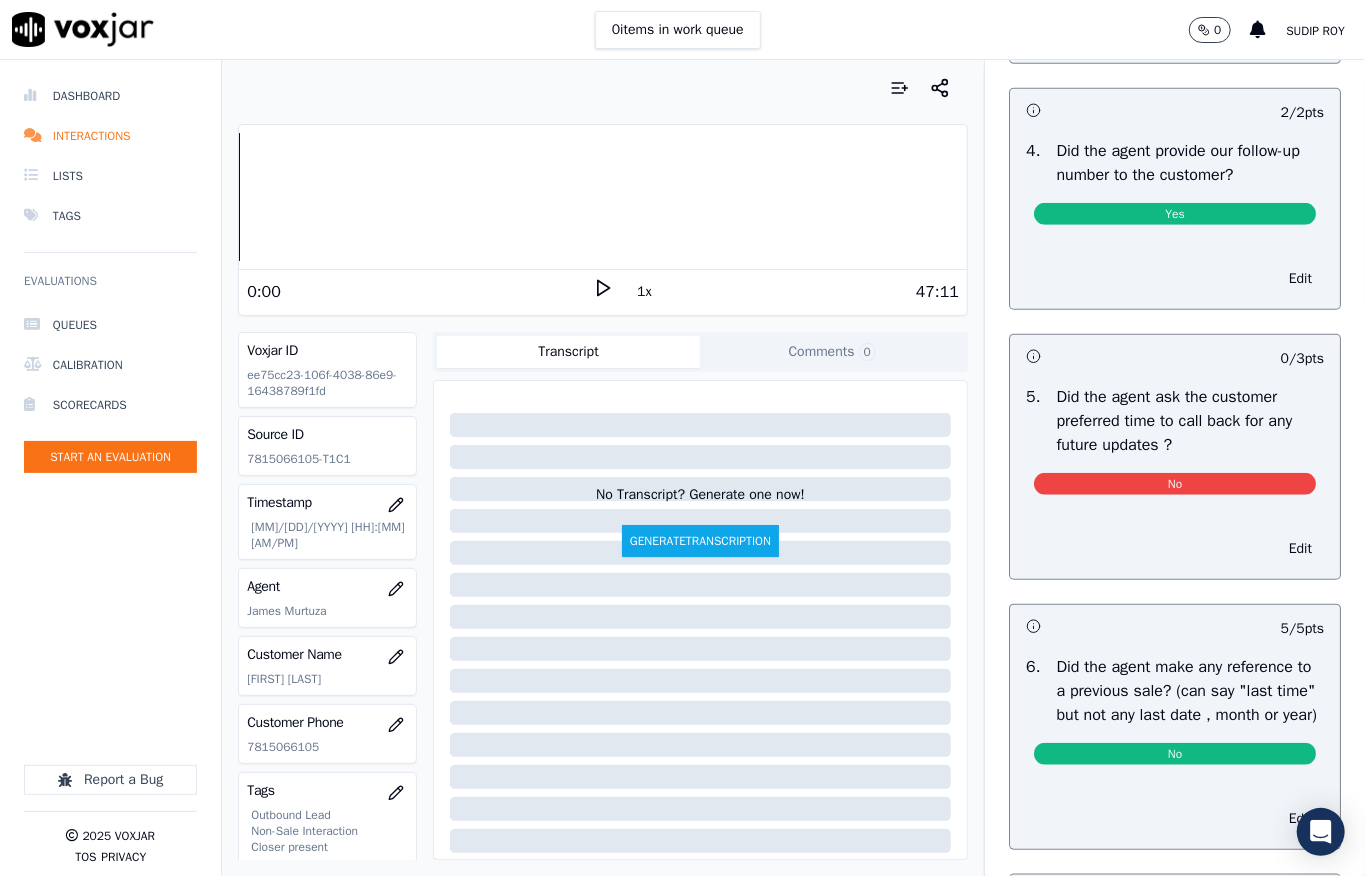 scroll, scrollTop: 0, scrollLeft: 0, axis: both 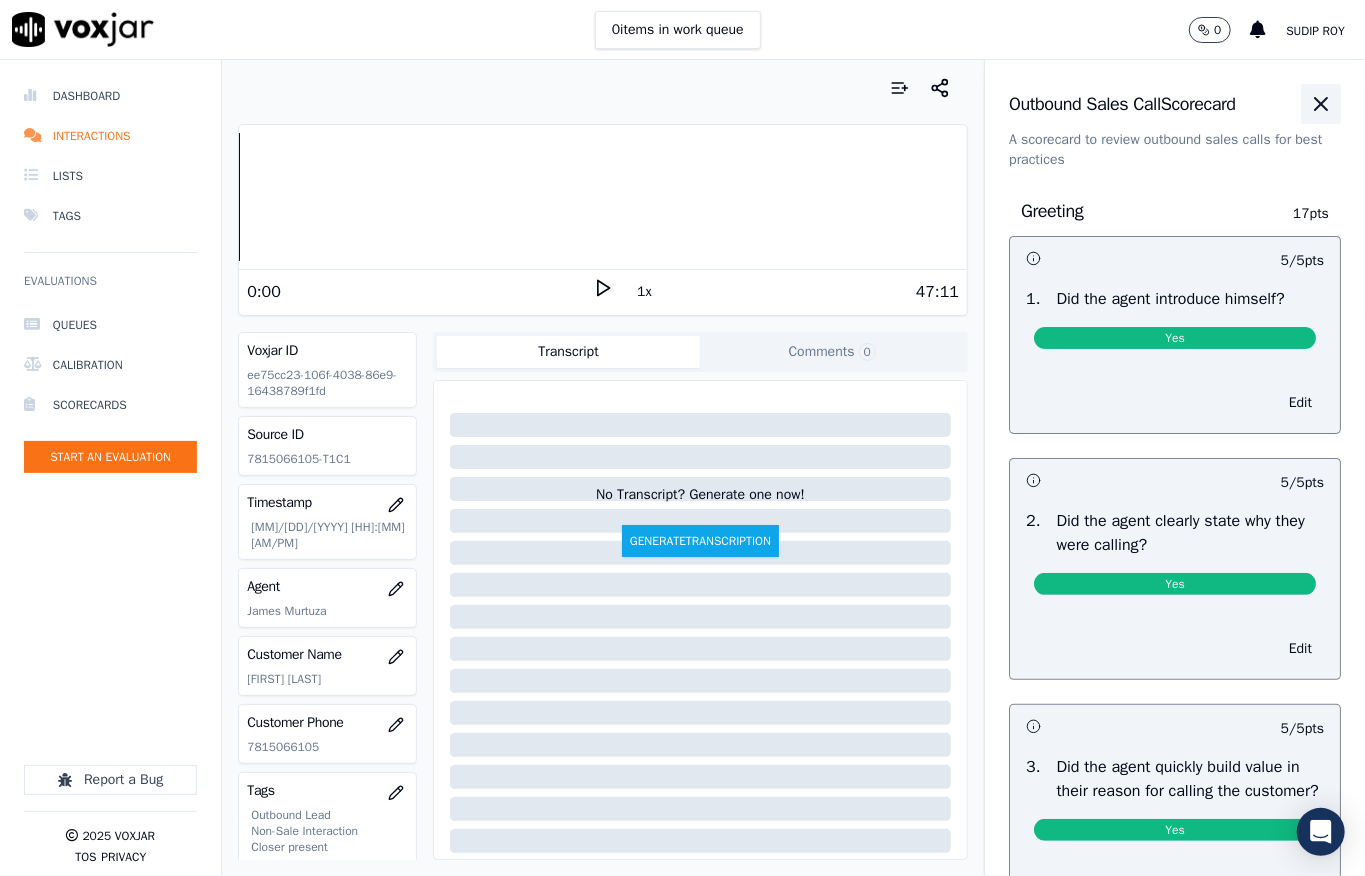 click 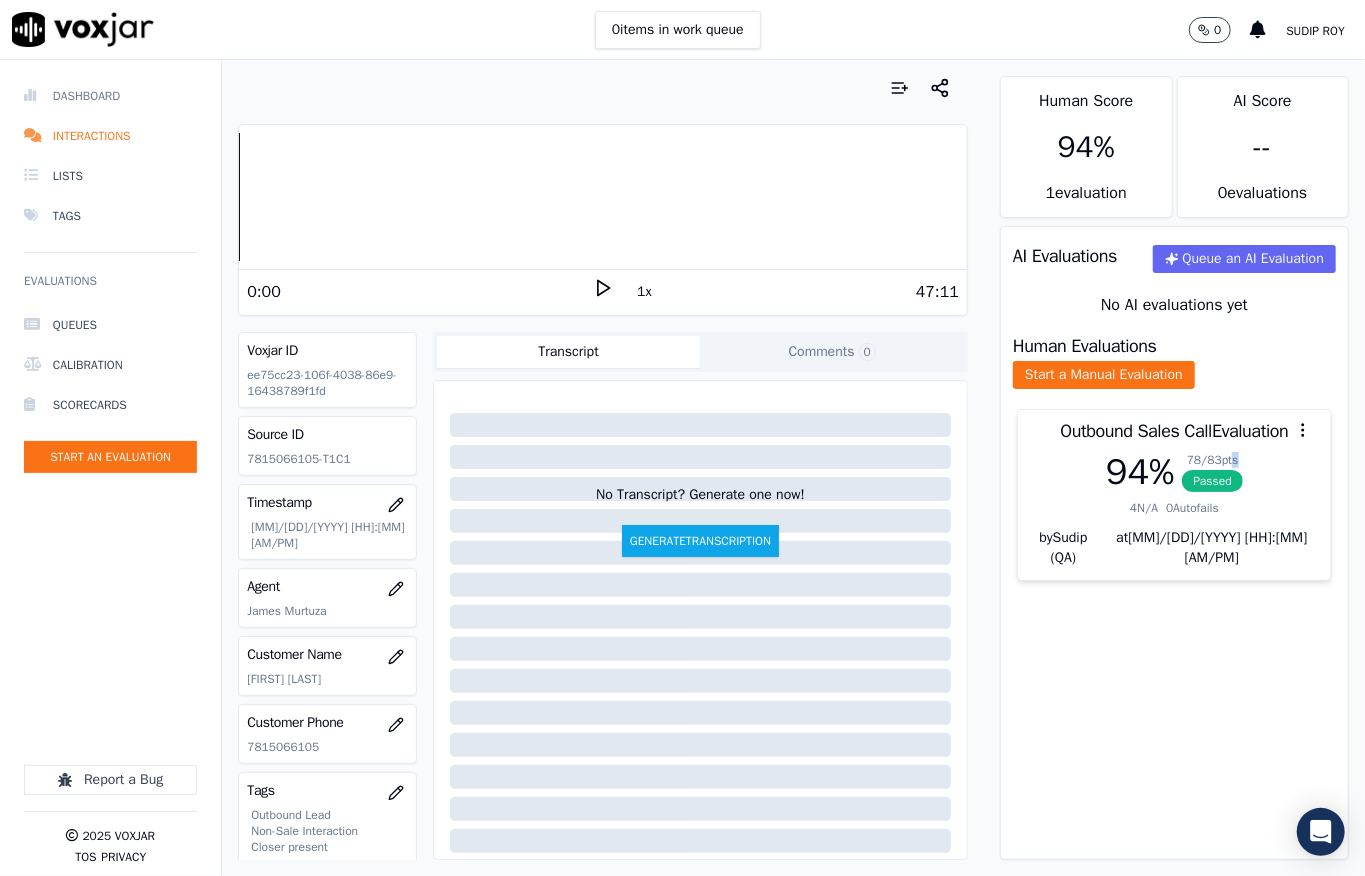 click on "Dashboard" at bounding box center [110, 96] 